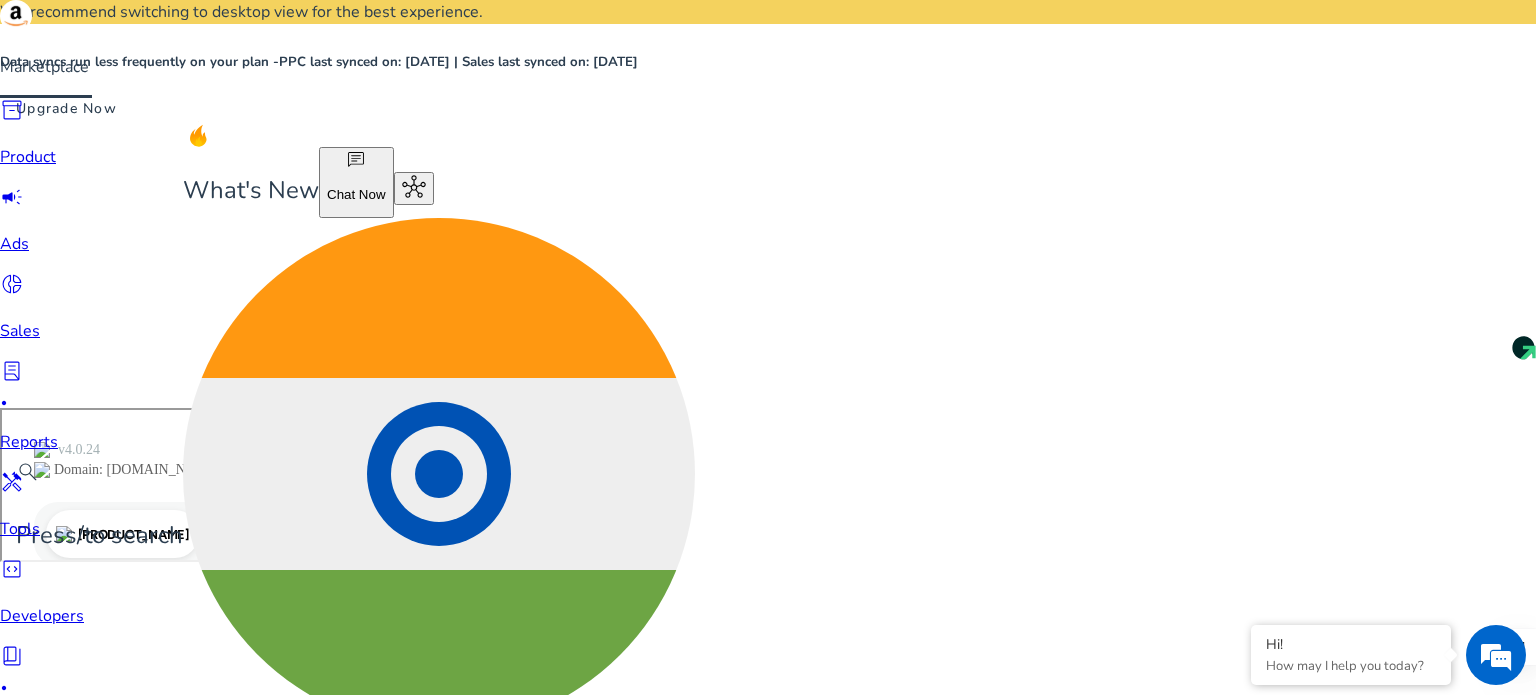 scroll, scrollTop: 0, scrollLeft: 0, axis: both 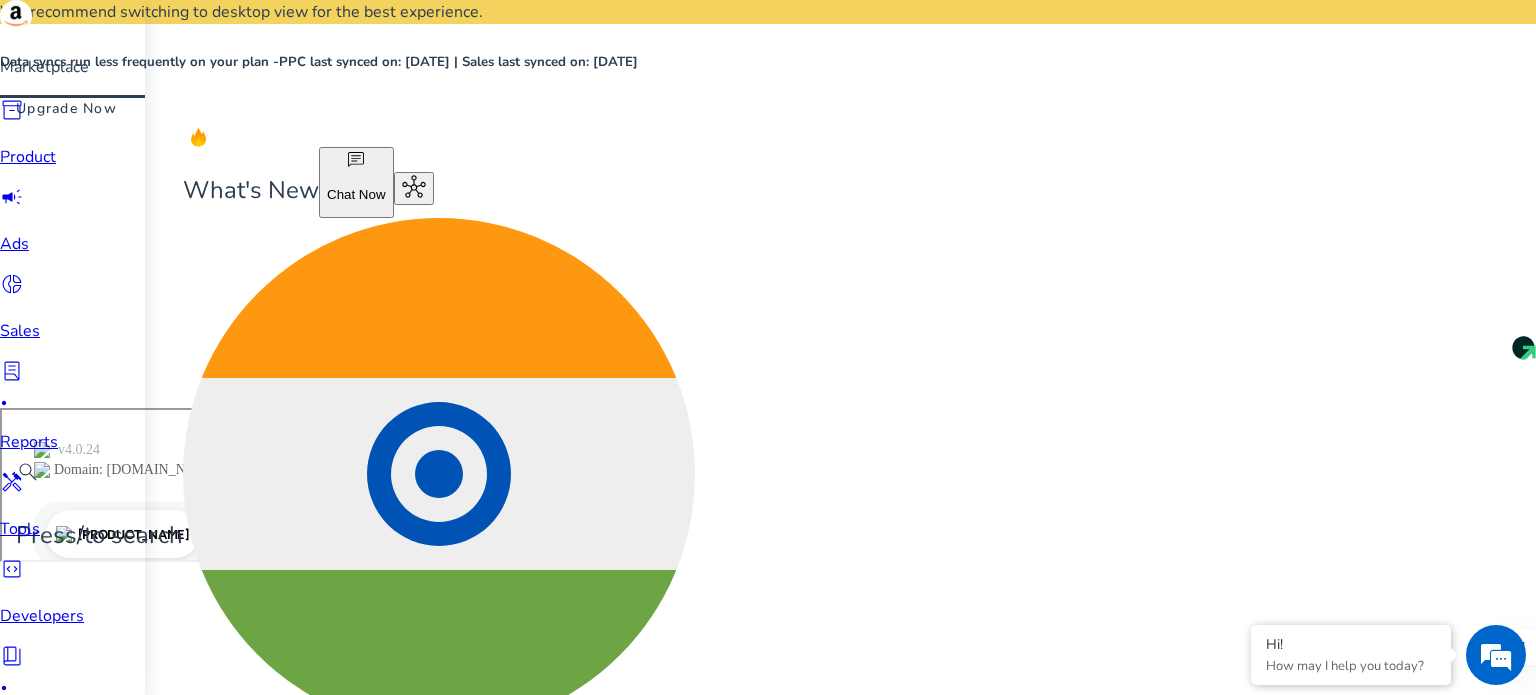 click on "inventory_2" at bounding box center [12, 110] 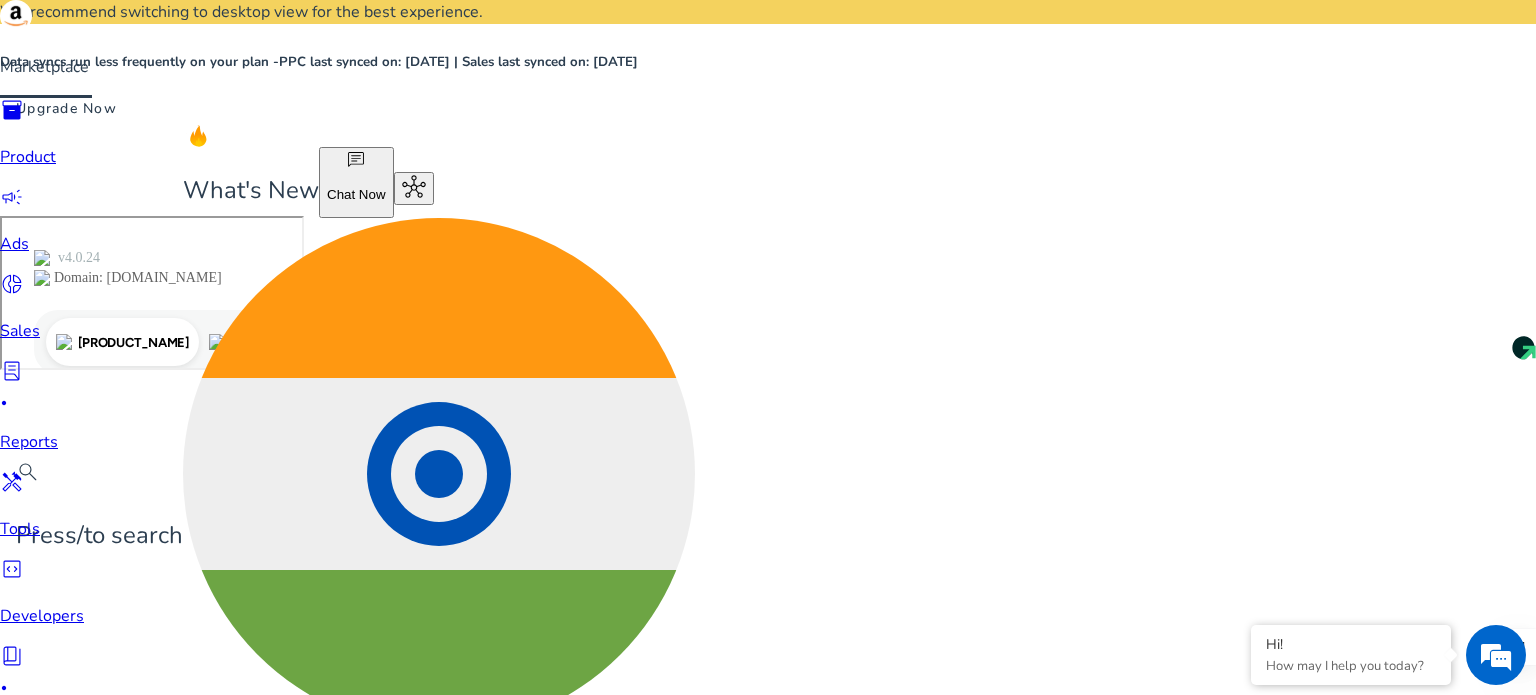 click on "inventory_2" at bounding box center [12, 110] 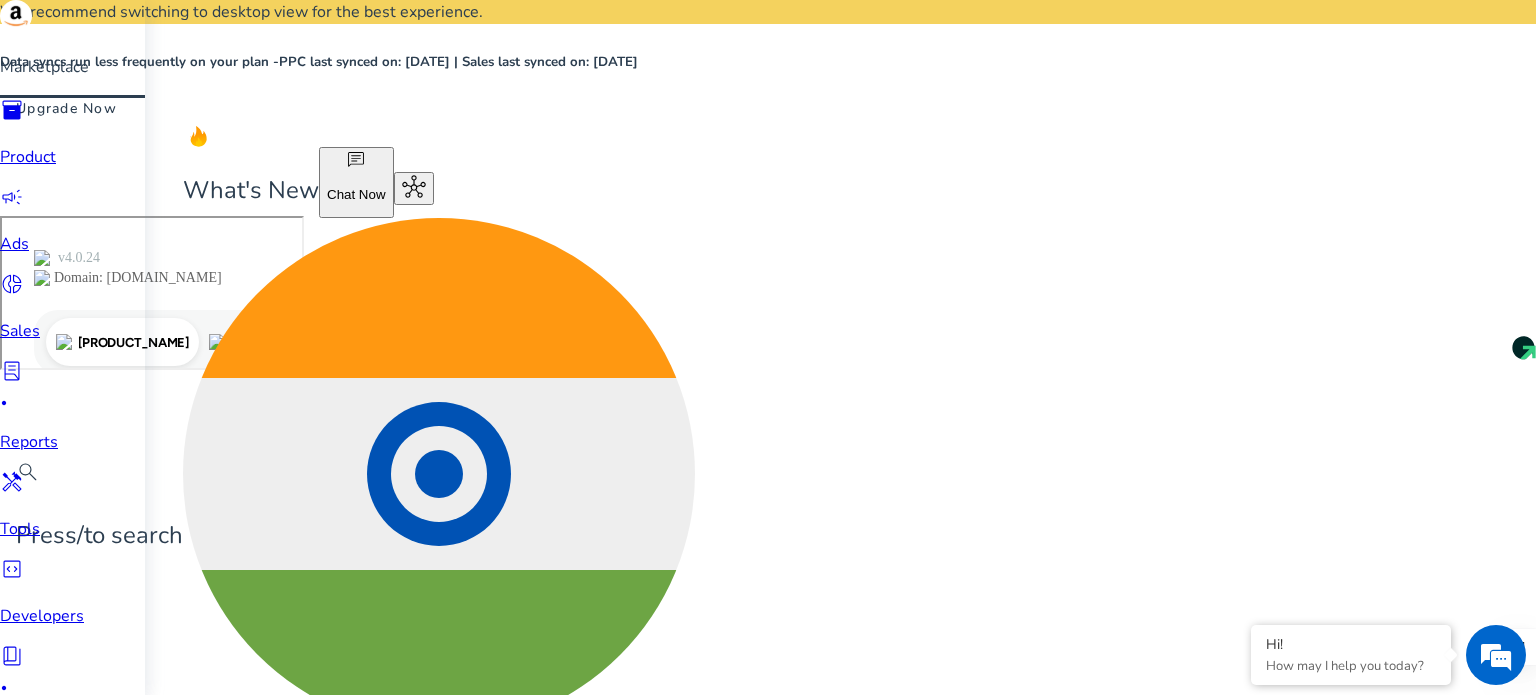 click on "Product Intelligence" at bounding box center (72, 814) 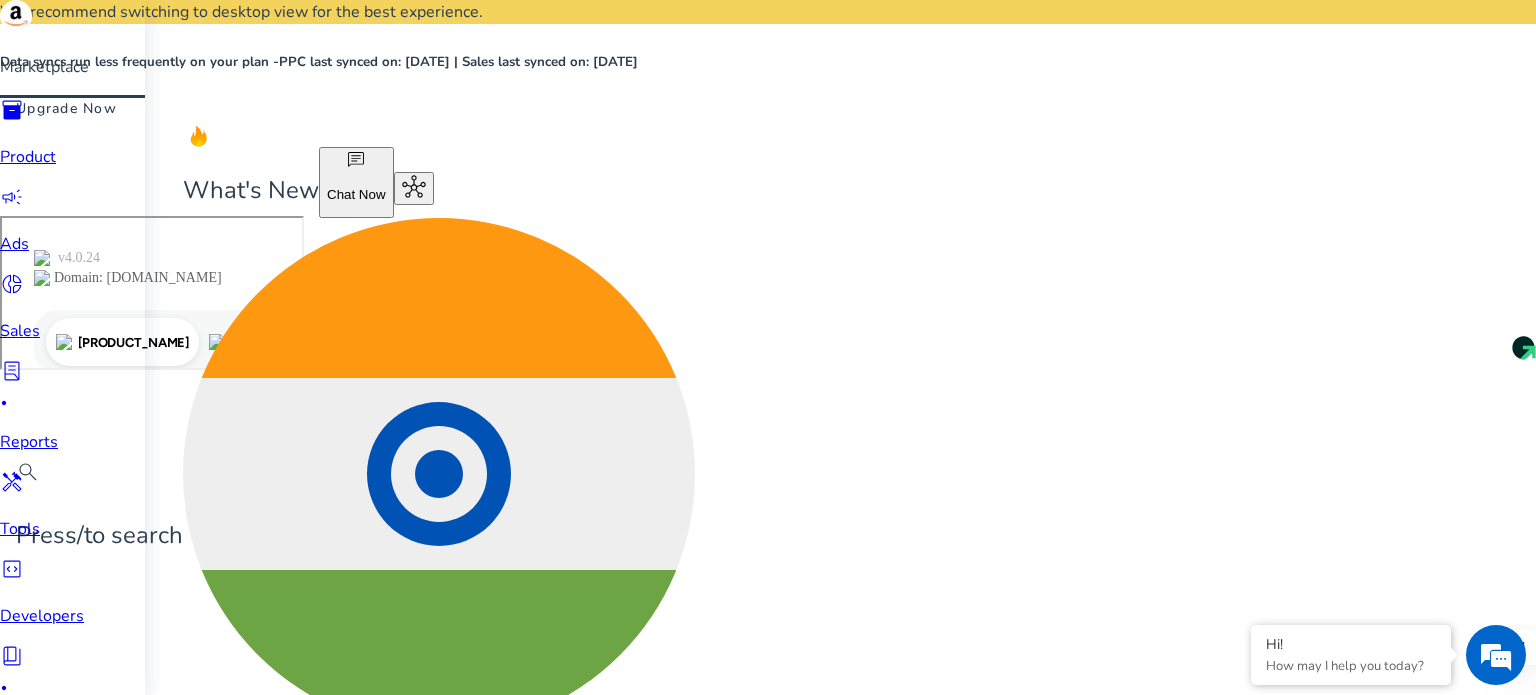 click on "Overview" at bounding box center [72, 854] 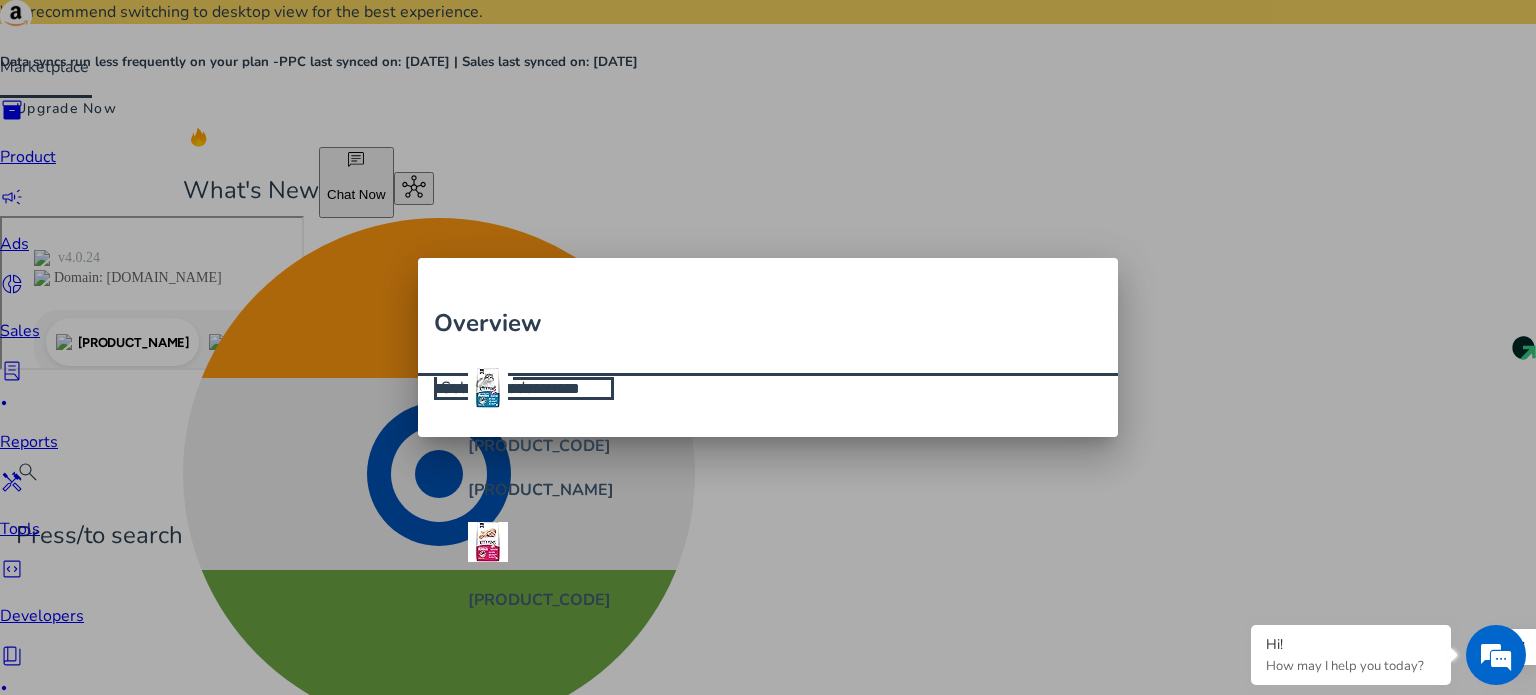 click at bounding box center (768, 347) 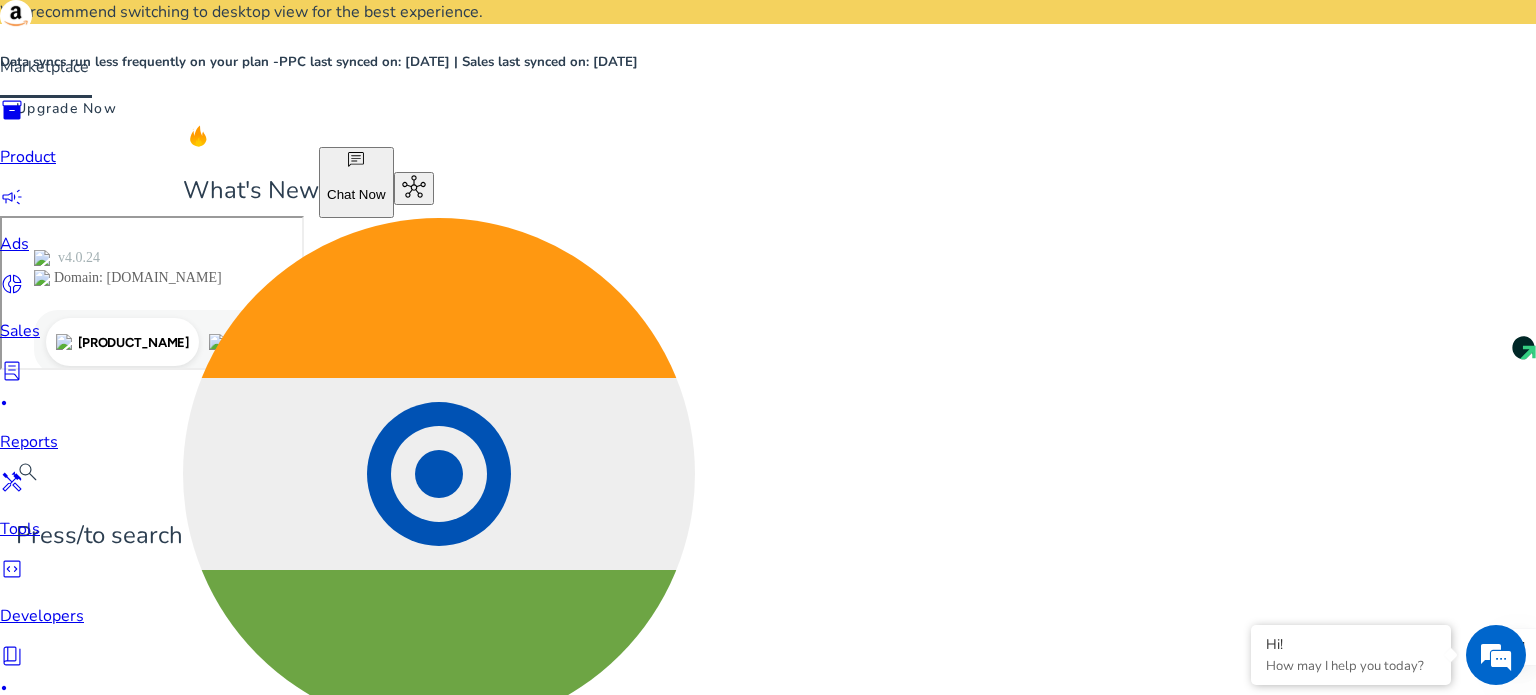 click on "Track Product" 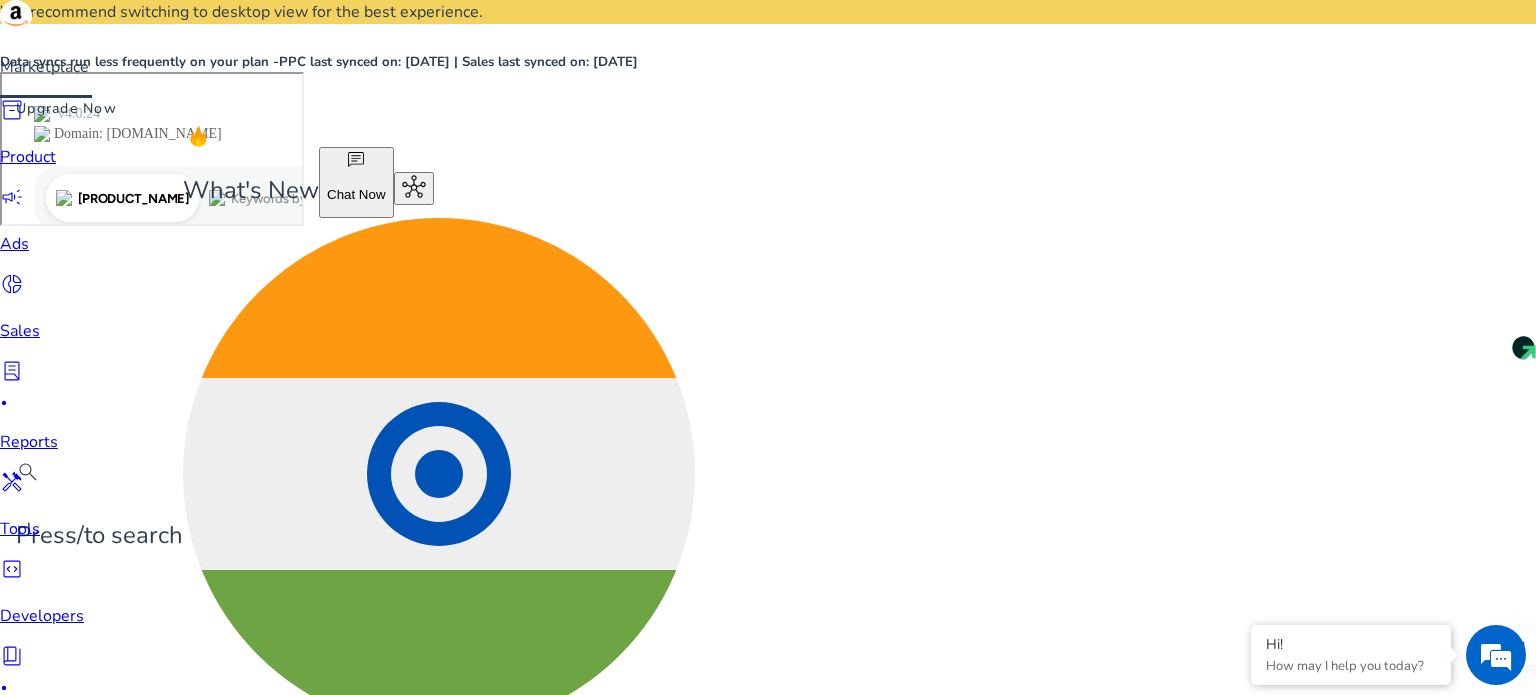 click 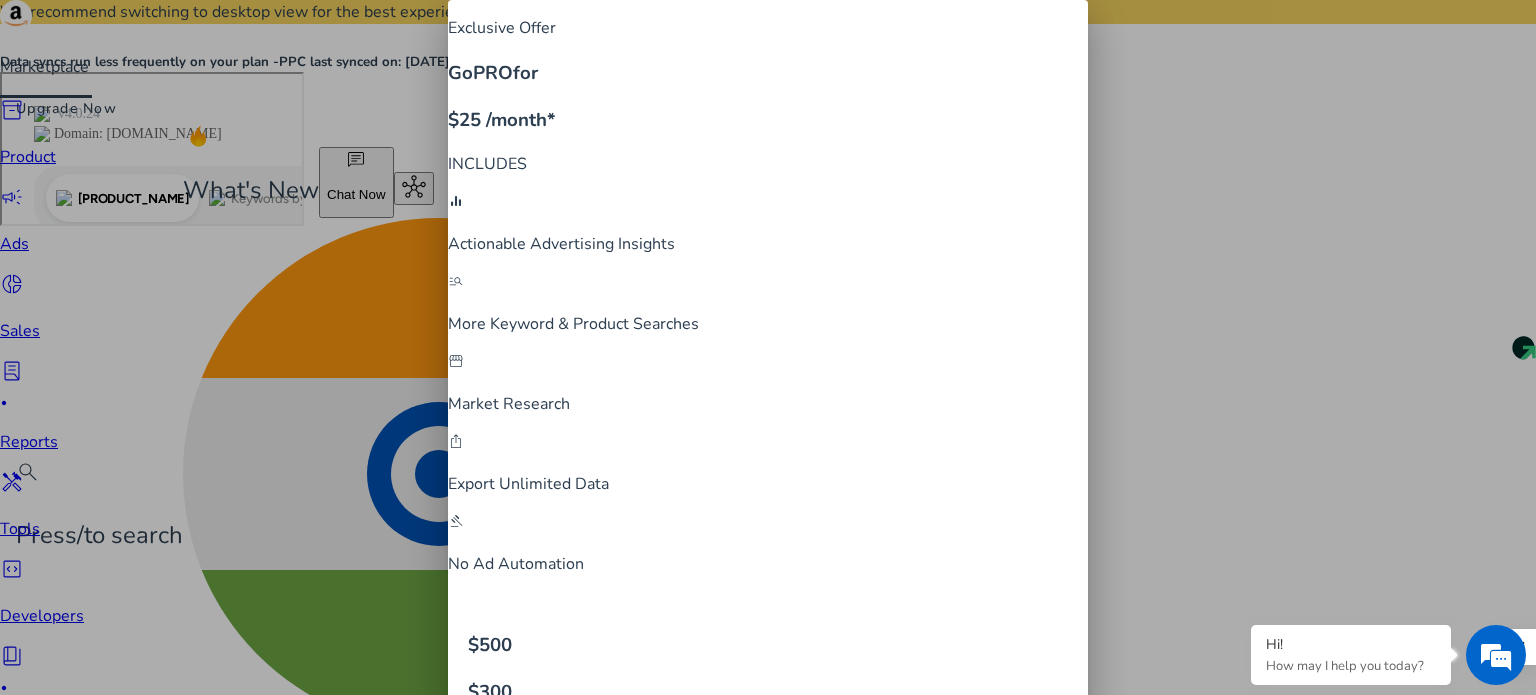 click on "close" at bounding box center (456, 1083) 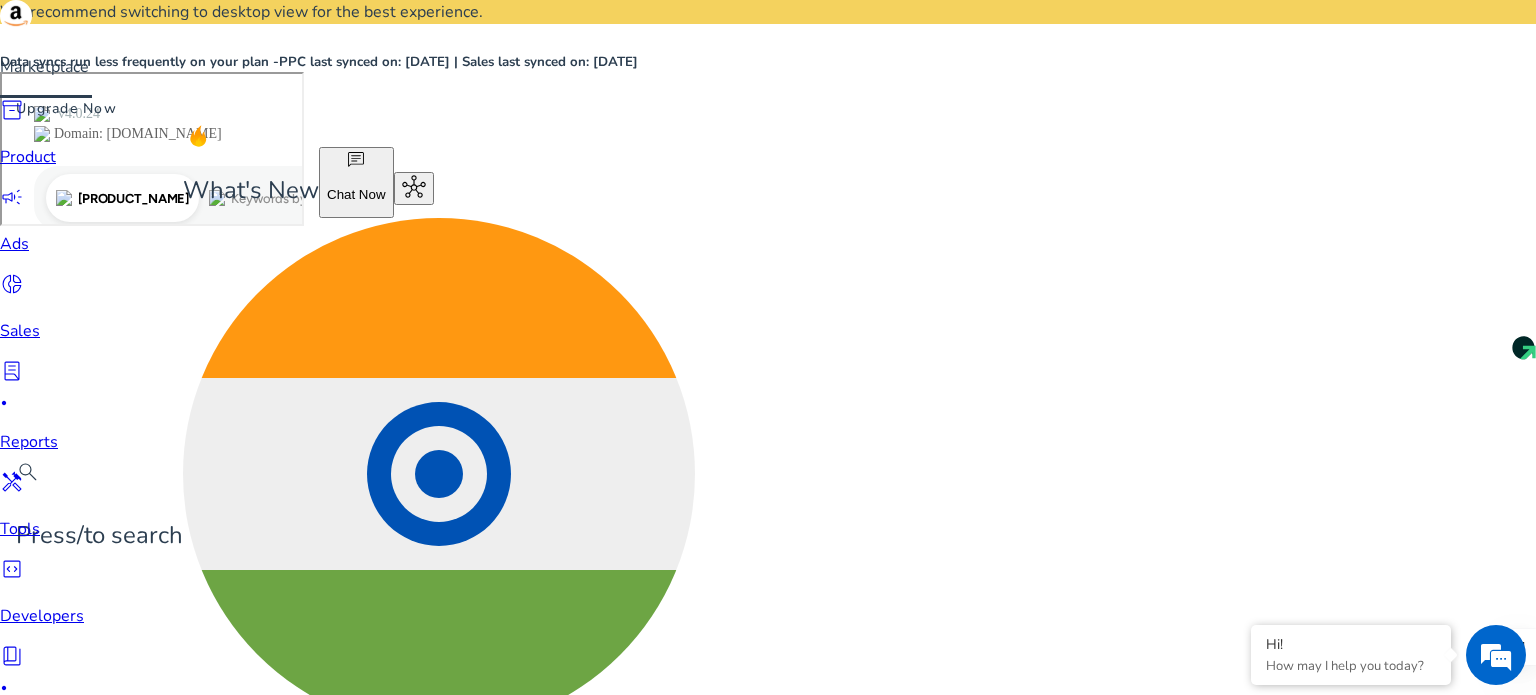 click on "lab_profile   fiber_manual_record" at bounding box center [42, 386] 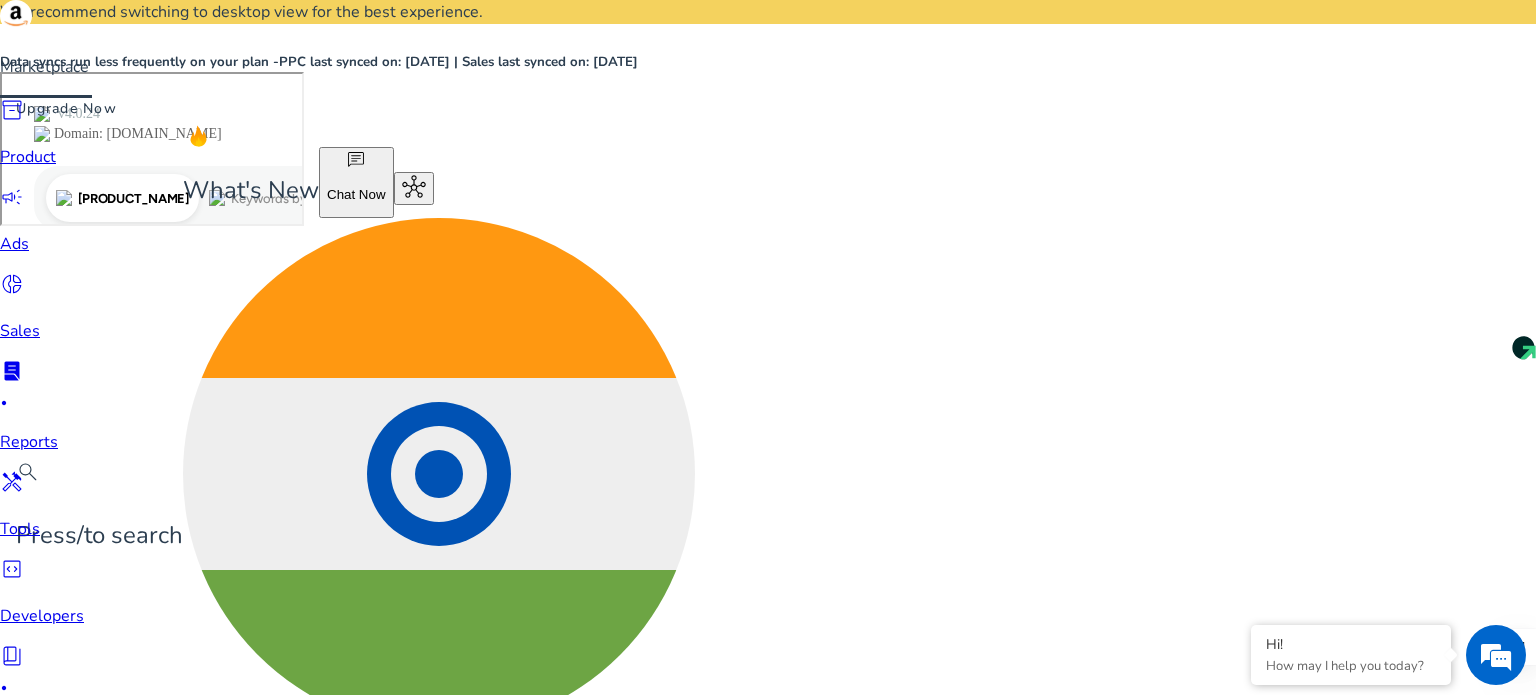 click on "inventory_2" at bounding box center [12, 110] 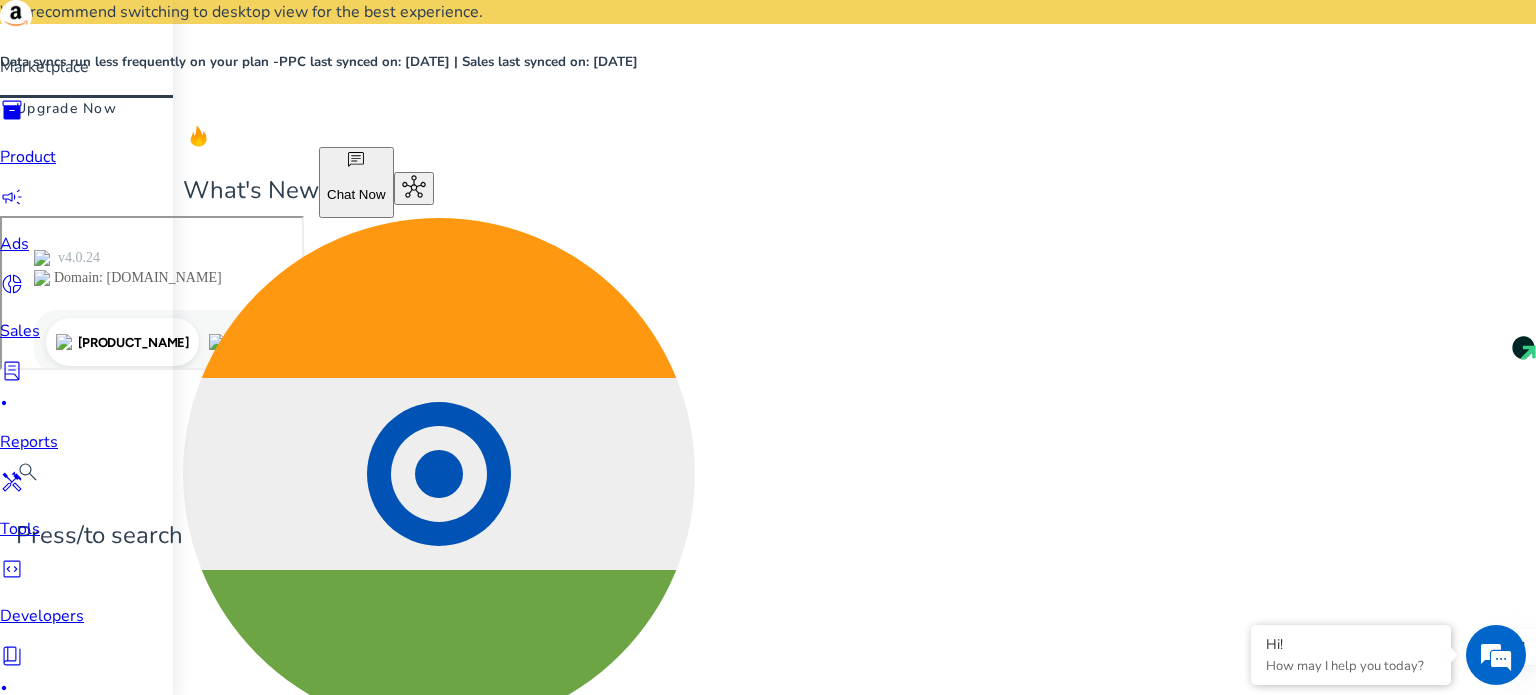 click on "campaign" at bounding box center [82, 200] 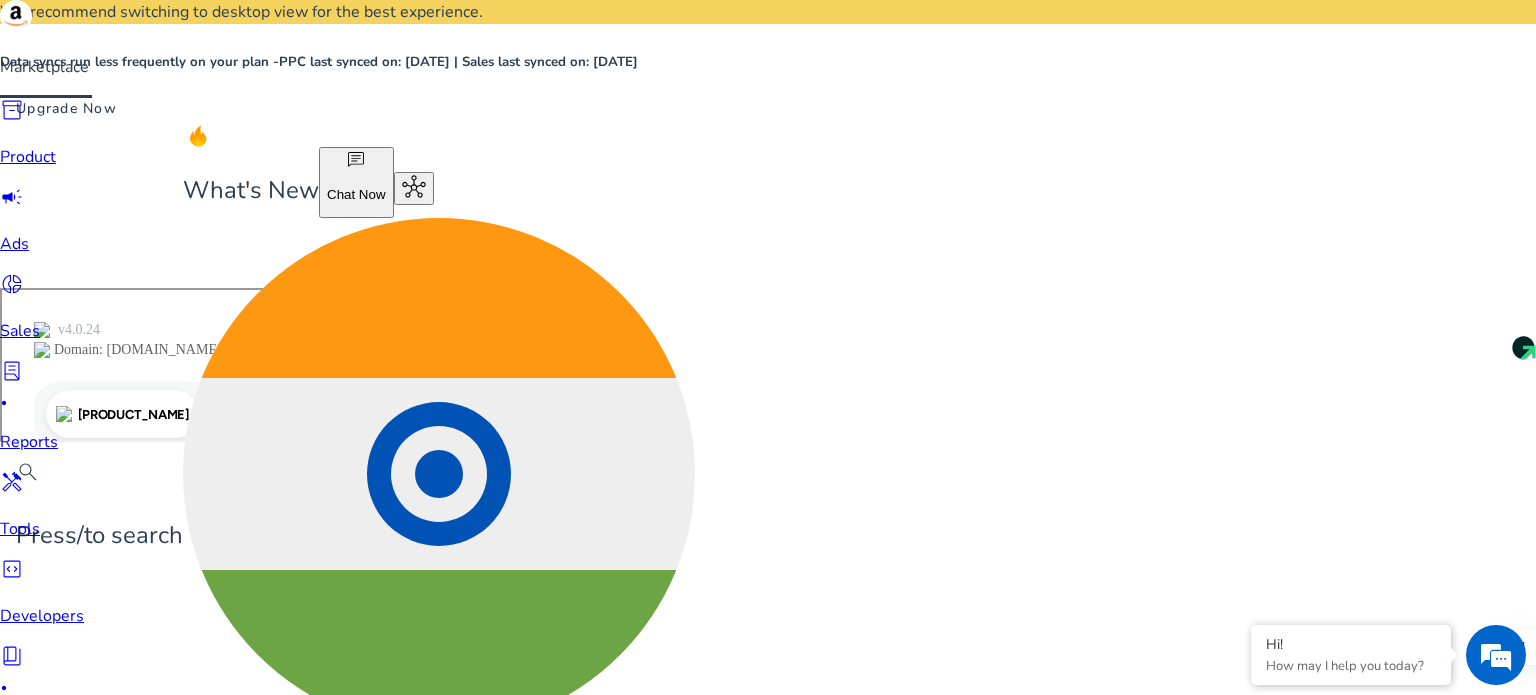 click on "Sanjay Amesur HUF" at bounding box center (306, 840) 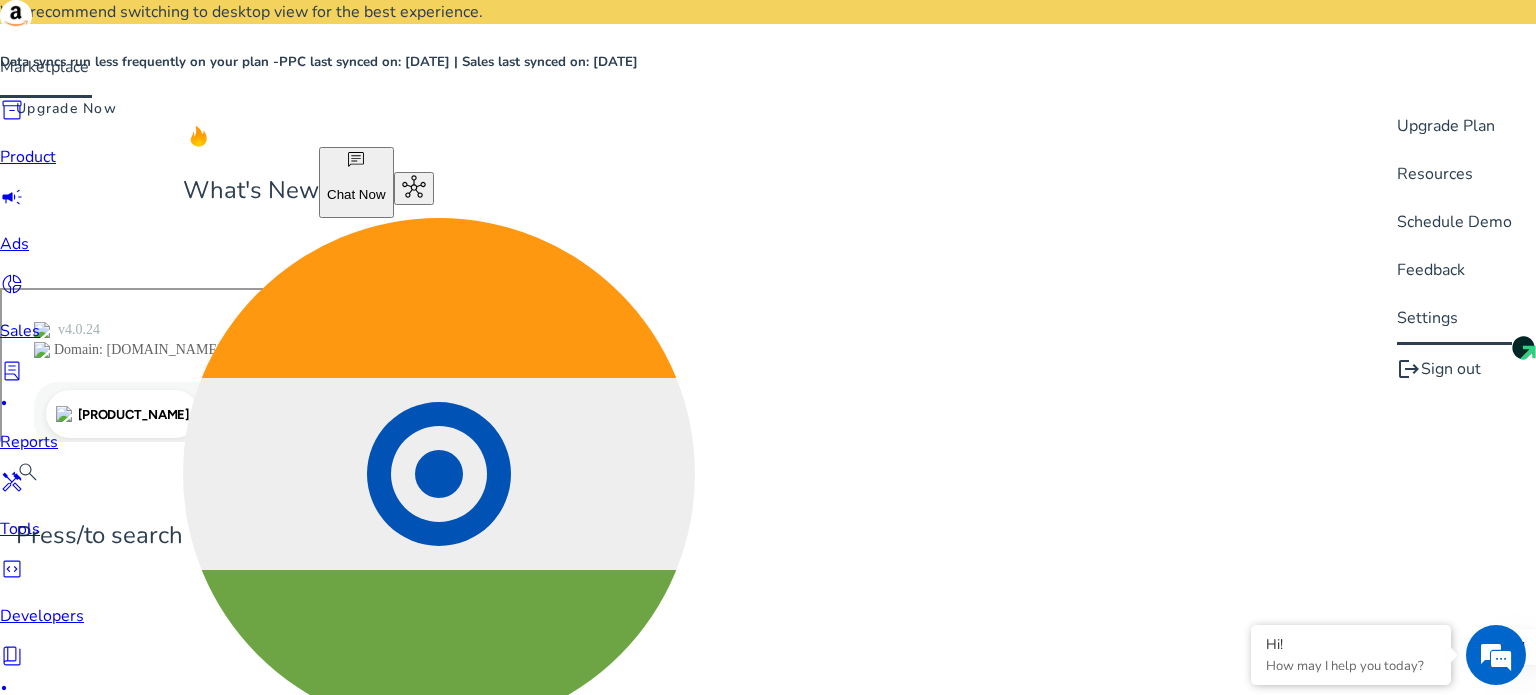 click on "Resources" at bounding box center [1435, 174] 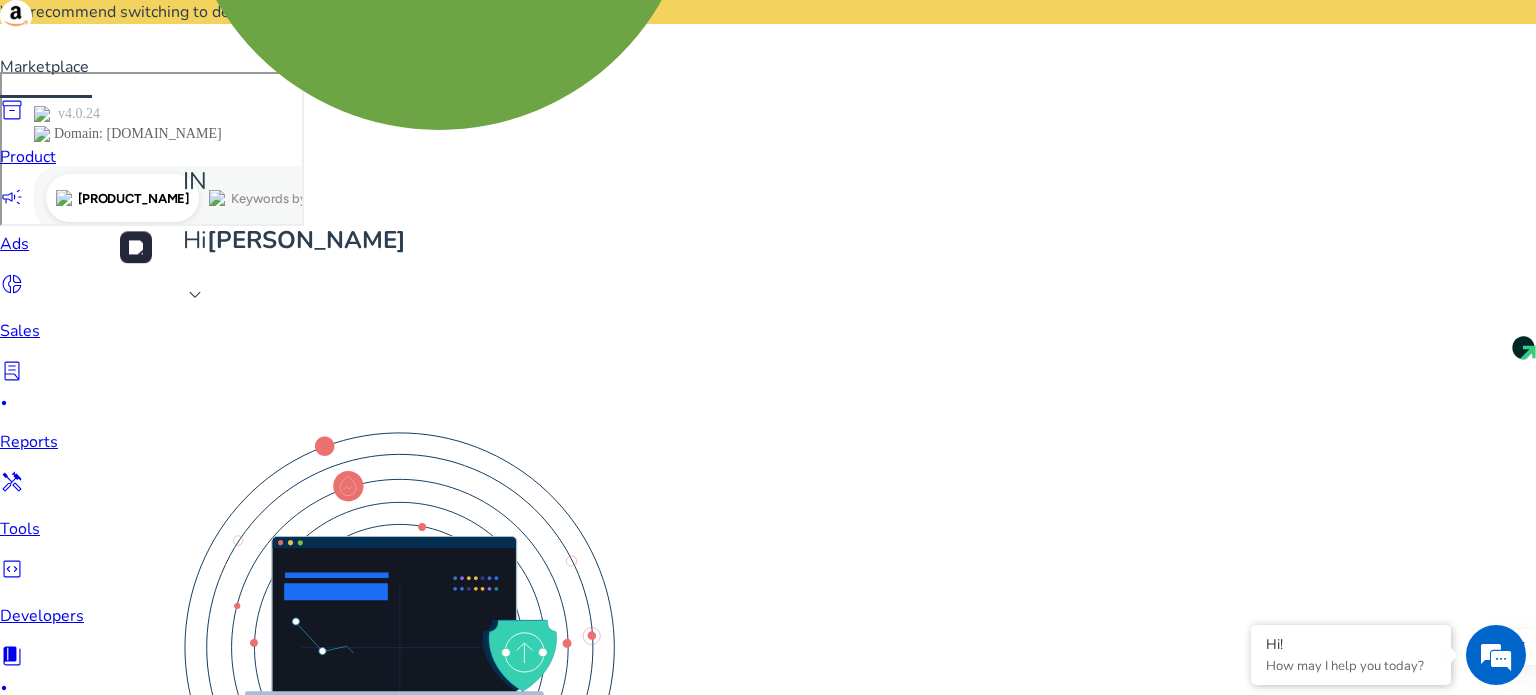 scroll, scrollTop: 0, scrollLeft: 0, axis: both 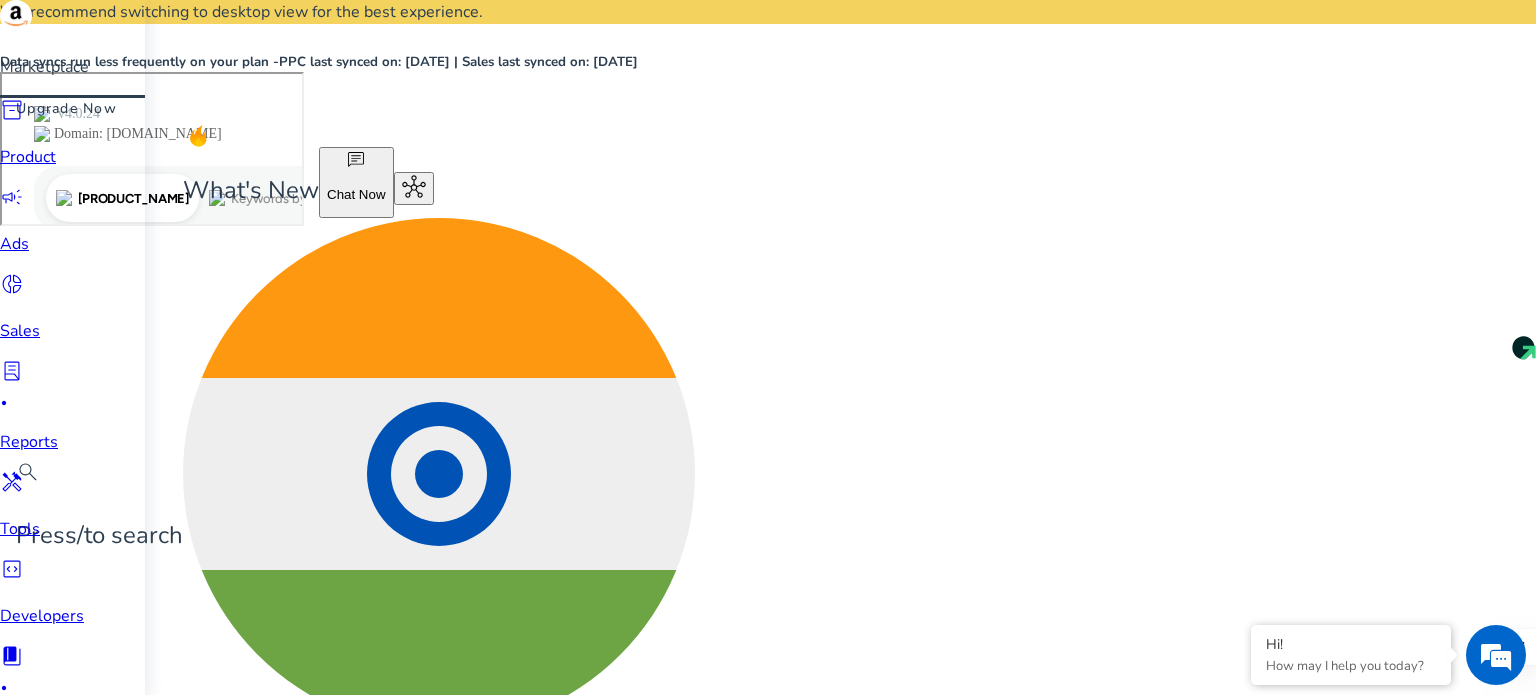click on "Listing Quality" at bounding box center (72, 1014) 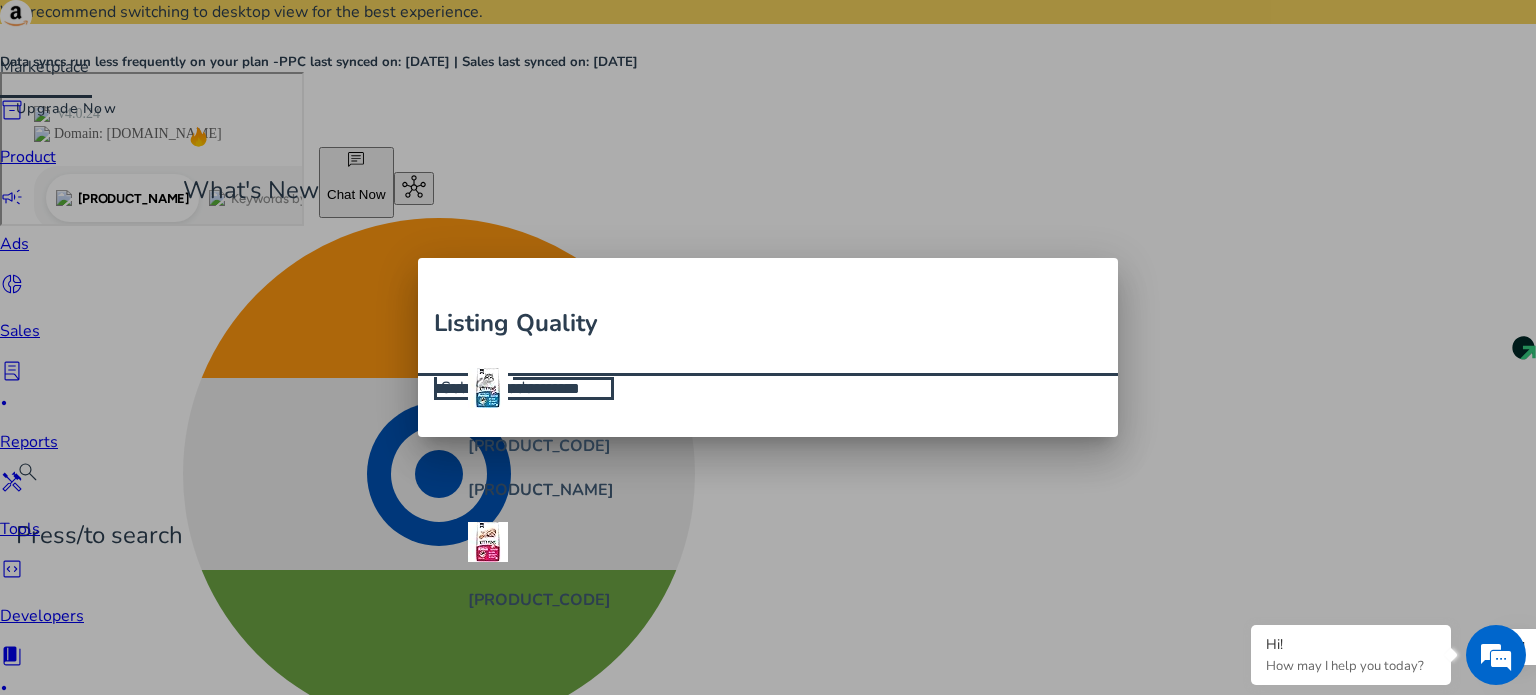 click at bounding box center [768, 347] 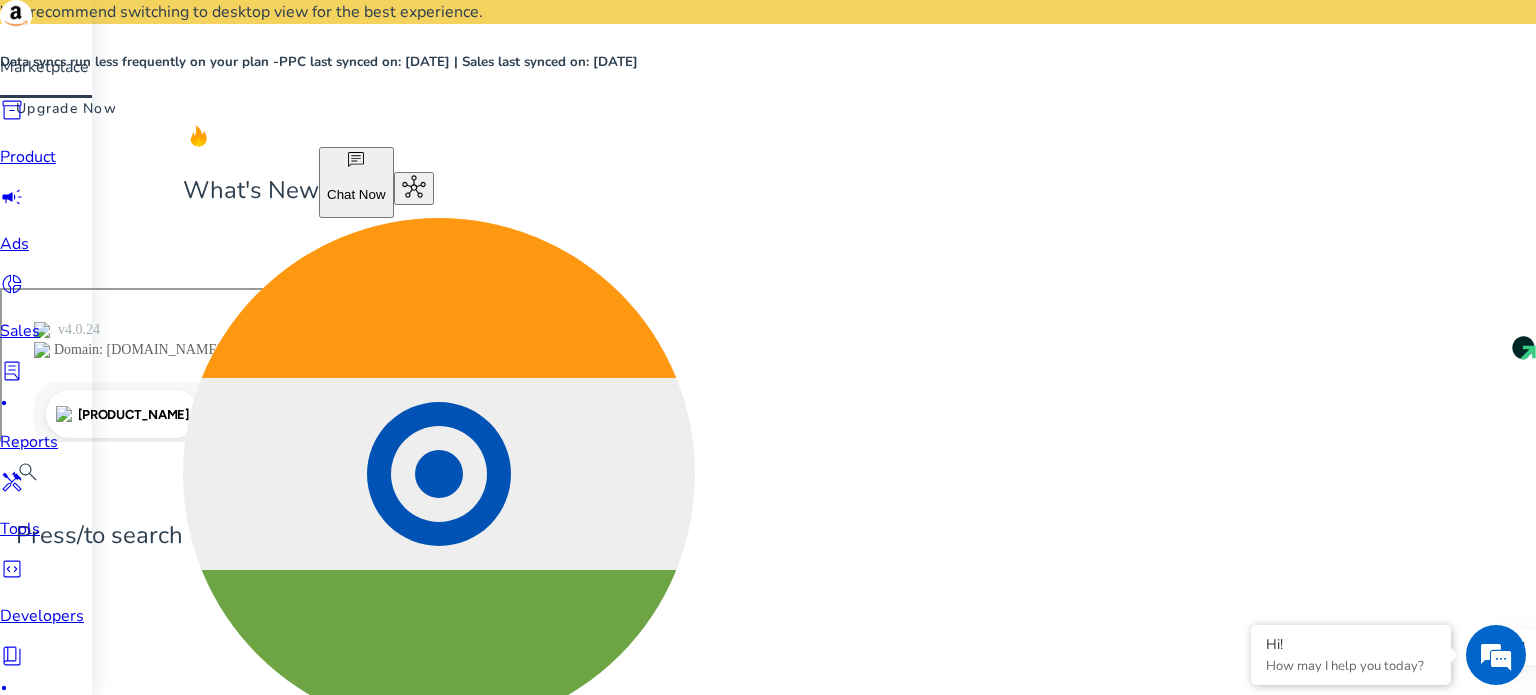 click on "donut_small" at bounding box center (12, 284) 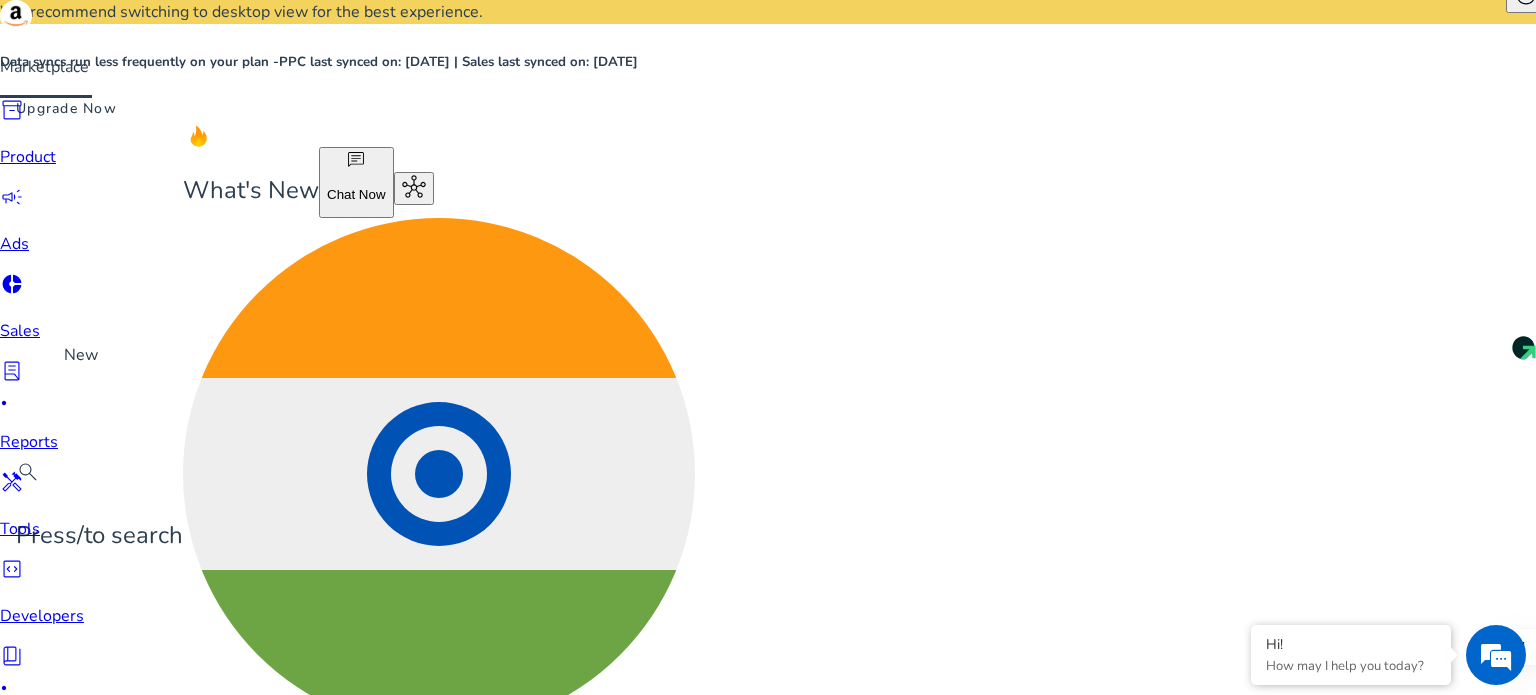 click on "lab_profile" at bounding box center (12, 371) 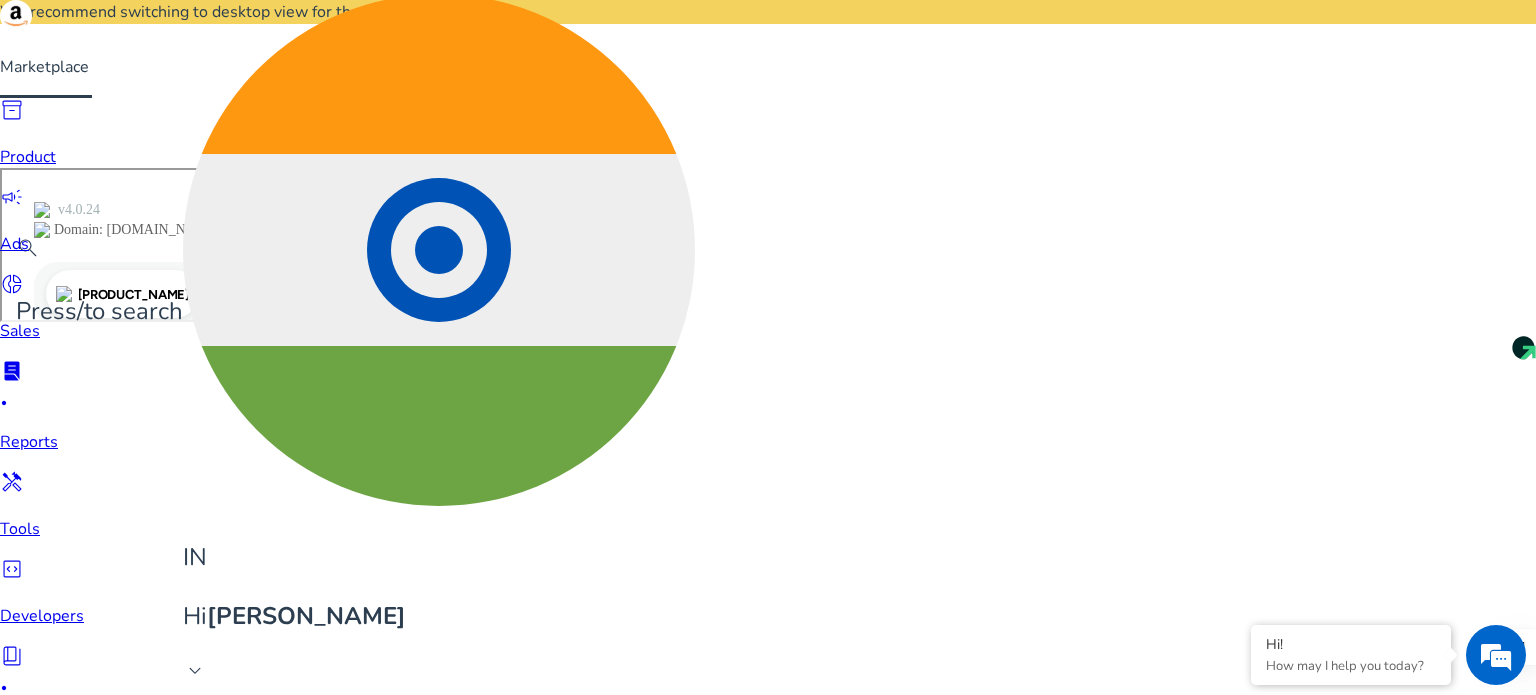 scroll, scrollTop: 400, scrollLeft: 0, axis: vertical 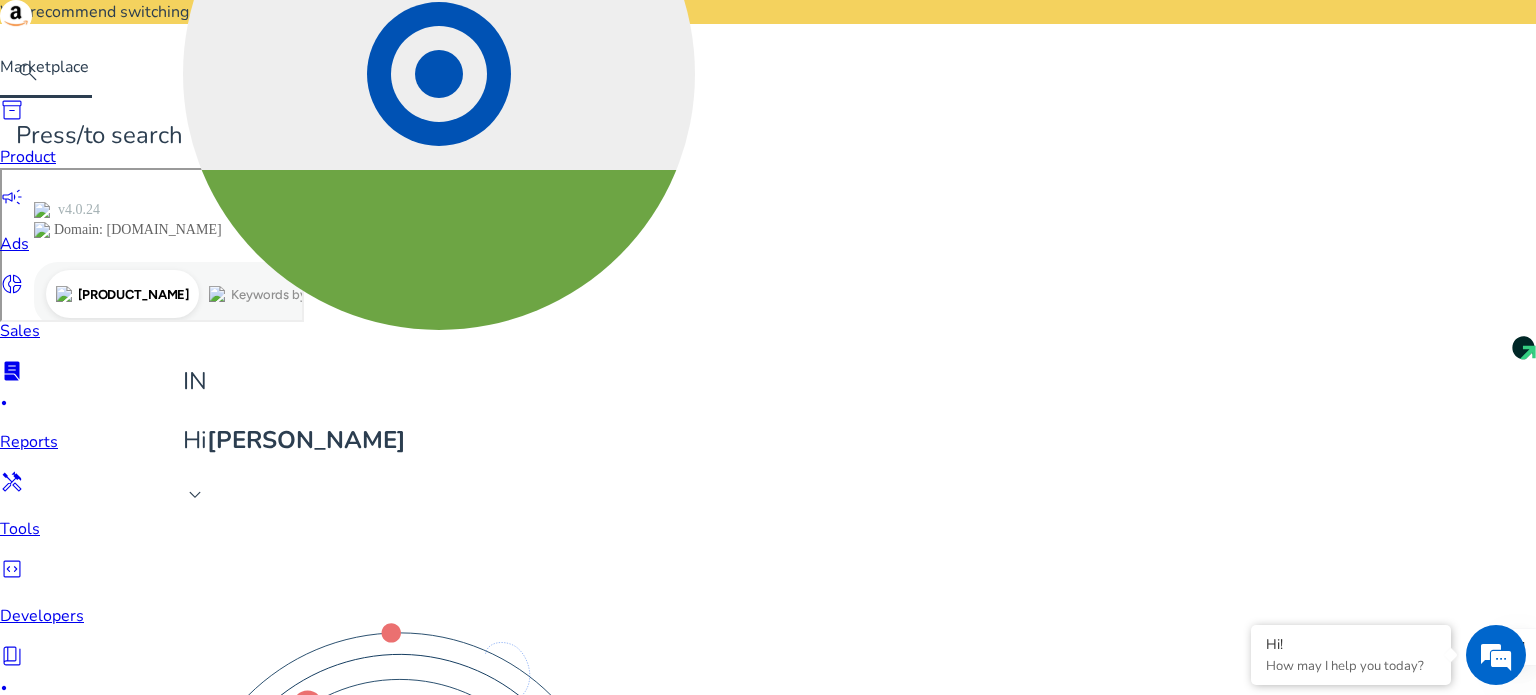 click on "Marketing and Advertising" 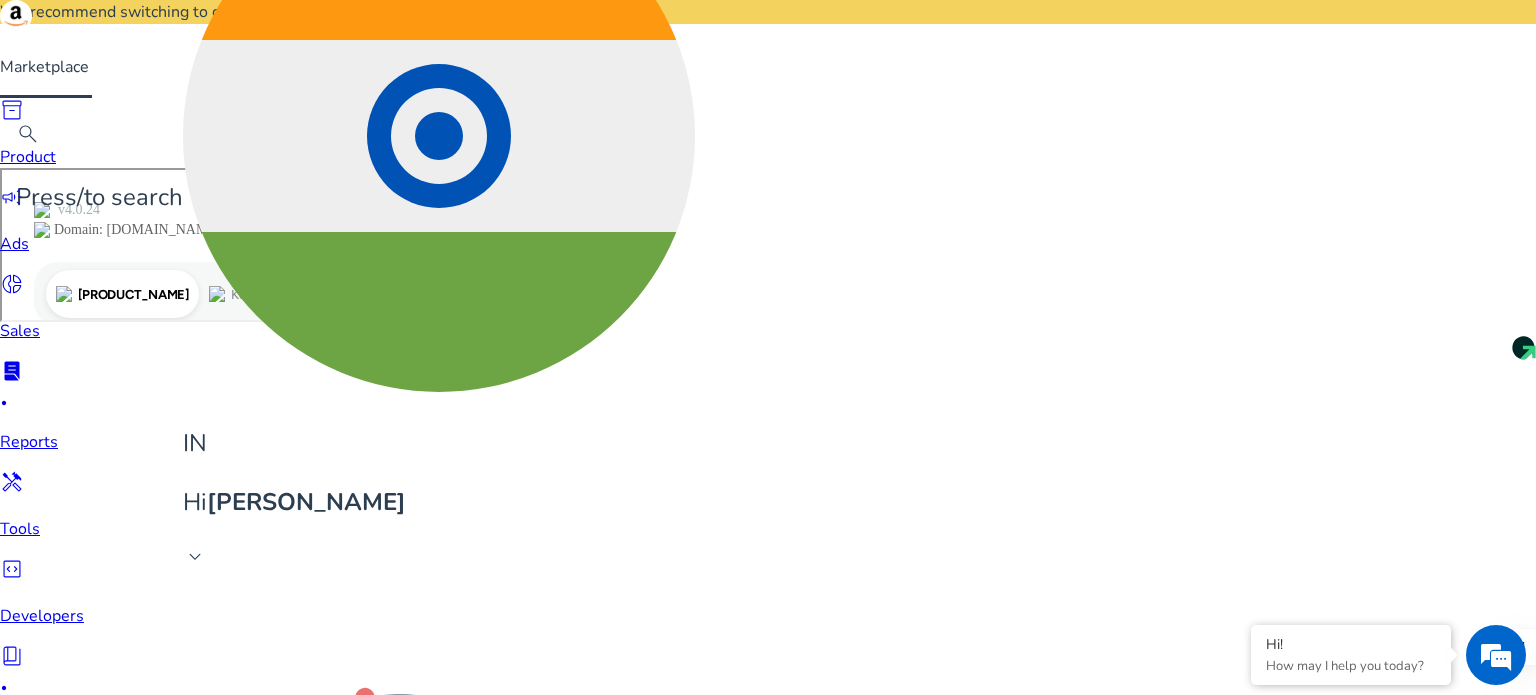 click on "handyman" at bounding box center (42, 485) 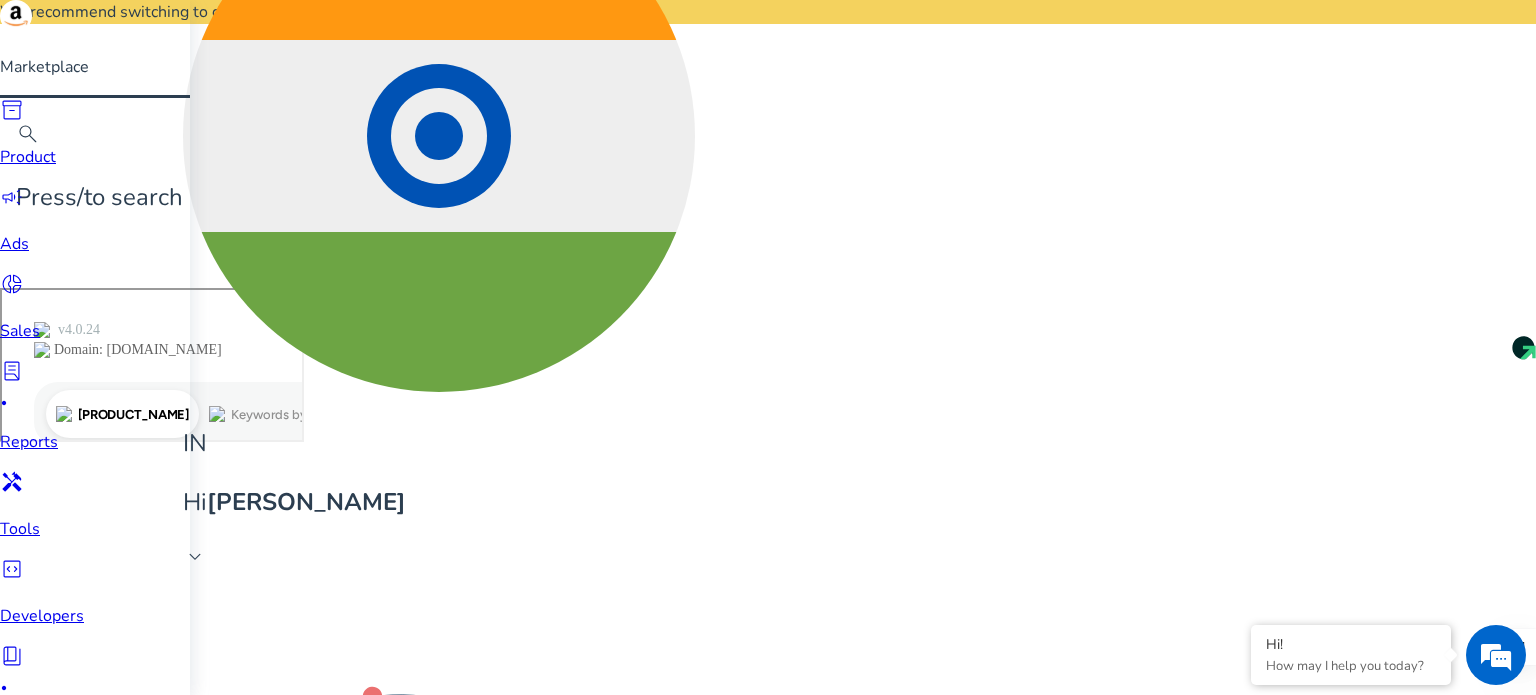 scroll, scrollTop: 0, scrollLeft: 0, axis: both 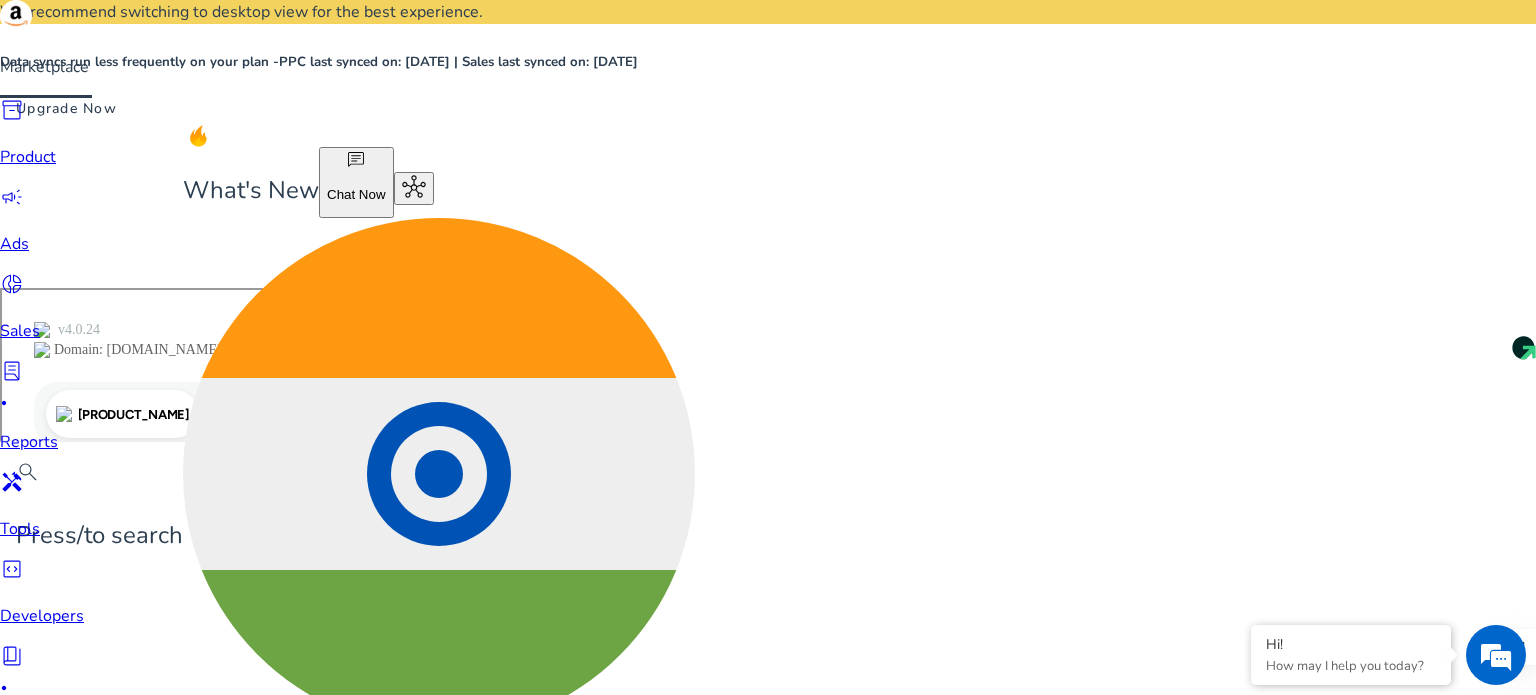click on "error_outline" at bounding box center (12, 12) 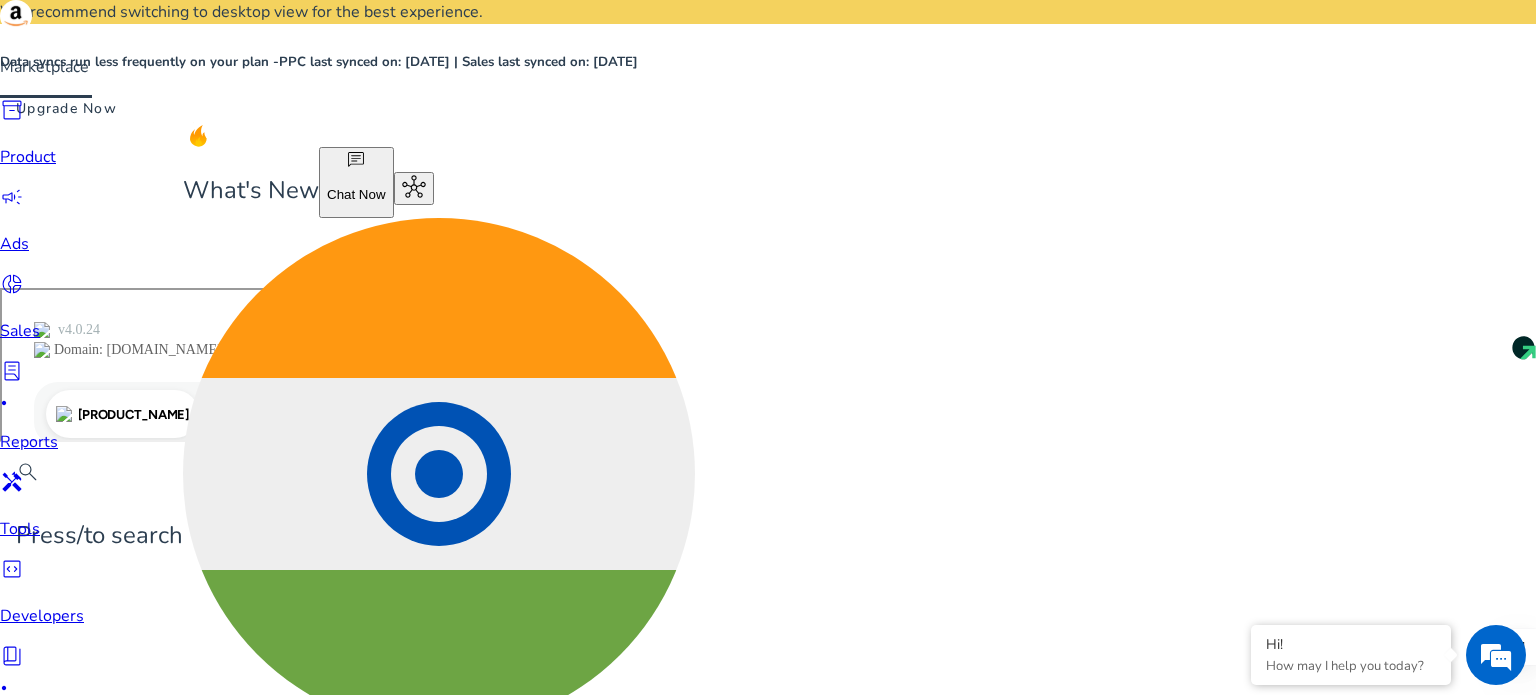 click at bounding box center (66, 108) 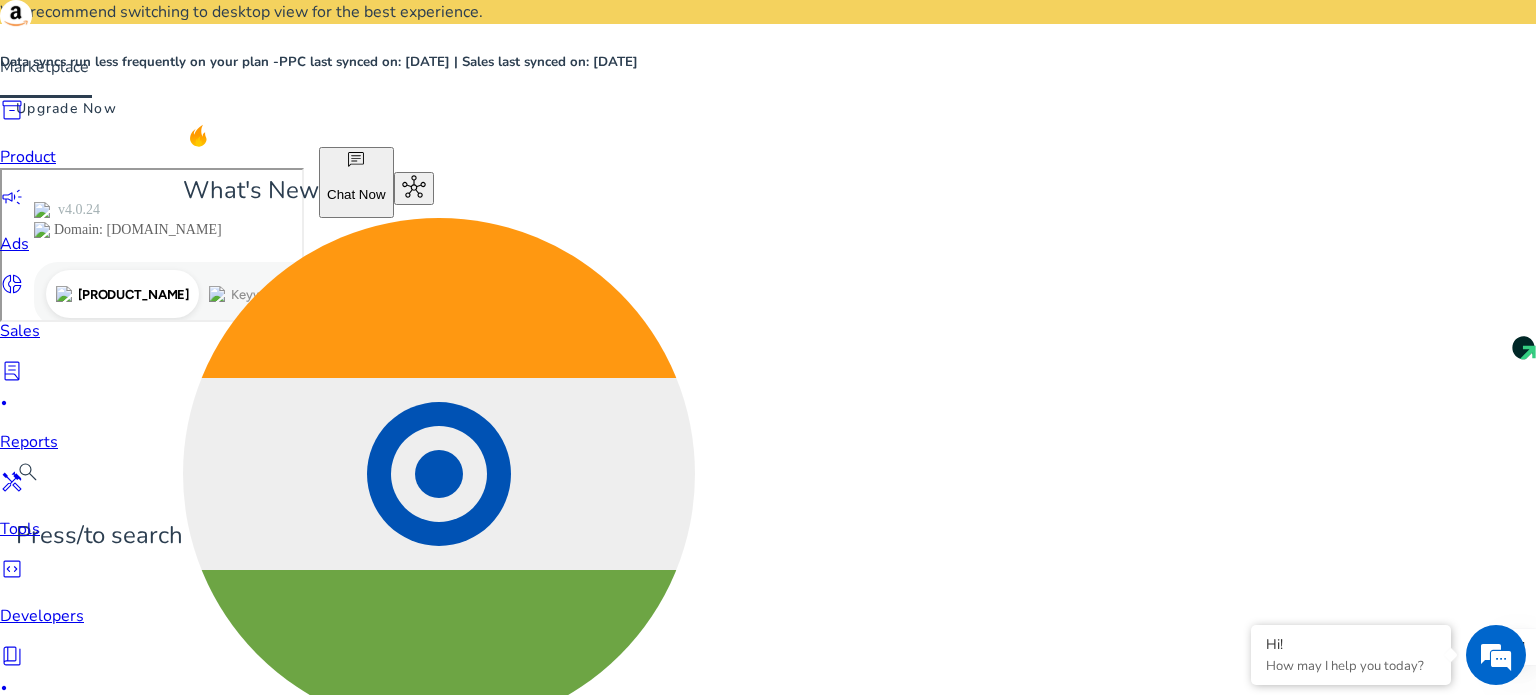 click on "Current Plan:  Freemium" 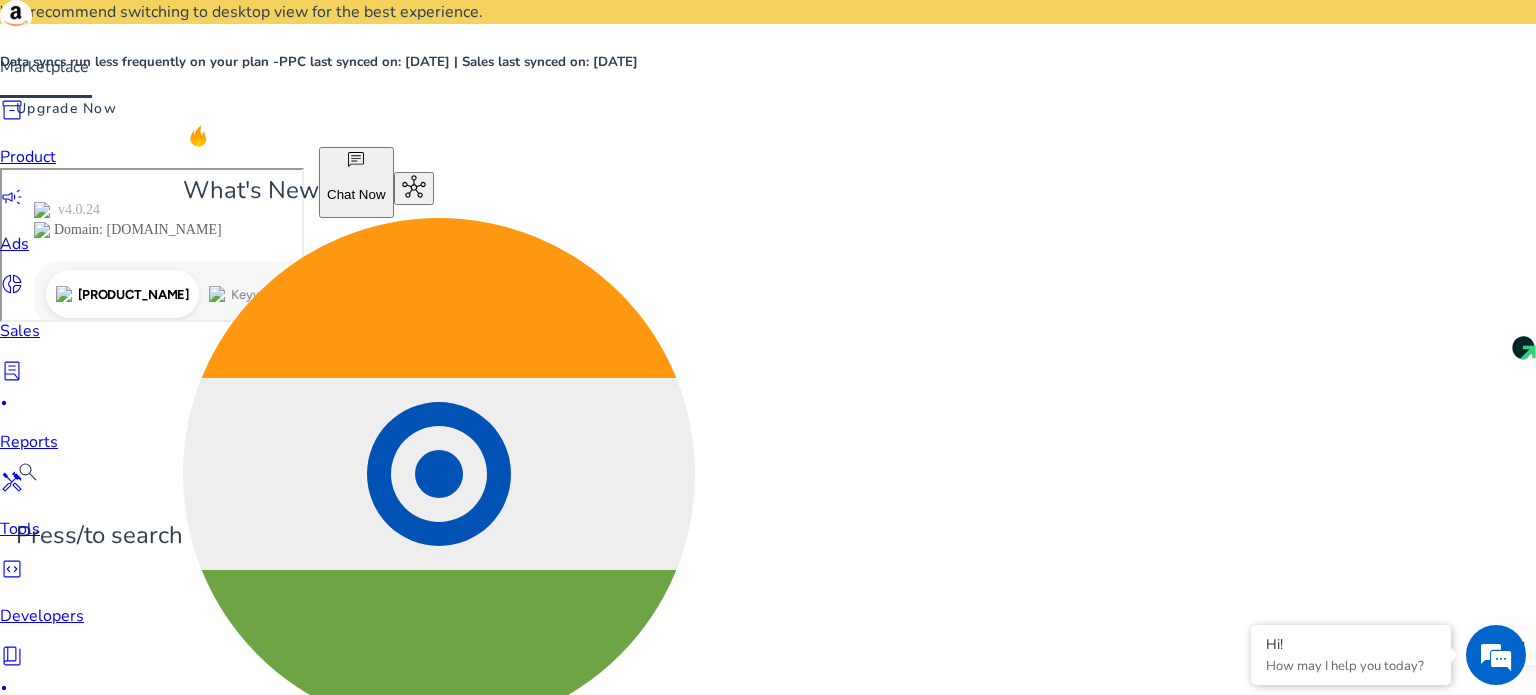 click on "arrow_left_alt   Back to Billing" 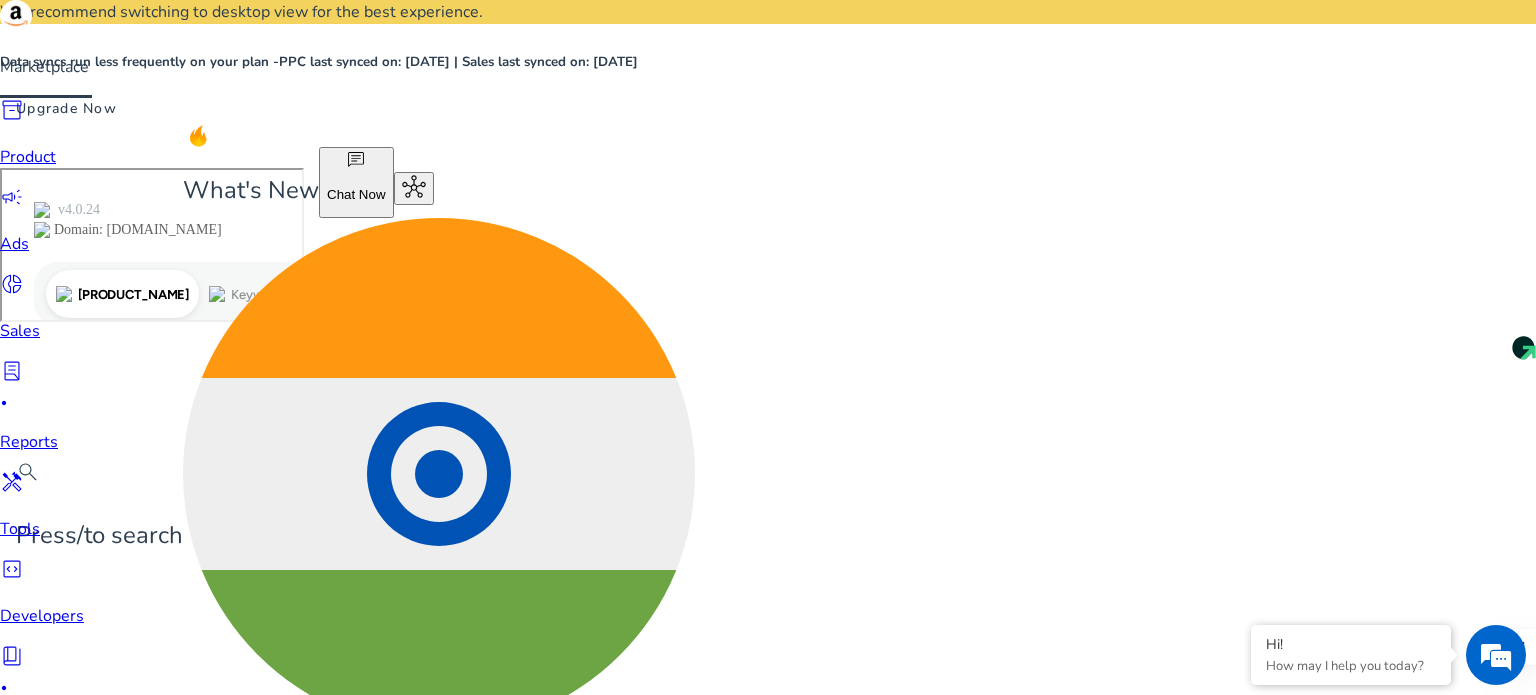 click on "Upgrade" 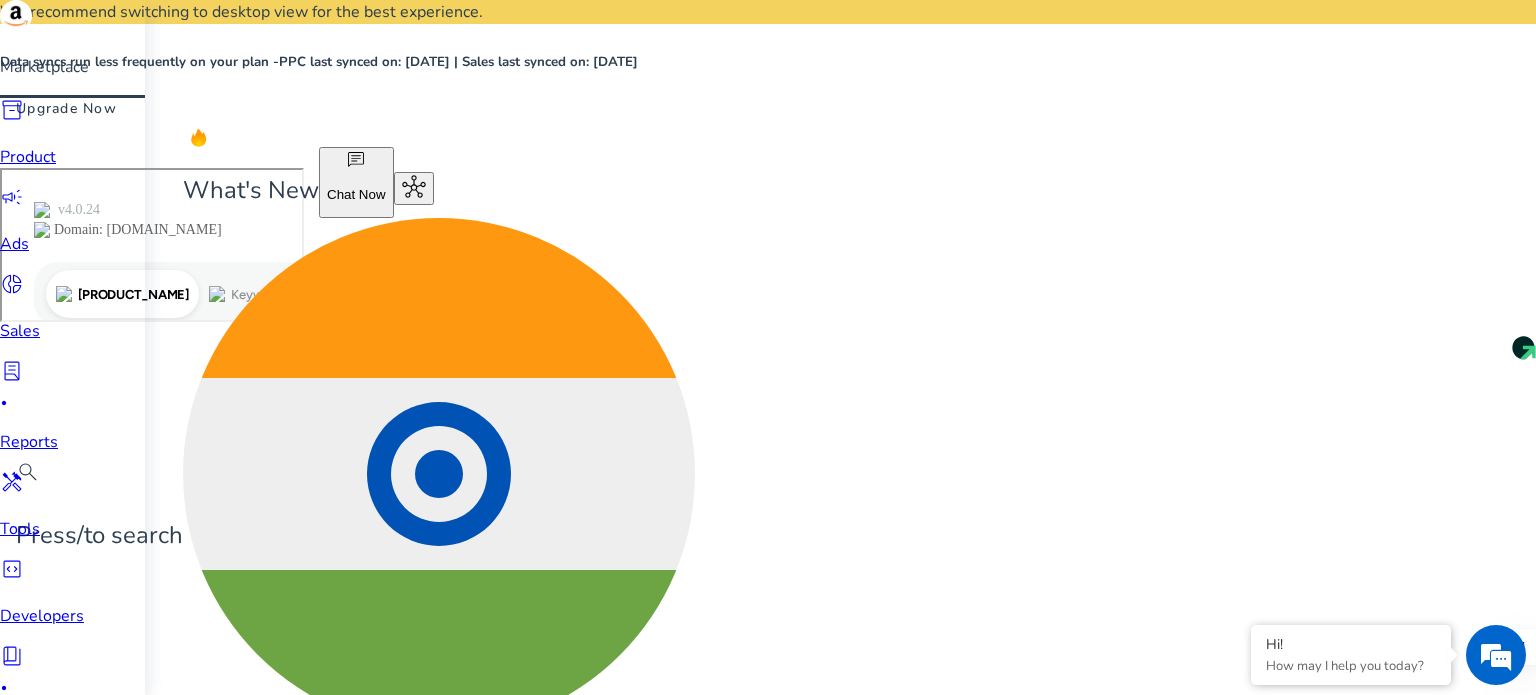 click on "inventory_2" at bounding box center (12, 110) 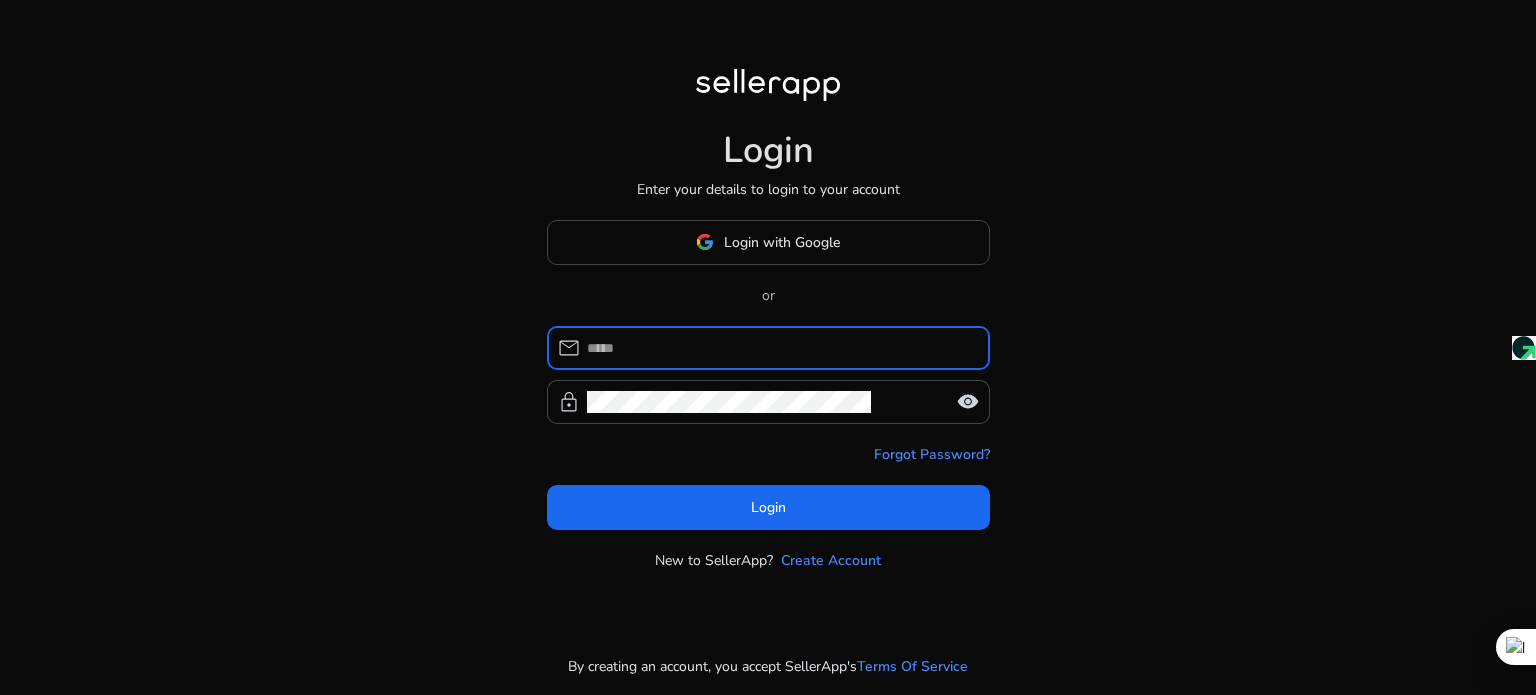 scroll, scrollTop: 0, scrollLeft: 0, axis: both 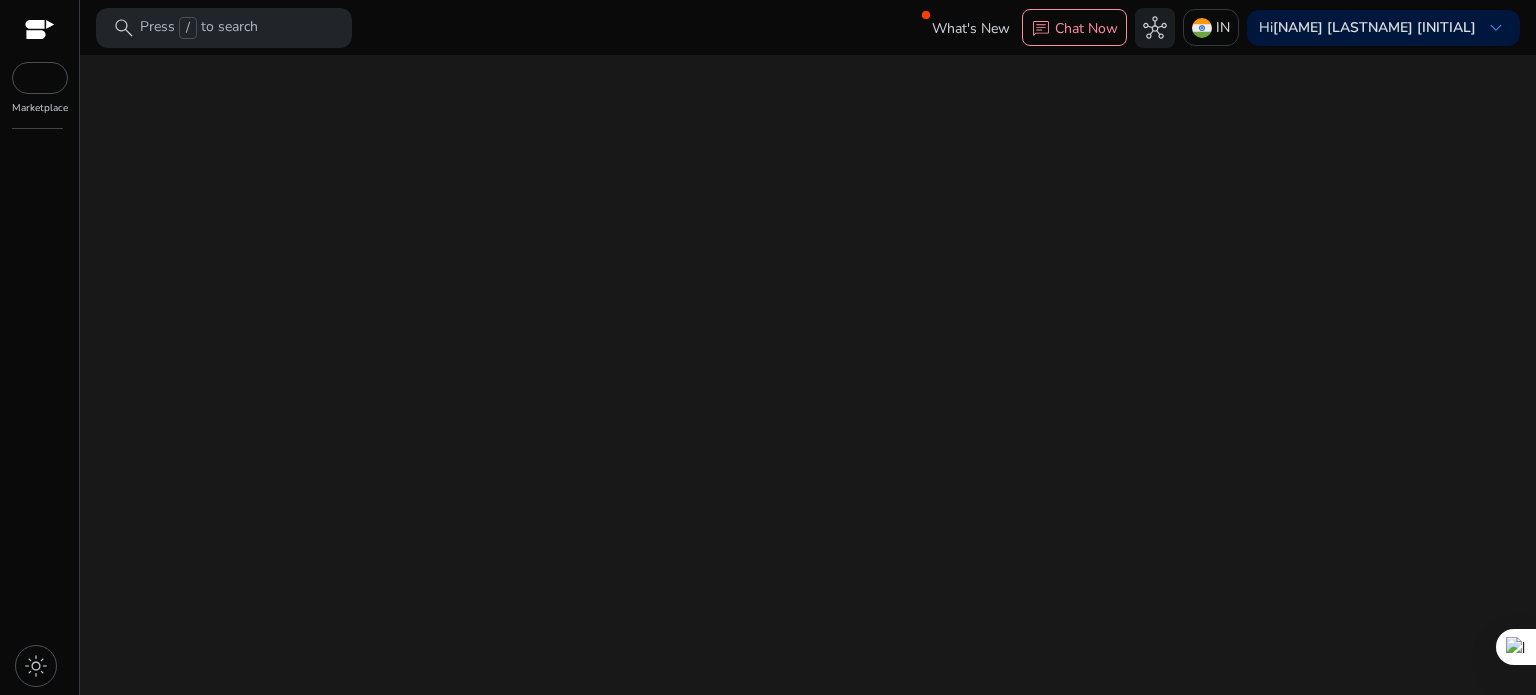 click on "We are getting things ready for you..." 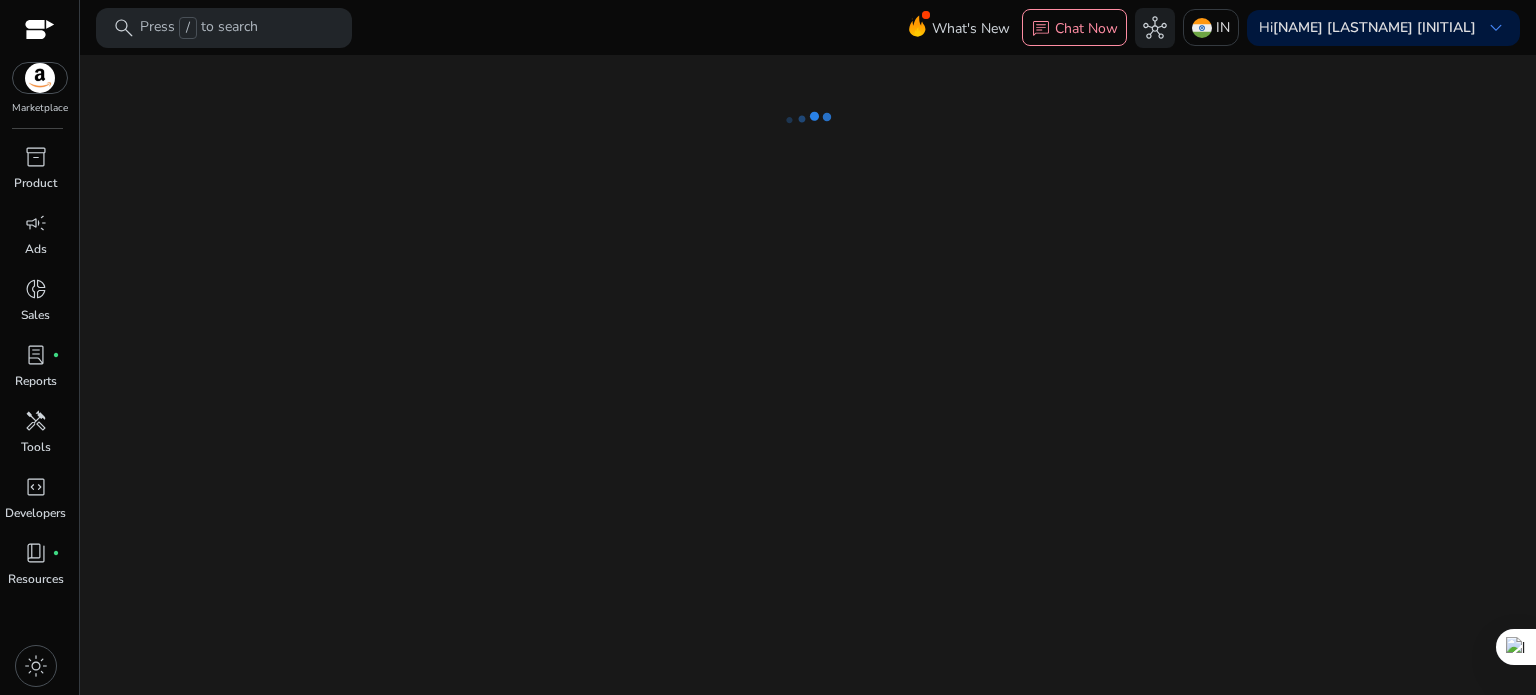 scroll, scrollTop: 0, scrollLeft: 0, axis: both 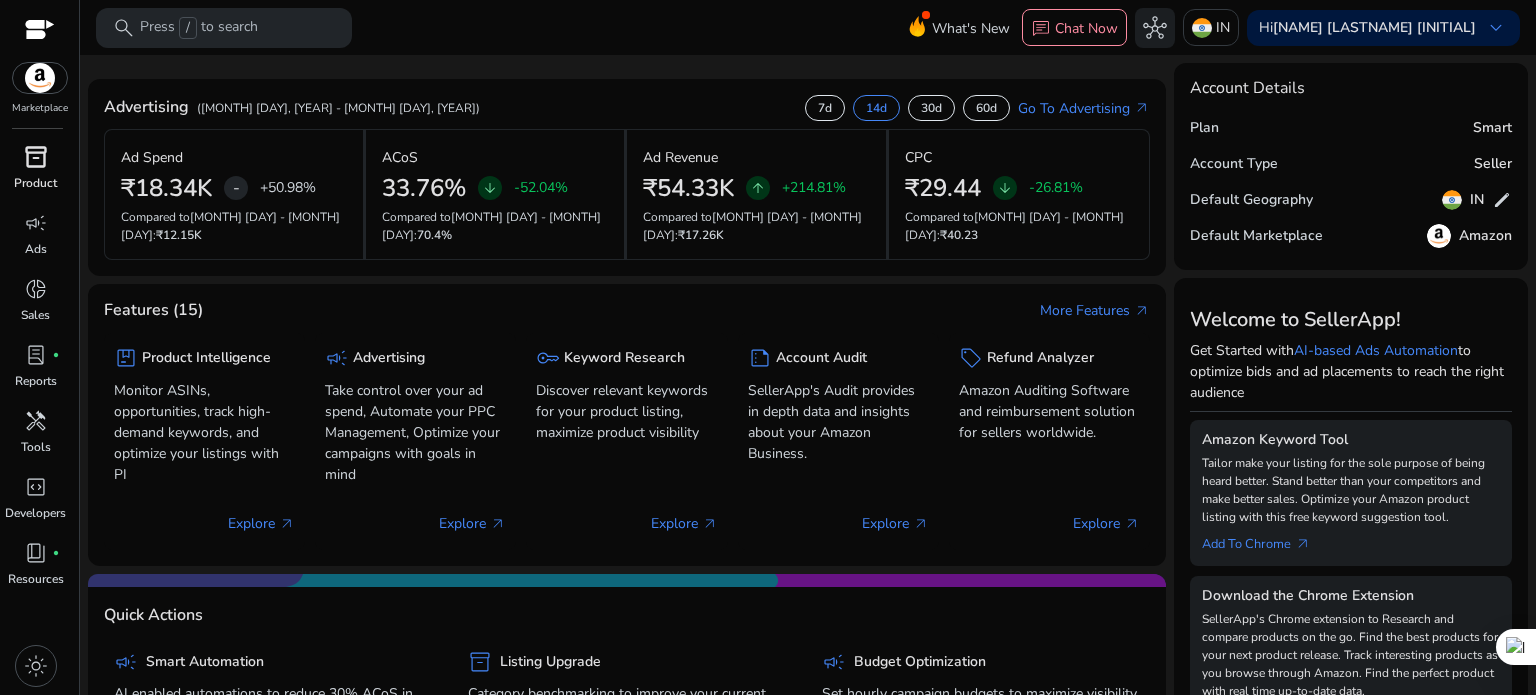 click on "inventory_2" at bounding box center [36, 157] 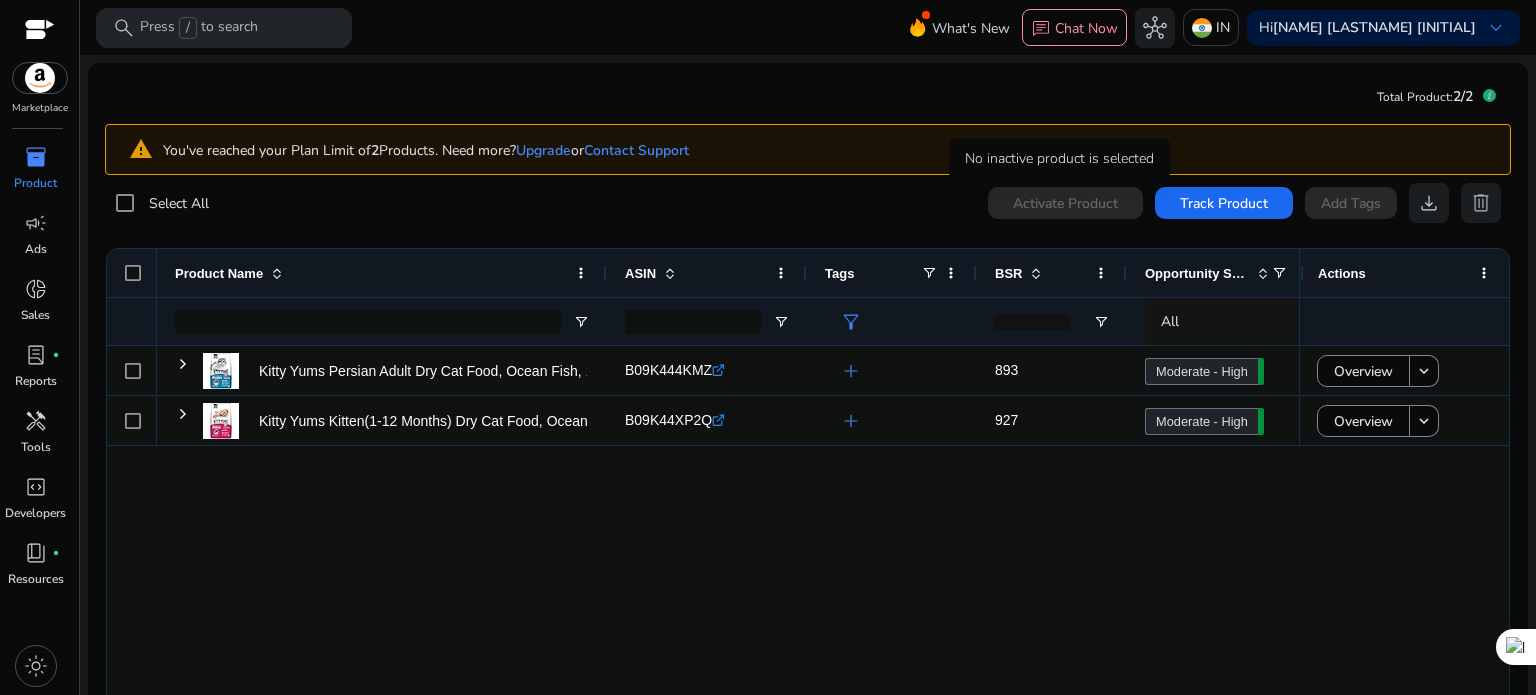 click on "Activate Product" 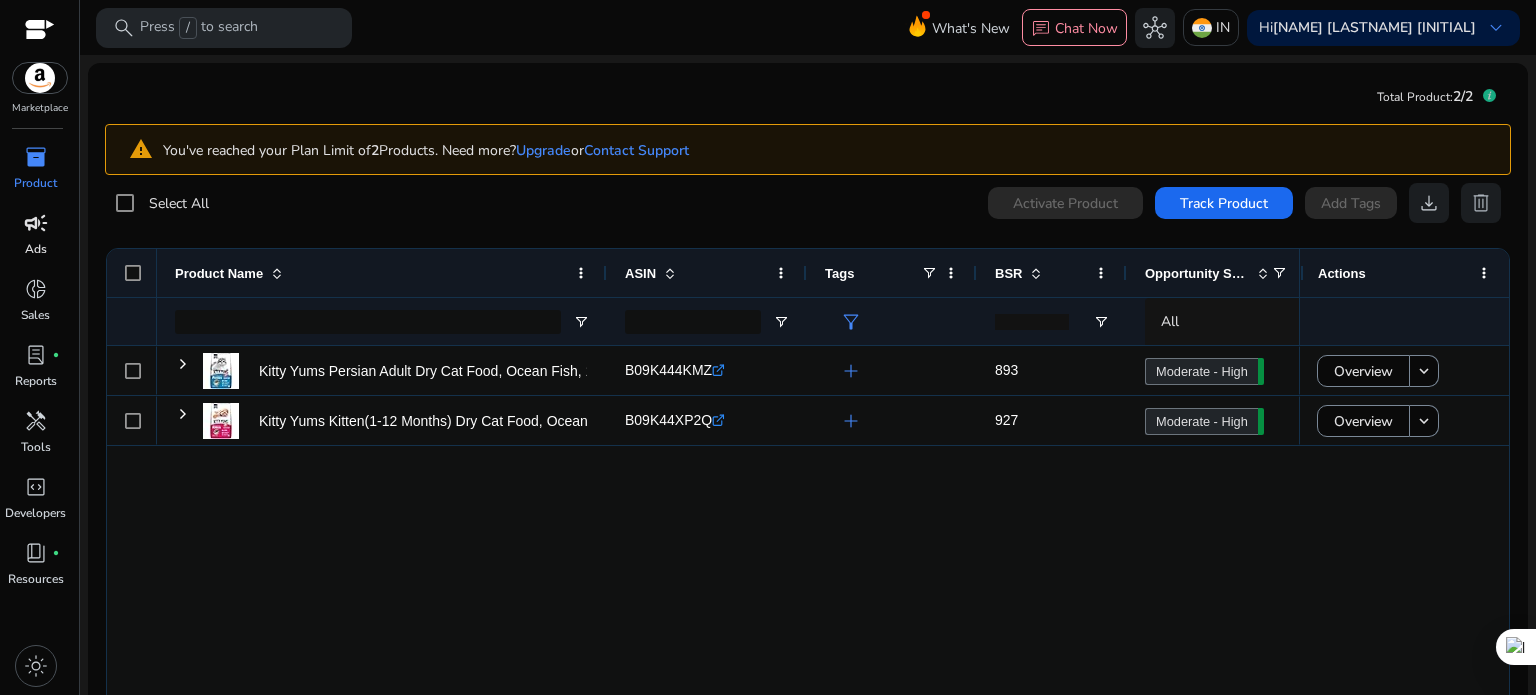click on "campaign" at bounding box center (36, 223) 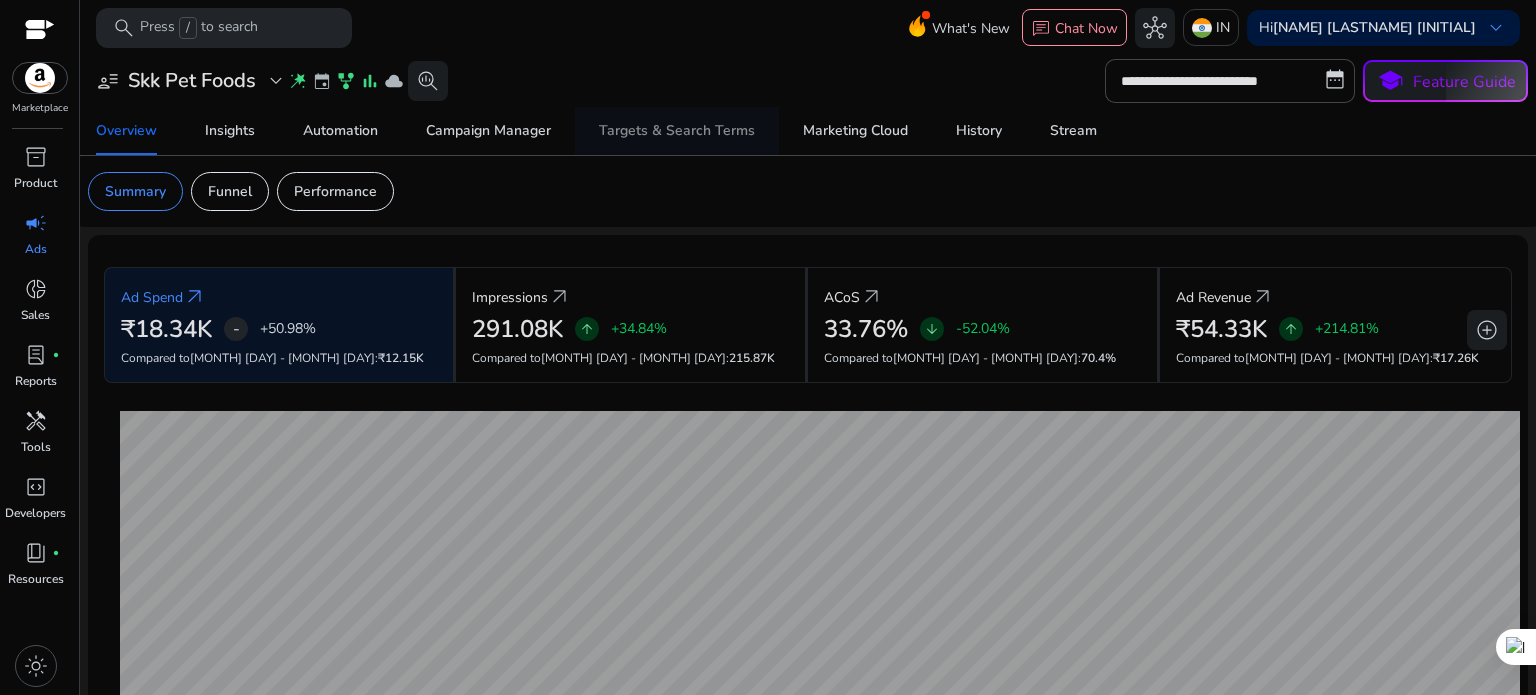 scroll, scrollTop: 0, scrollLeft: 0, axis: both 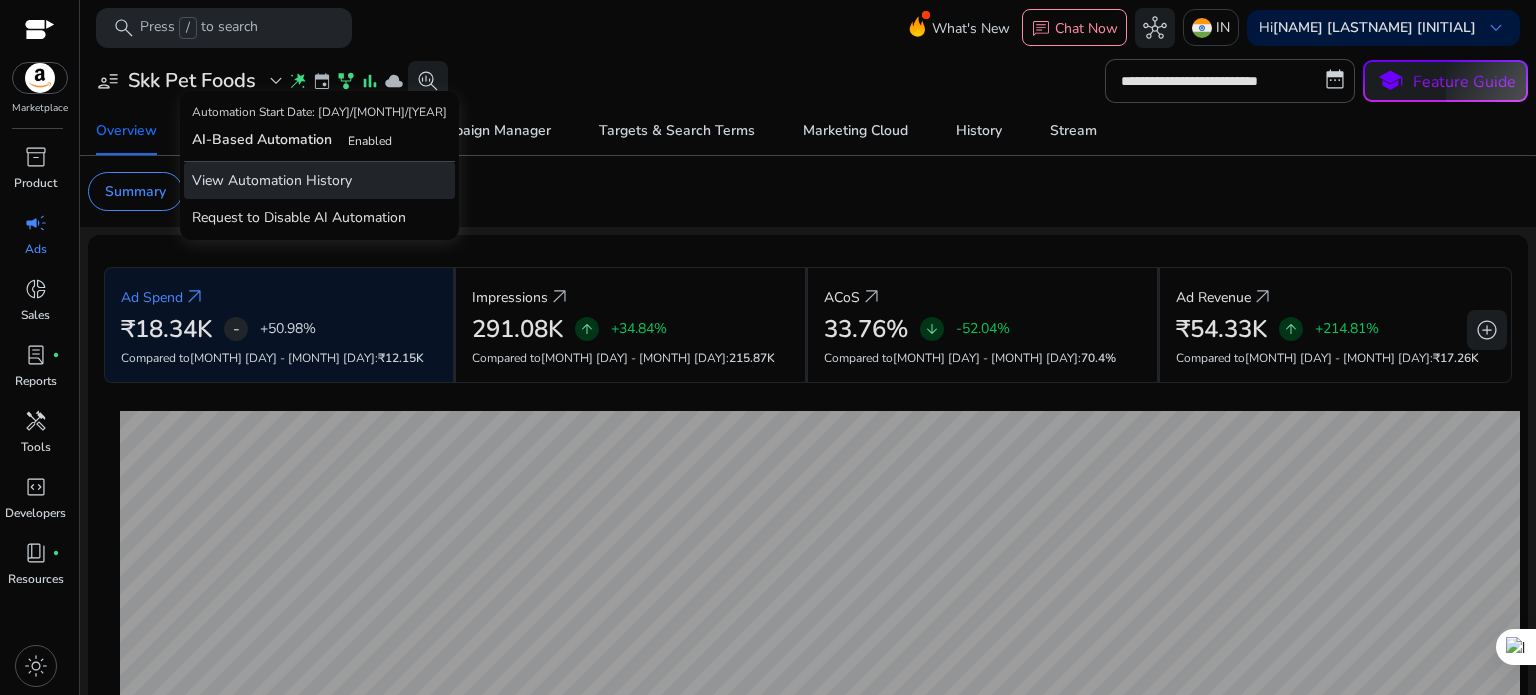 click on "View Automation History" at bounding box center (319, 180) 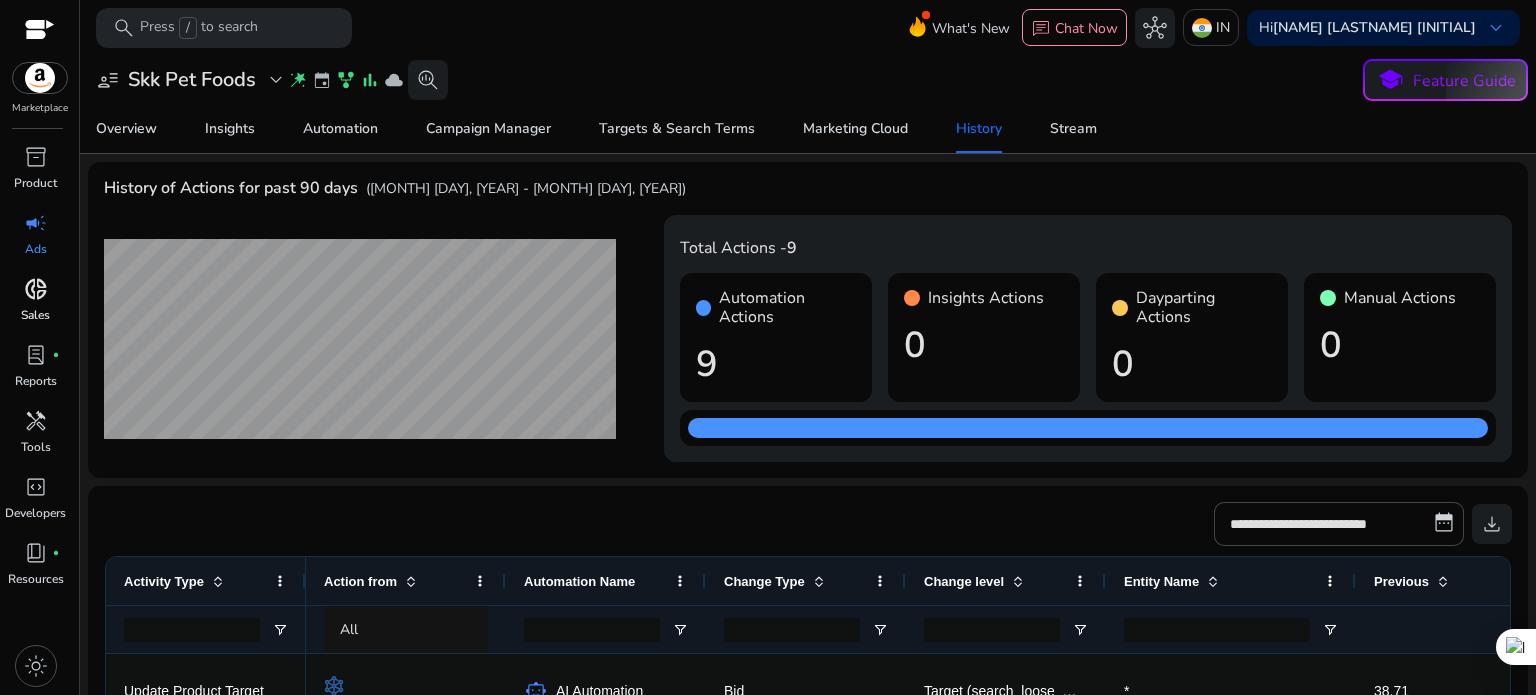 click on "donut_small" at bounding box center [36, 289] 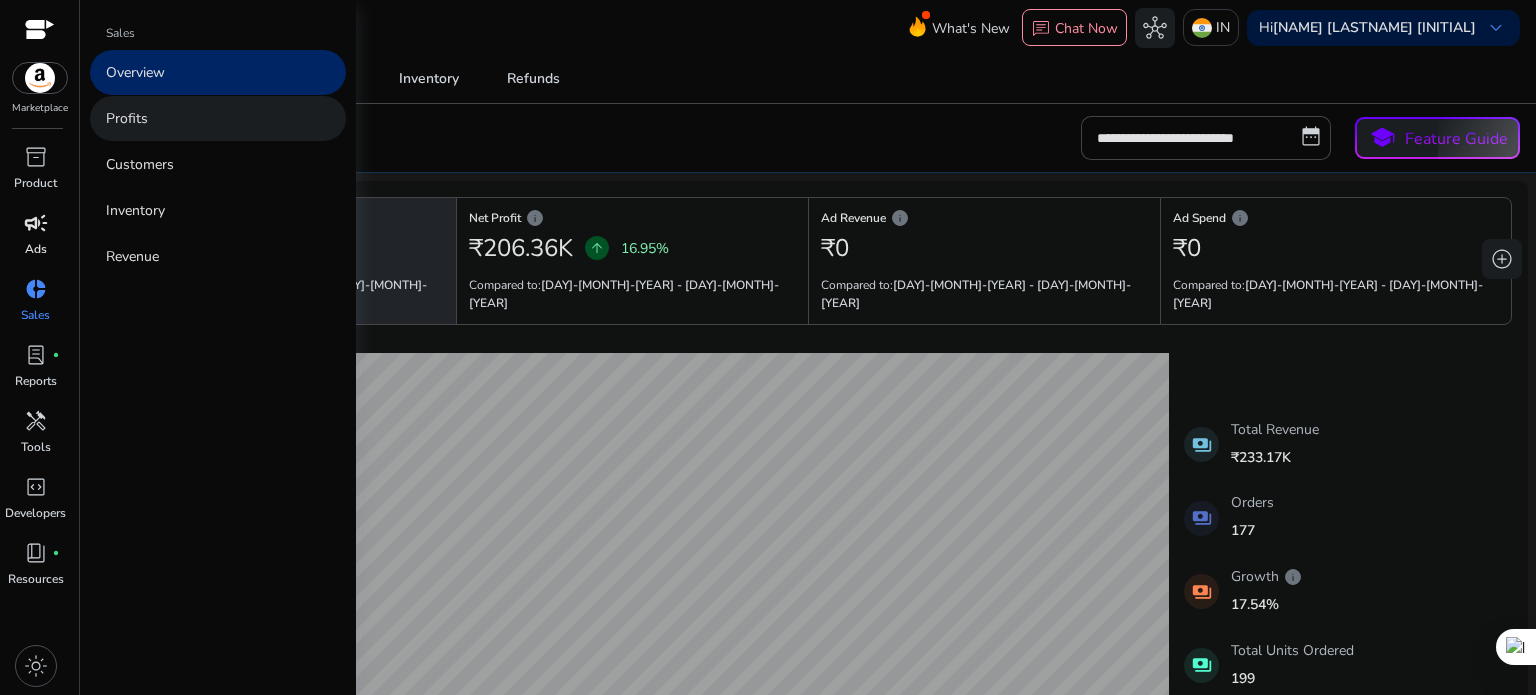 click on "Profits" at bounding box center (218, 118) 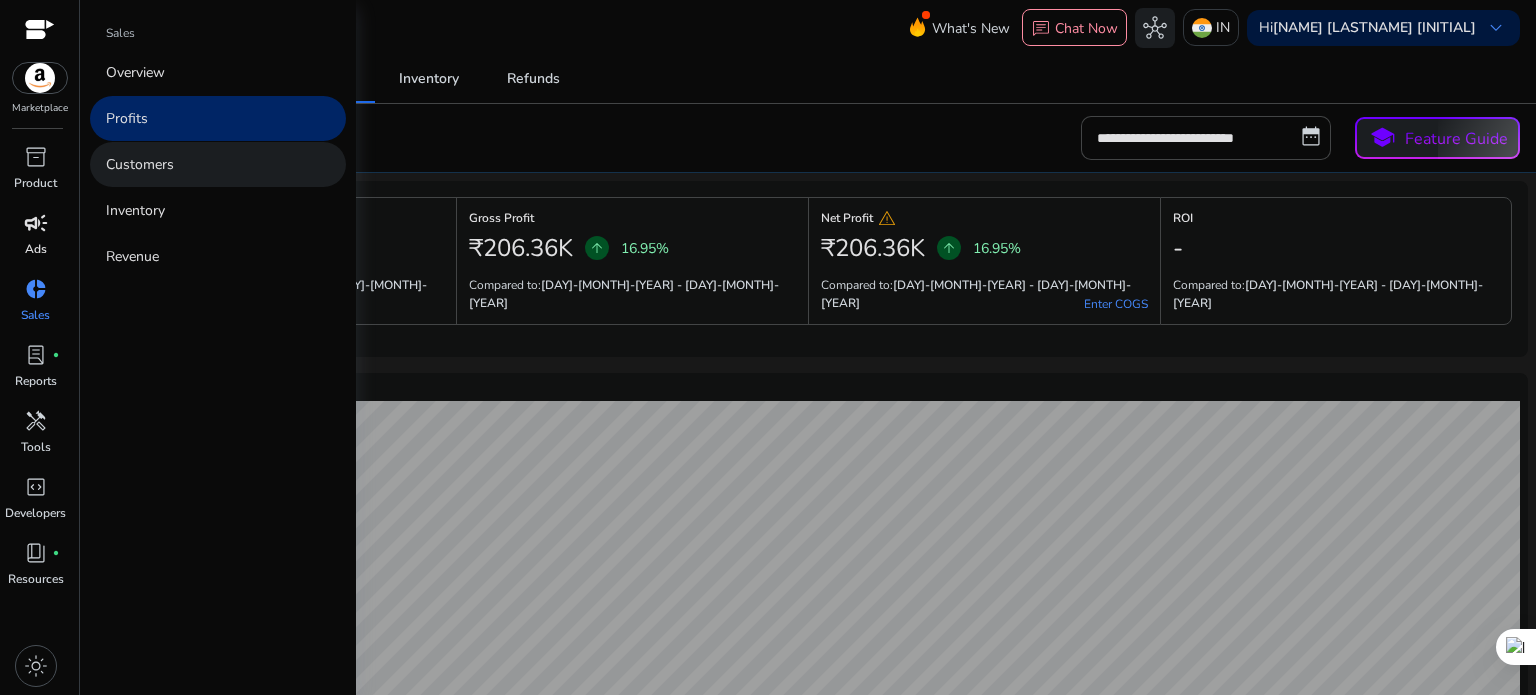 click on "Customers" at bounding box center (140, 164) 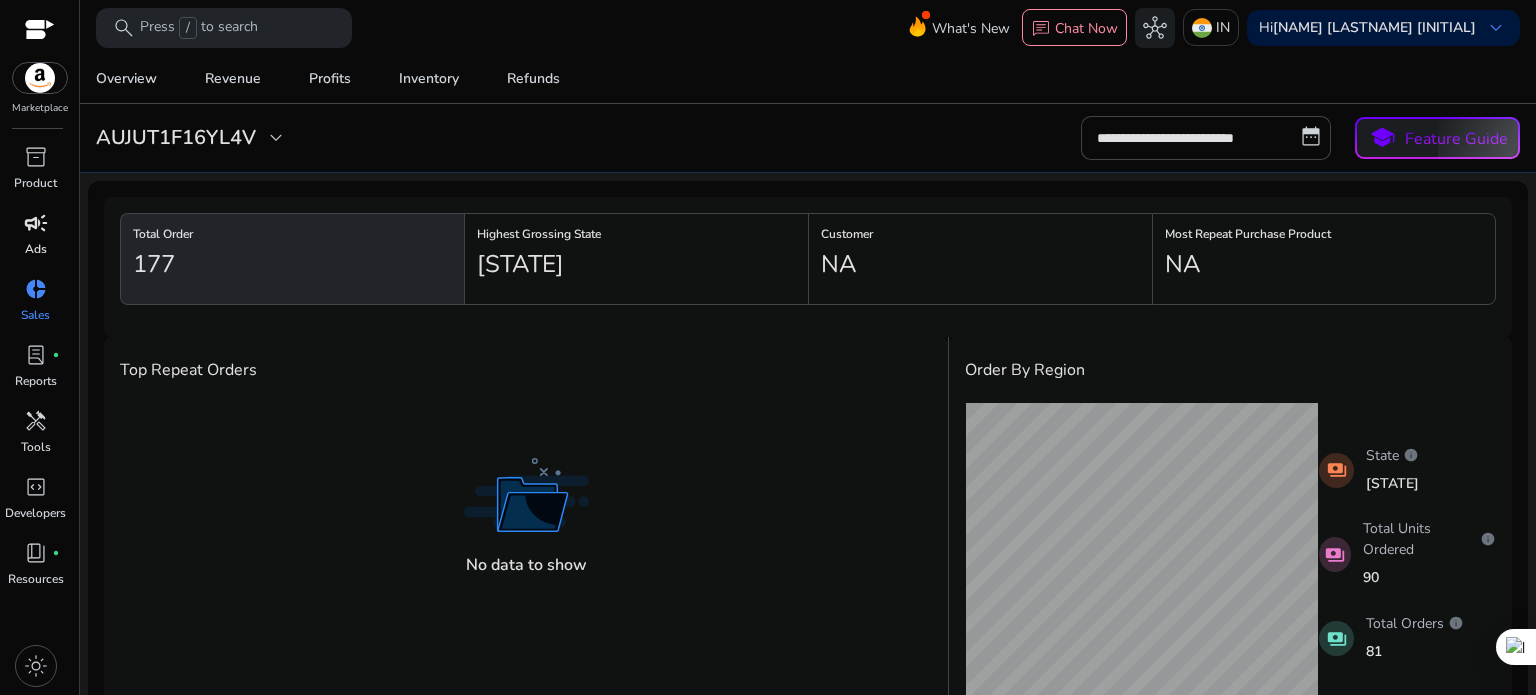 click on "177" 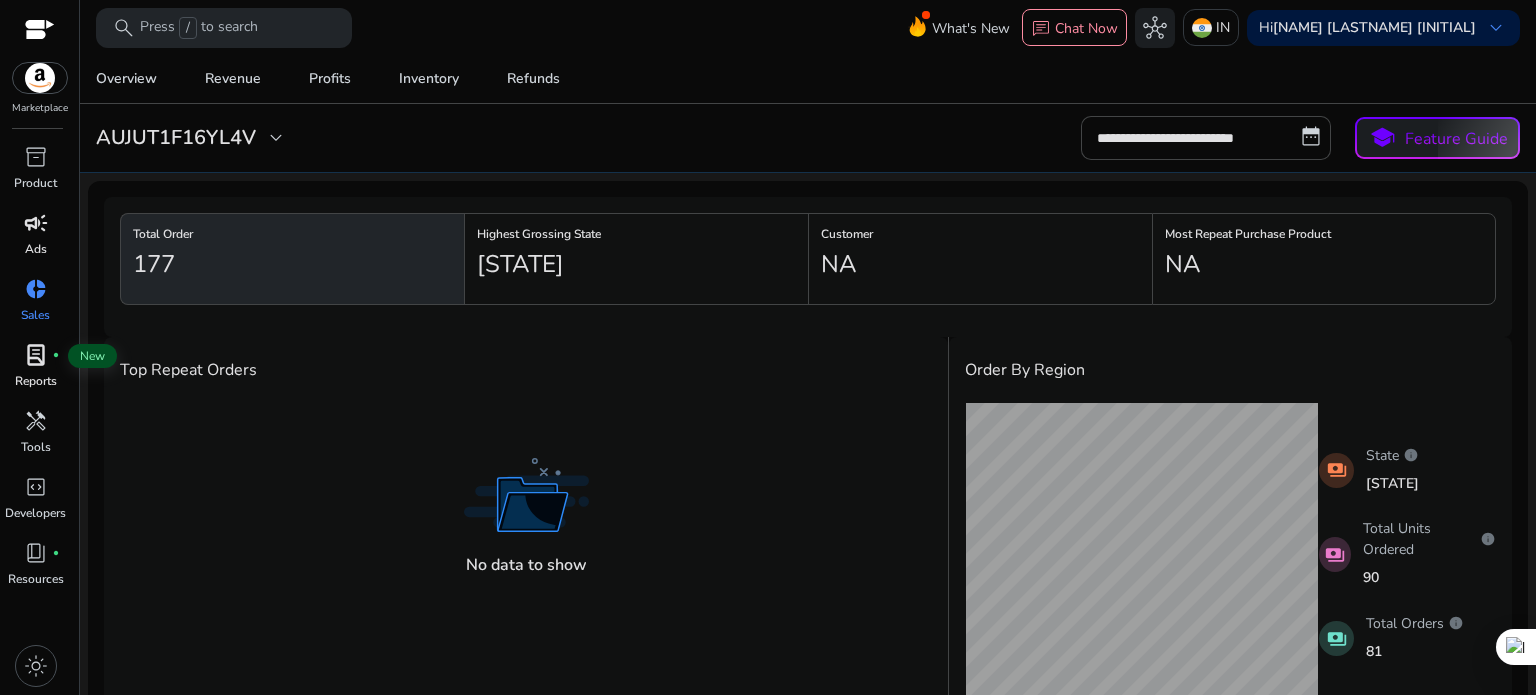 click on "lab_profile" at bounding box center [36, 355] 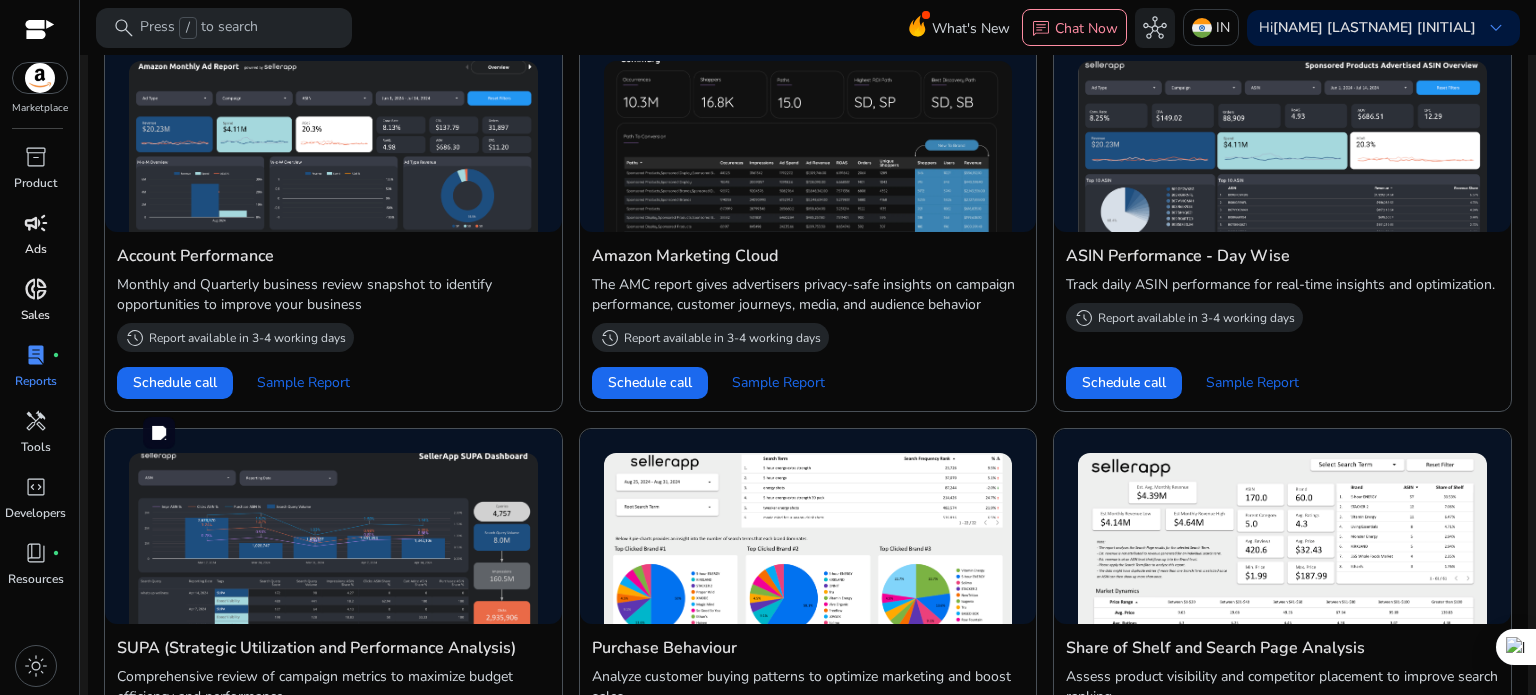 scroll, scrollTop: 600, scrollLeft: 0, axis: vertical 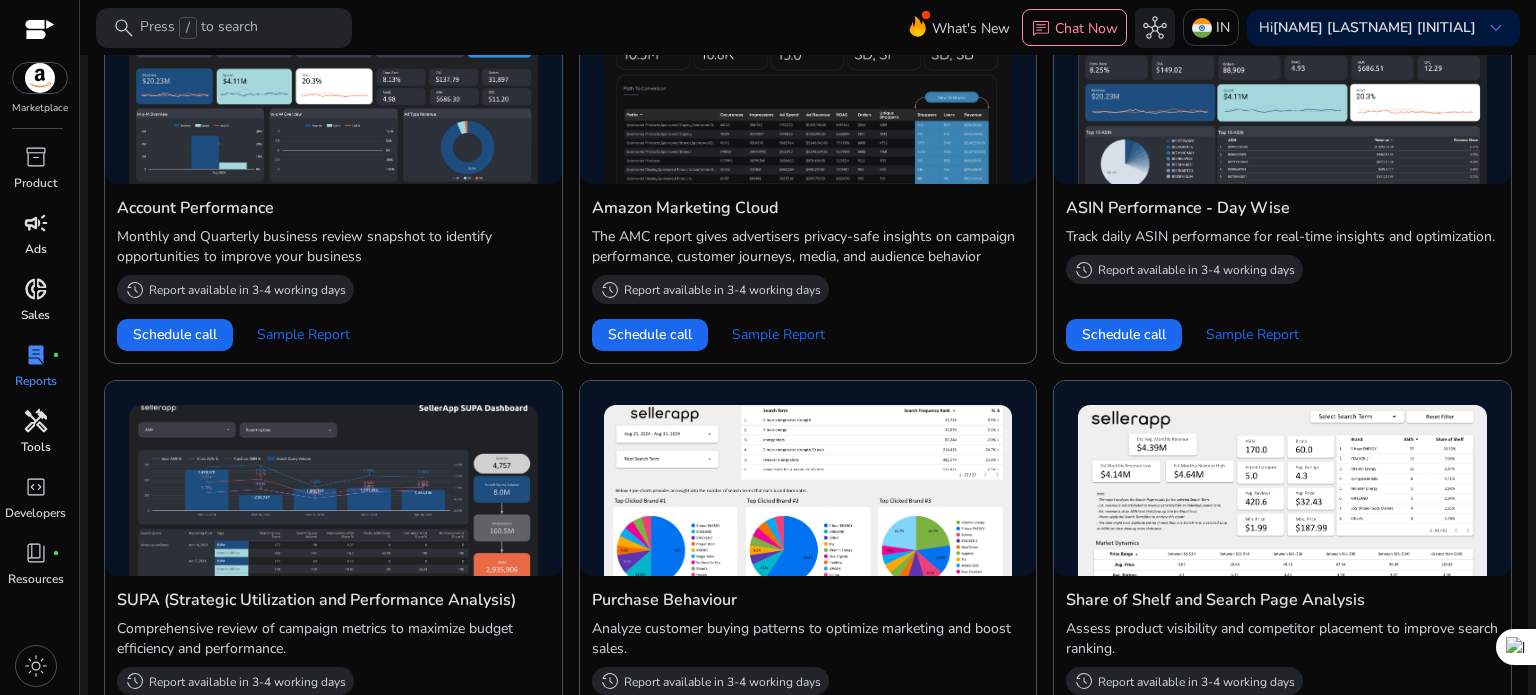 click on "handyman" at bounding box center [36, 421] 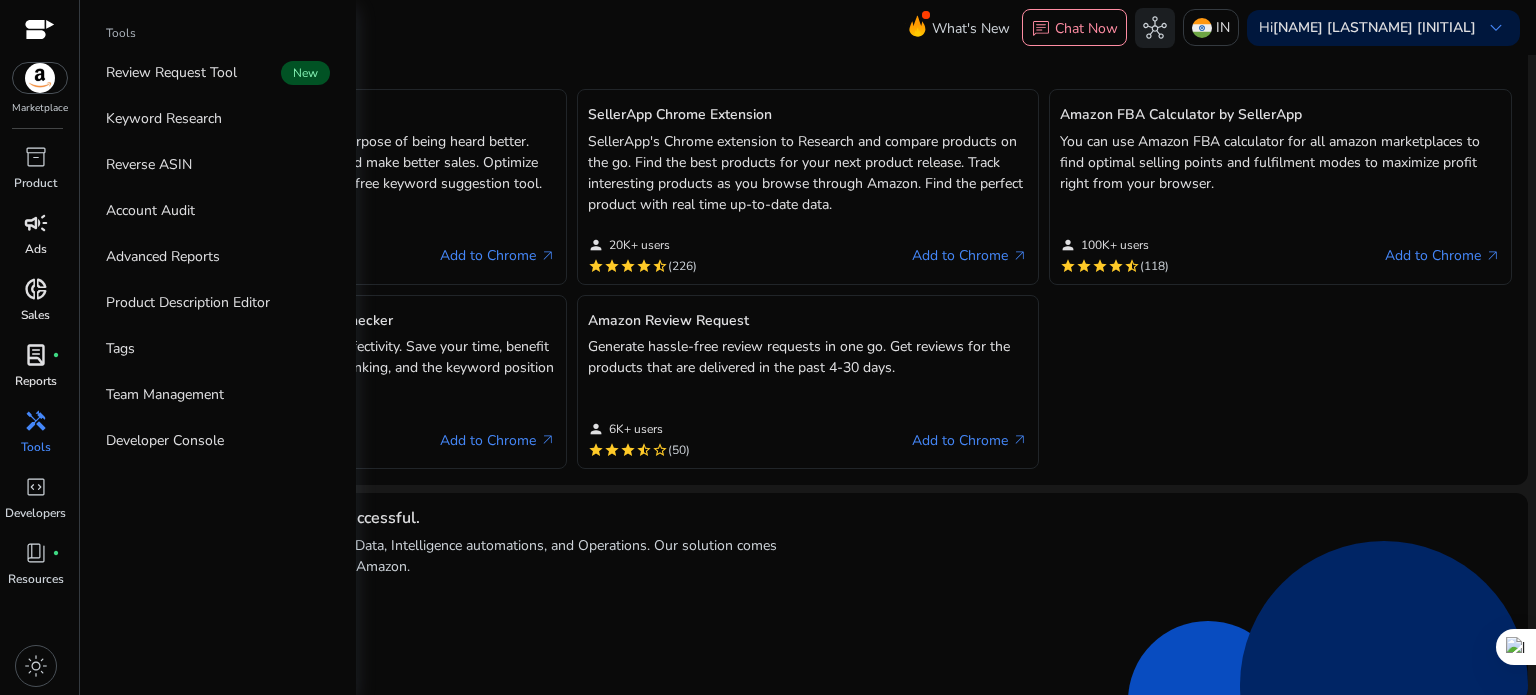 scroll, scrollTop: 0, scrollLeft: 0, axis: both 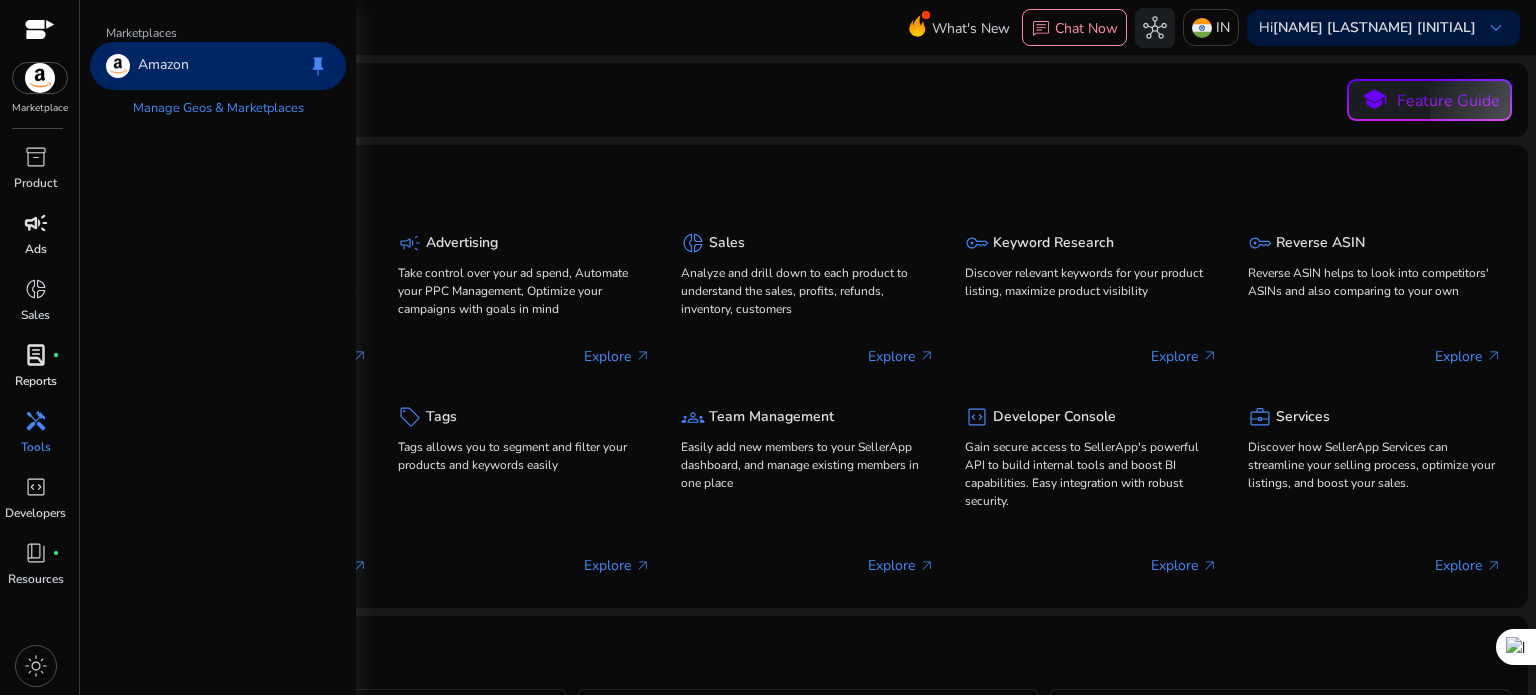 click at bounding box center [40, 78] 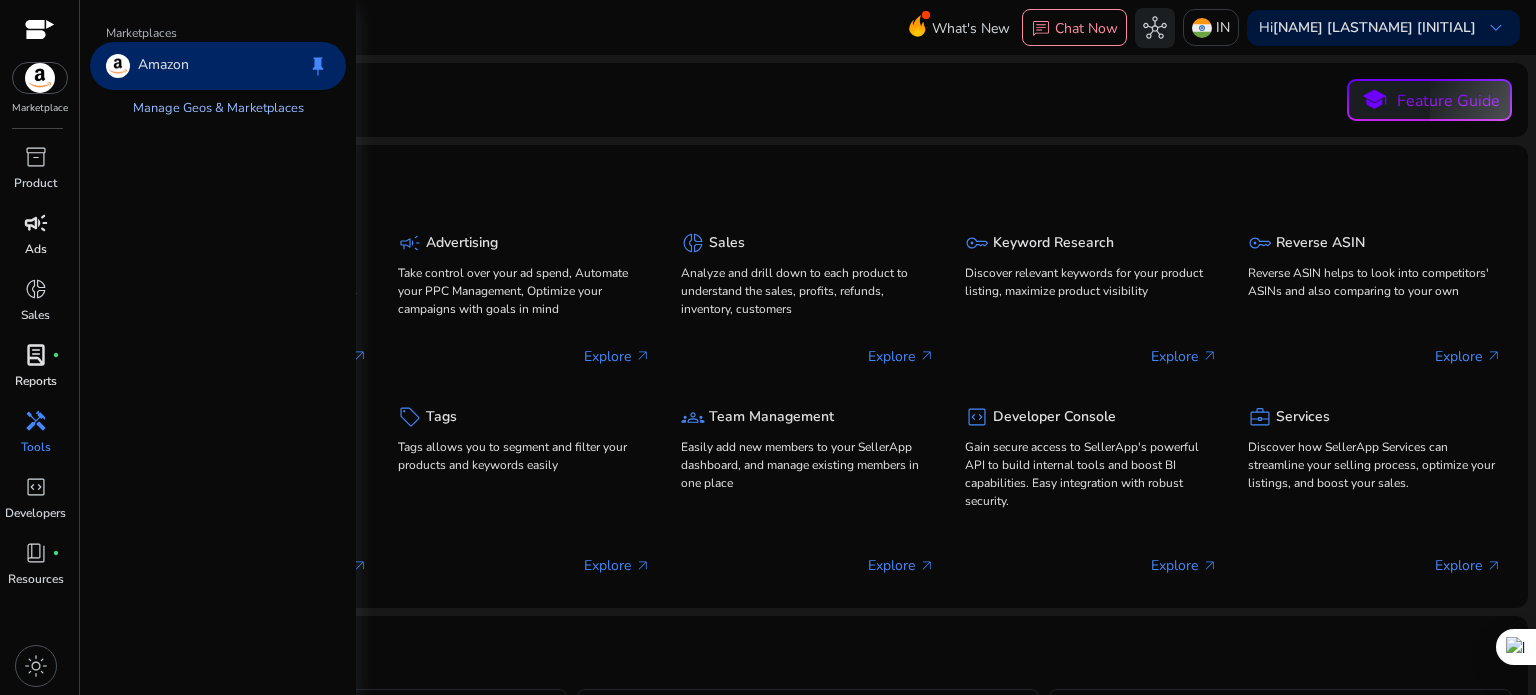 click on "Manage Geos & Marketplaces" at bounding box center (218, 108) 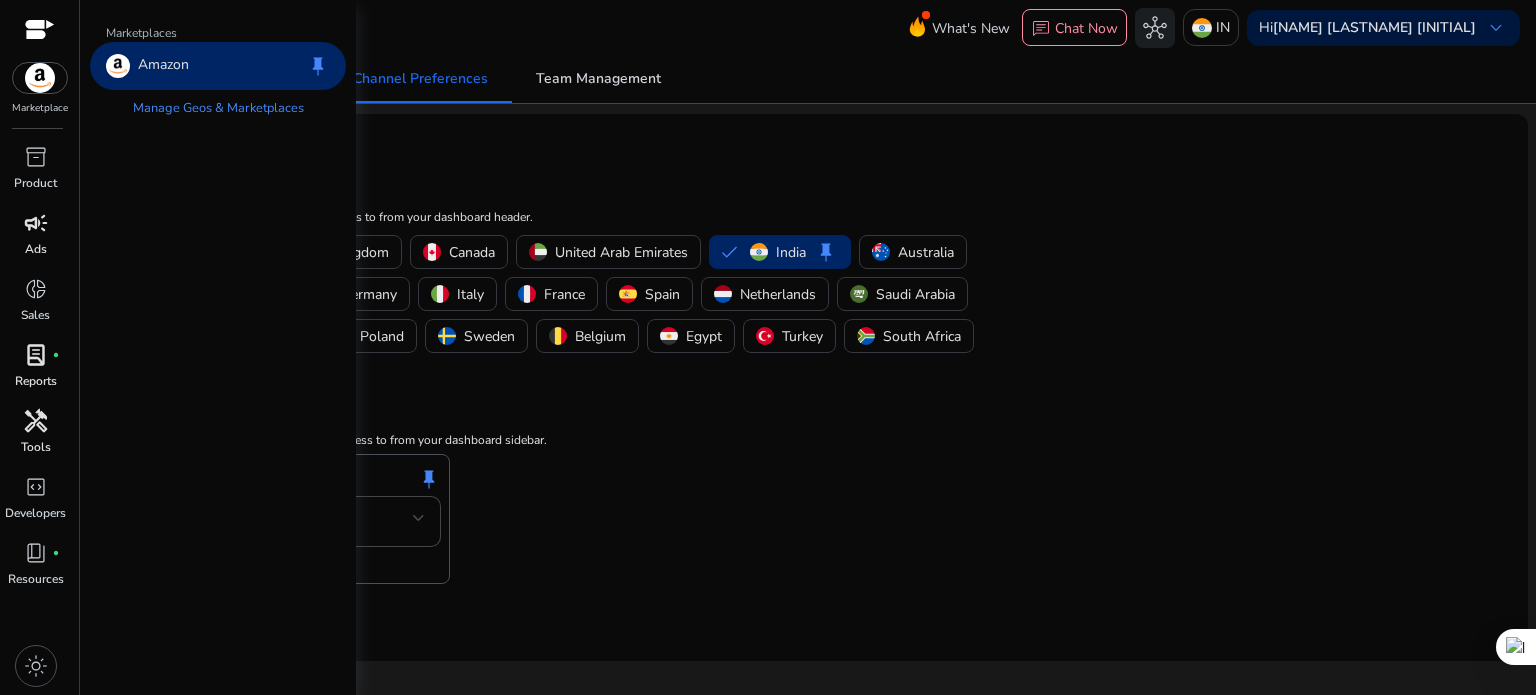 click on "Amazon   keep" at bounding box center [218, 66] 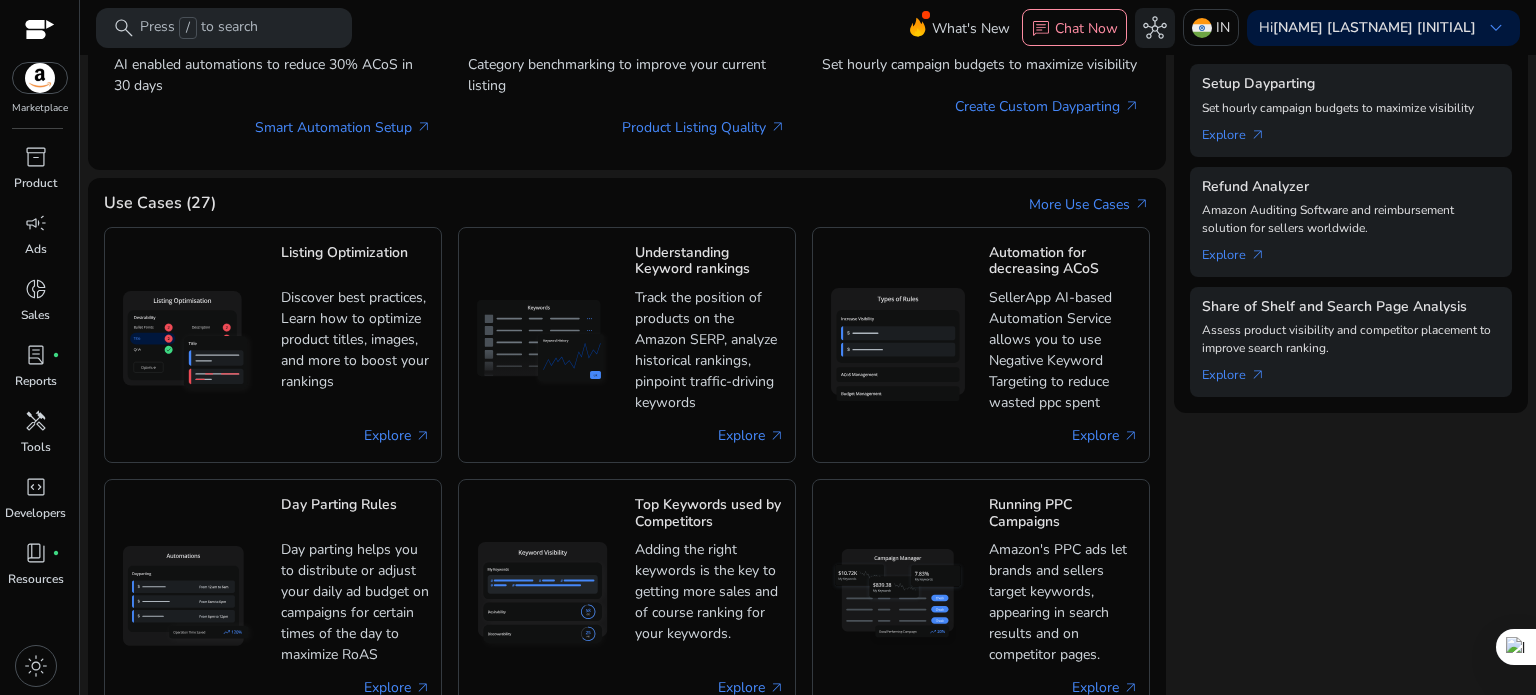 scroll, scrollTop: 655, scrollLeft: 0, axis: vertical 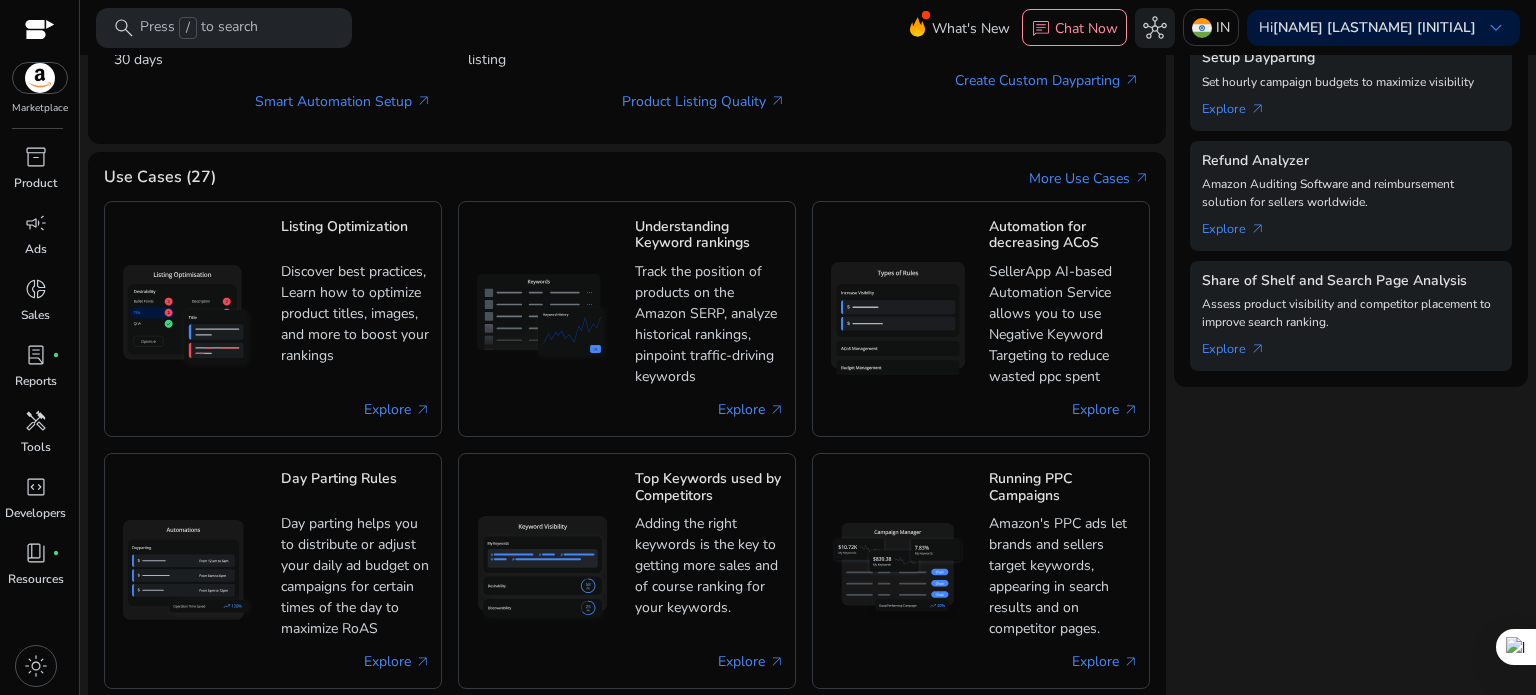 click on "Account Details Plan  Smart  Account Type Seller Default Geography  IN   edit  Default Marketplace Amazon Welcome to SellerApp!  Take advantage of the award-winning, best Amazon Ads software available on the planet!  Download the Chrome Extension SellerApp's Chrome extension to Research and compare products on the go. Find the best products for your next product release. Track interesting products as you browse through Amazon. Find the perfect product with real time up-to-date data. Add To Chrome   arrow_outward  Add team members Easily add new members to your SellerApp dashboard, and manage existing members in one place Explore   arrow_outward  Setup Dayparting Set hourly campaign budgets to maximize visibility Explore   arrow_outward  Refund Analyzer Amazon Auditing Software and reimbursement solution for sellers worldwide. Explore   arrow_outward  Share of Shelf and Search Page Analysis Assess product visibility and competitor placement to improve search ranking. Explore   arrow_outward" 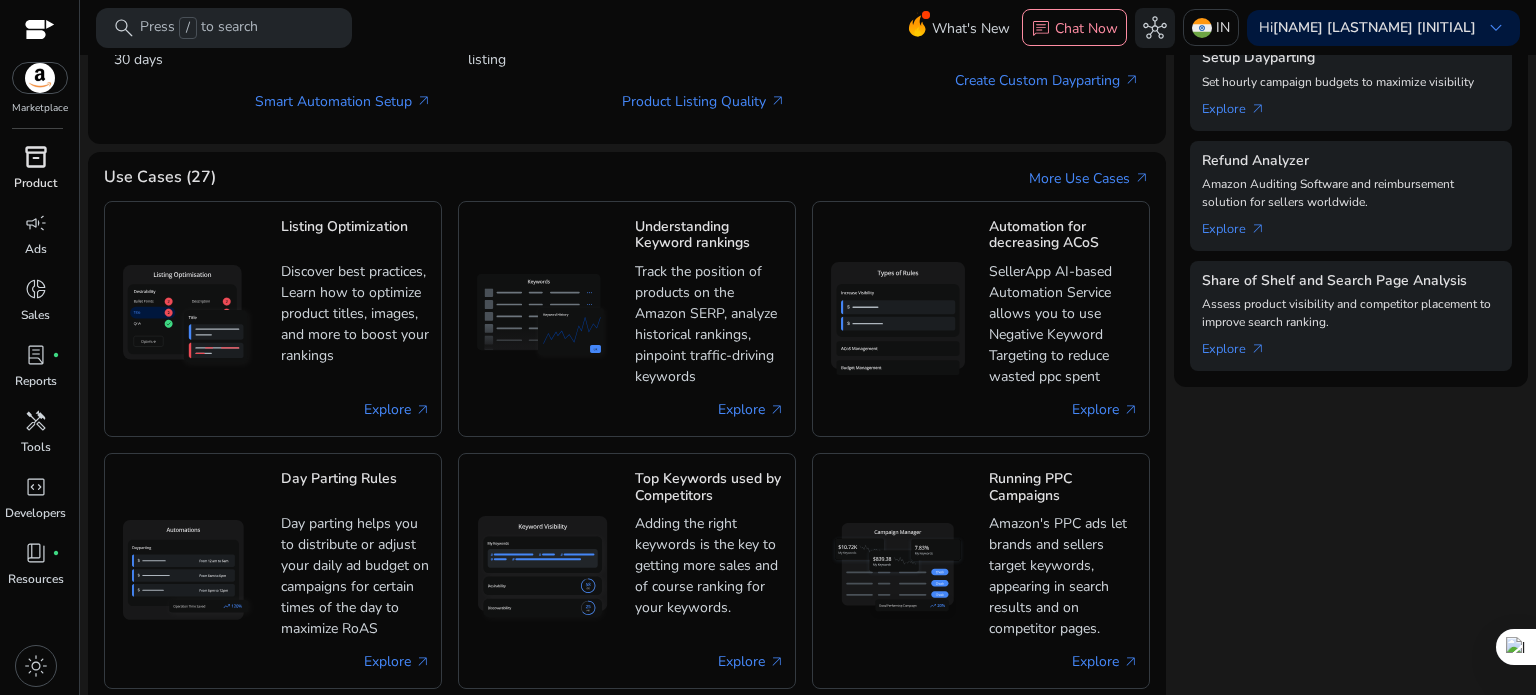 click on "inventory_2" at bounding box center (36, 157) 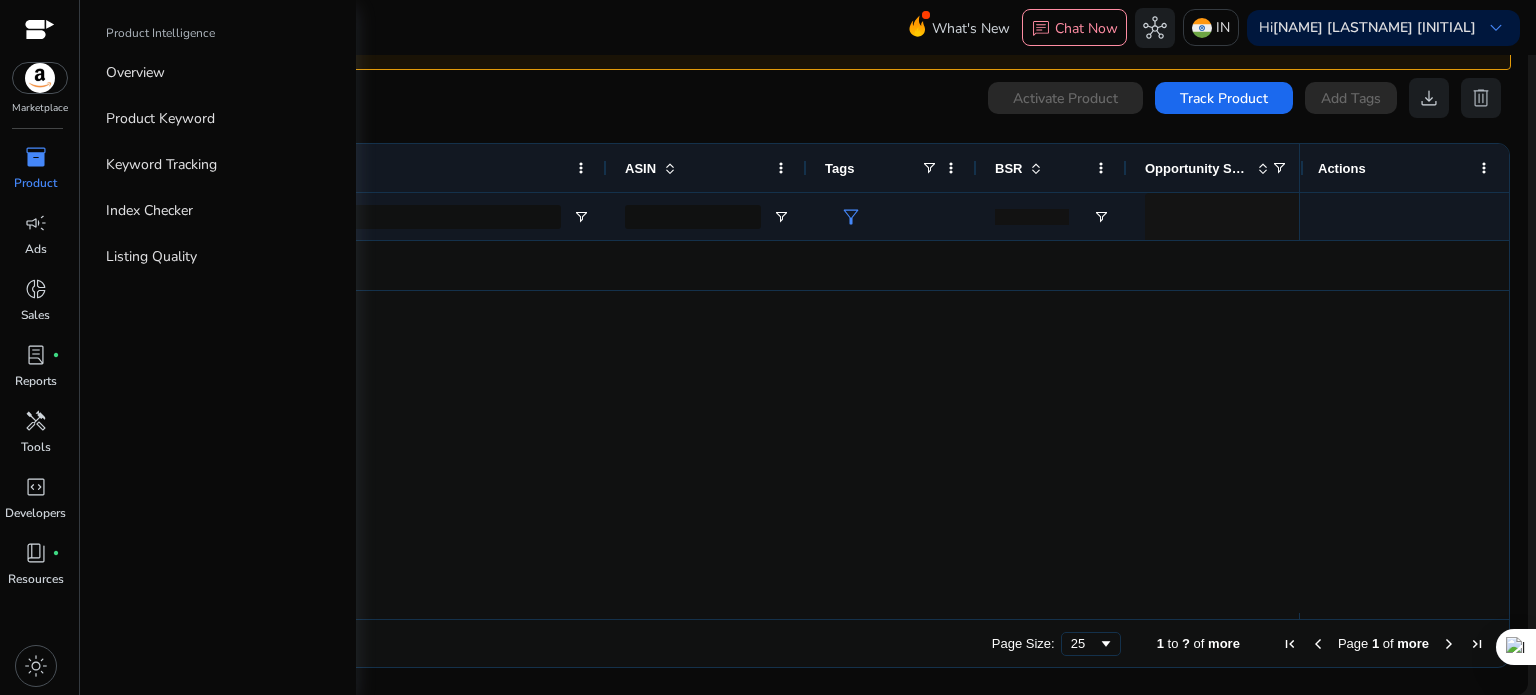 scroll, scrollTop: 0, scrollLeft: 0, axis: both 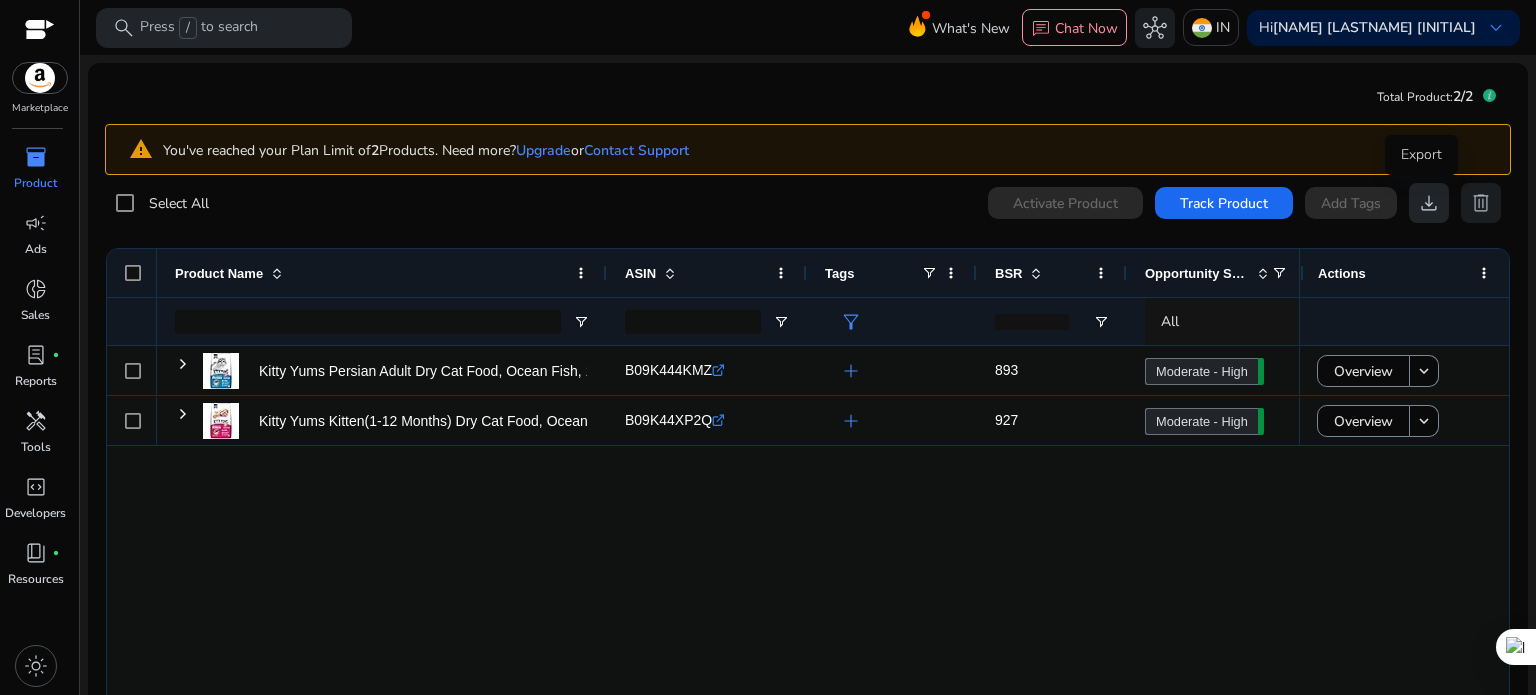 click on "download" 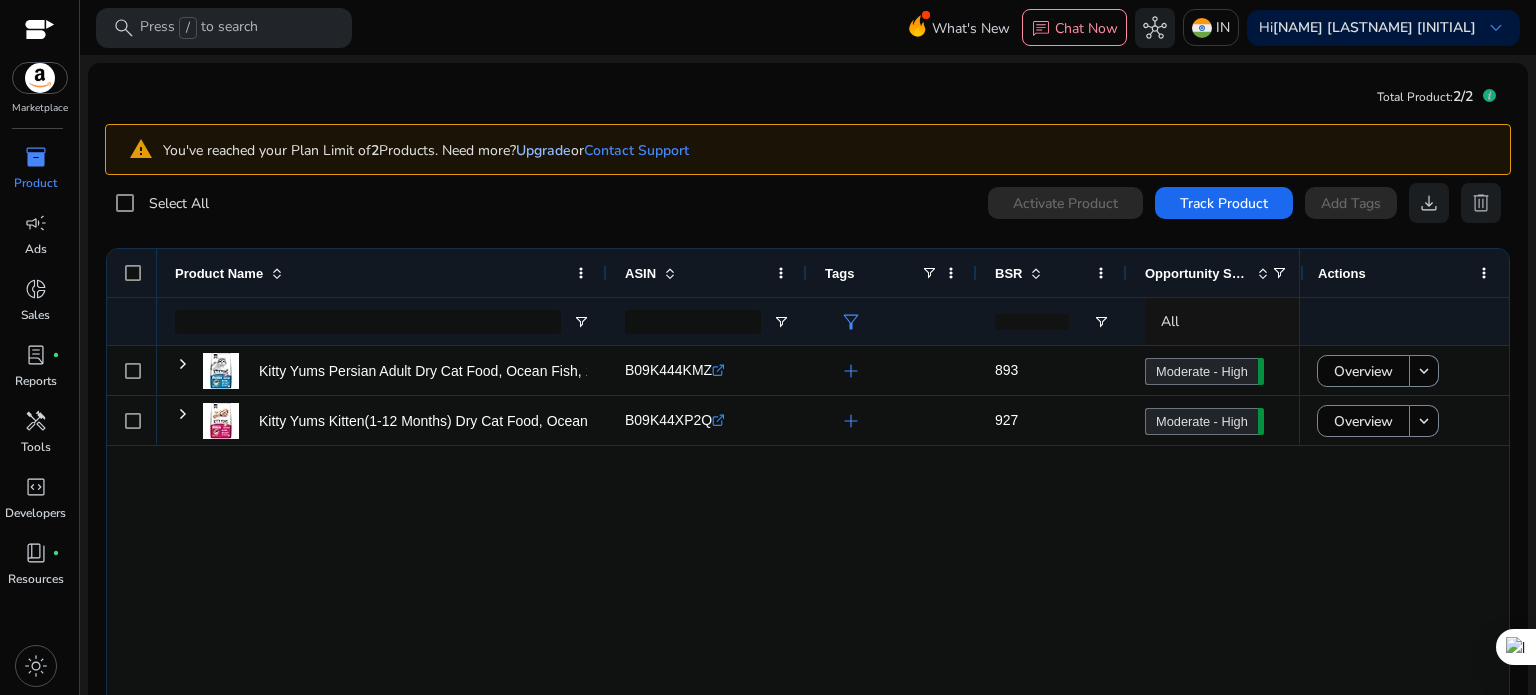 click on "Upgrade" 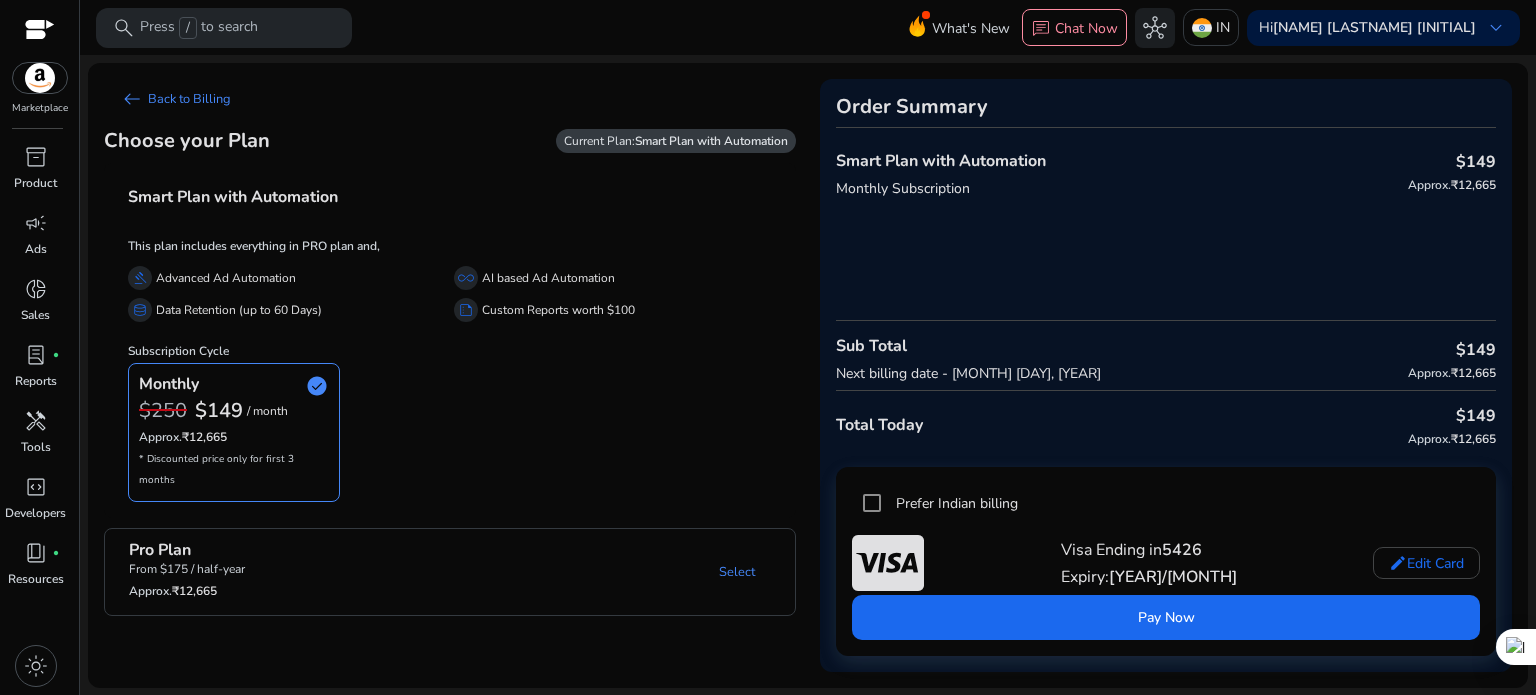 click on "/ month" 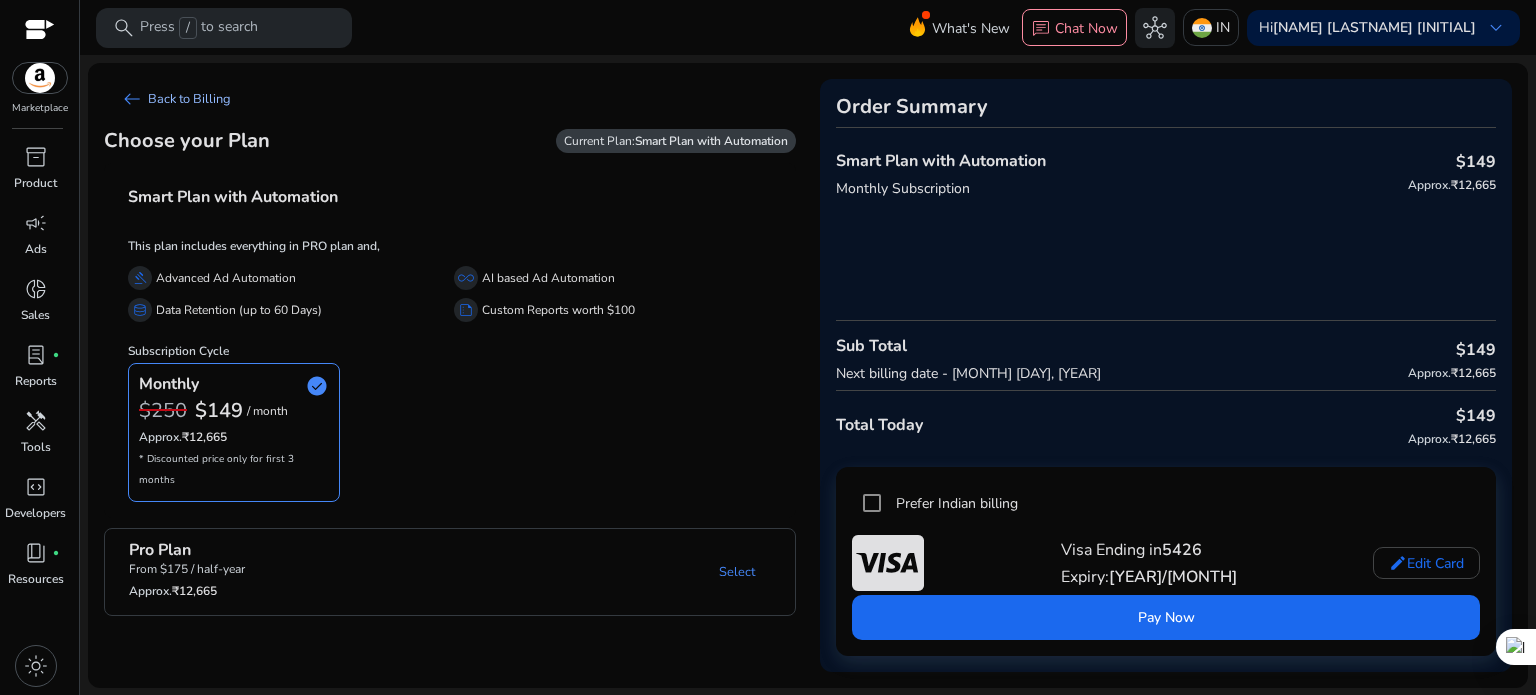 click on "arrow_left_alt   Back to Billing" 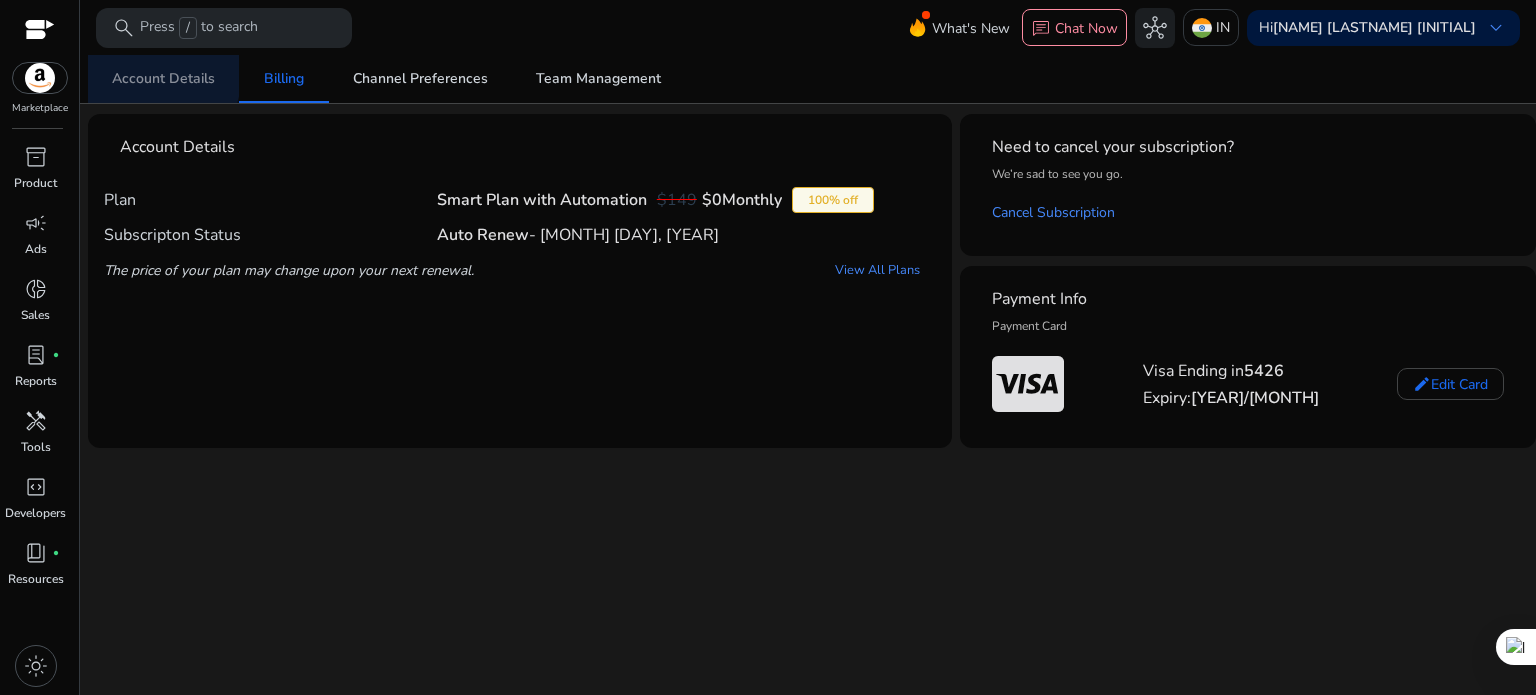 click on "Account Details" at bounding box center [163, 79] 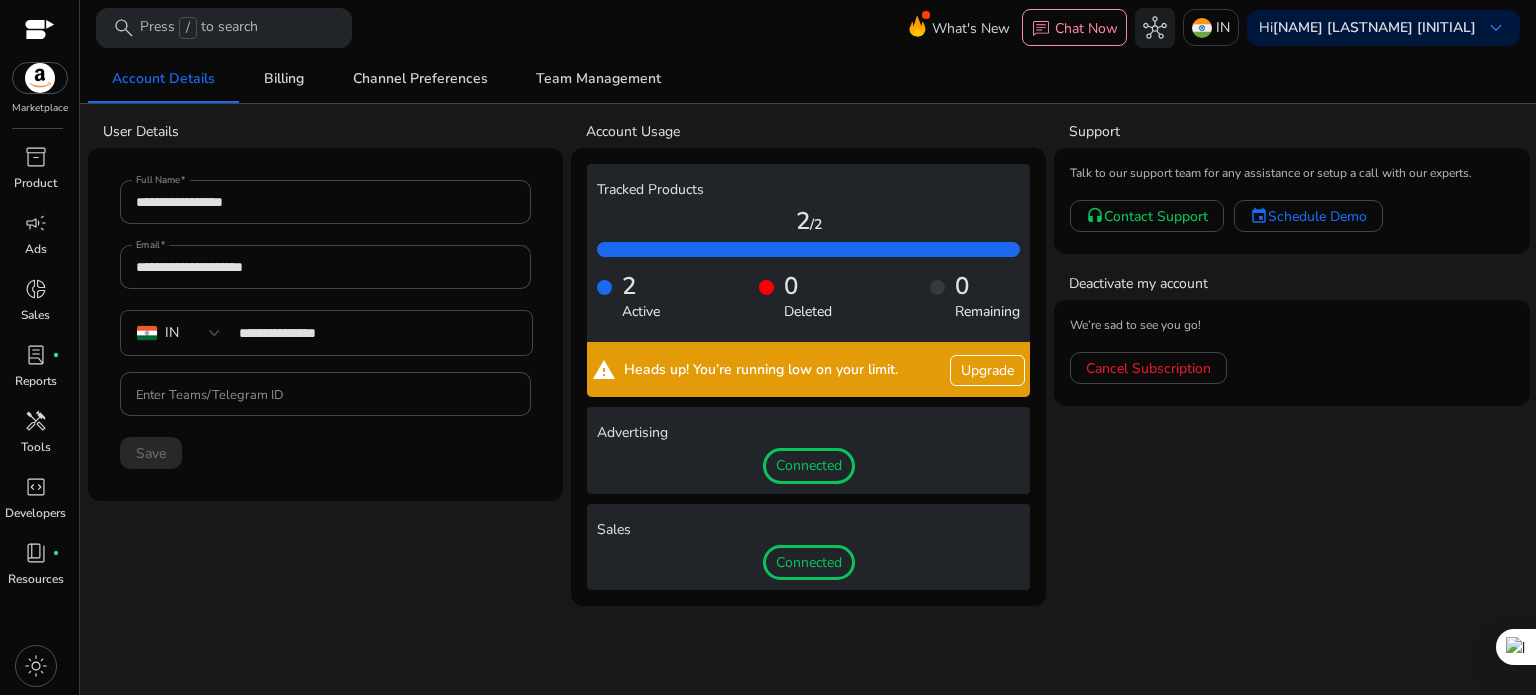 click on "Upgrade" 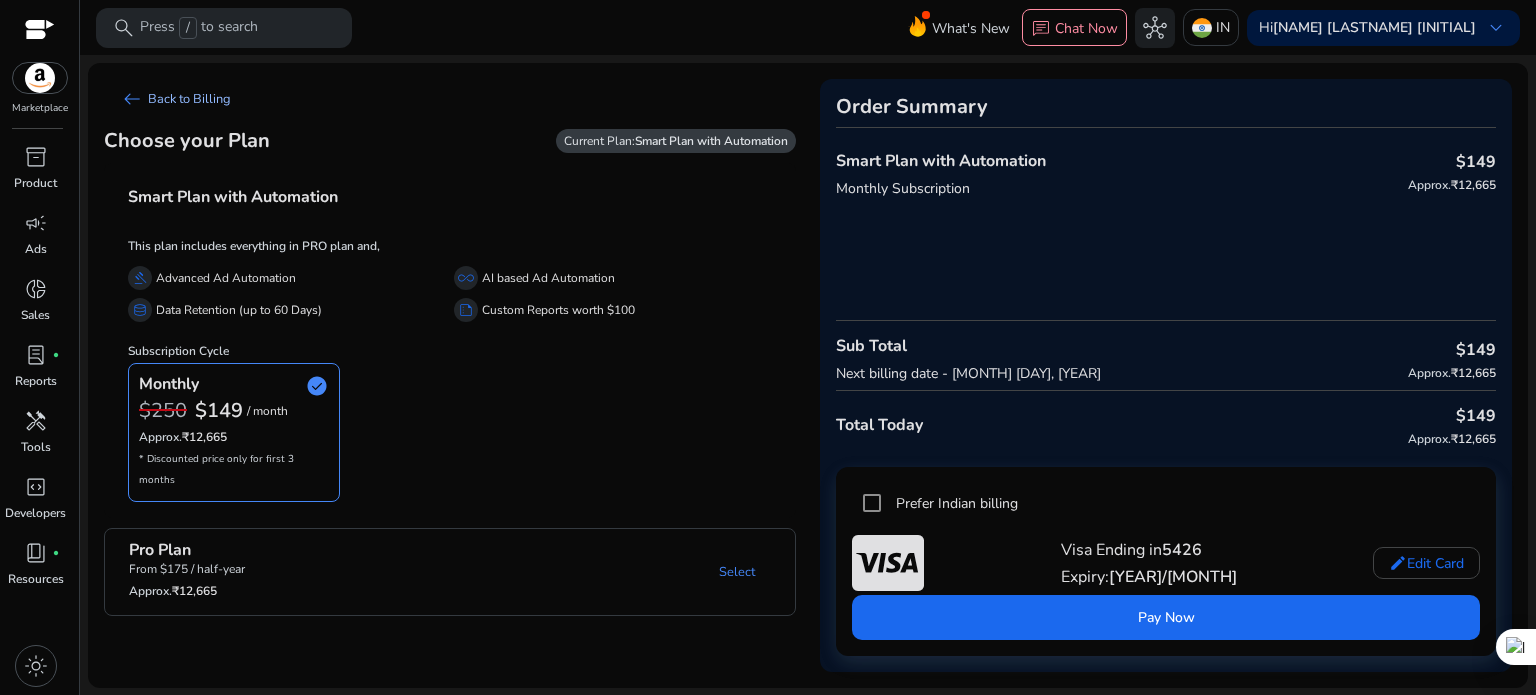 click on "arrow_left_alt   Back to Billing" 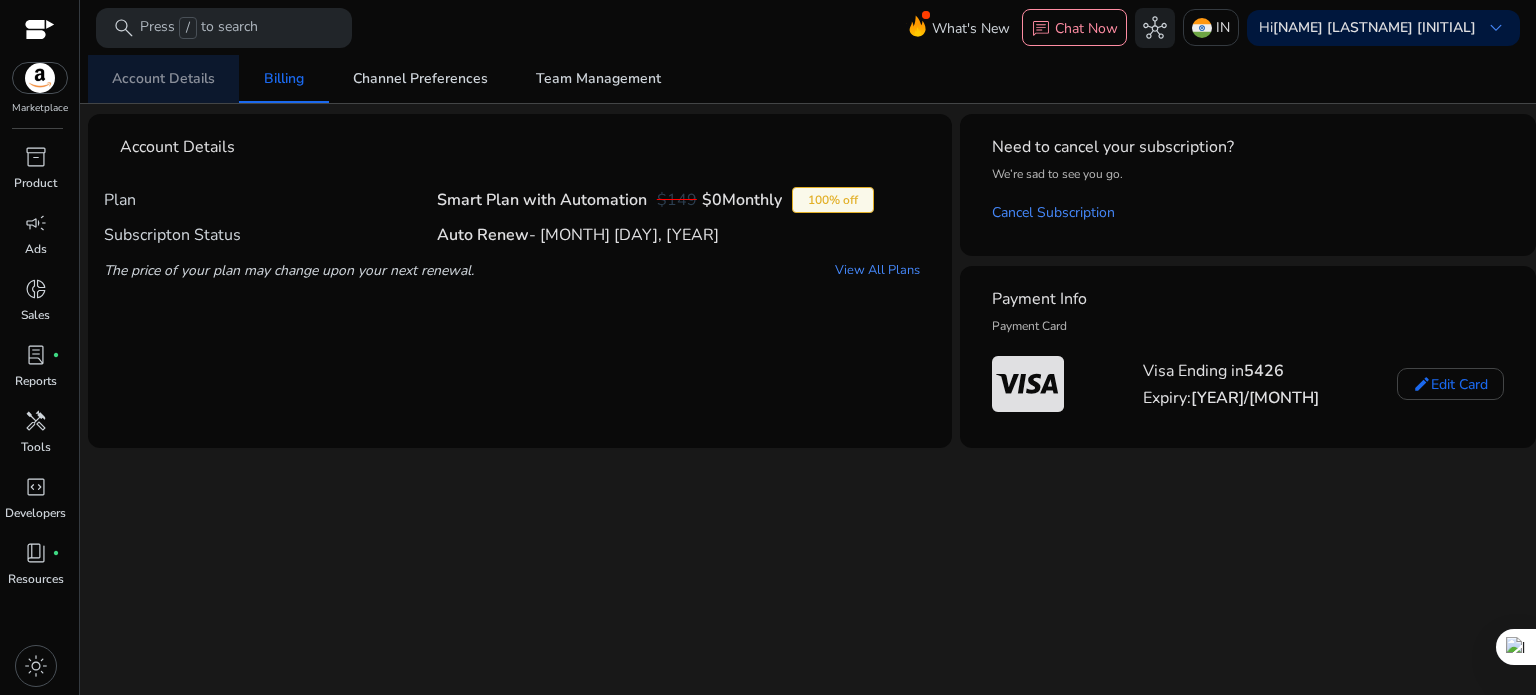 click on "Account Details" at bounding box center (163, 79) 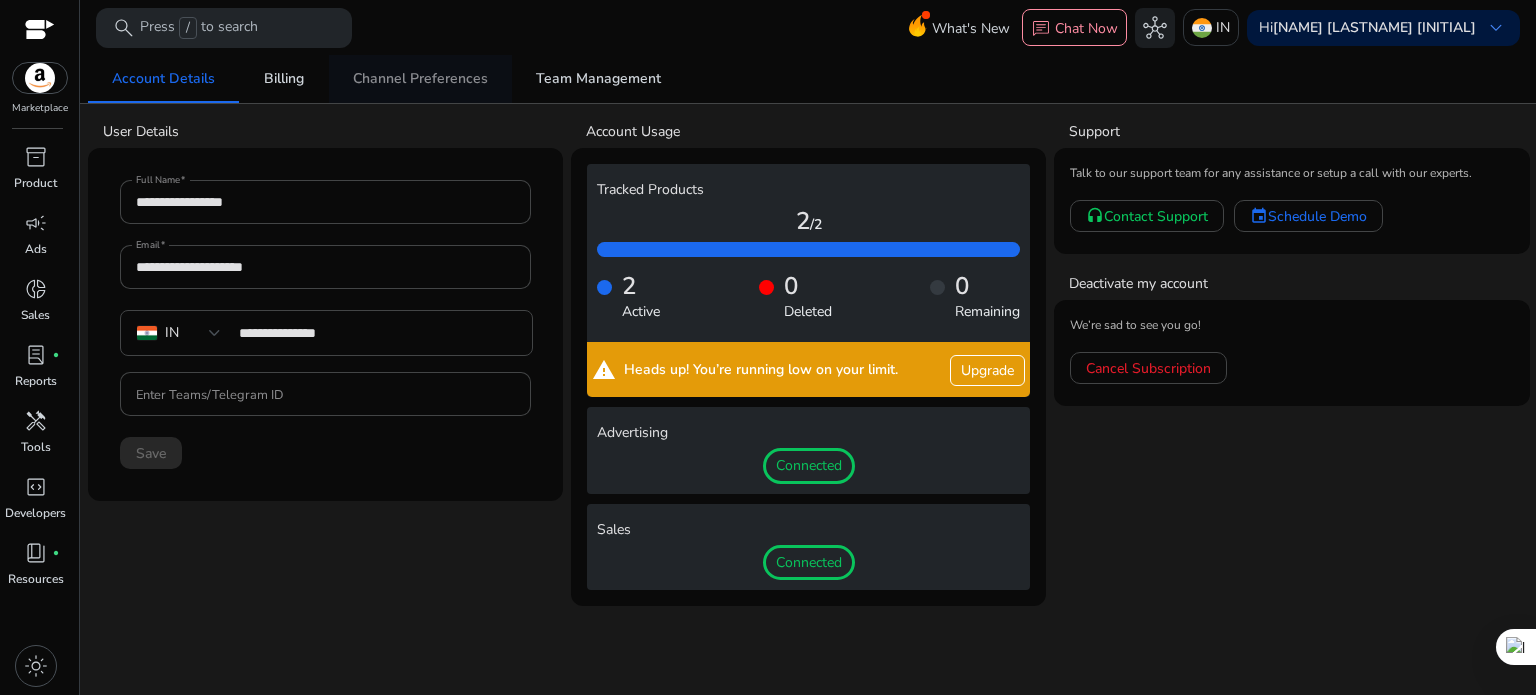 click on "Channel Preferences" at bounding box center (420, 79) 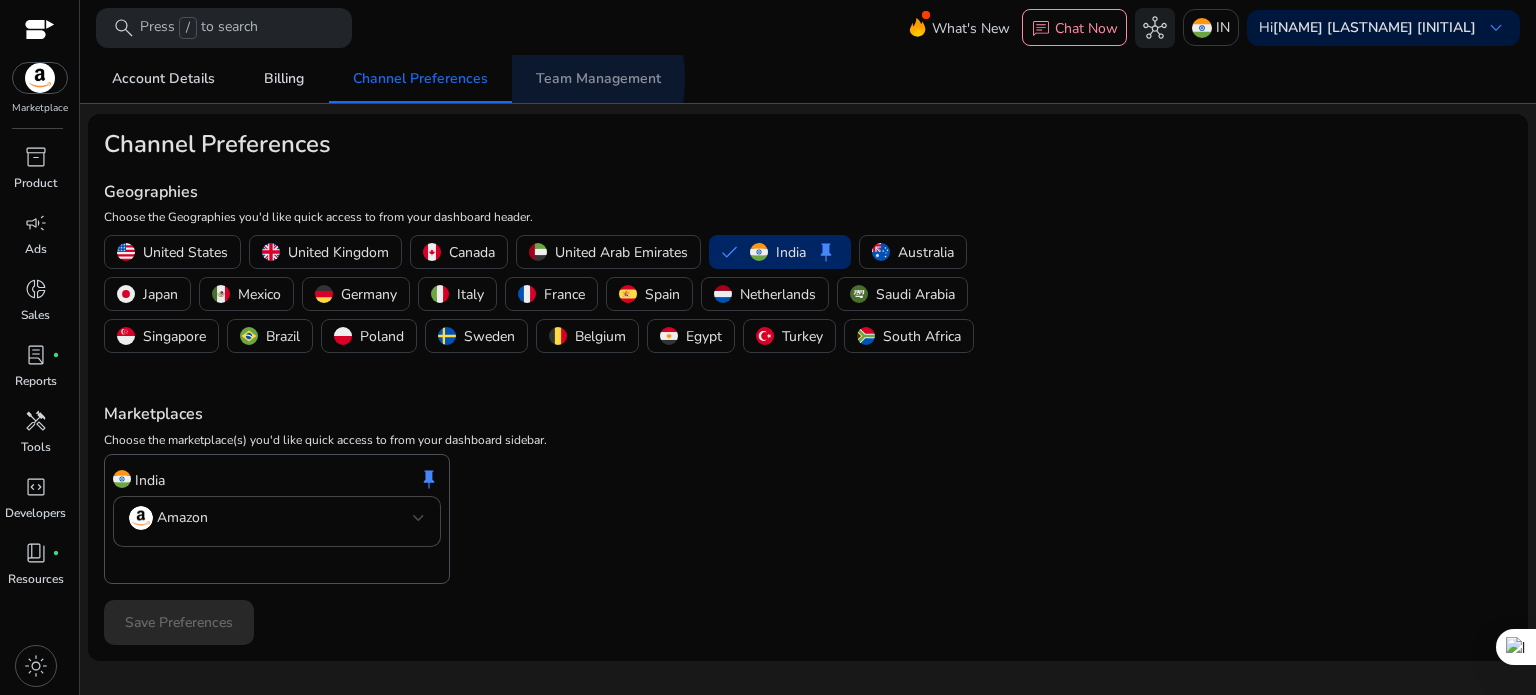 click on "Team Management" at bounding box center (598, 79) 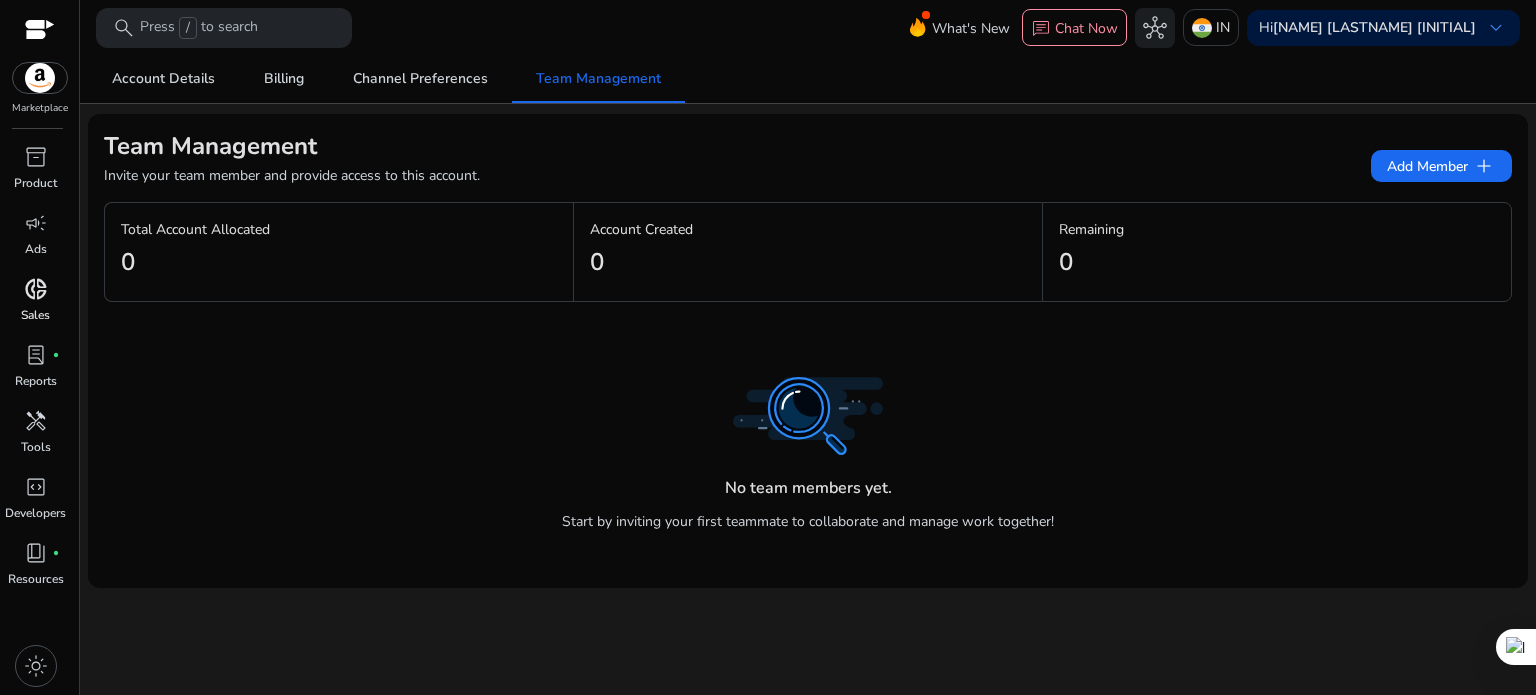 click on "donut_small" at bounding box center [36, 289] 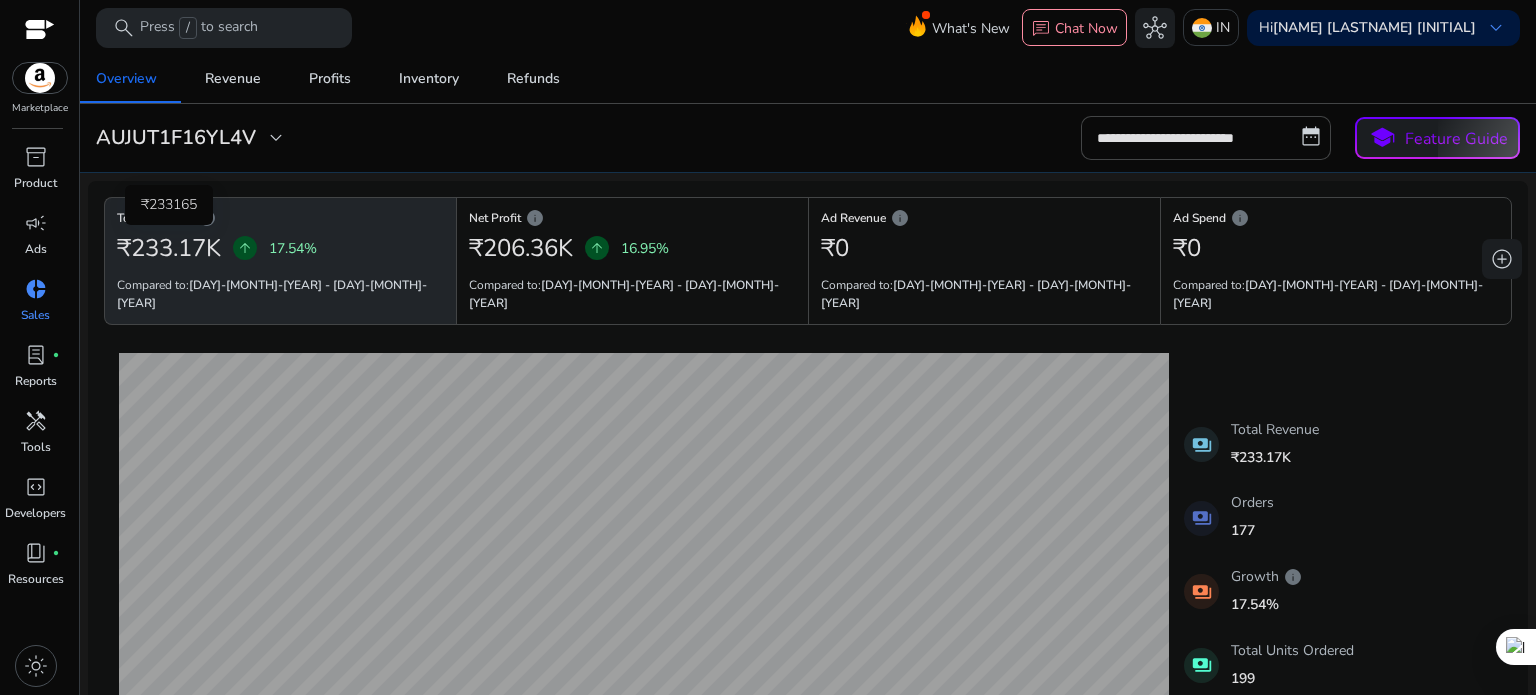 click on "₹233.17K" 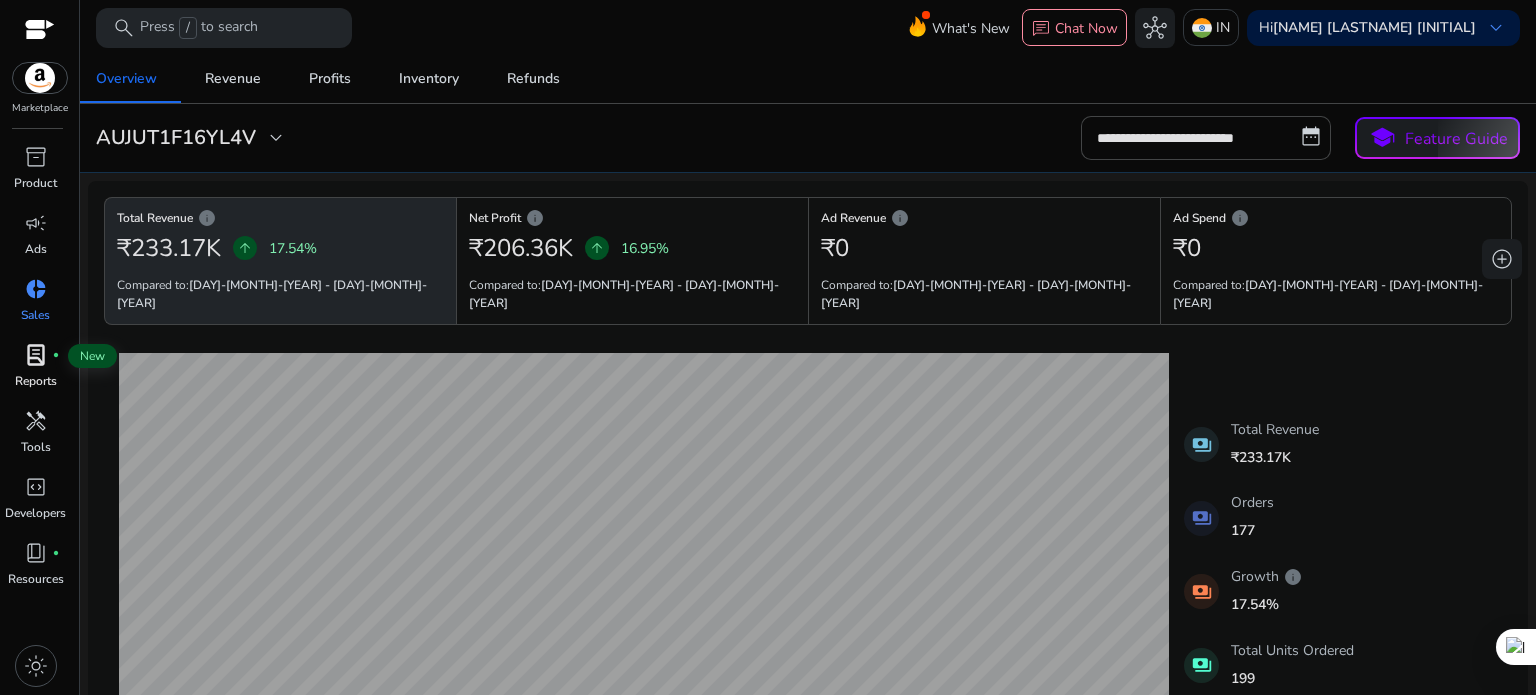 click on "lab_profile" at bounding box center (36, 355) 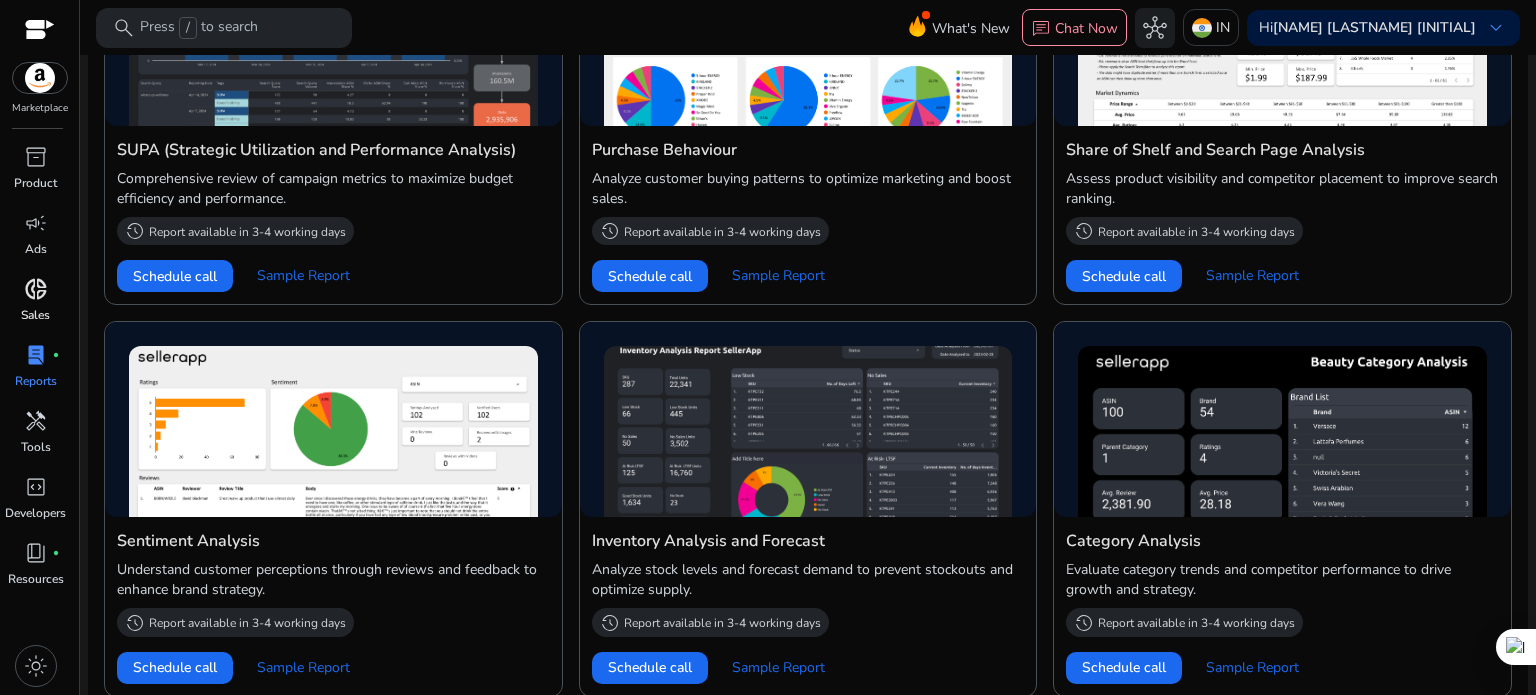 scroll, scrollTop: 1072, scrollLeft: 0, axis: vertical 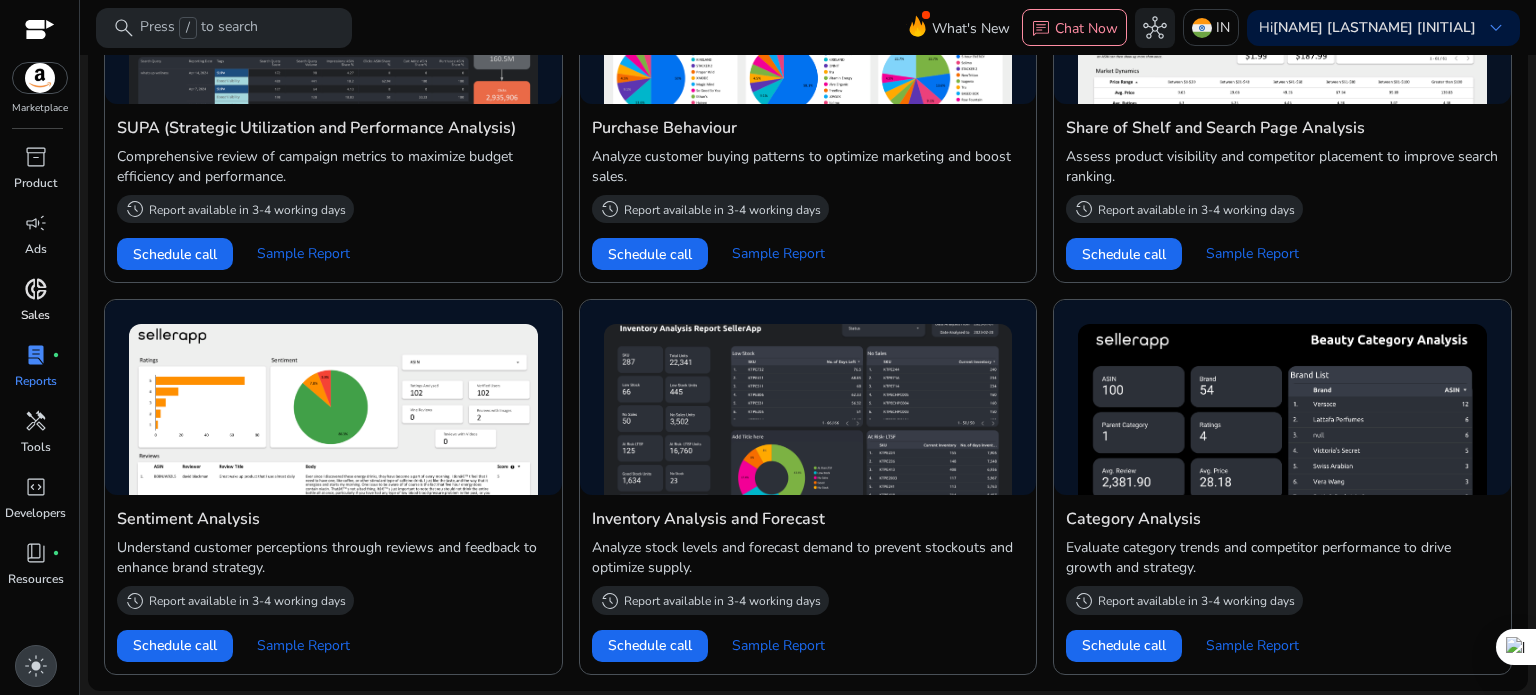 click on "light_mode" at bounding box center (36, 666) 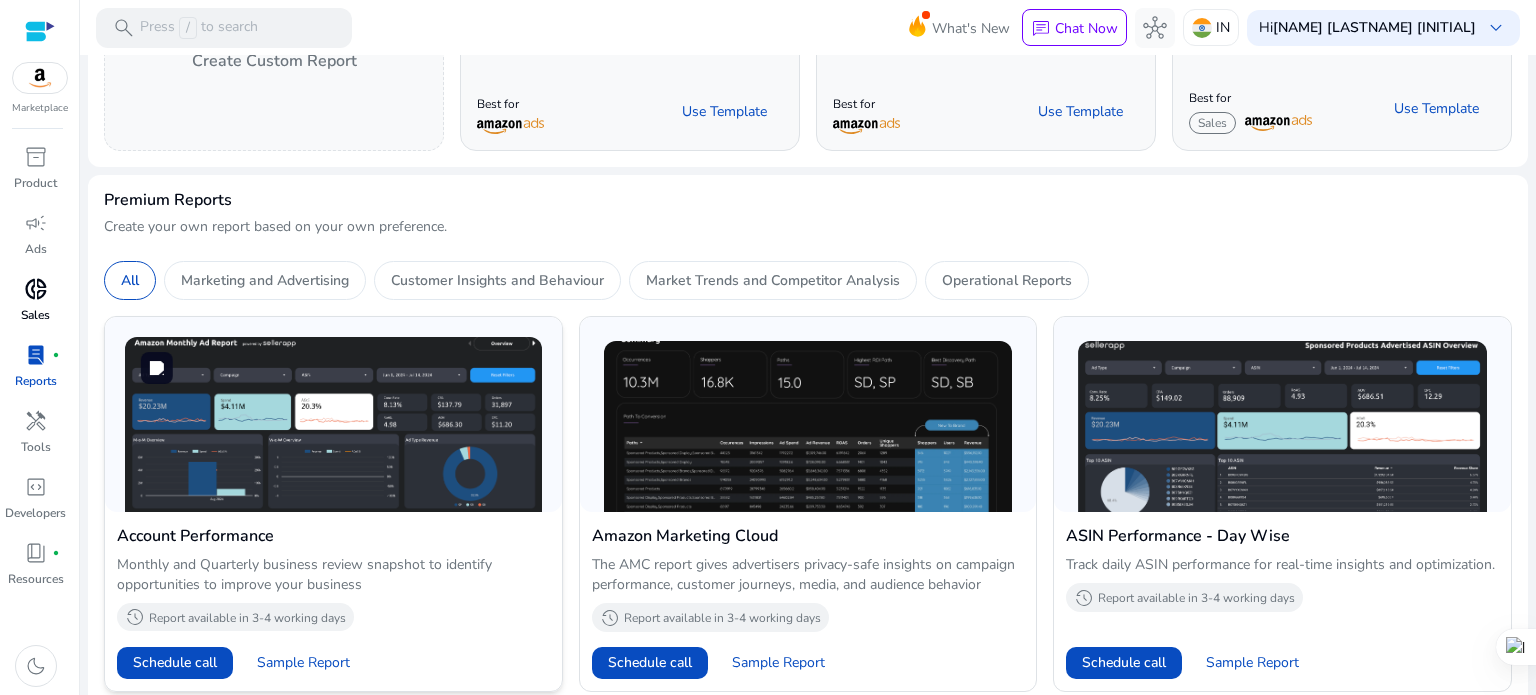 scroll, scrollTop: 0, scrollLeft: 0, axis: both 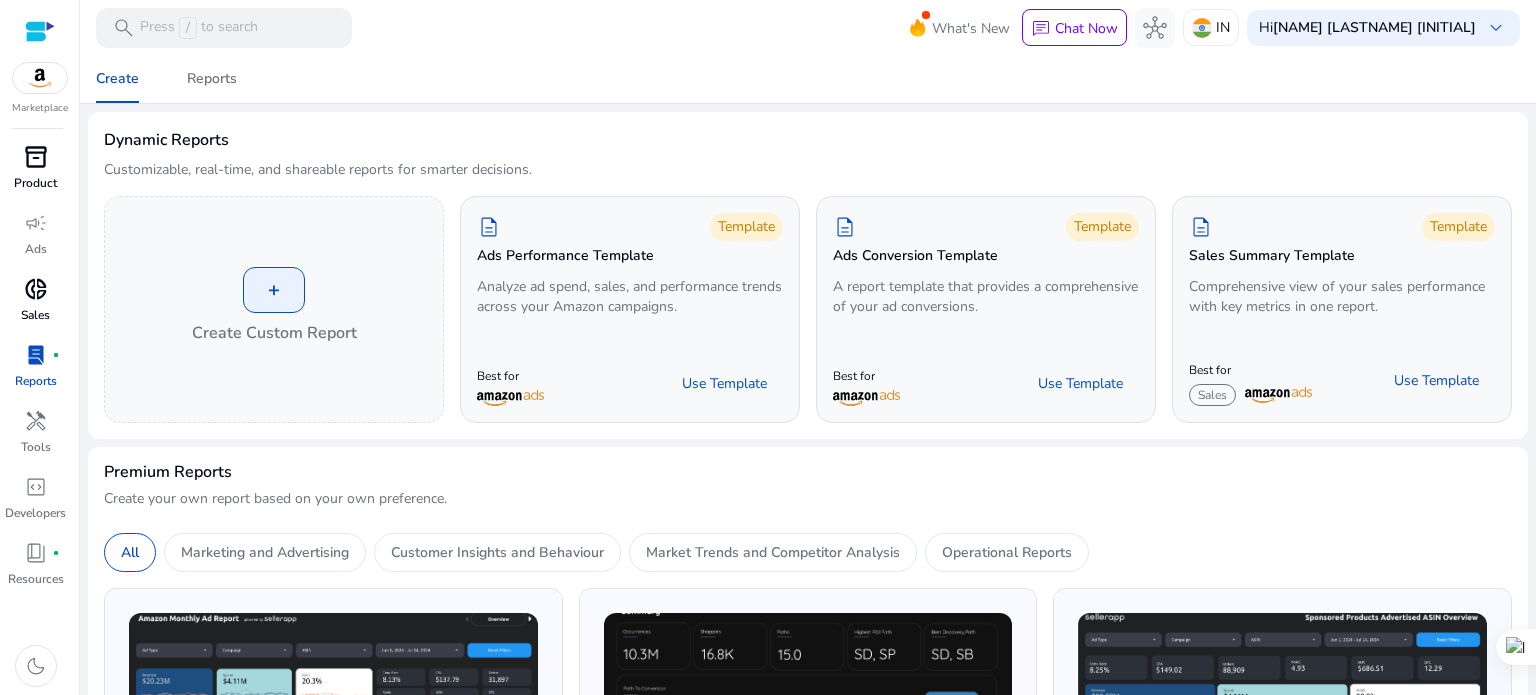 click on "inventory_2" at bounding box center [36, 157] 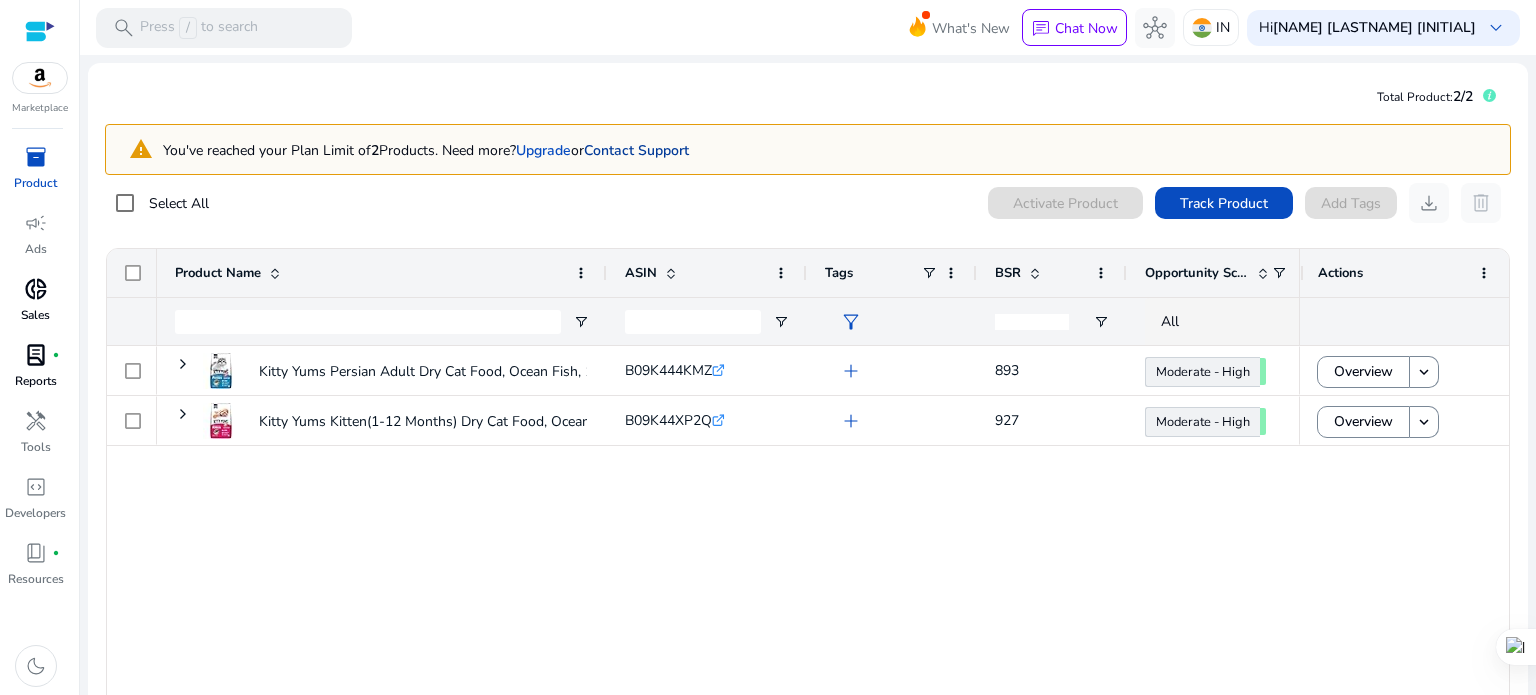 click on "Contact Support" 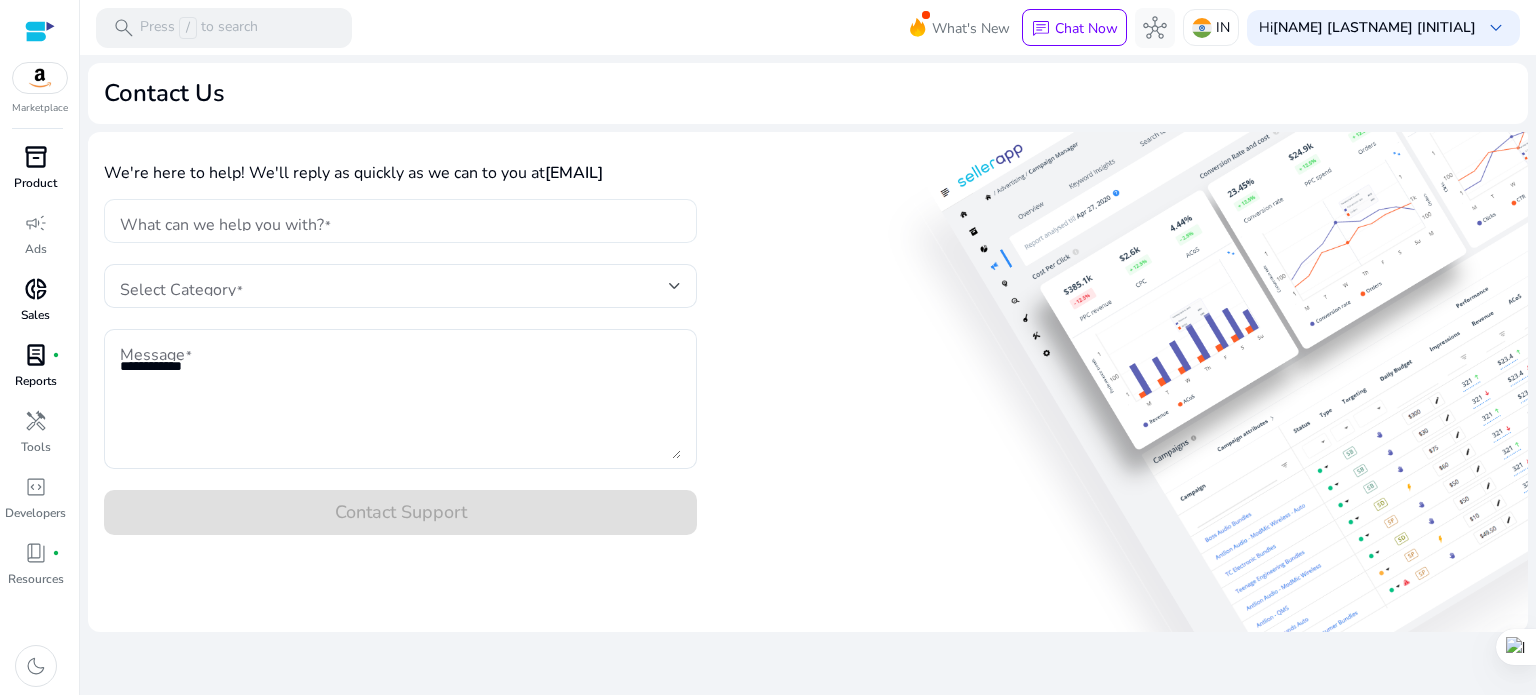 click 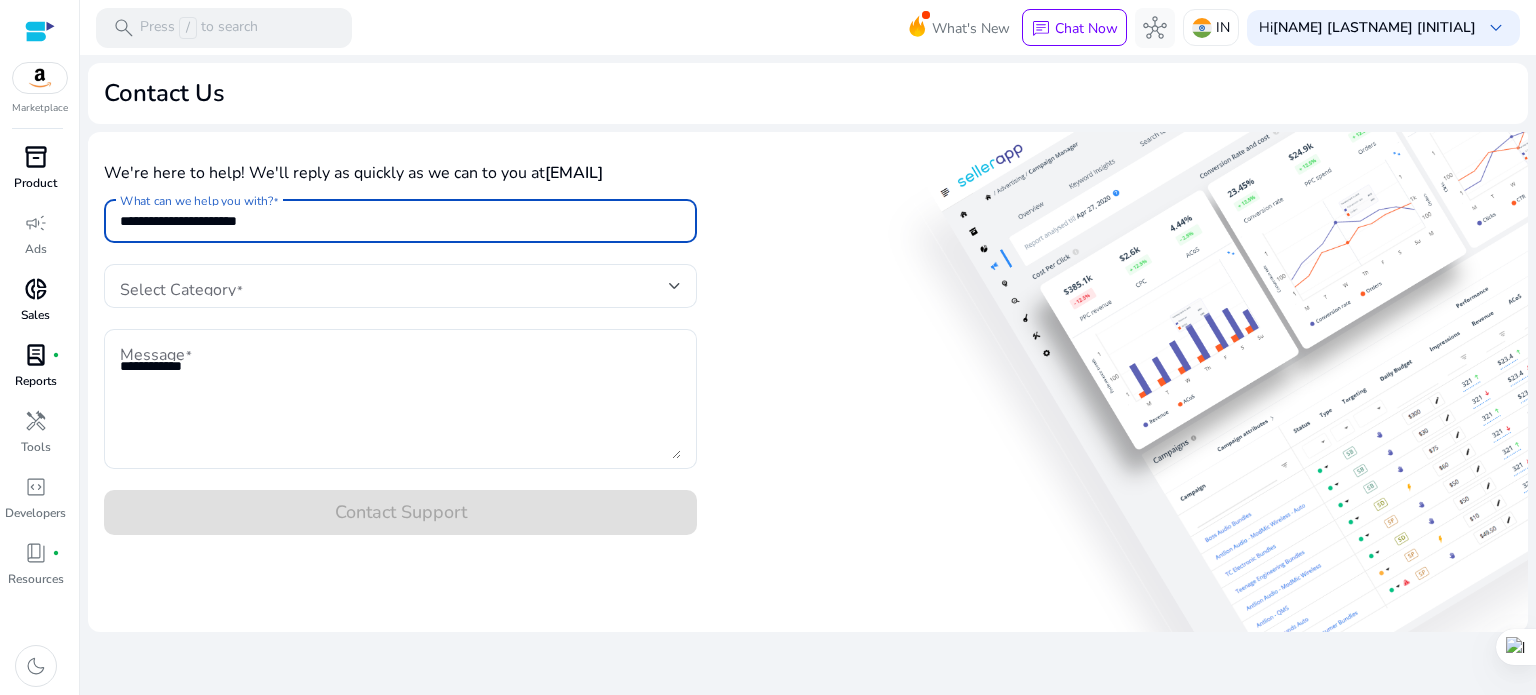 type on "**********" 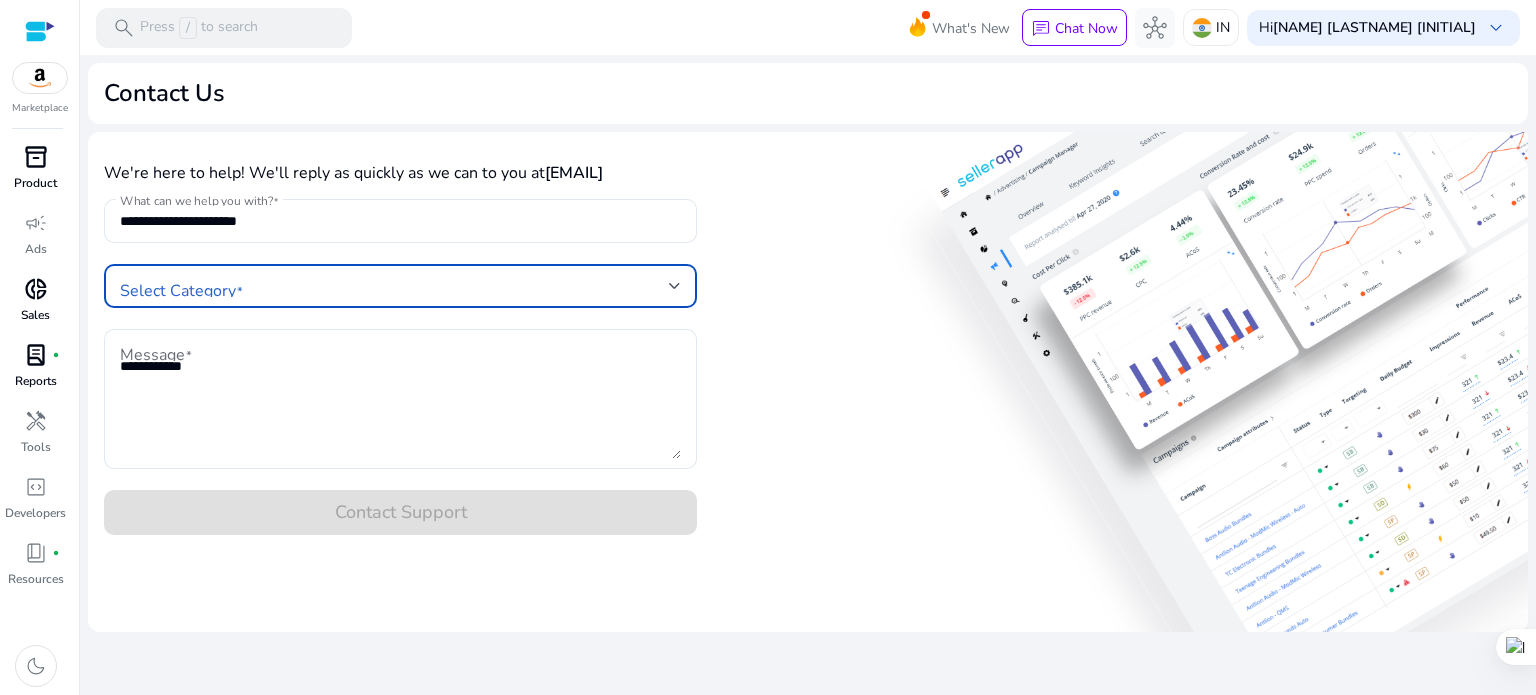 click at bounding box center [394, 286] 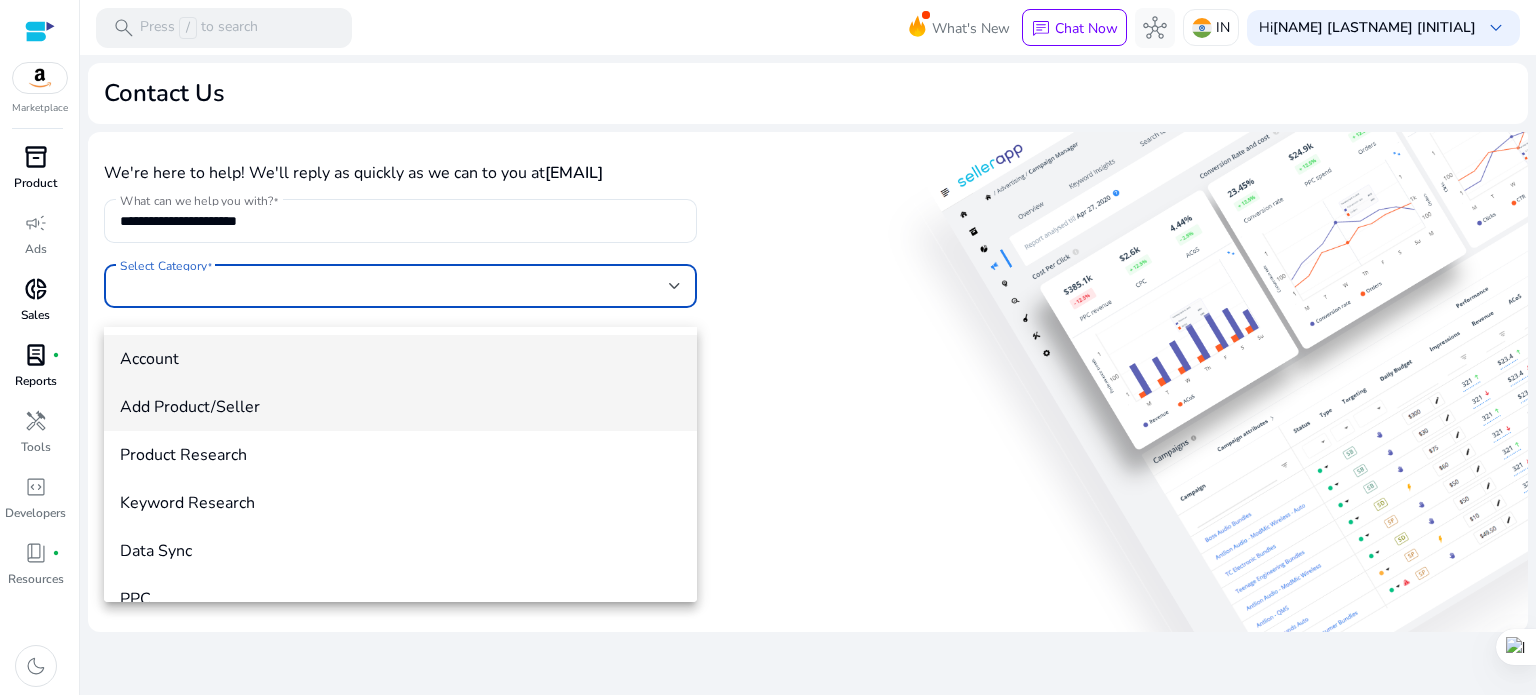 click on "Add Product/Seller" at bounding box center (400, 407) 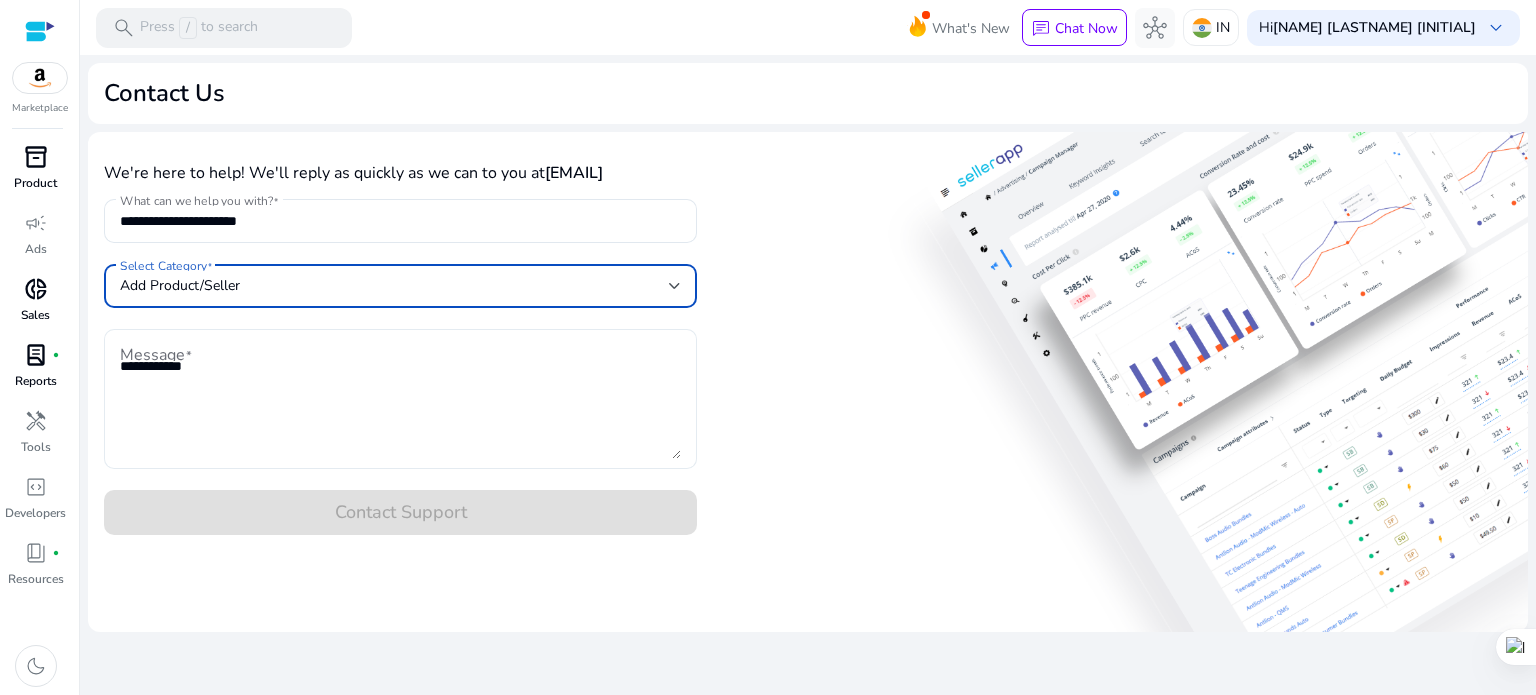 click on "Message" at bounding box center (400, 399) 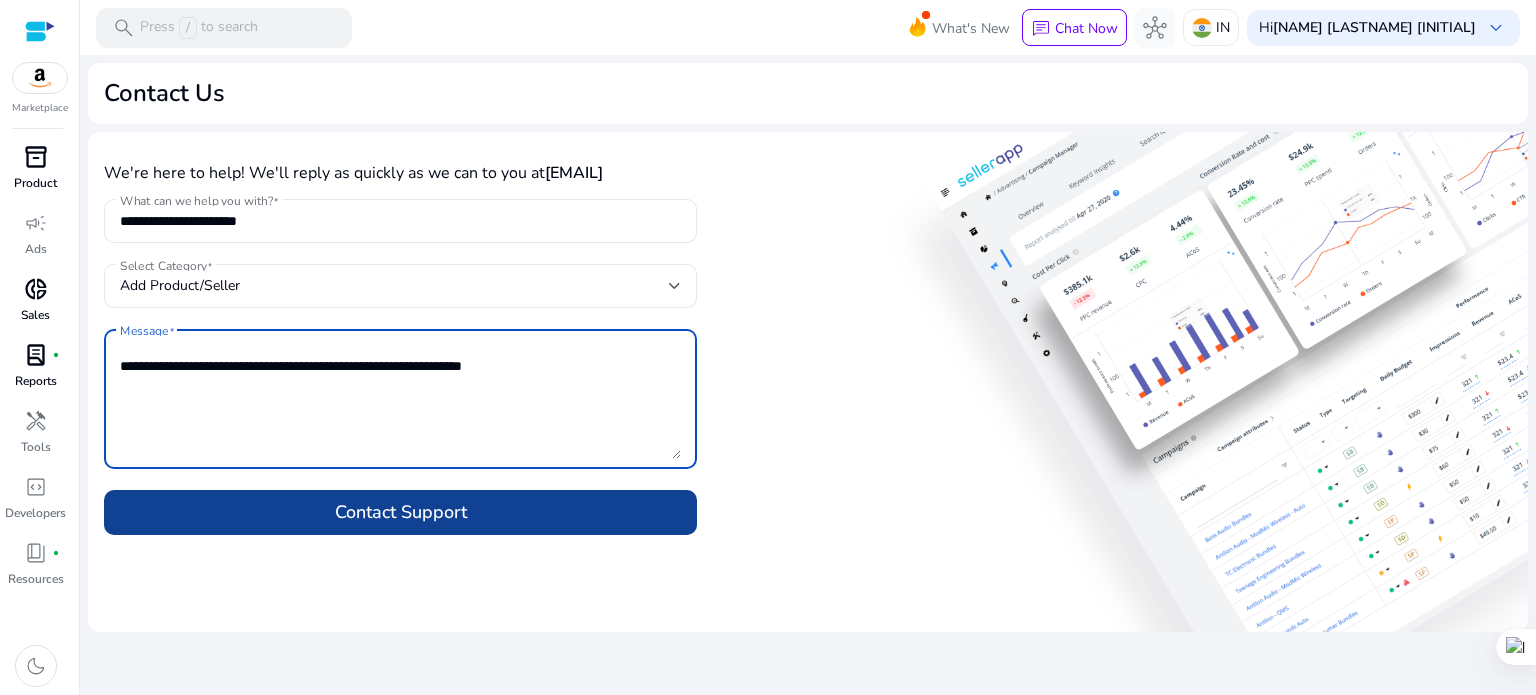 type on "**********" 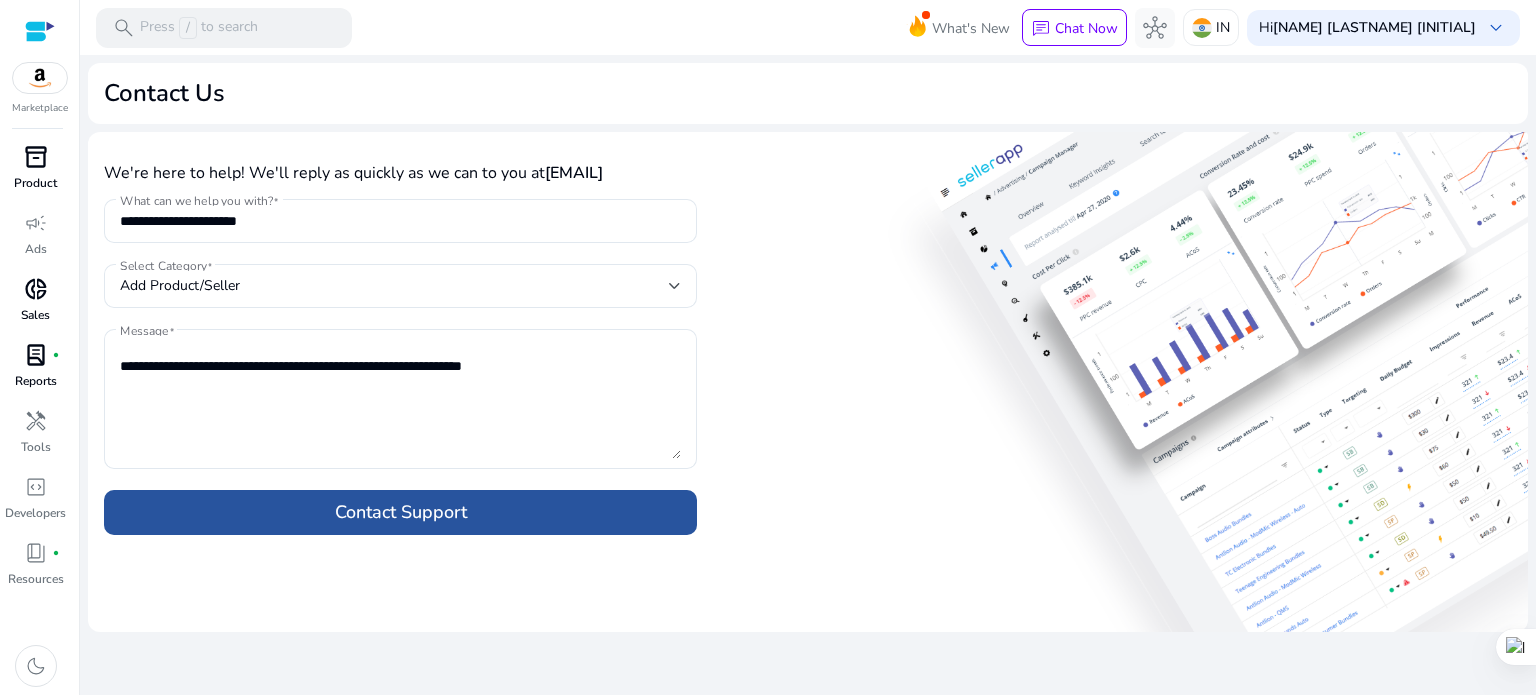 click 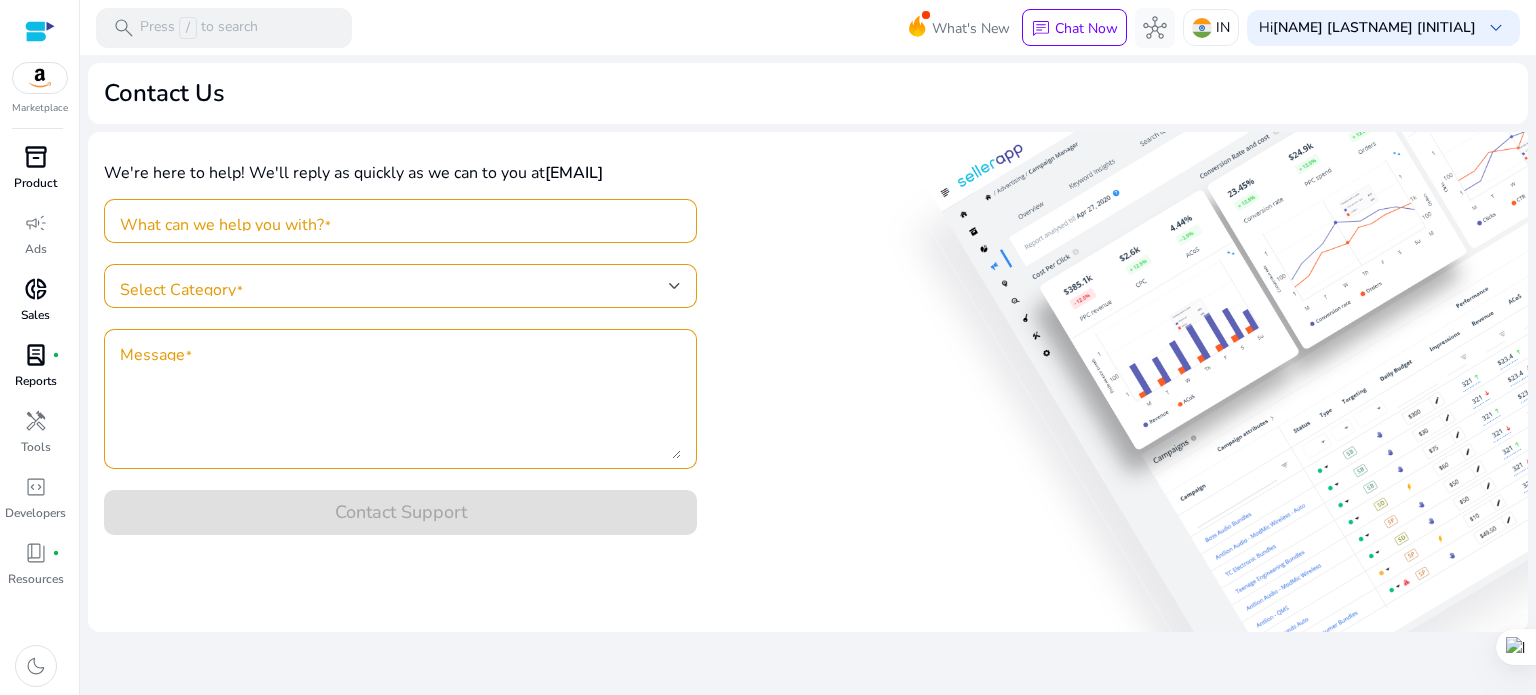 click on "inventory_2" at bounding box center [36, 157] 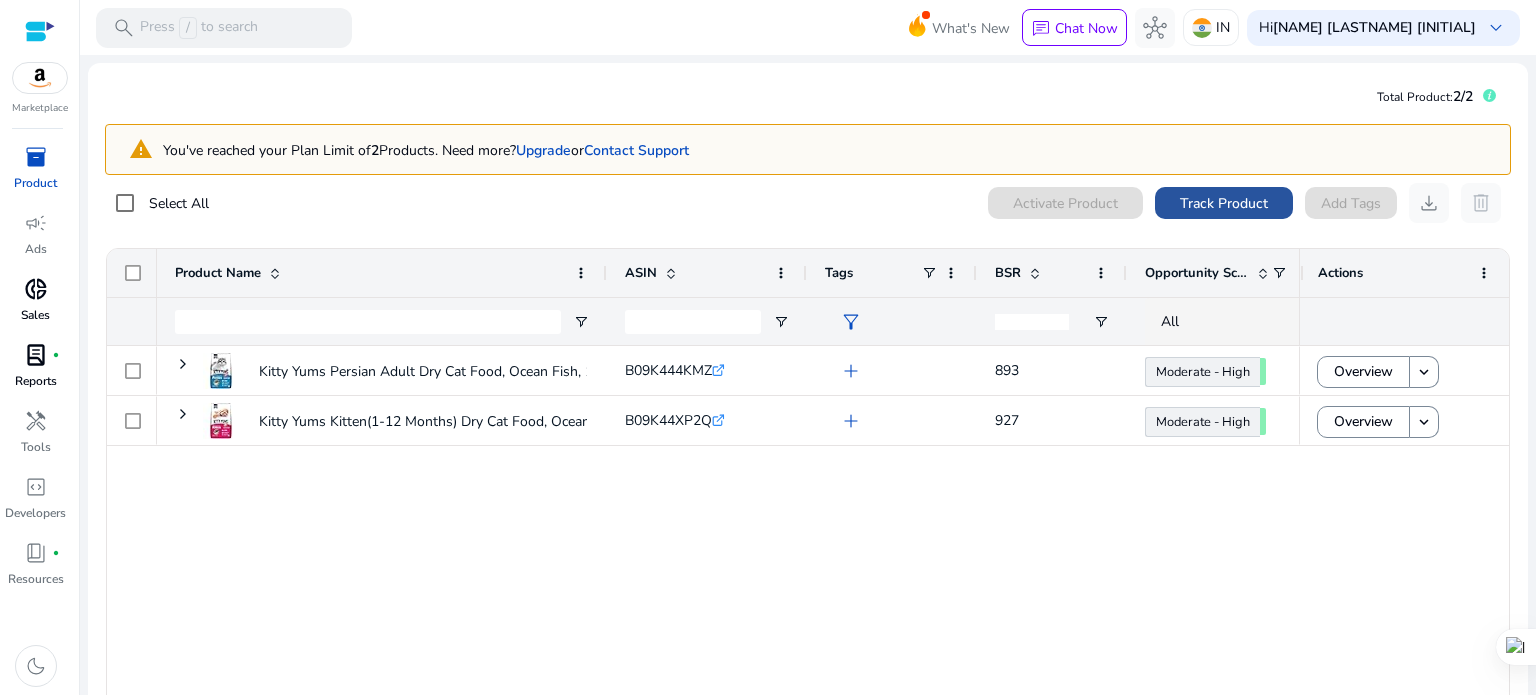 click on "Track Product" 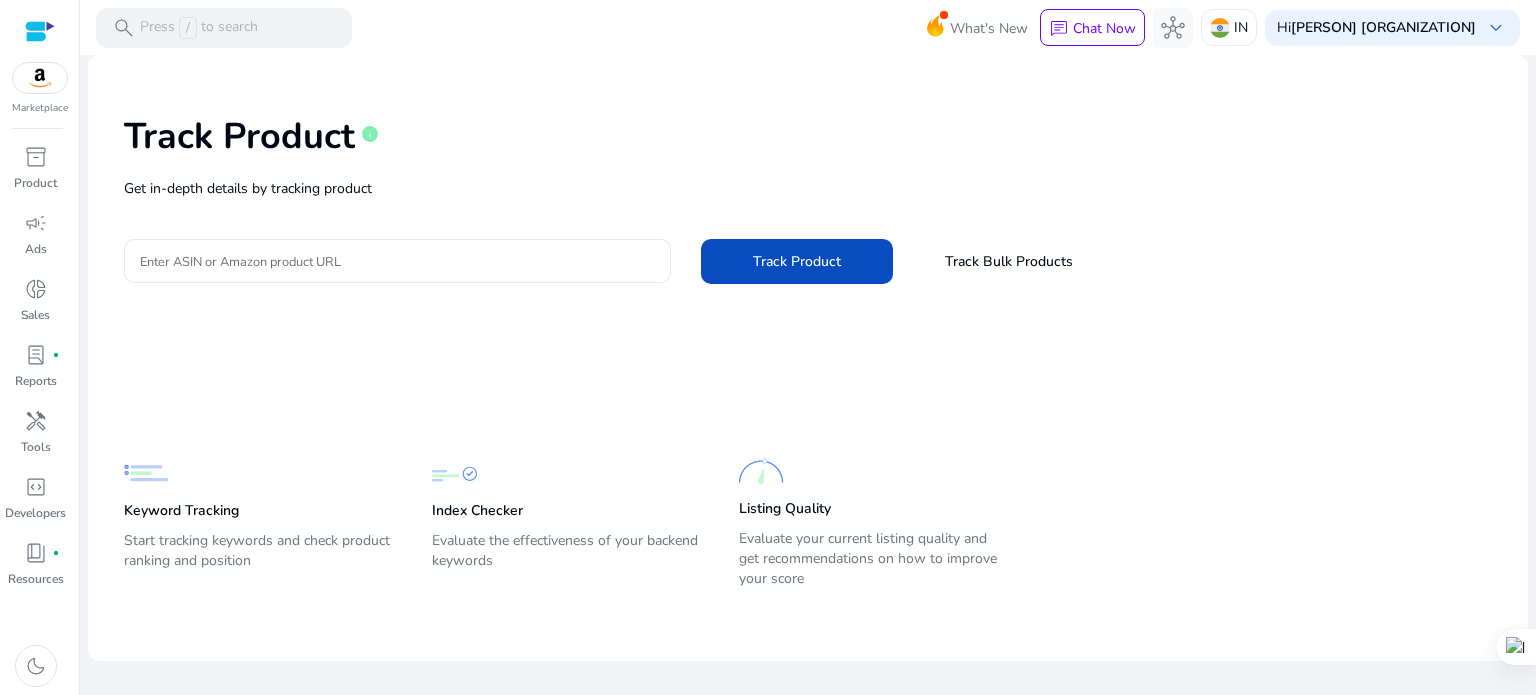 scroll, scrollTop: 0, scrollLeft: 0, axis: both 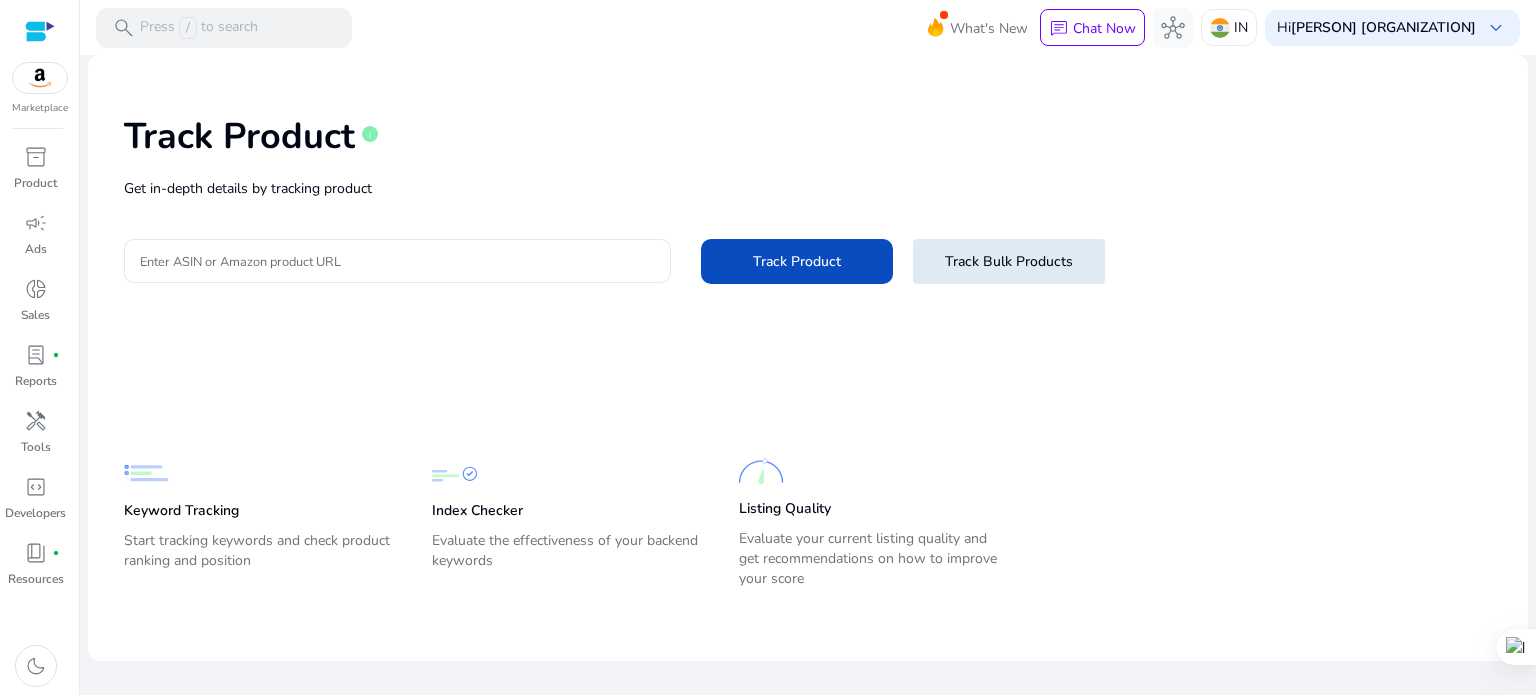 click on "Track Bulk Products" 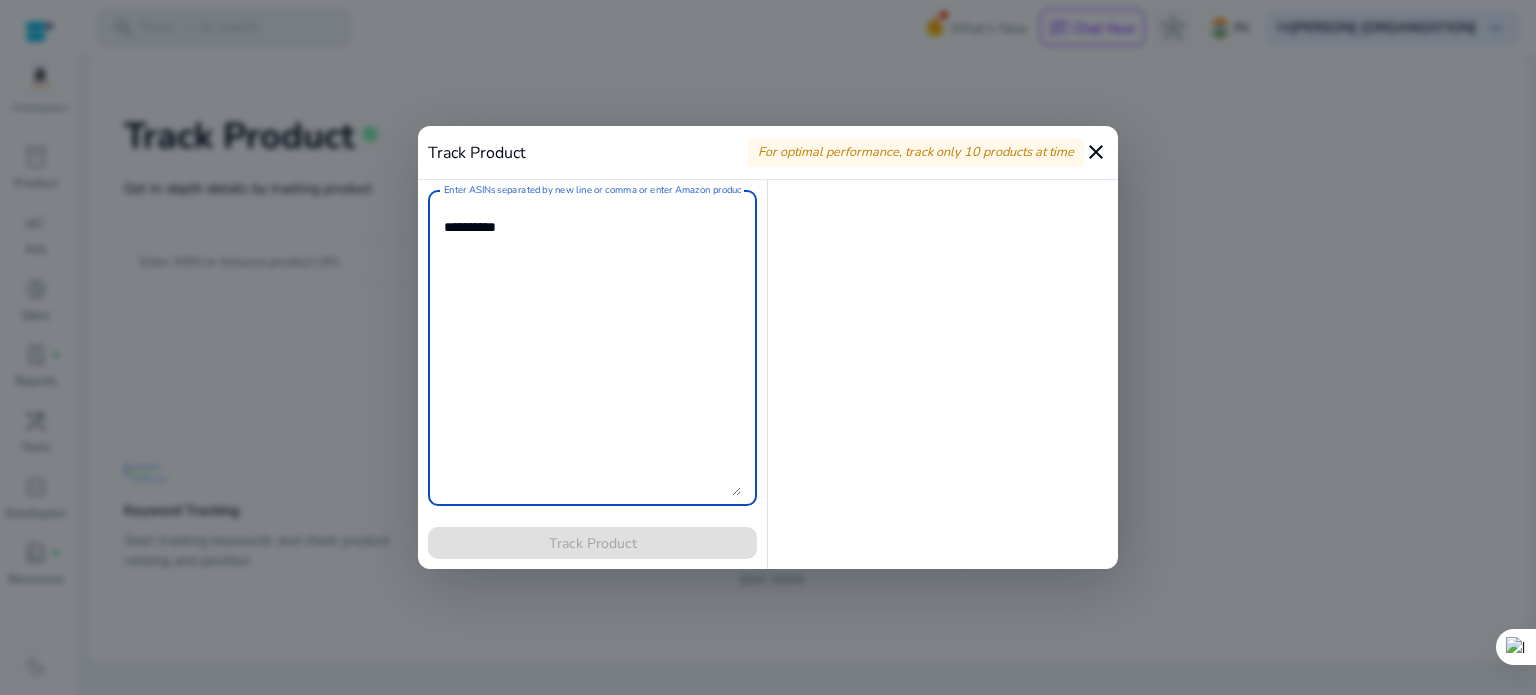 click on "close" at bounding box center (1096, 152) 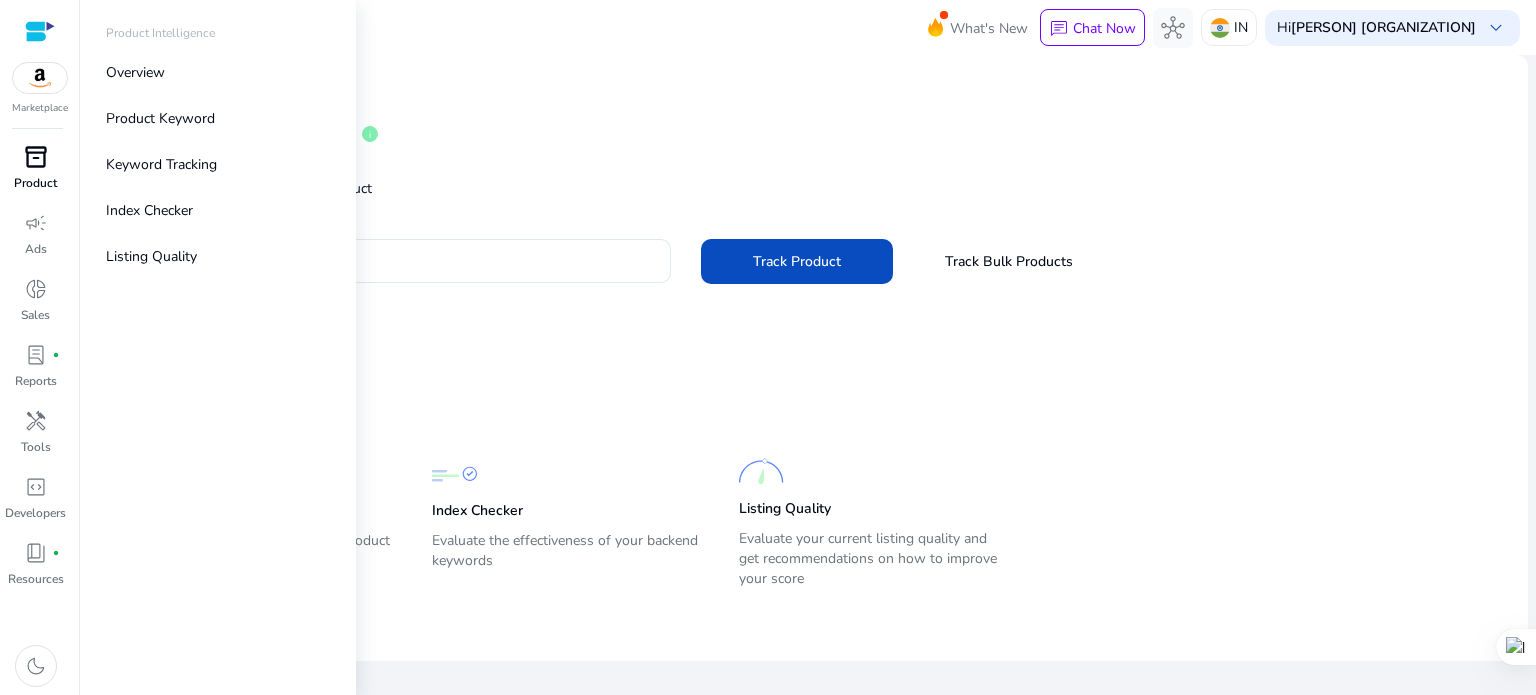 click on "inventory_2" at bounding box center (36, 157) 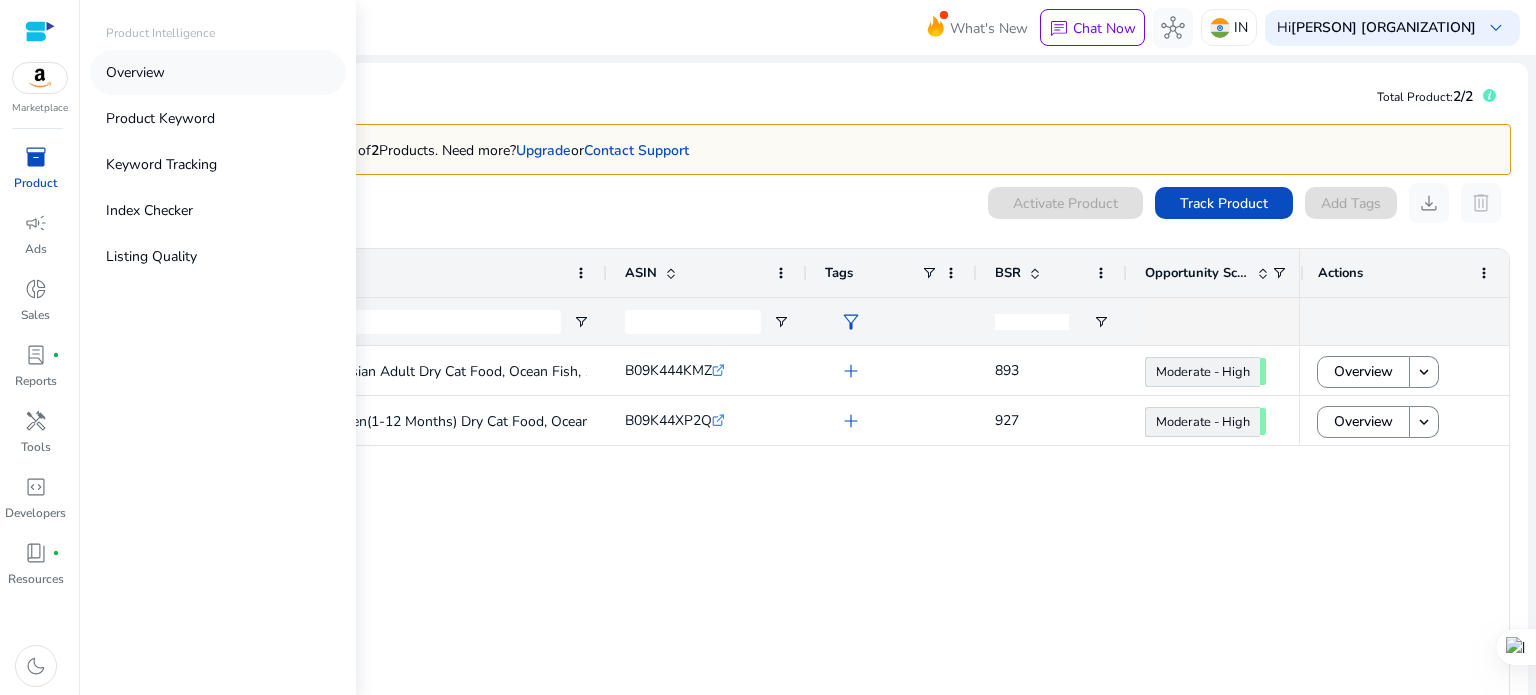 click on "Overview" at bounding box center (135, 72) 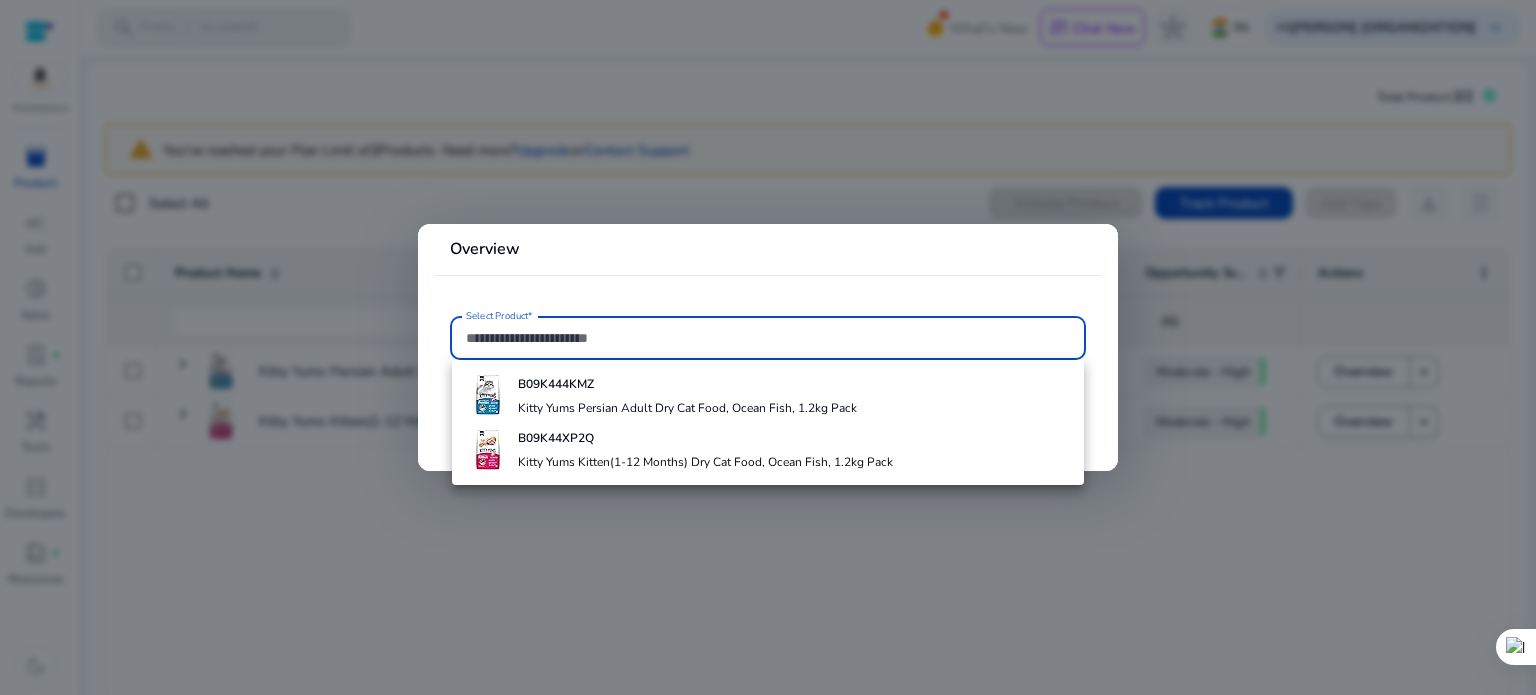 click at bounding box center [768, 347] 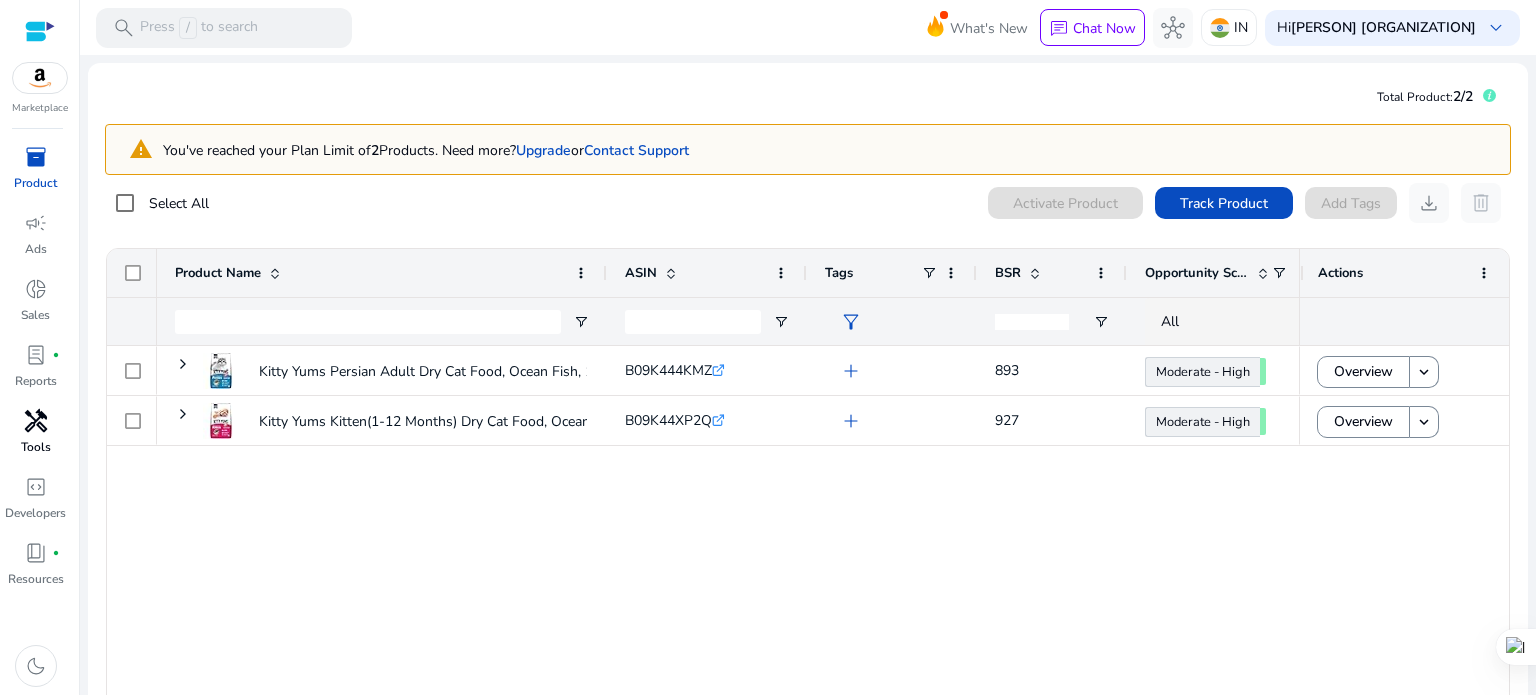 click on "handyman" at bounding box center [36, 421] 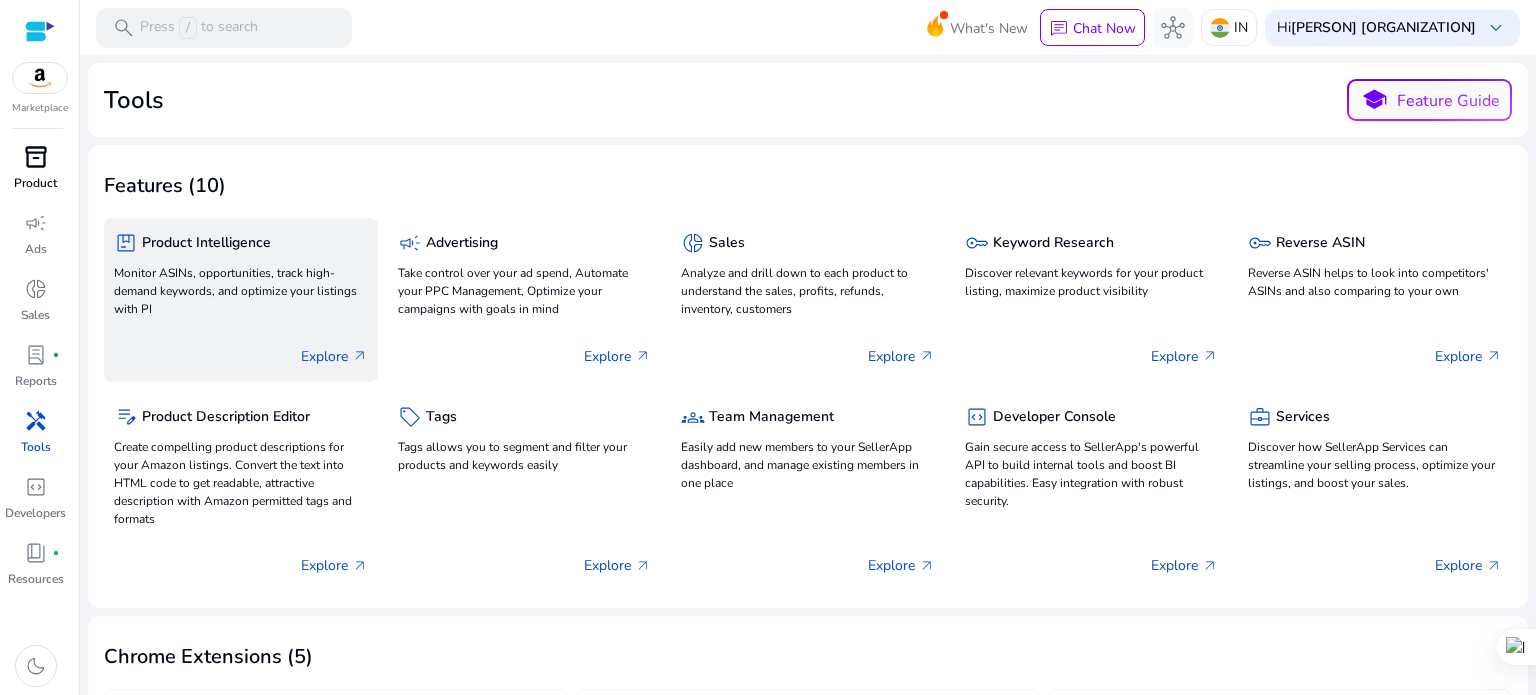 click on "Product Intelligence" 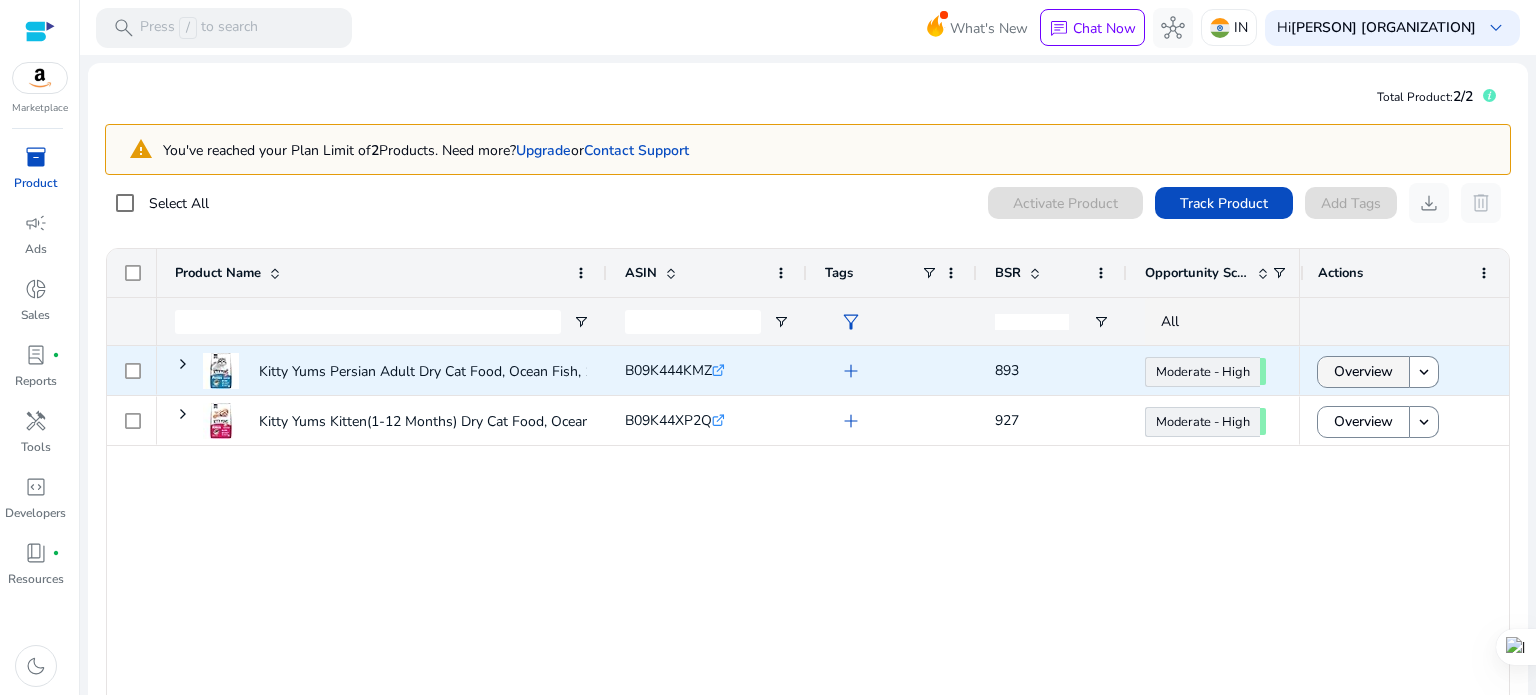 click on "Overview" 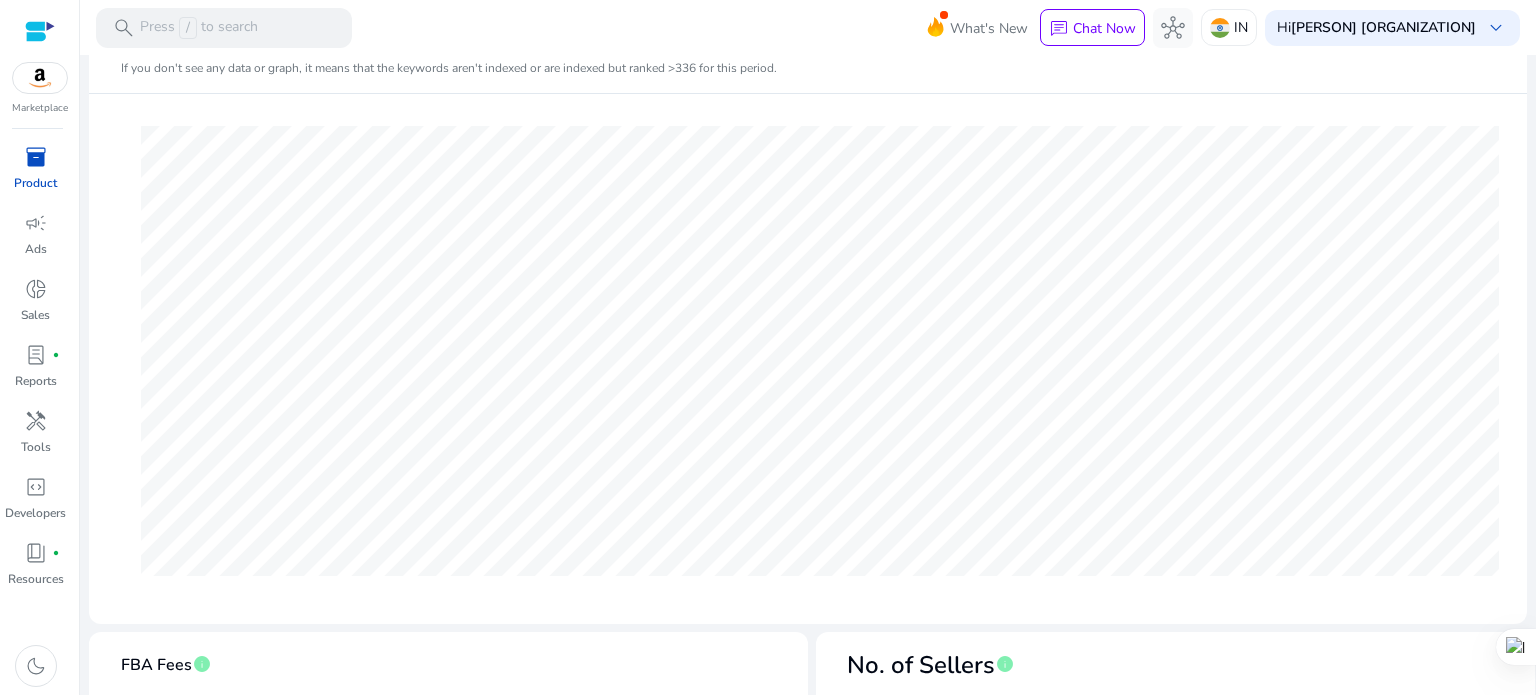 scroll, scrollTop: 200, scrollLeft: 0, axis: vertical 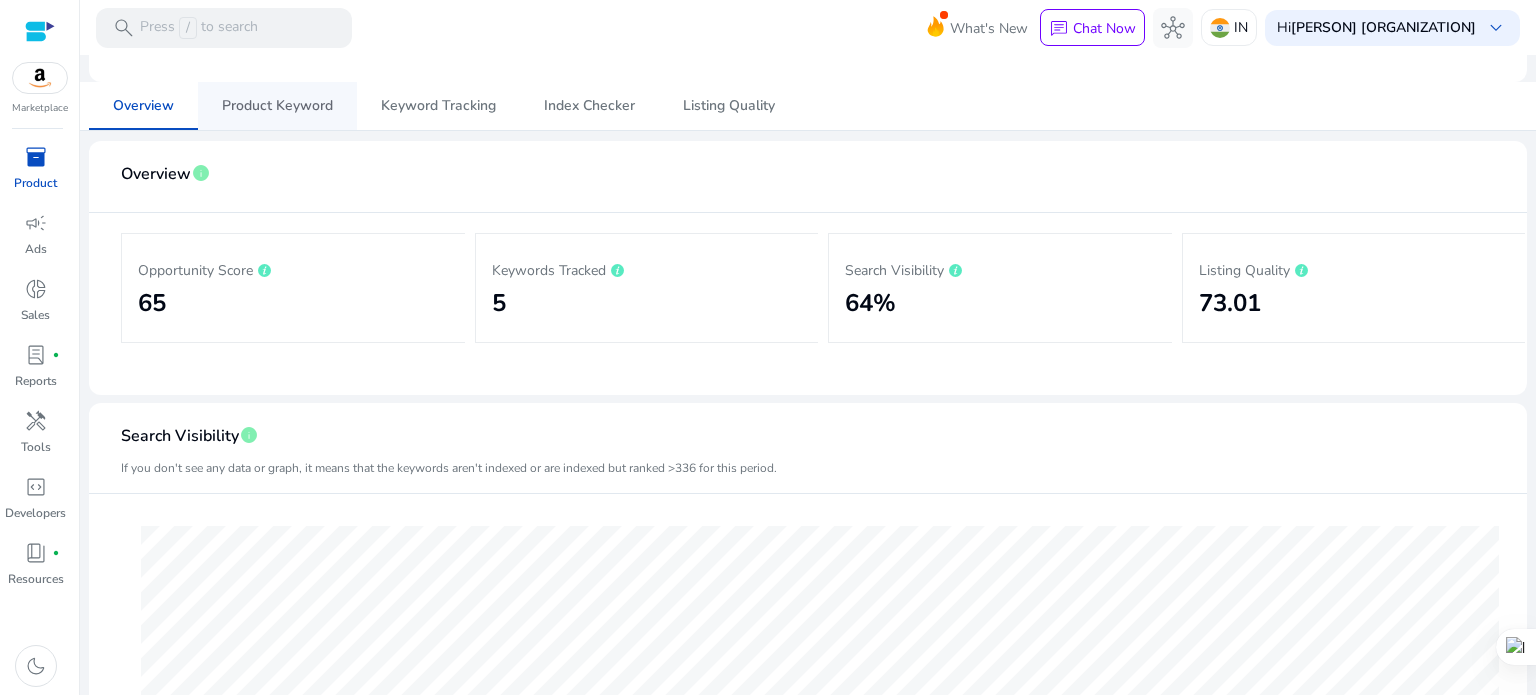 click on "Product Keyword" at bounding box center (277, 106) 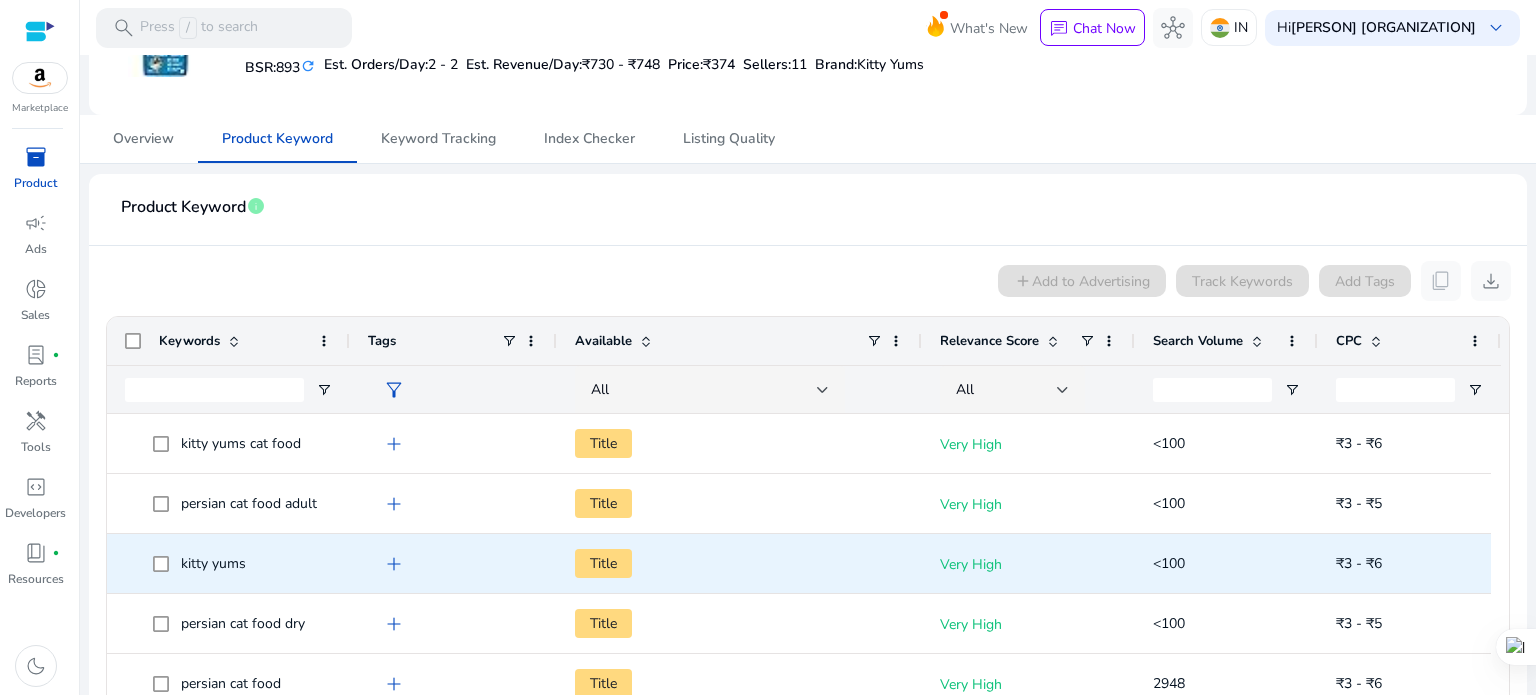scroll, scrollTop: 339, scrollLeft: 0, axis: vertical 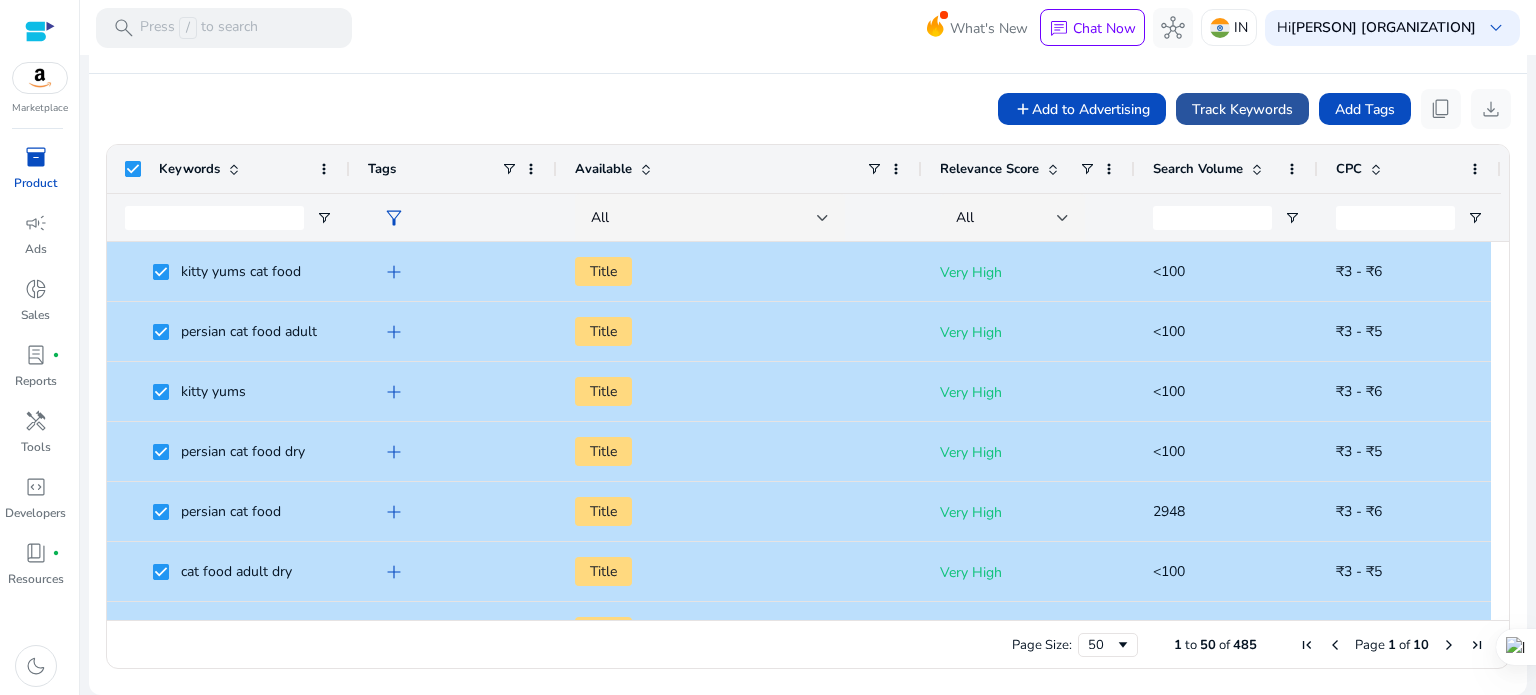 click on "Track Keywords" 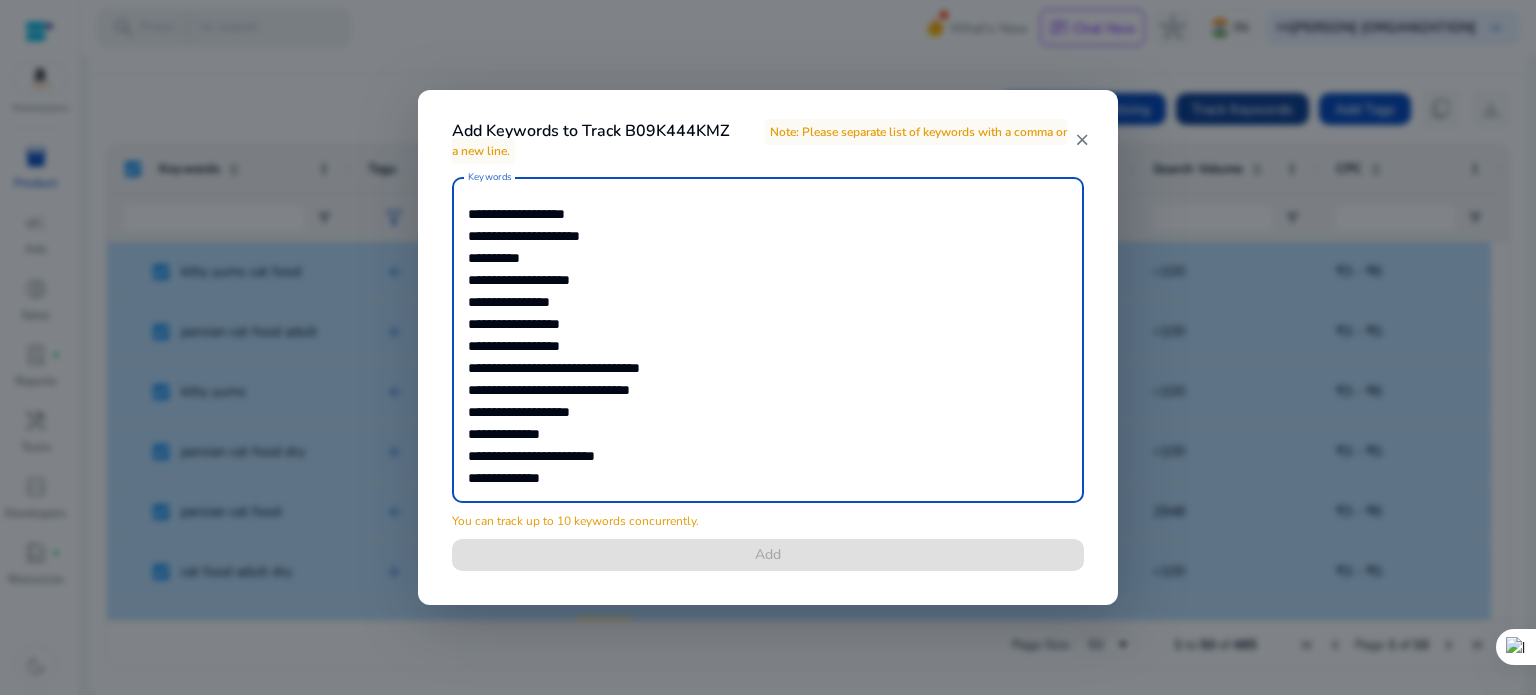 scroll, scrollTop: 10396, scrollLeft: 0, axis: vertical 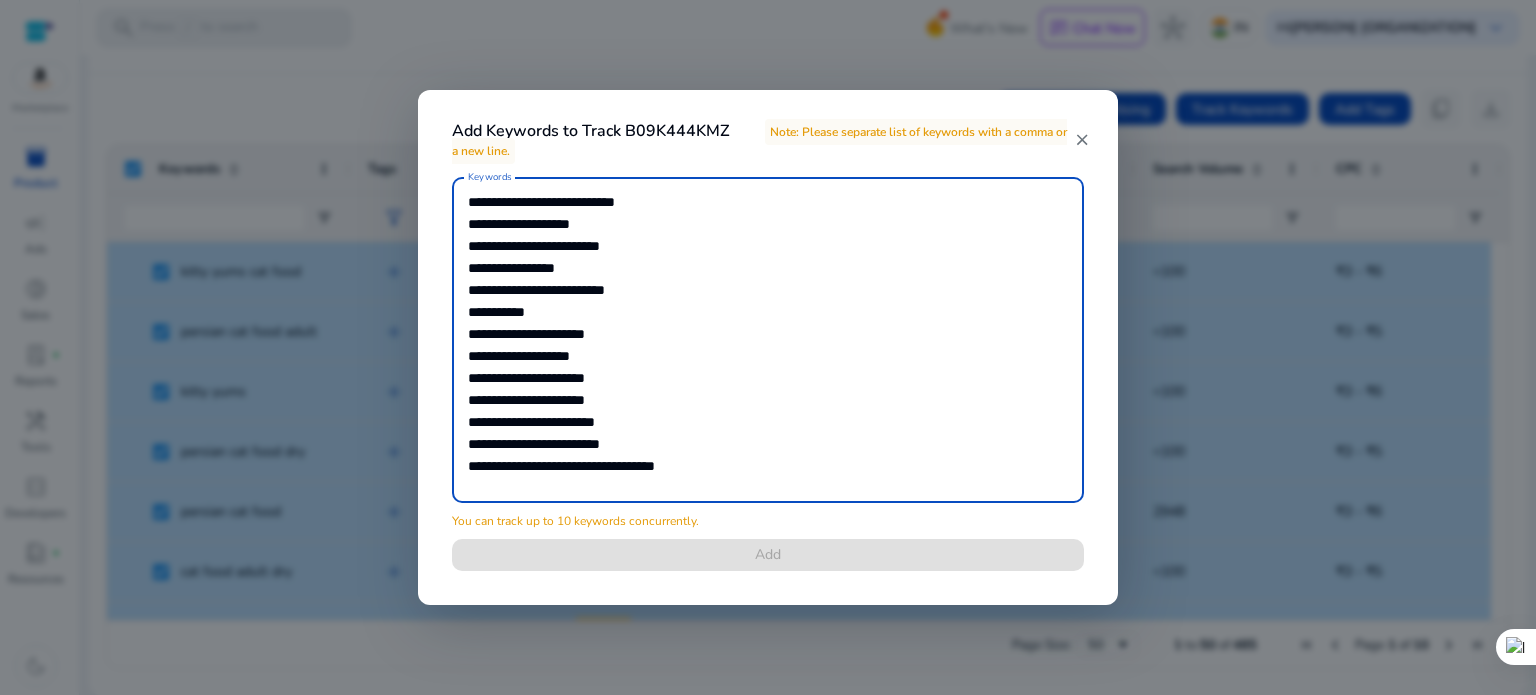 drag, startPoint x: 748, startPoint y: 456, endPoint x: 434, endPoint y: 453, distance: 314.01434 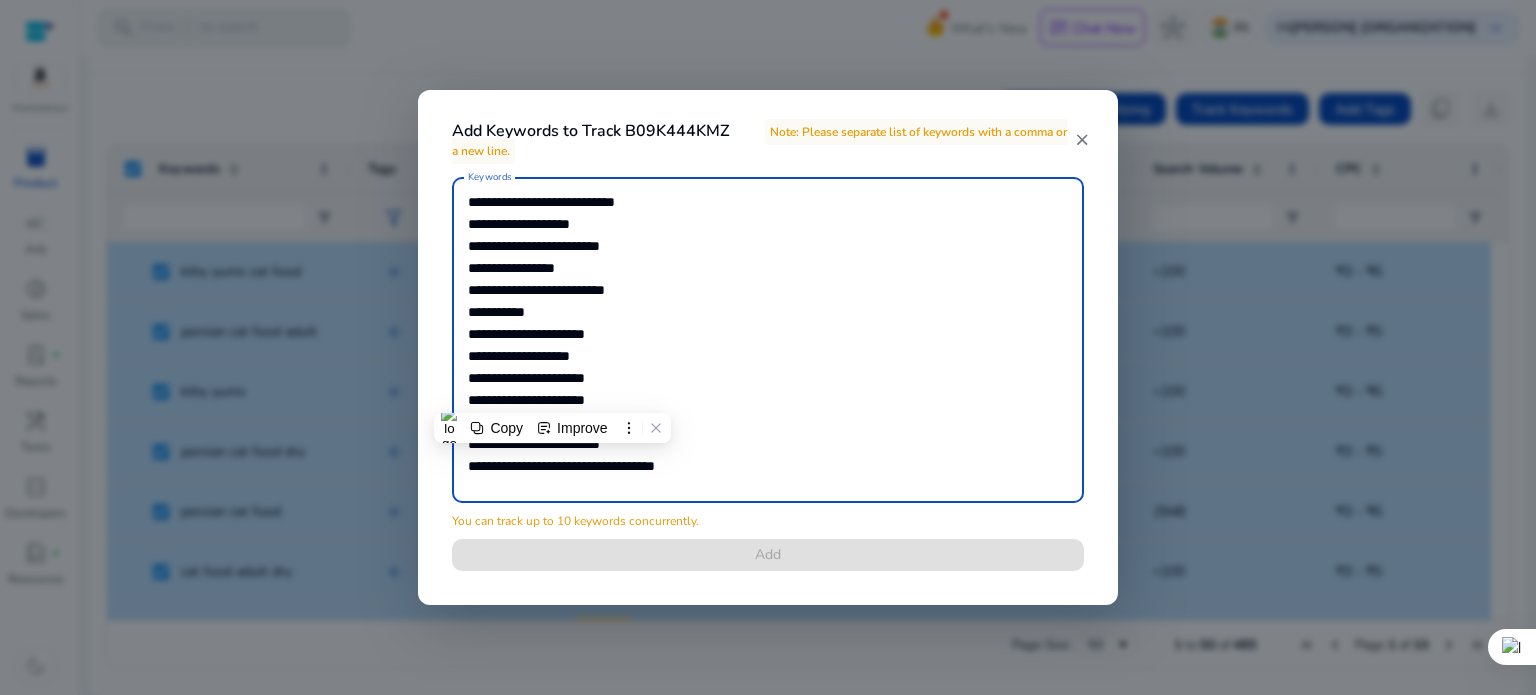 click on "close" at bounding box center [1082, 140] 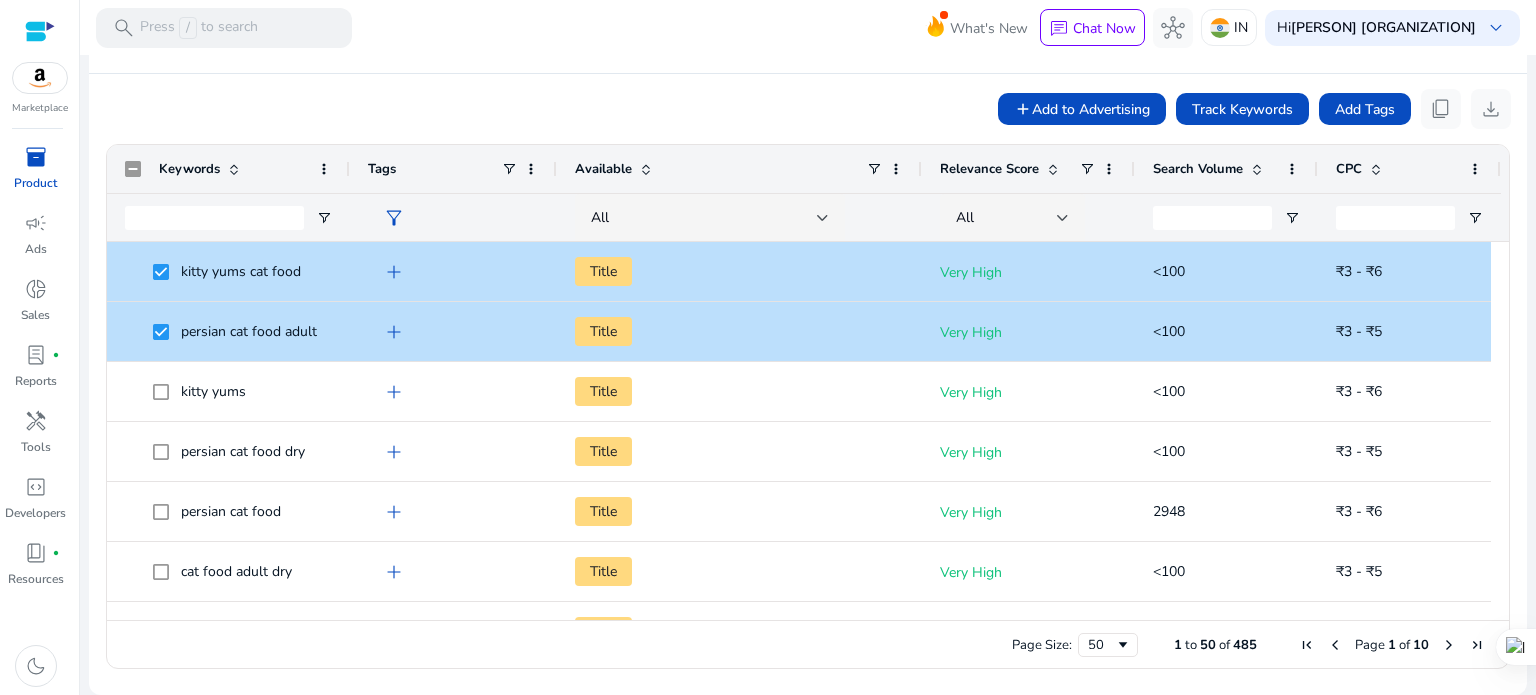 click at bounding box center [40, 78] 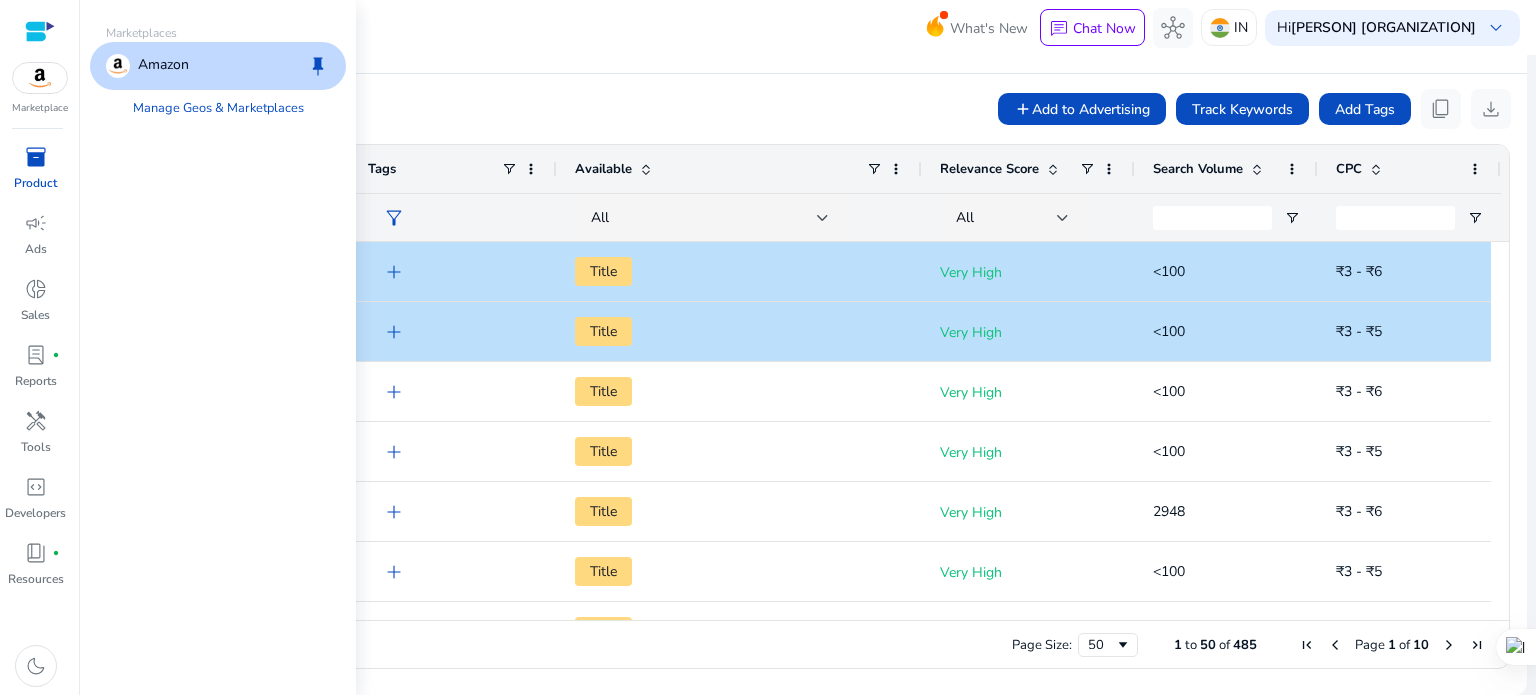 click on "Amazon" at bounding box center (163, 66) 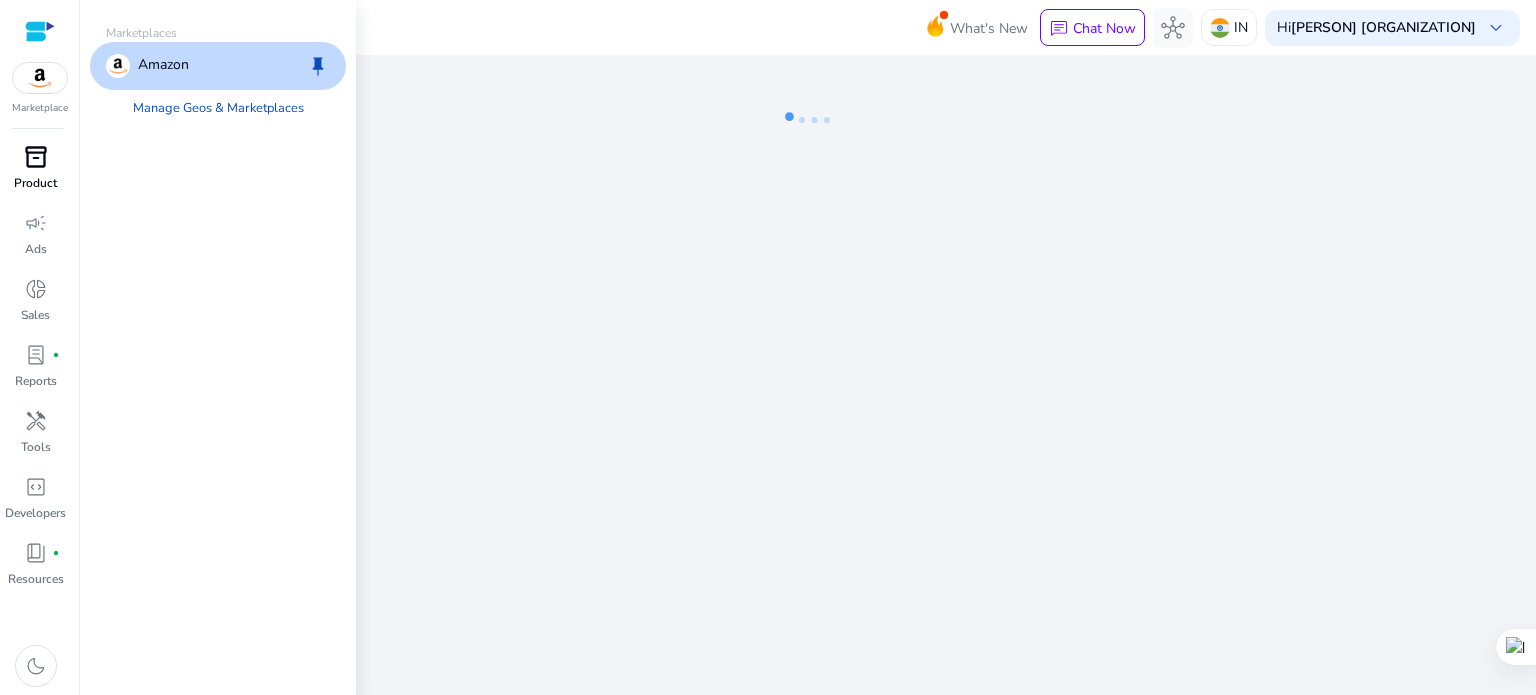 scroll, scrollTop: 0, scrollLeft: 0, axis: both 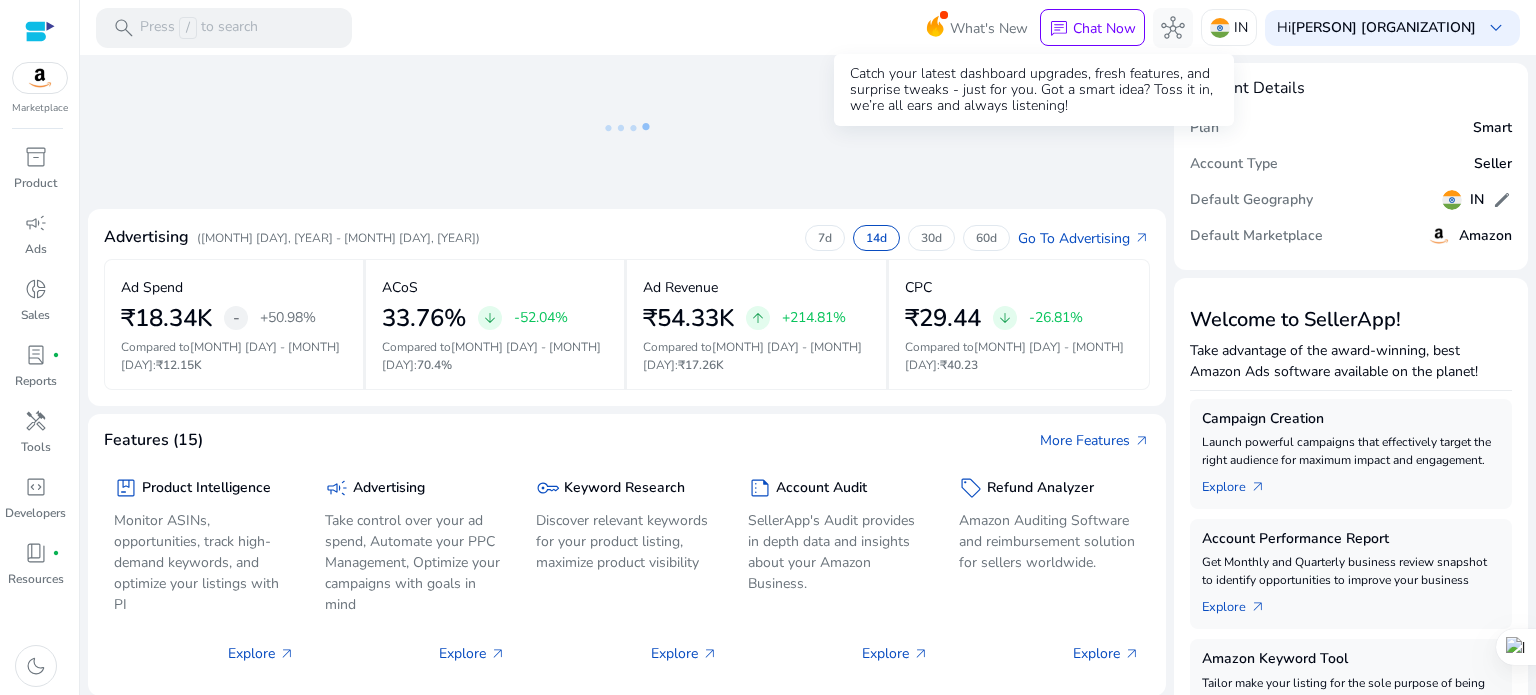 click on "What's New" at bounding box center (989, 28) 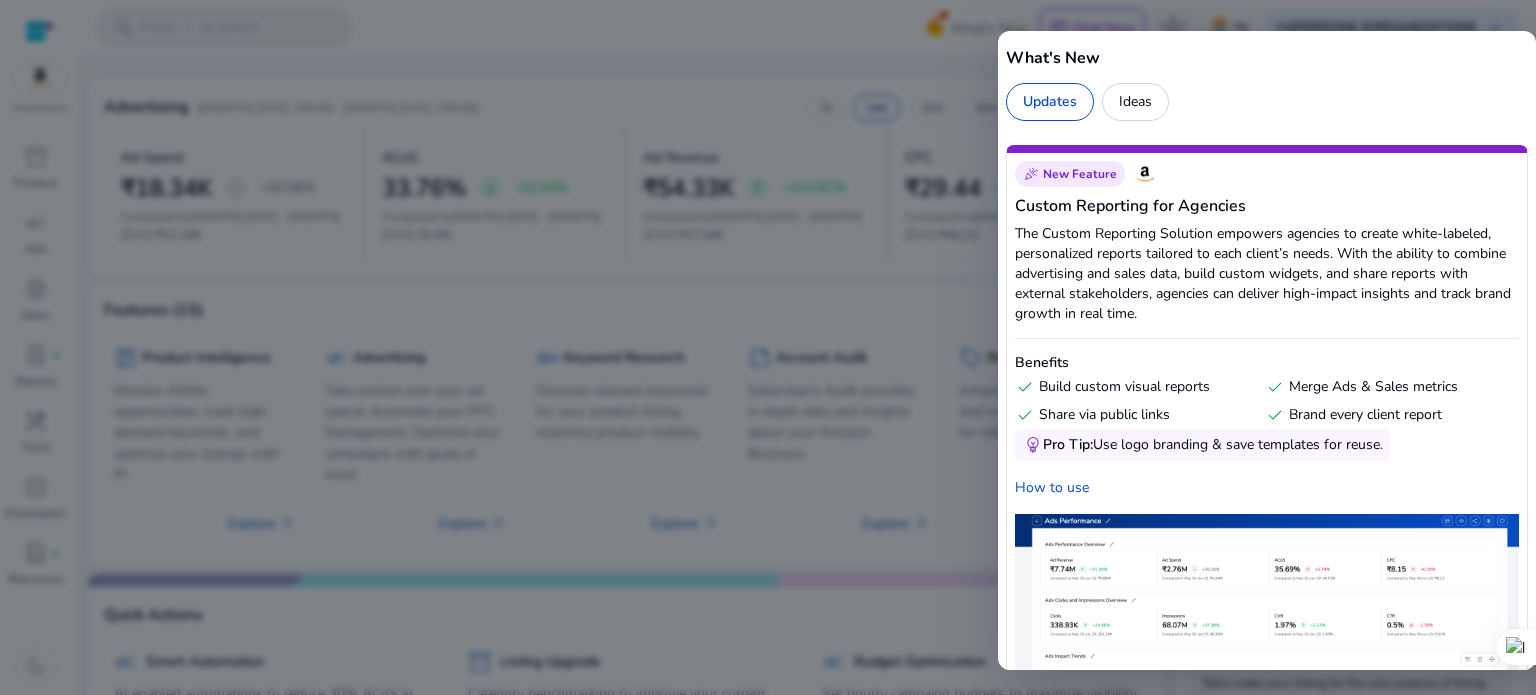 click on "Updates" at bounding box center [1050, 102] 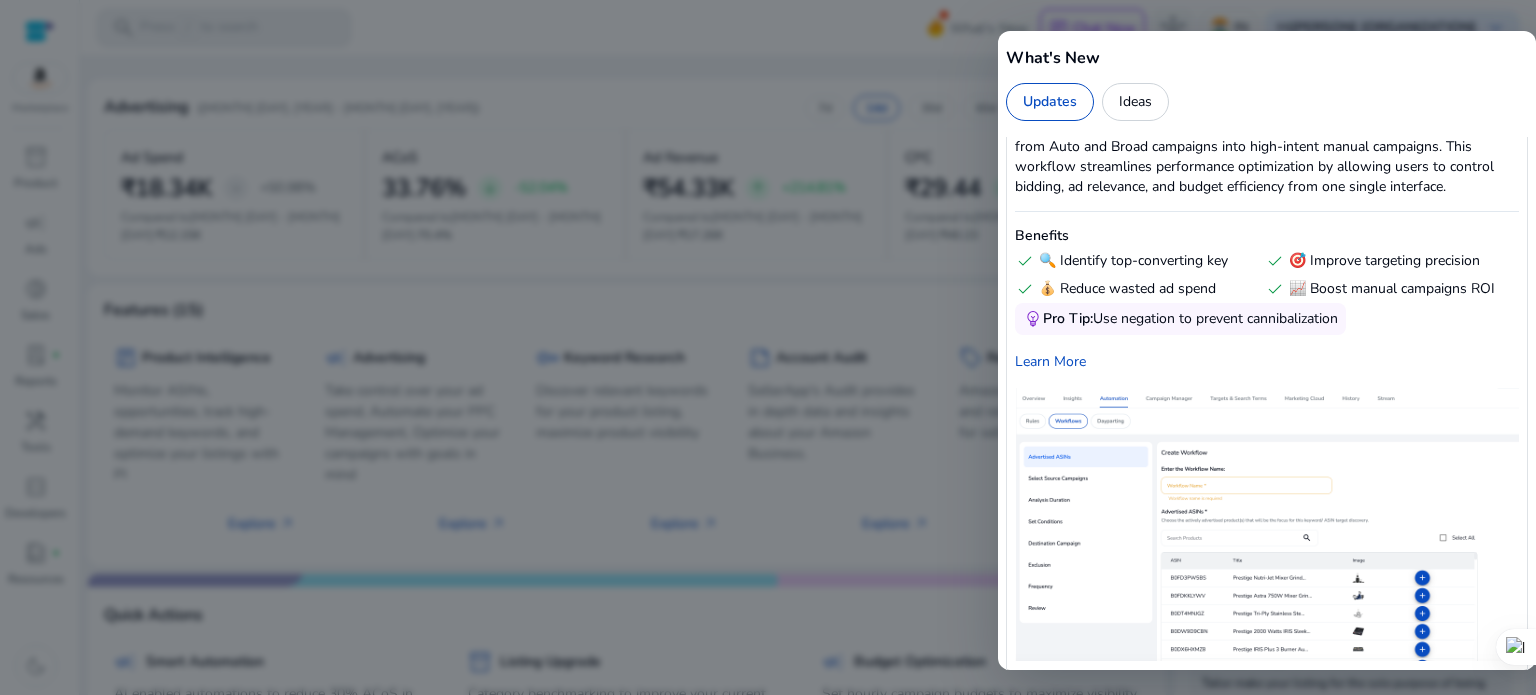 scroll, scrollTop: 2600, scrollLeft: 0, axis: vertical 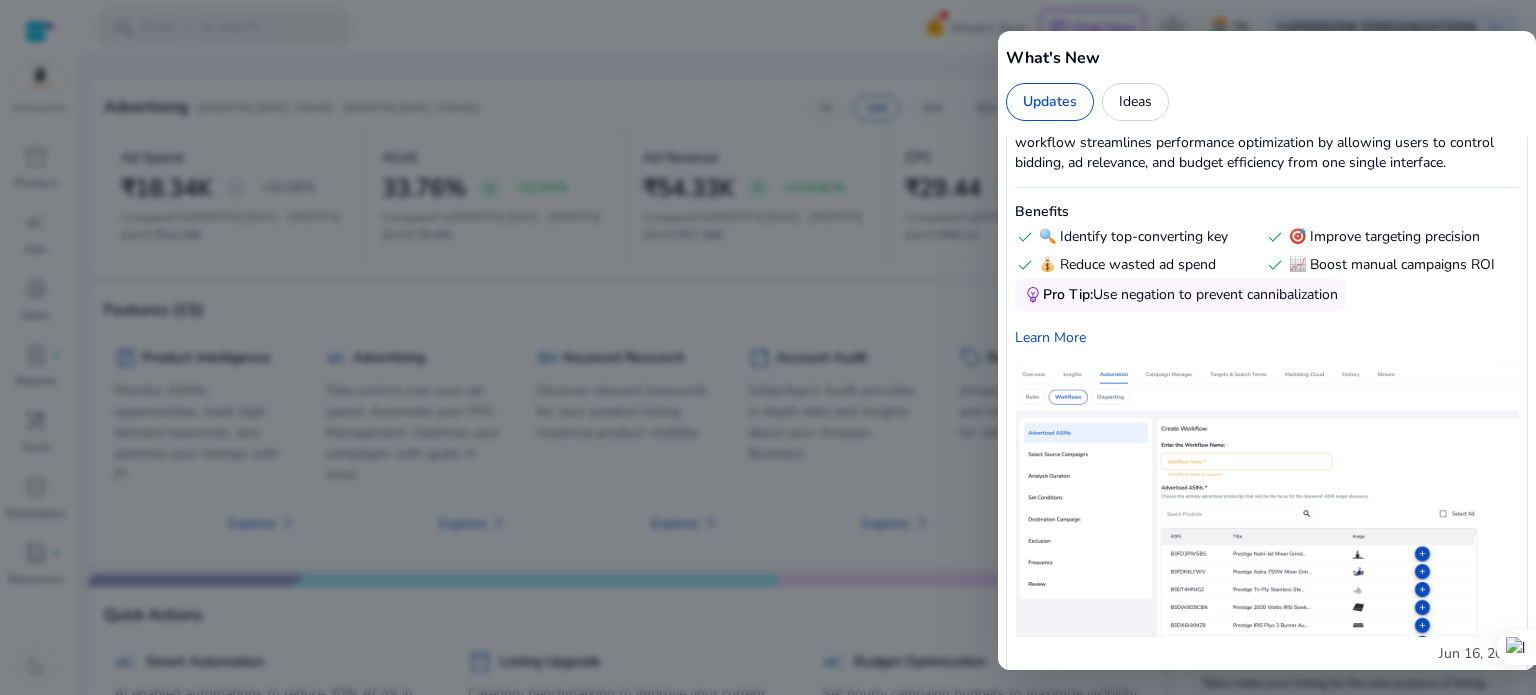click on "Ideas" at bounding box center (1135, 102) 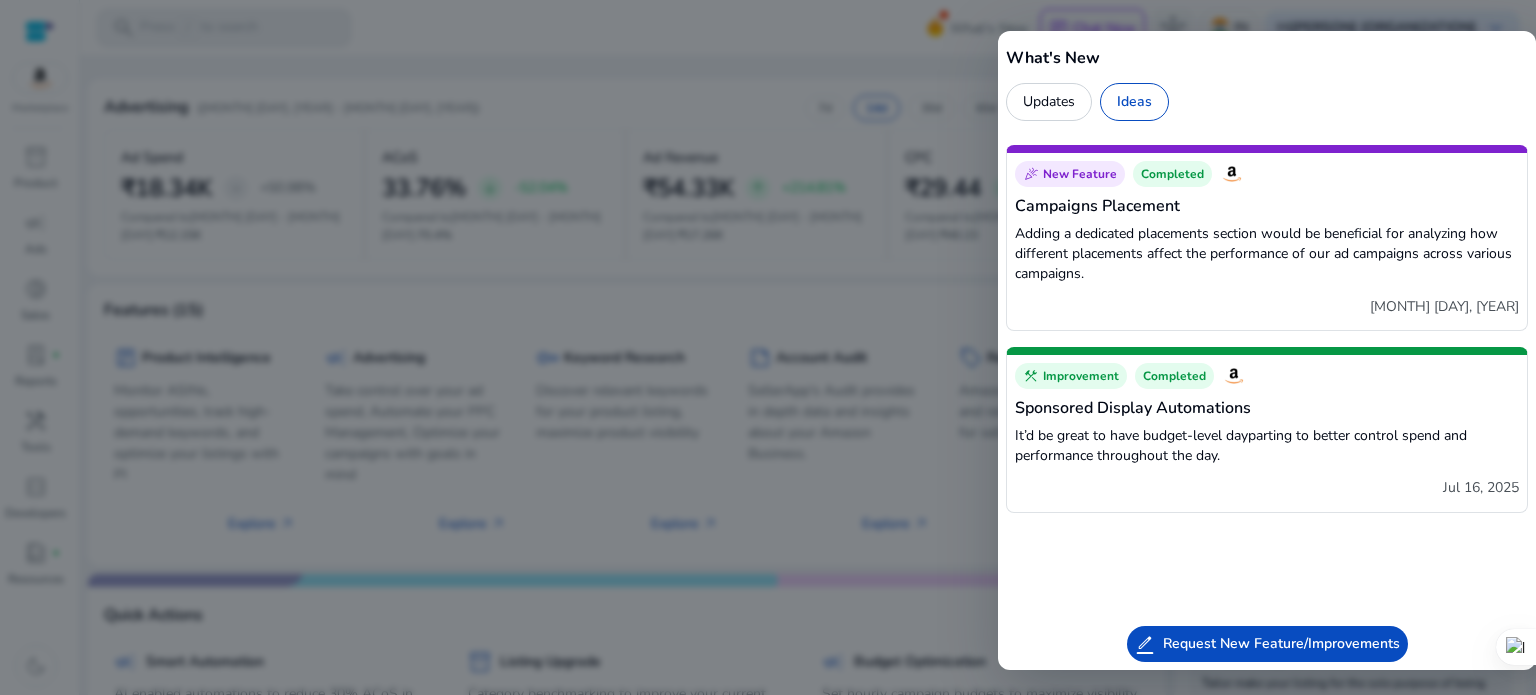 click at bounding box center [768, 347] 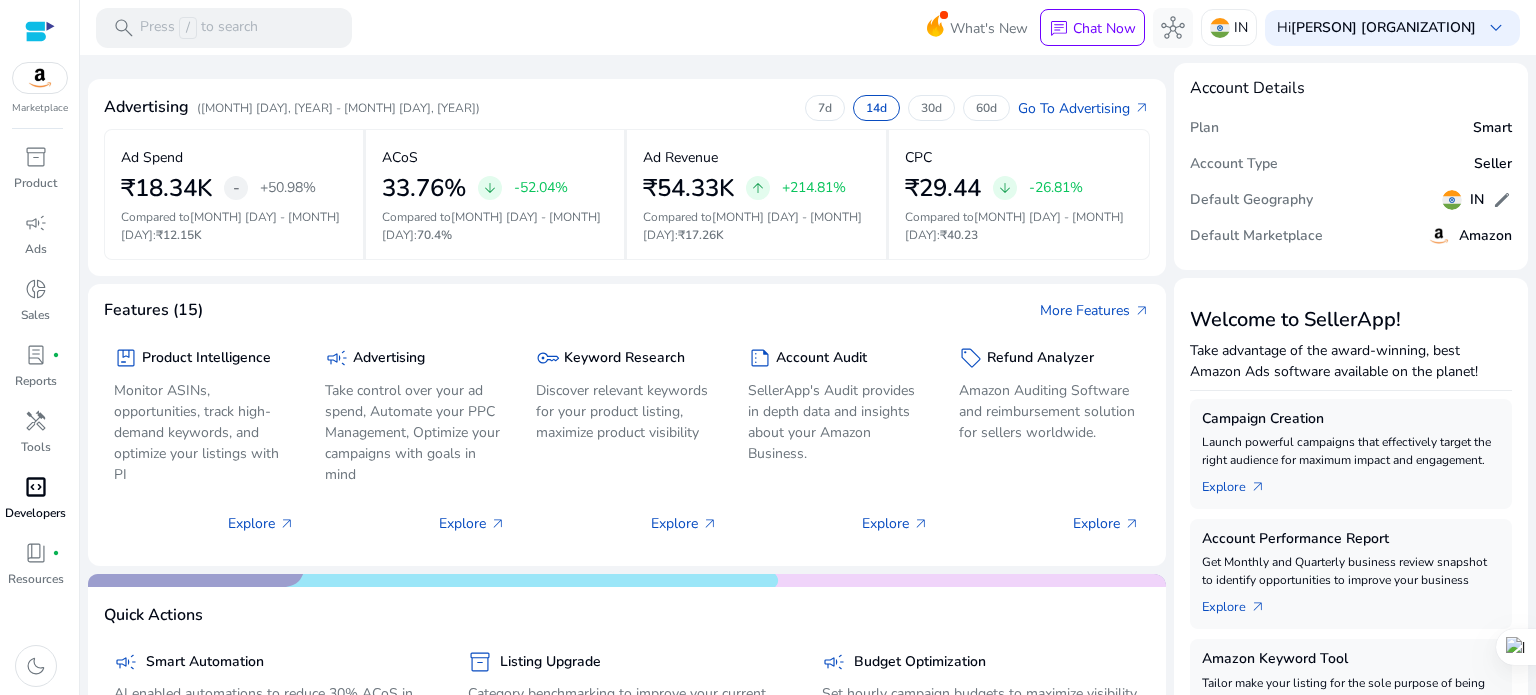 click on "code_blocks" at bounding box center [36, 487] 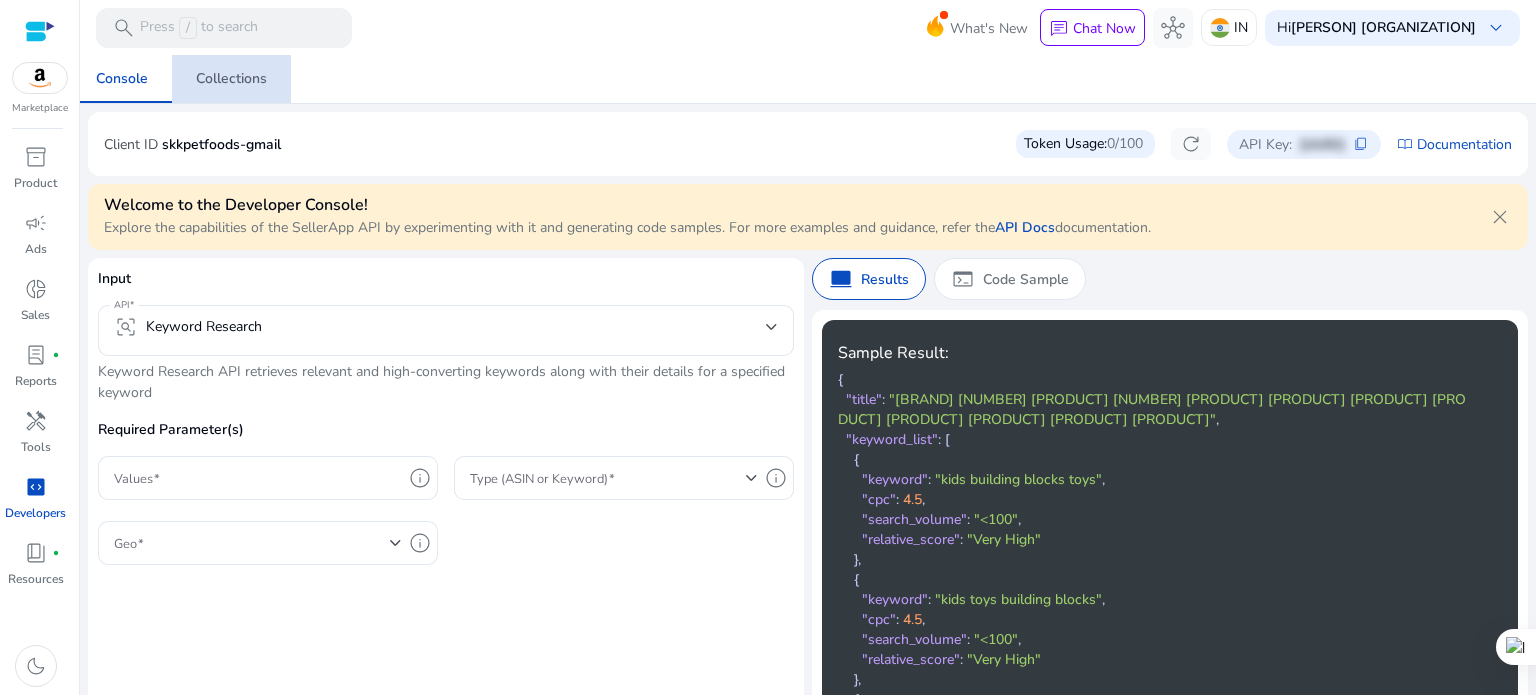 click on "Collections" at bounding box center (231, 79) 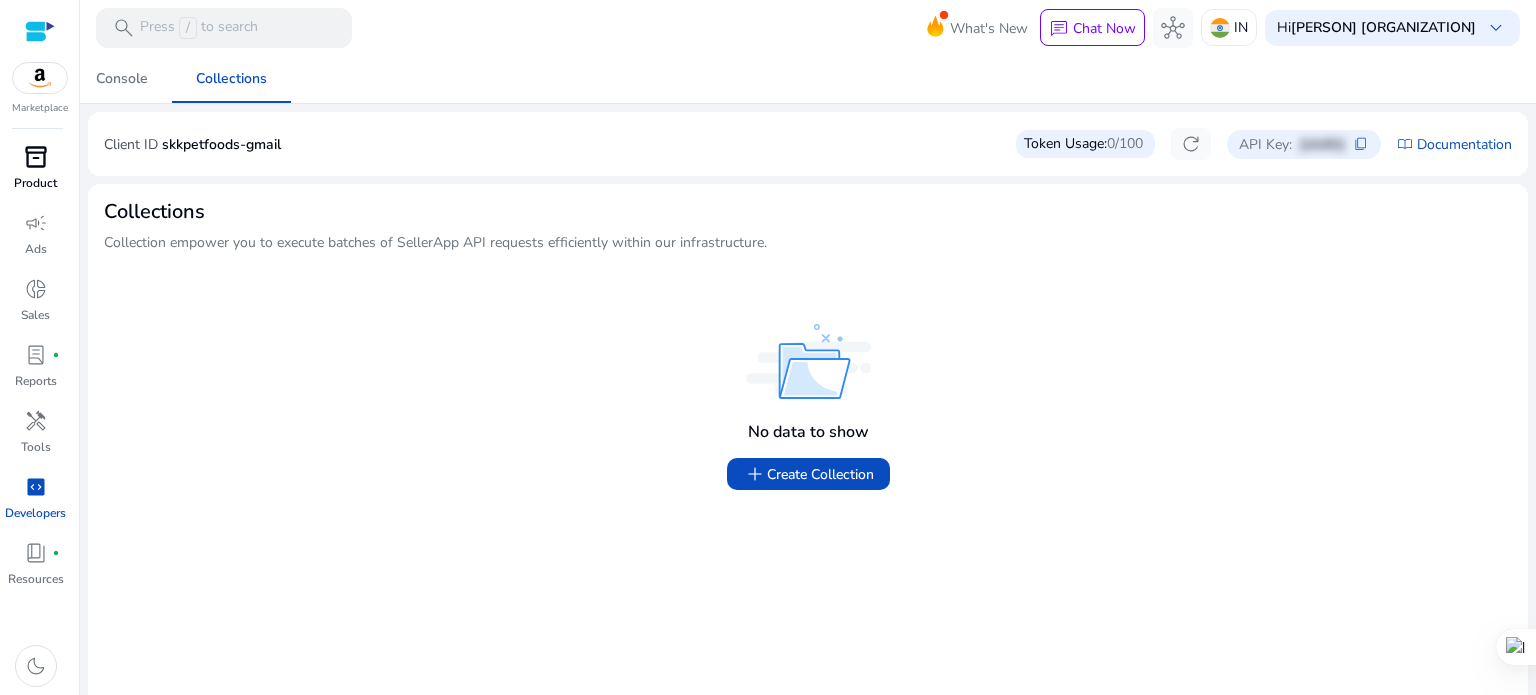 click on "Product" at bounding box center [35, 183] 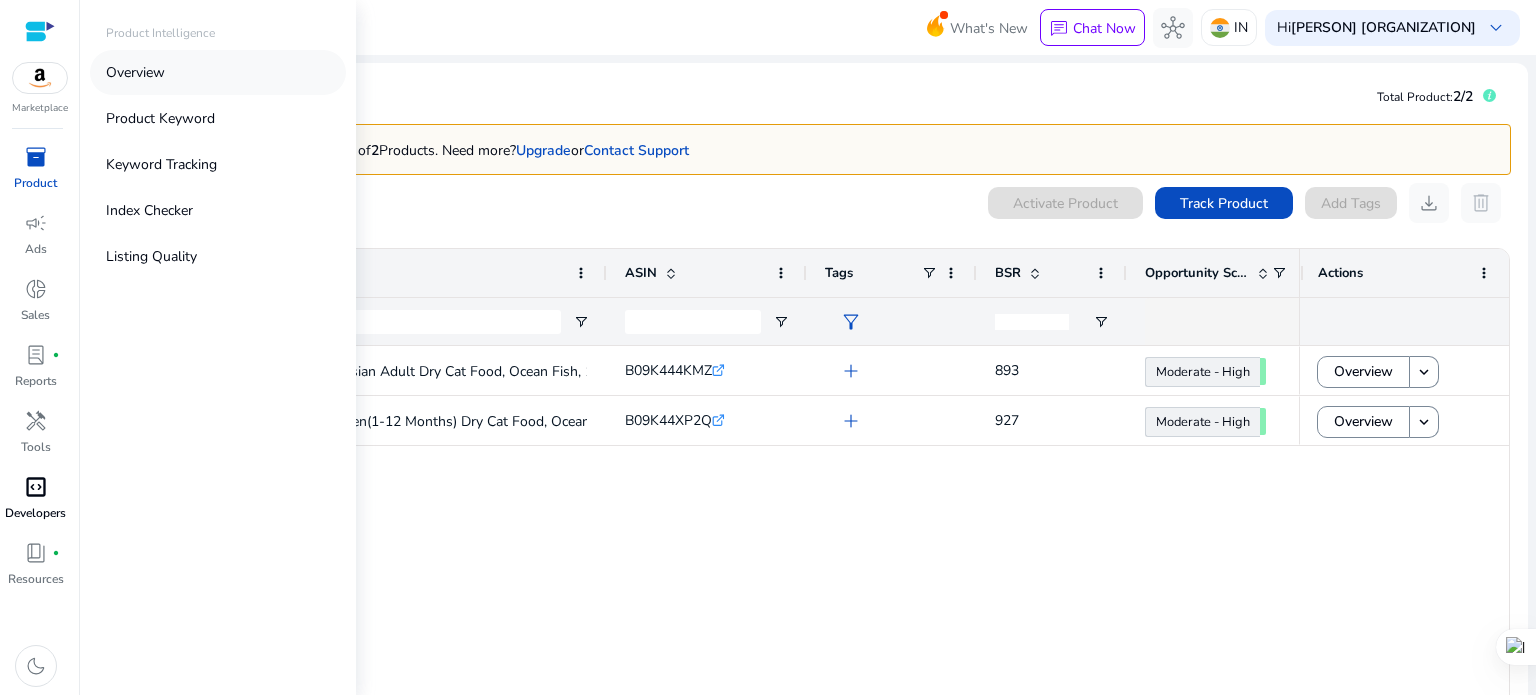 click on "Overview" at bounding box center (135, 72) 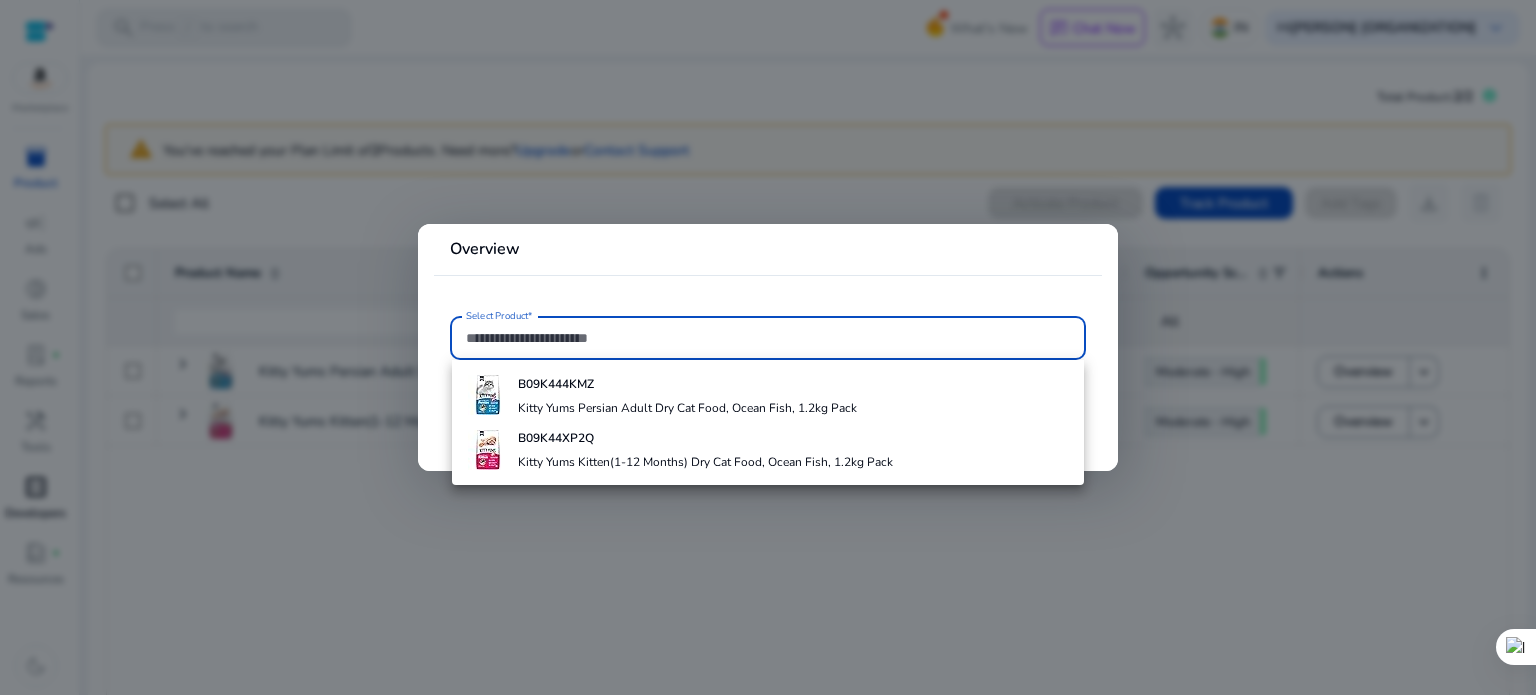 click at bounding box center [768, 347] 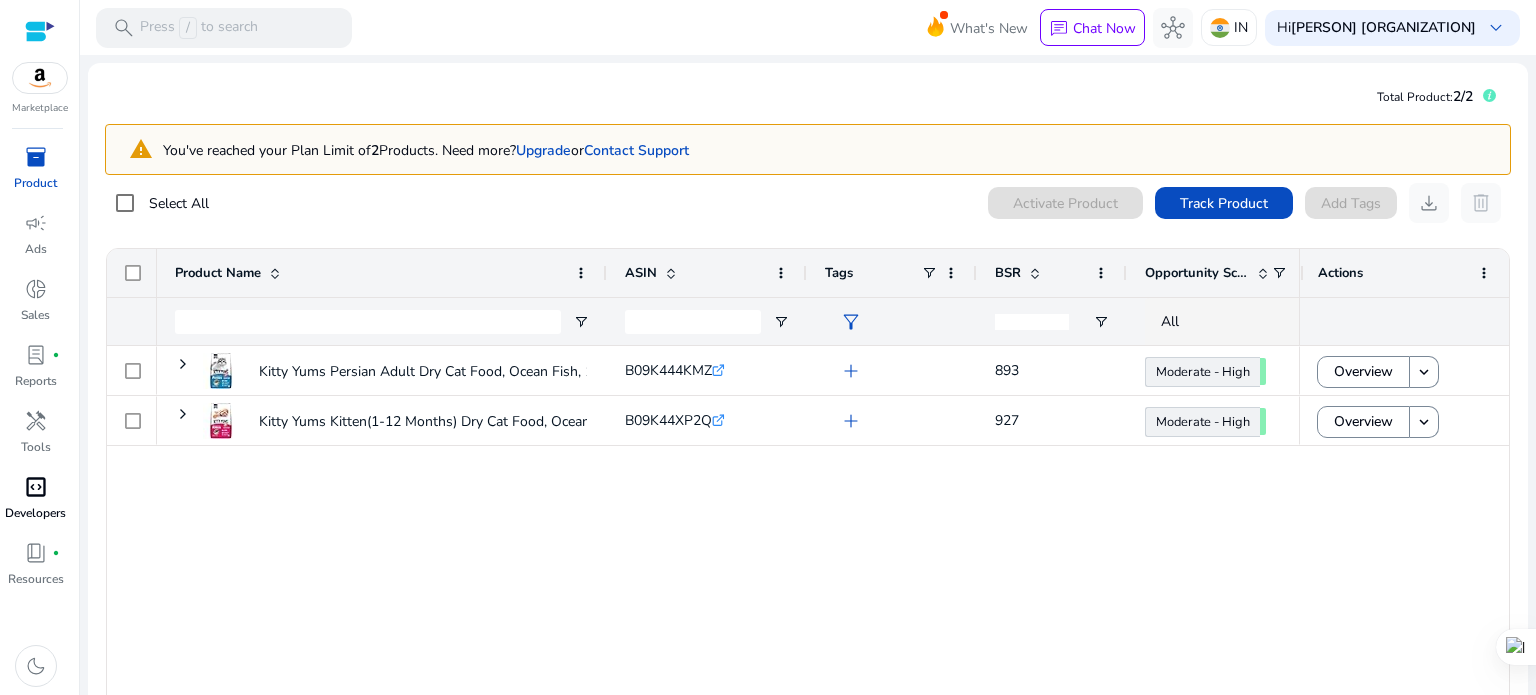 click on "warning" 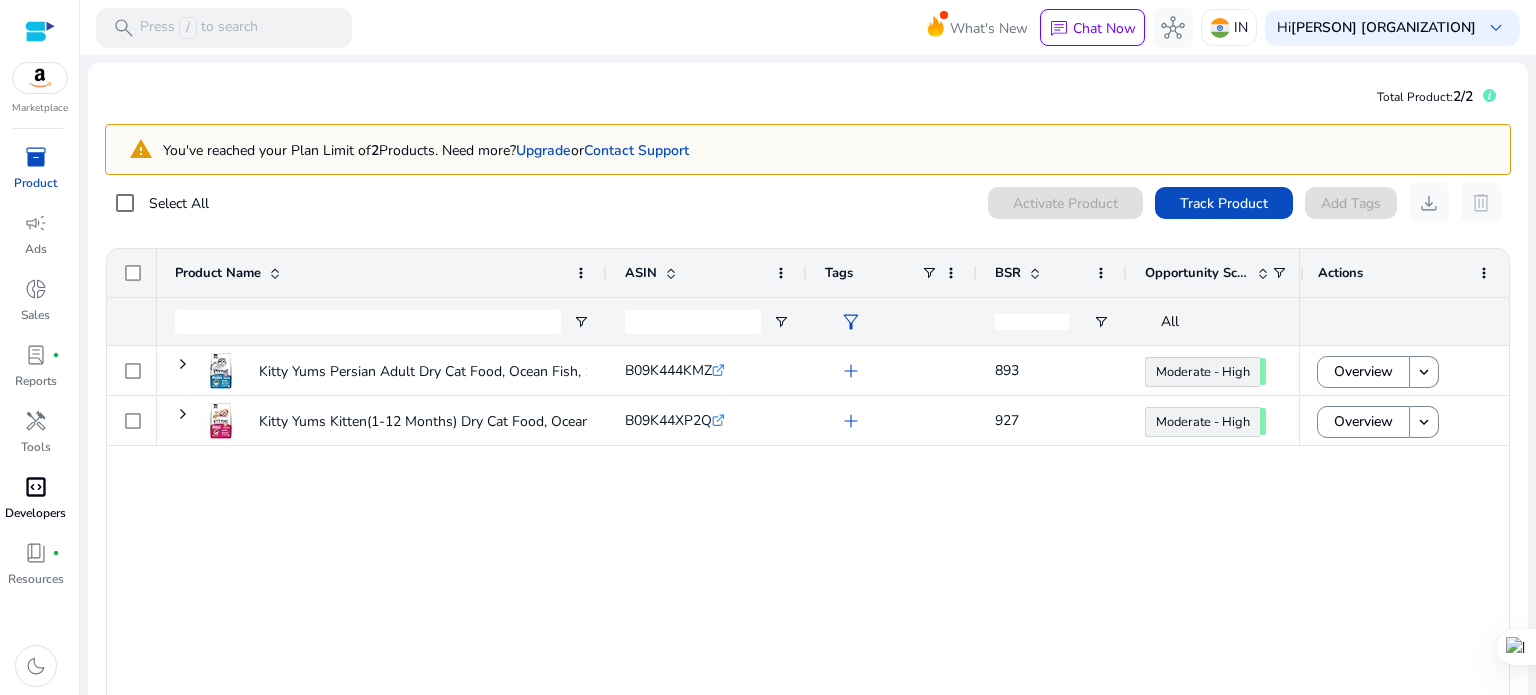 click on "warning" 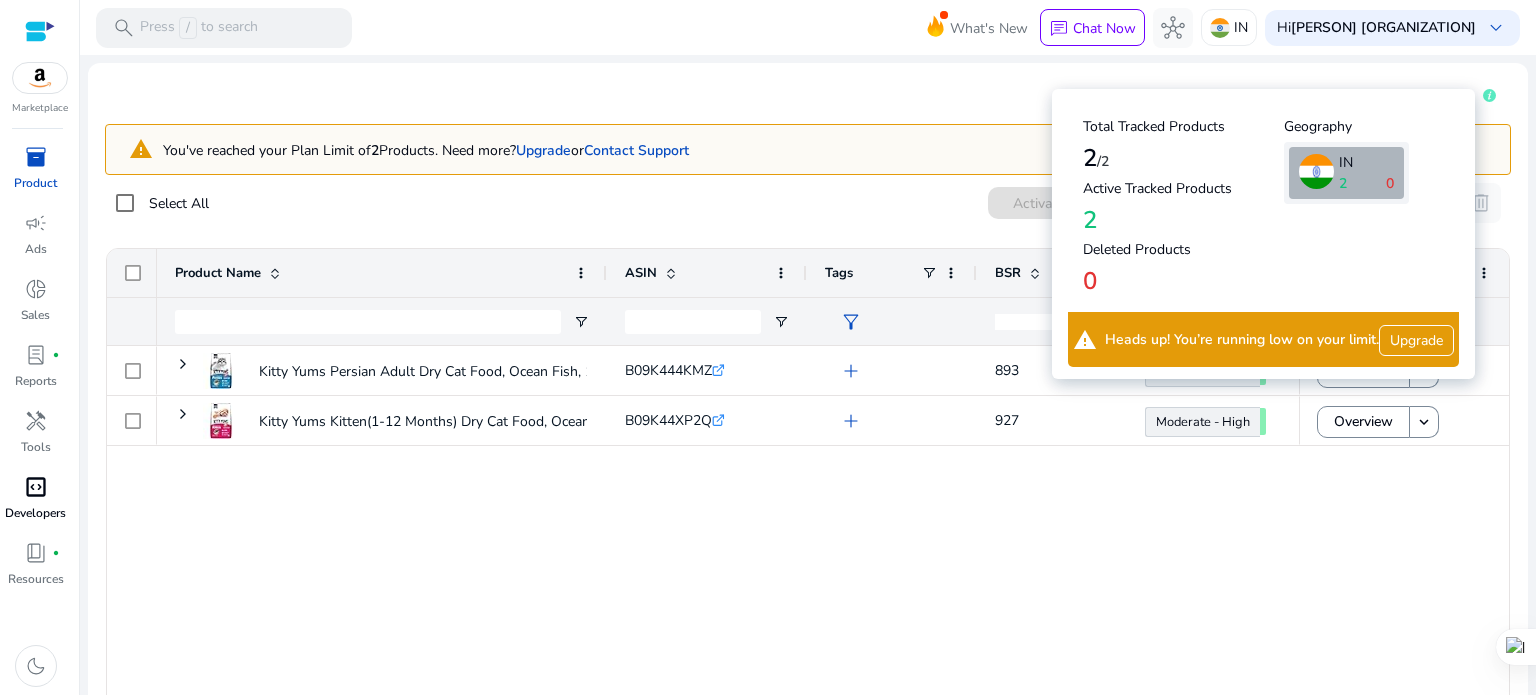 click 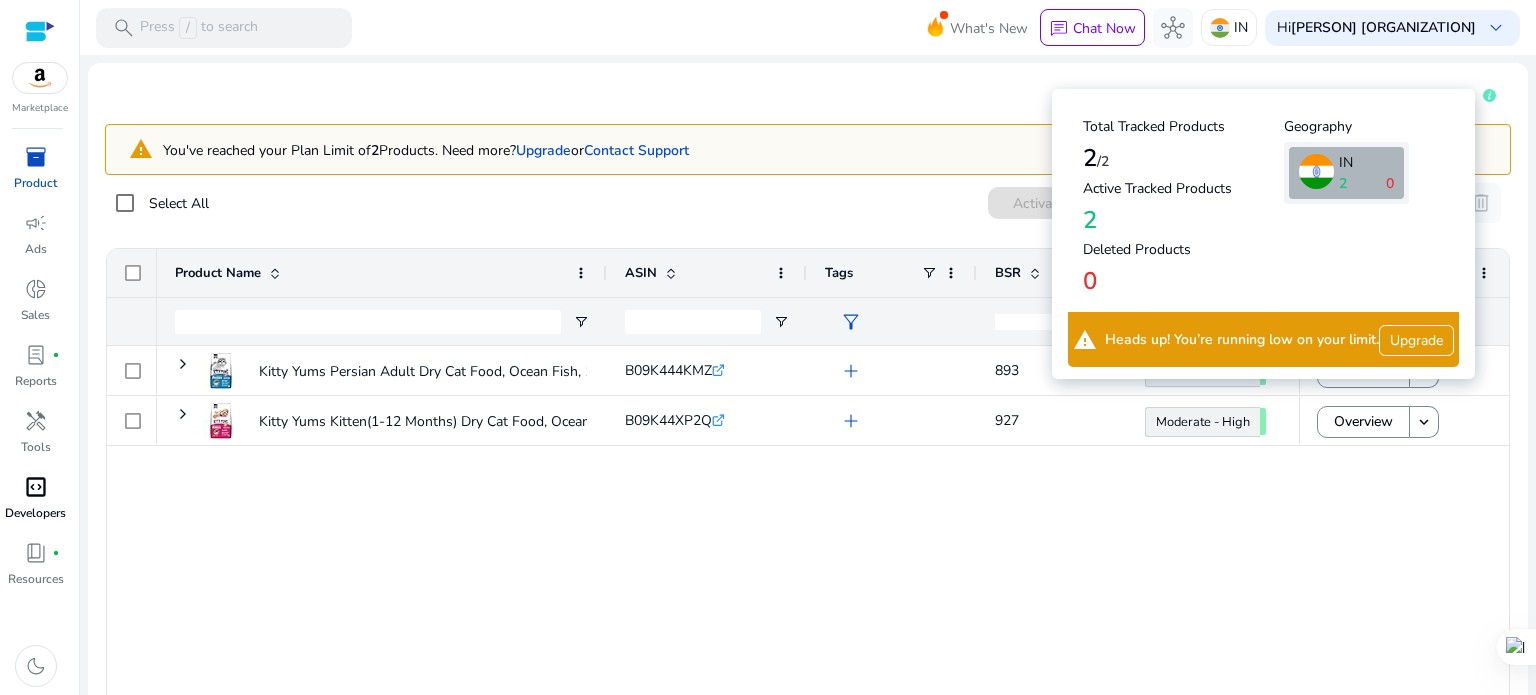 click on "Upgrade" at bounding box center [1416, 340] 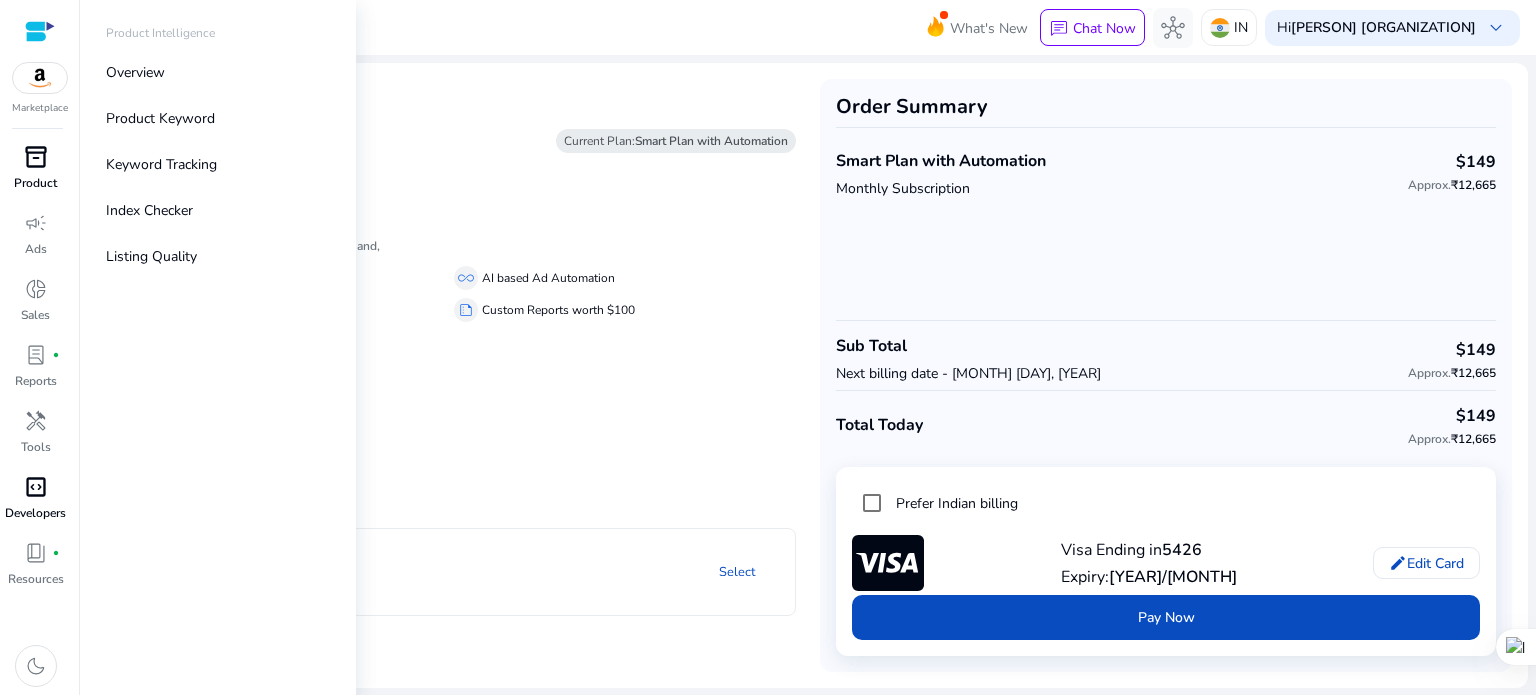 click on "inventory_2" at bounding box center [36, 157] 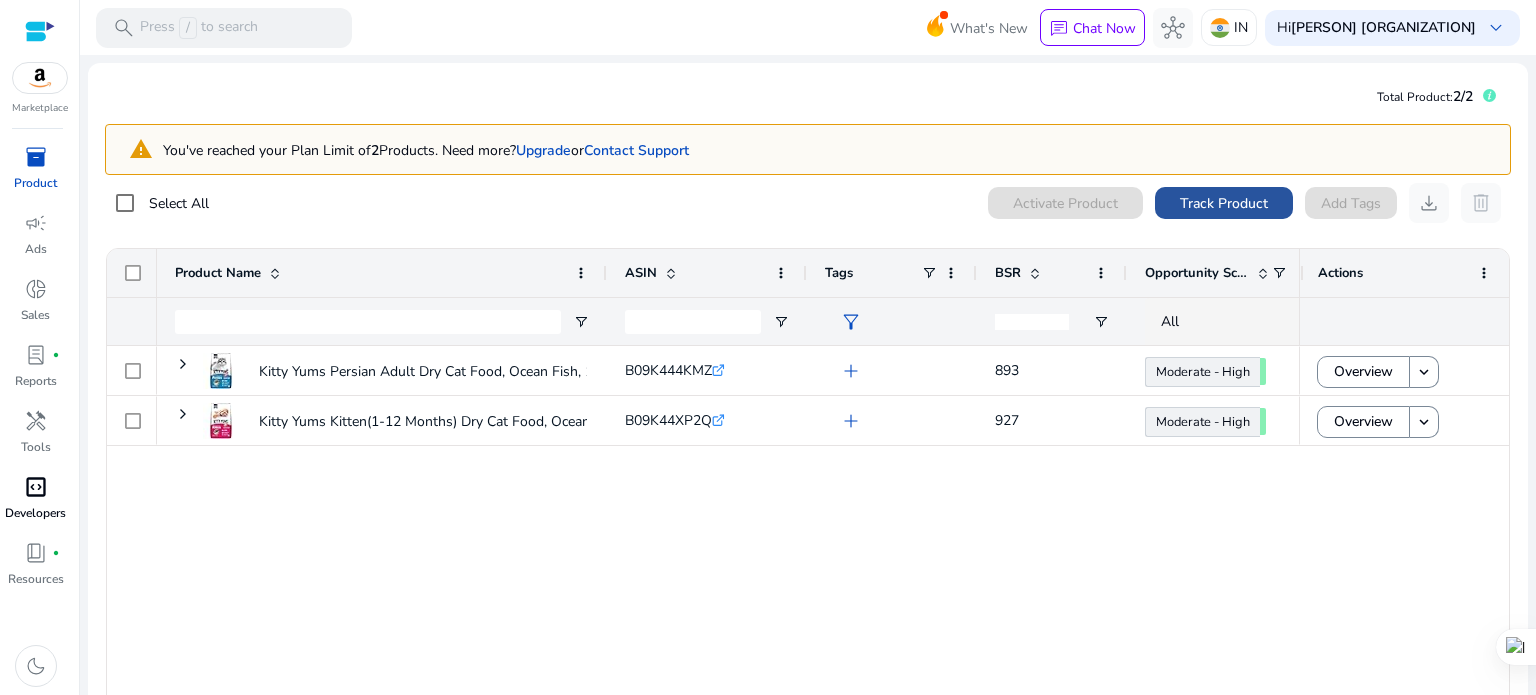 click on "Track Product" 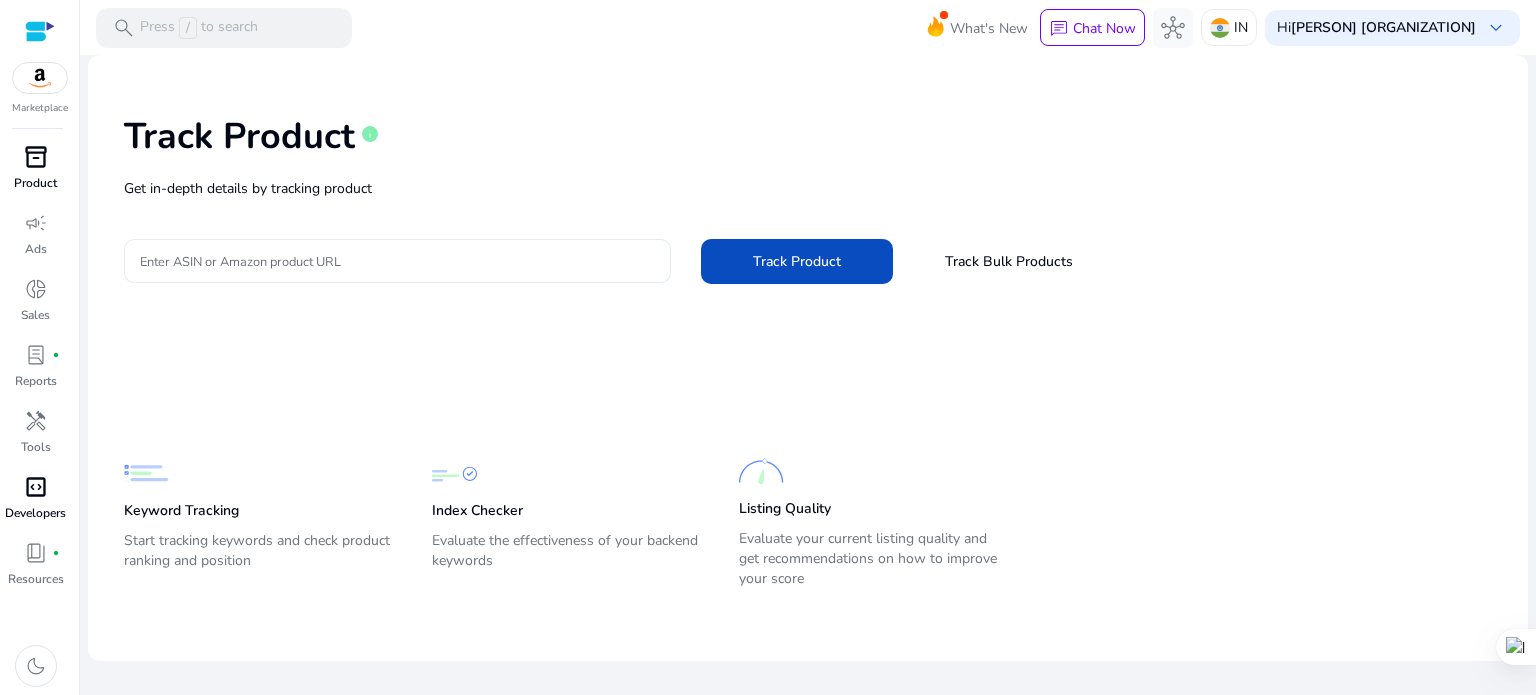 click on "Enter ASIN or Amazon product URL" at bounding box center [397, 261] 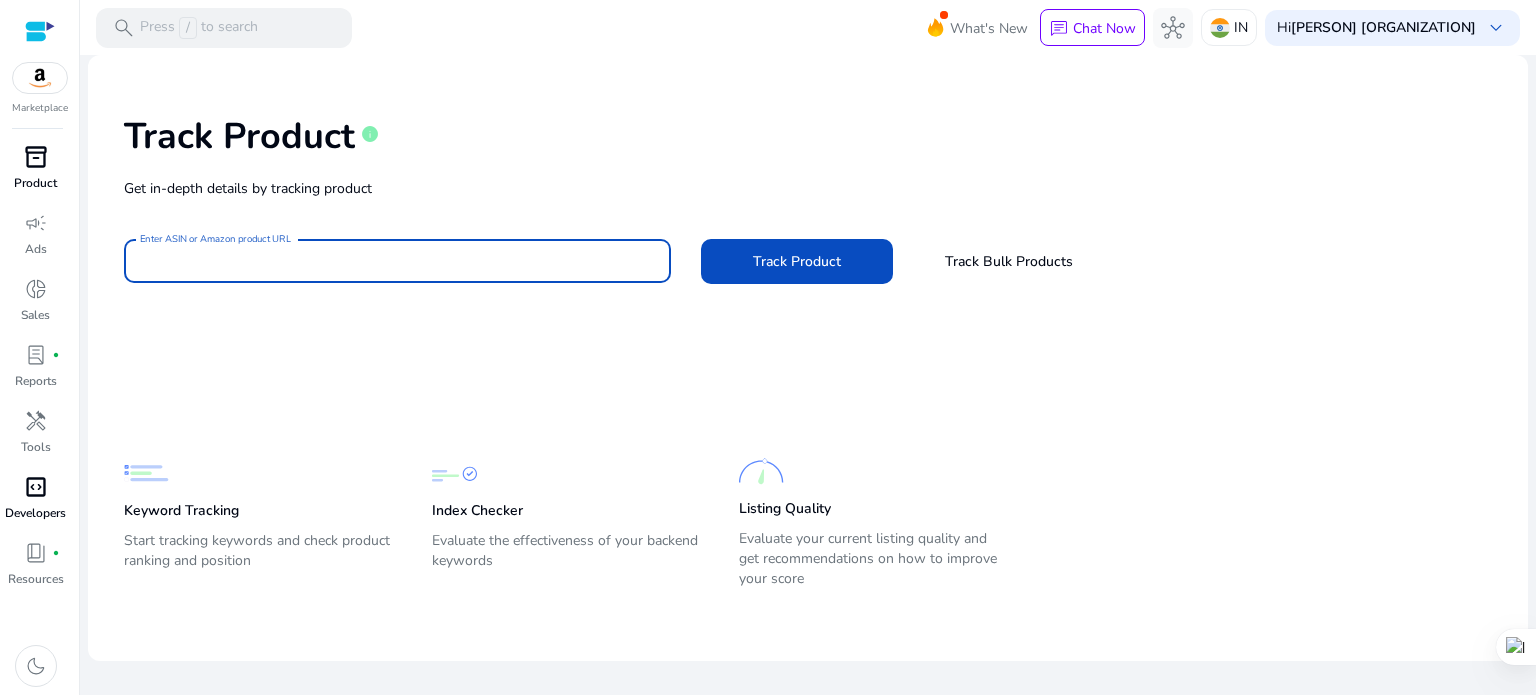 click on "Enter ASIN or Amazon product URL" at bounding box center (397, 261) 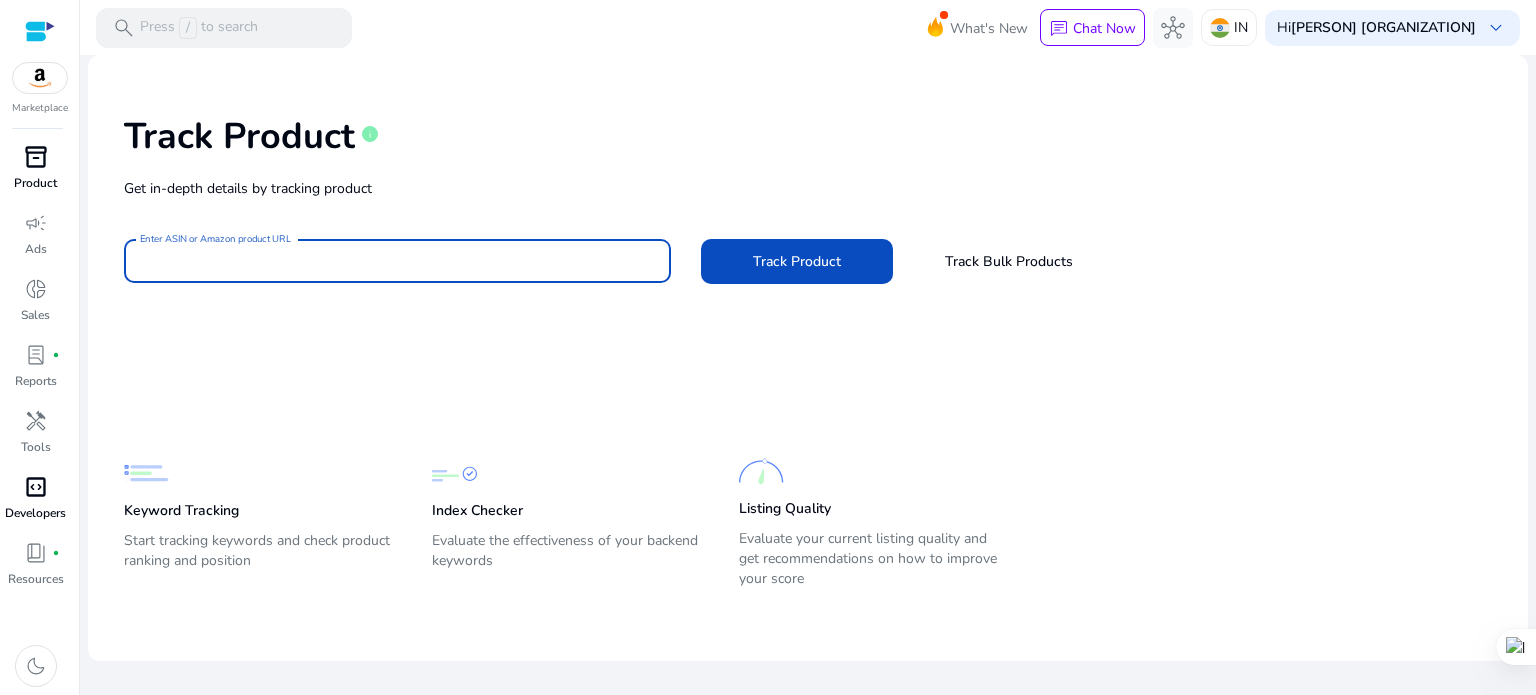 paste on "**********" 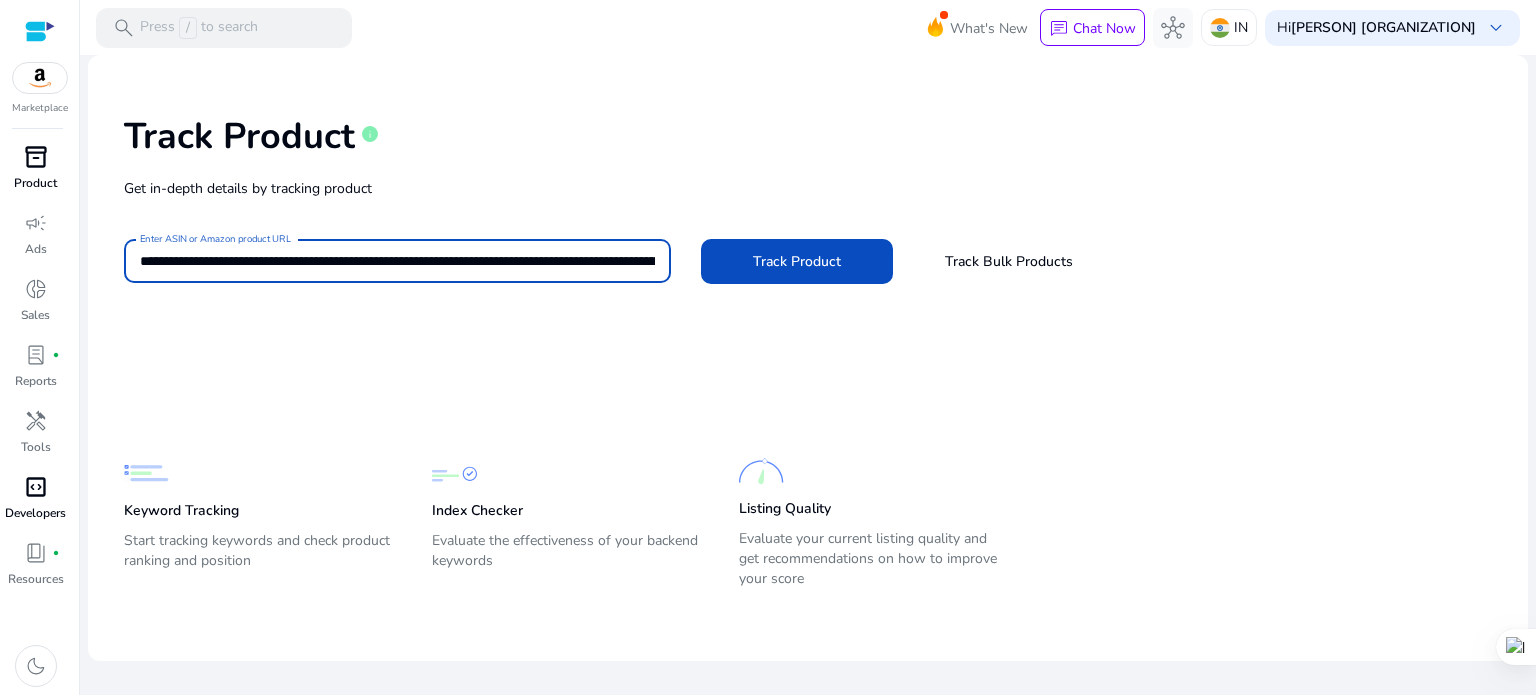scroll, scrollTop: 0, scrollLeft: 466, axis: horizontal 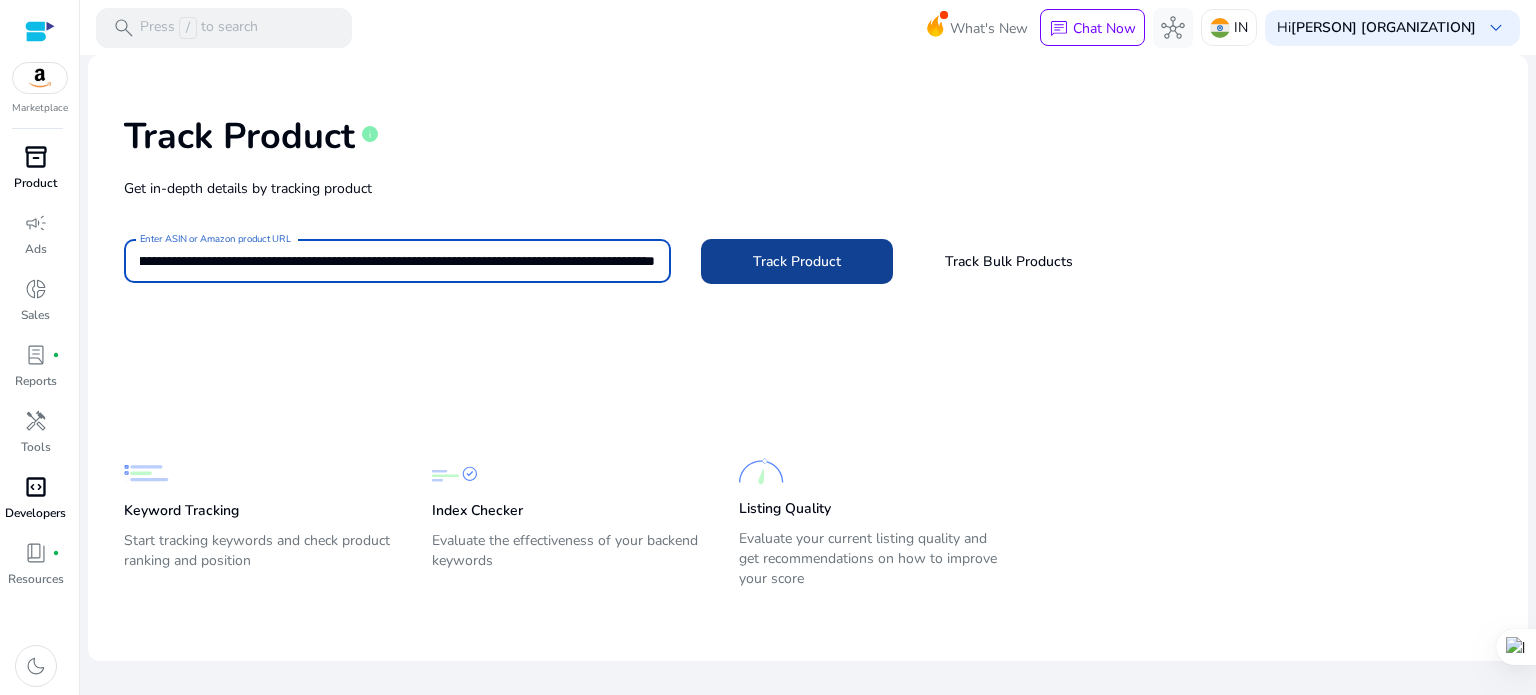 type on "**********" 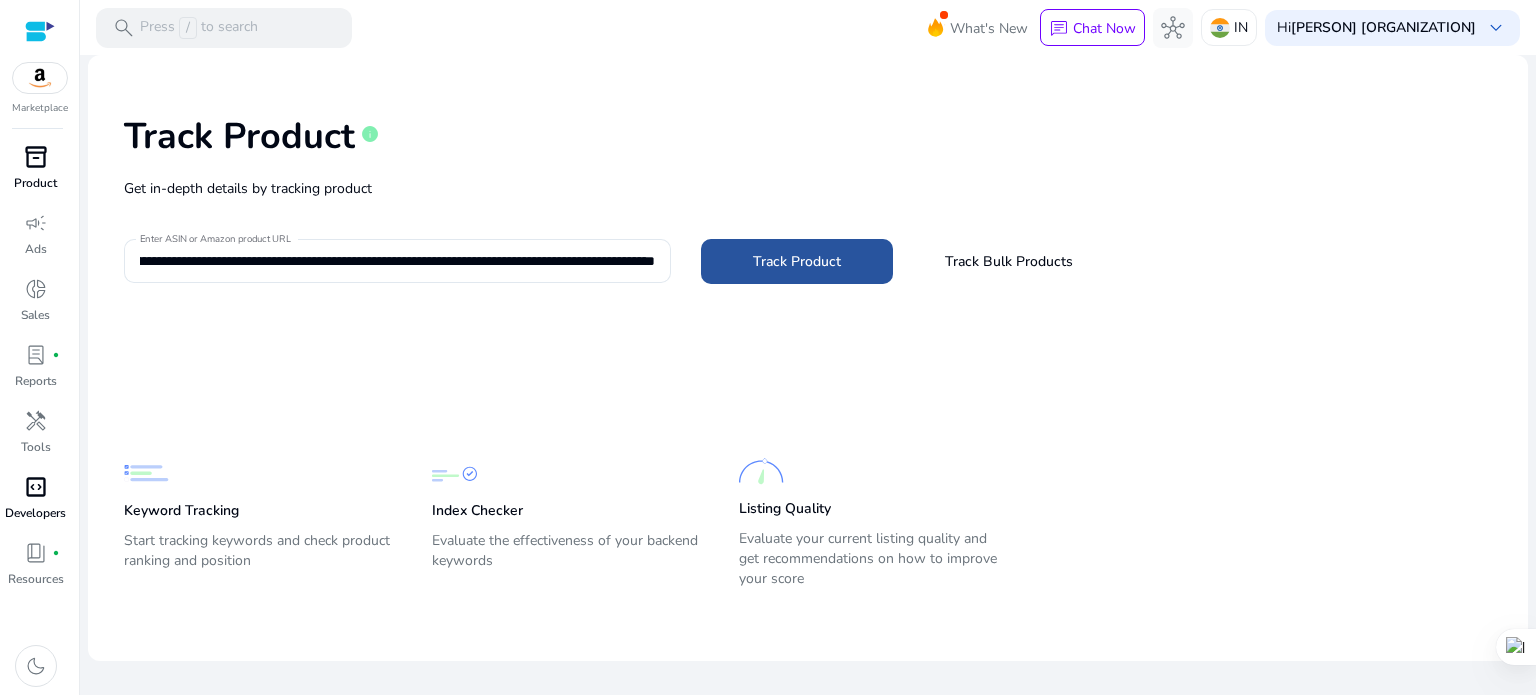 click on "Track Product" 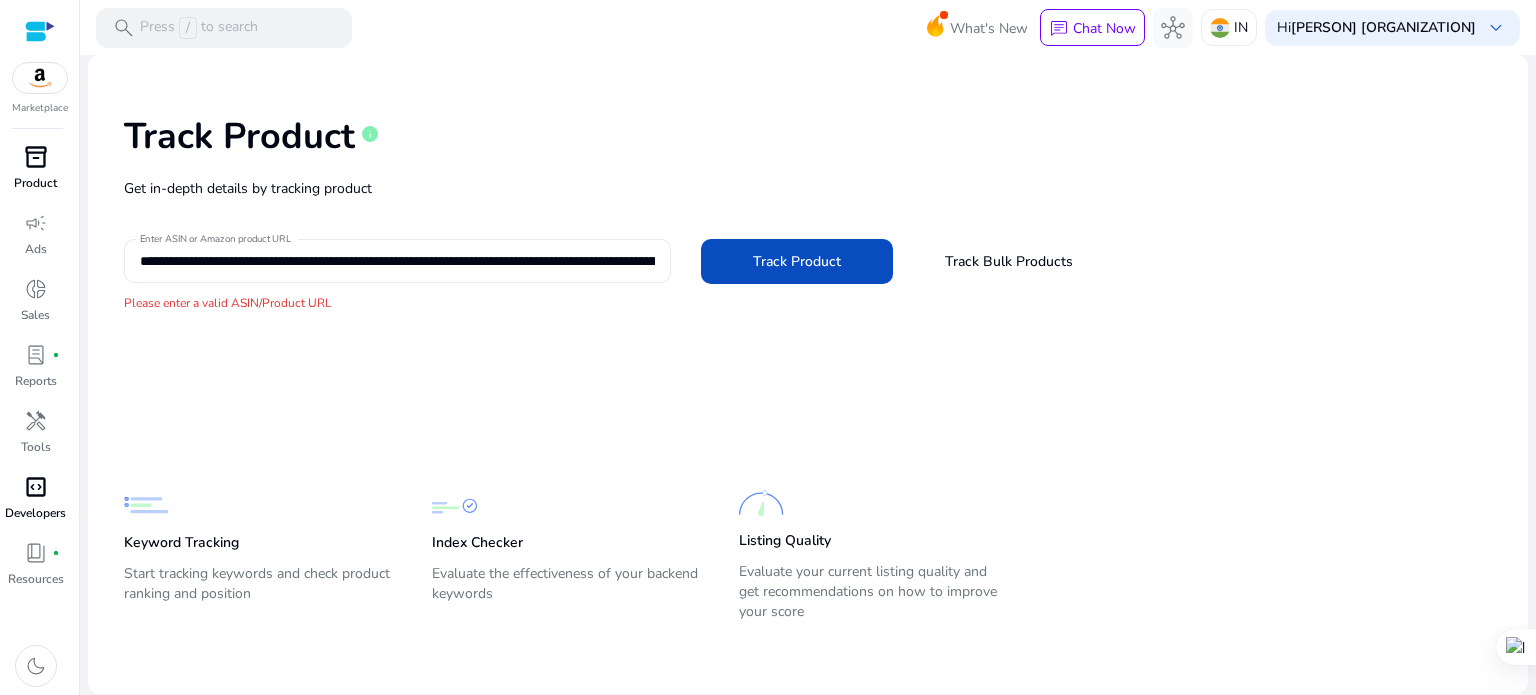 click on "**********" 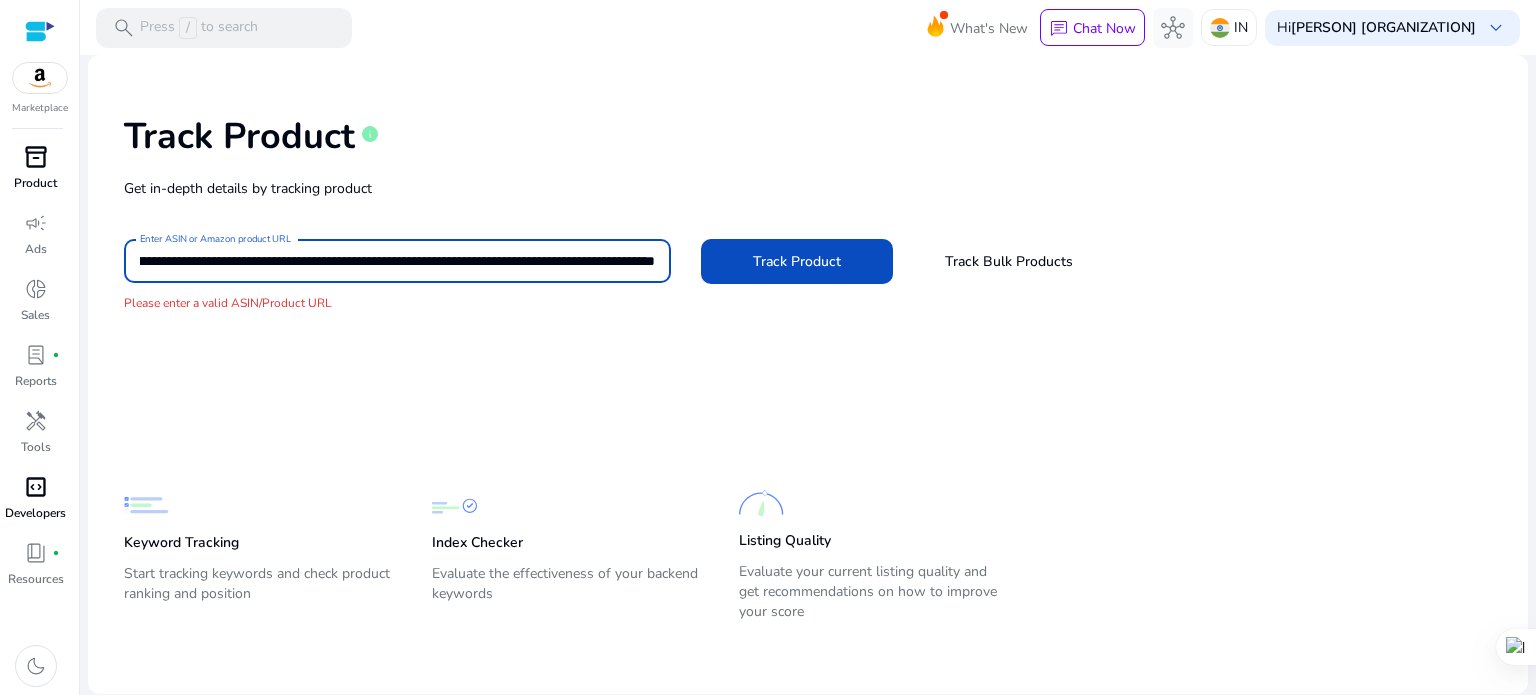 scroll, scrollTop: 0, scrollLeft: 0, axis: both 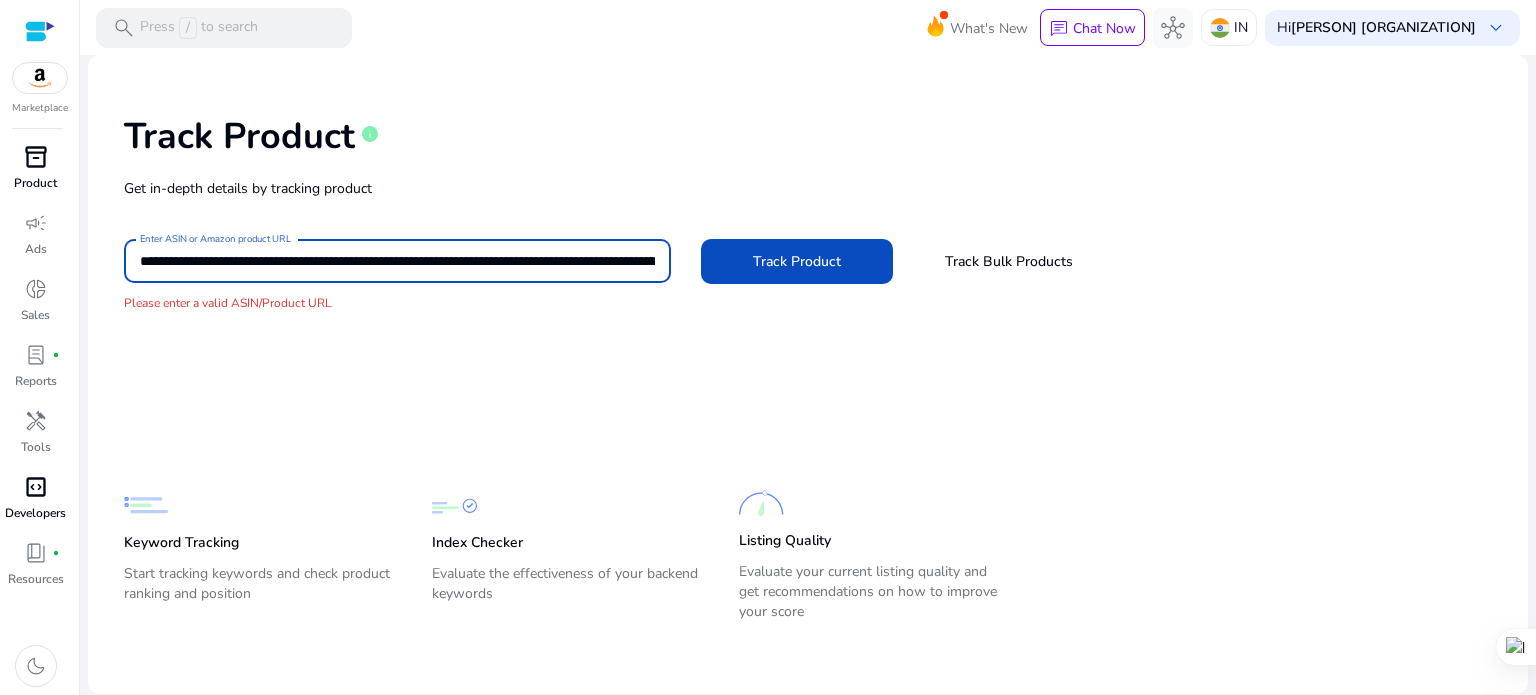 click on "**********" 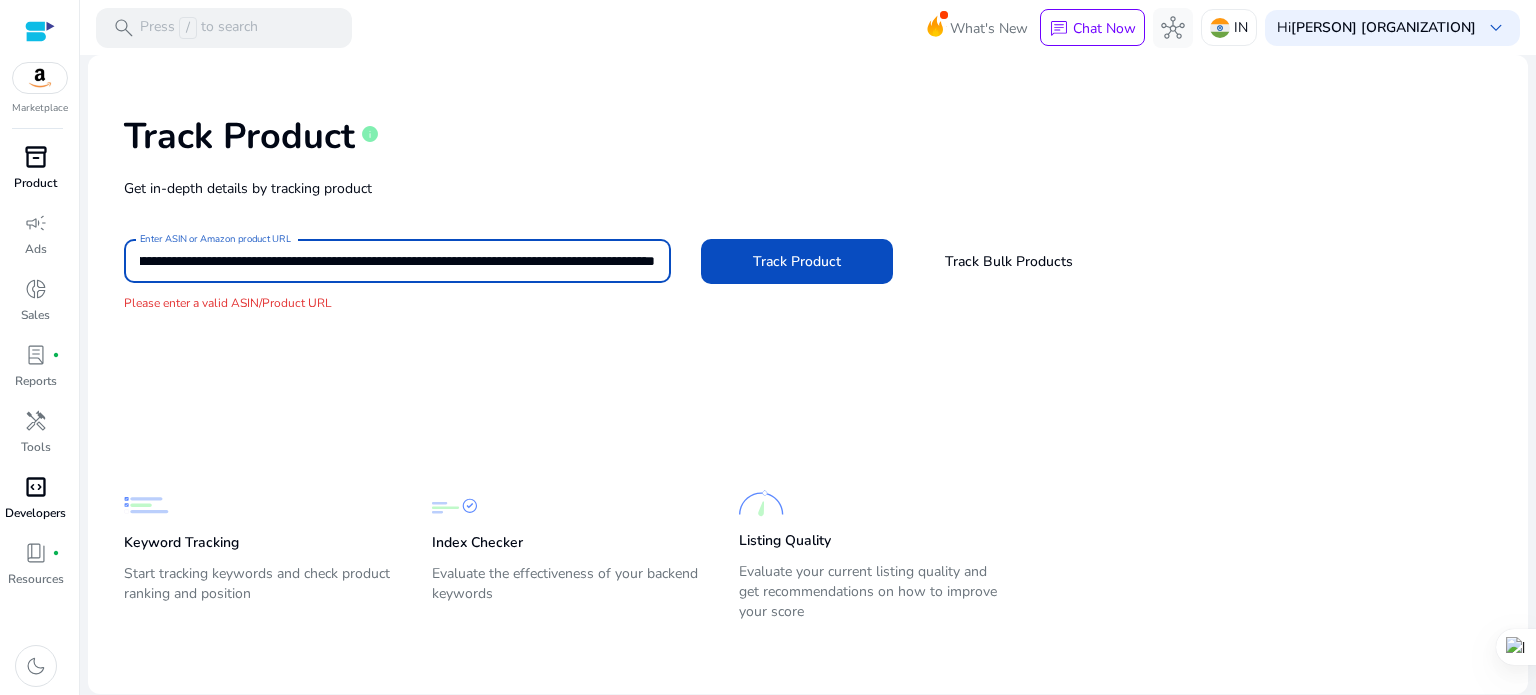 scroll, scrollTop: 0, scrollLeft: 0, axis: both 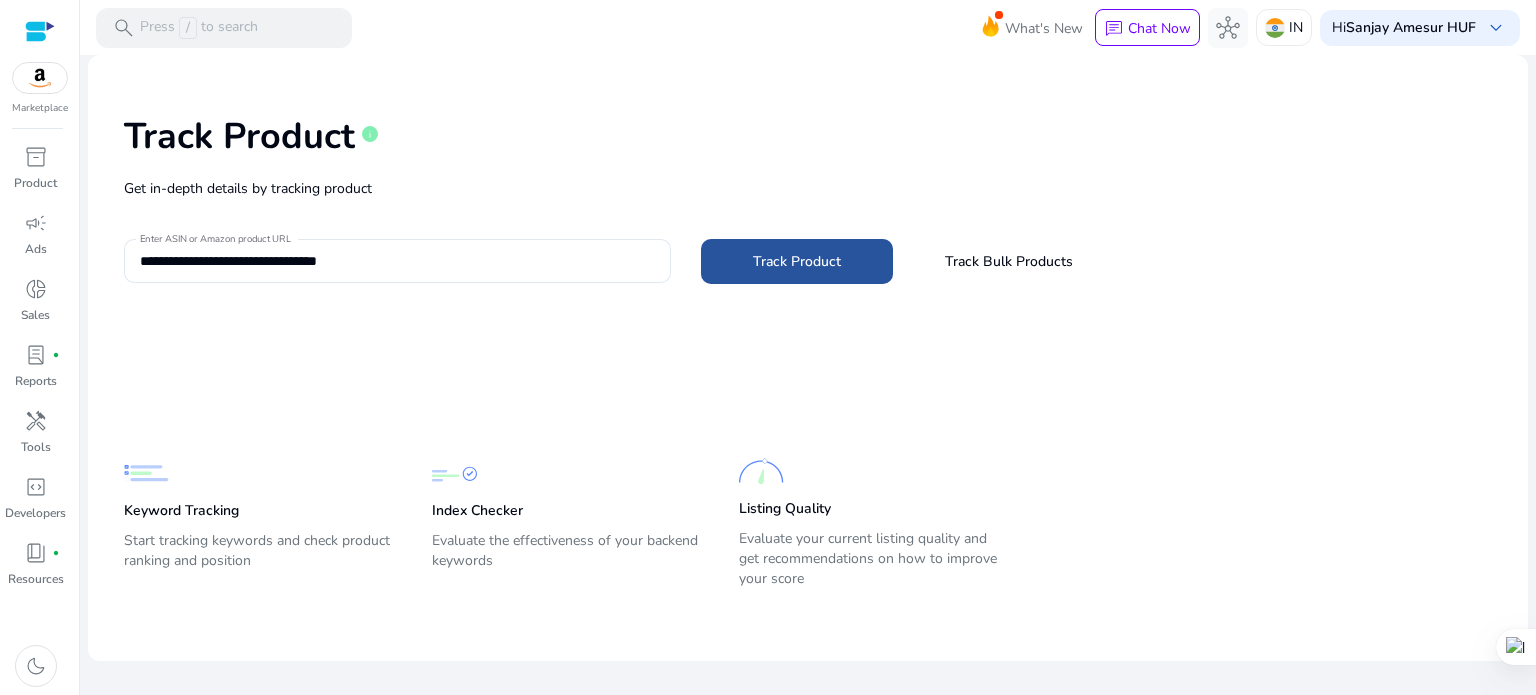 click 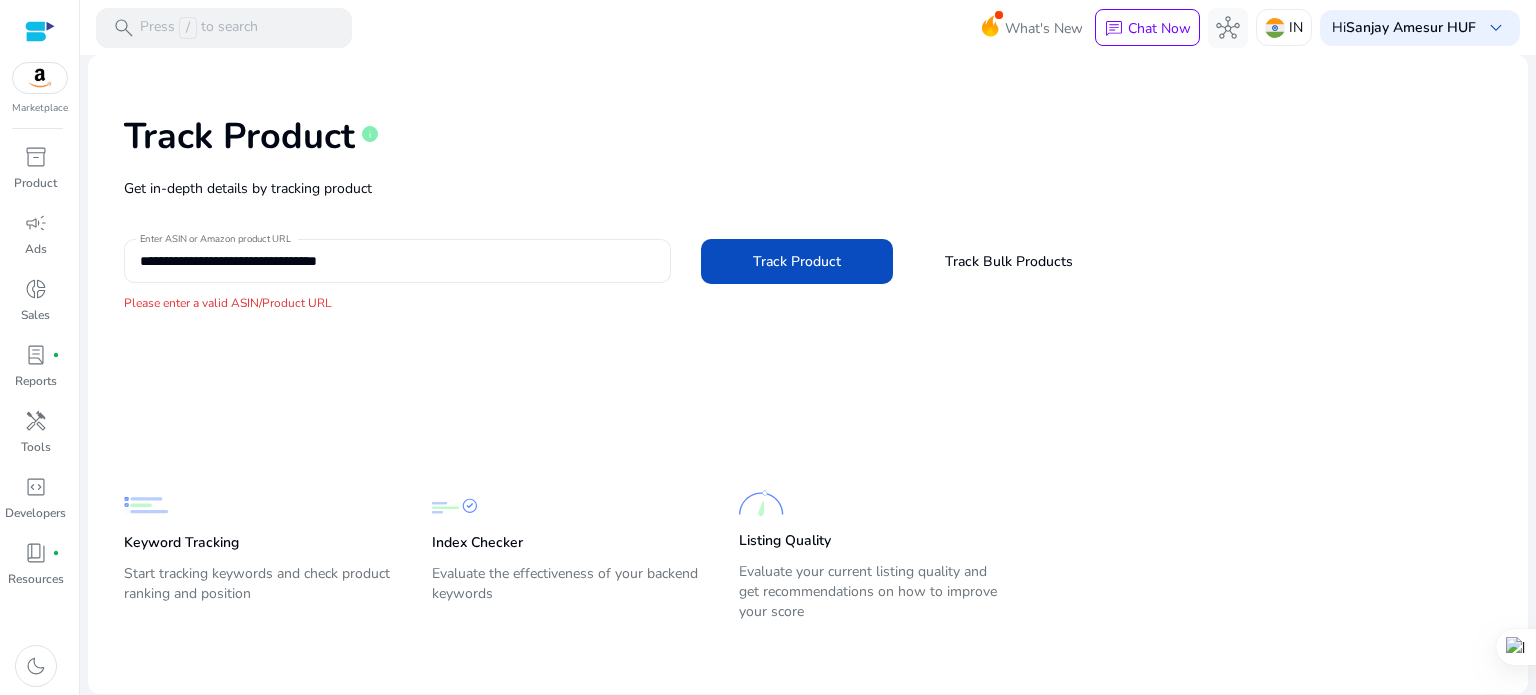 click on "**********" at bounding box center [397, 261] 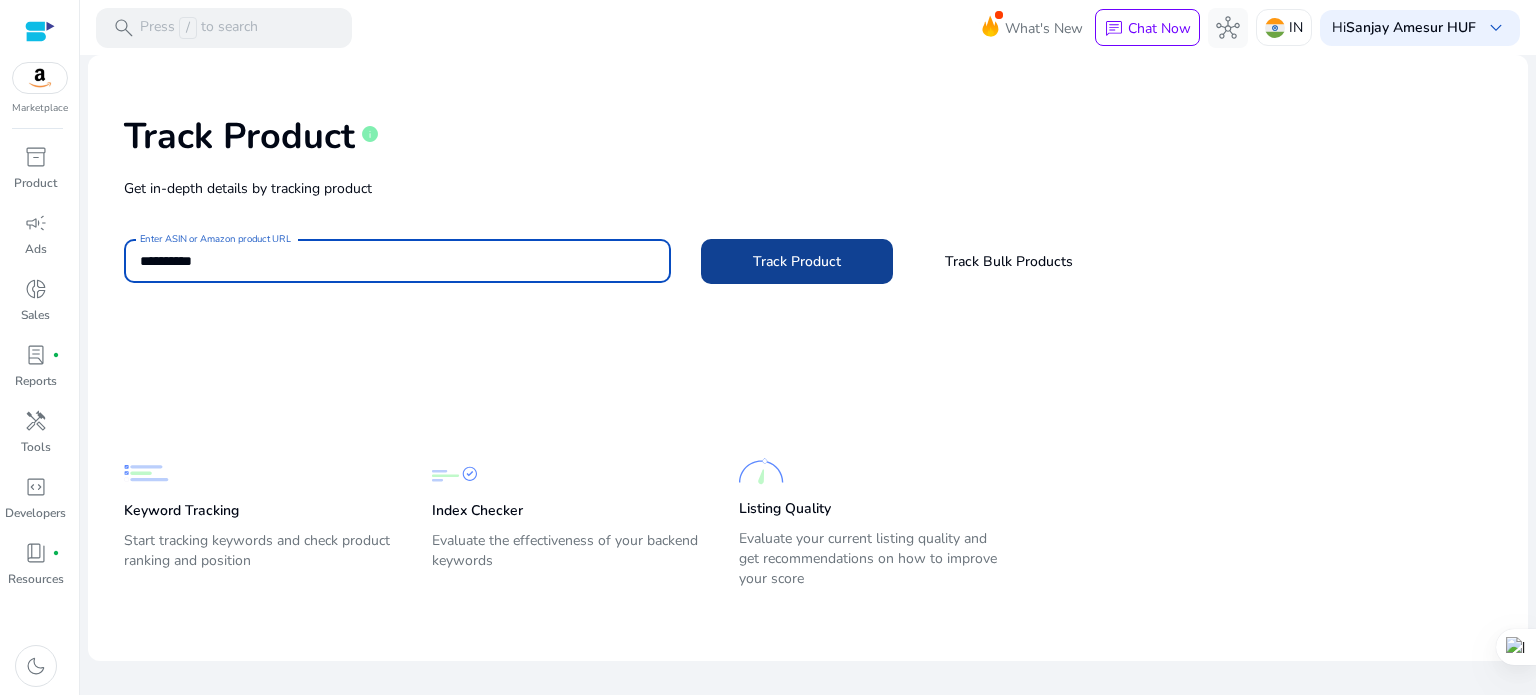 type on "**********" 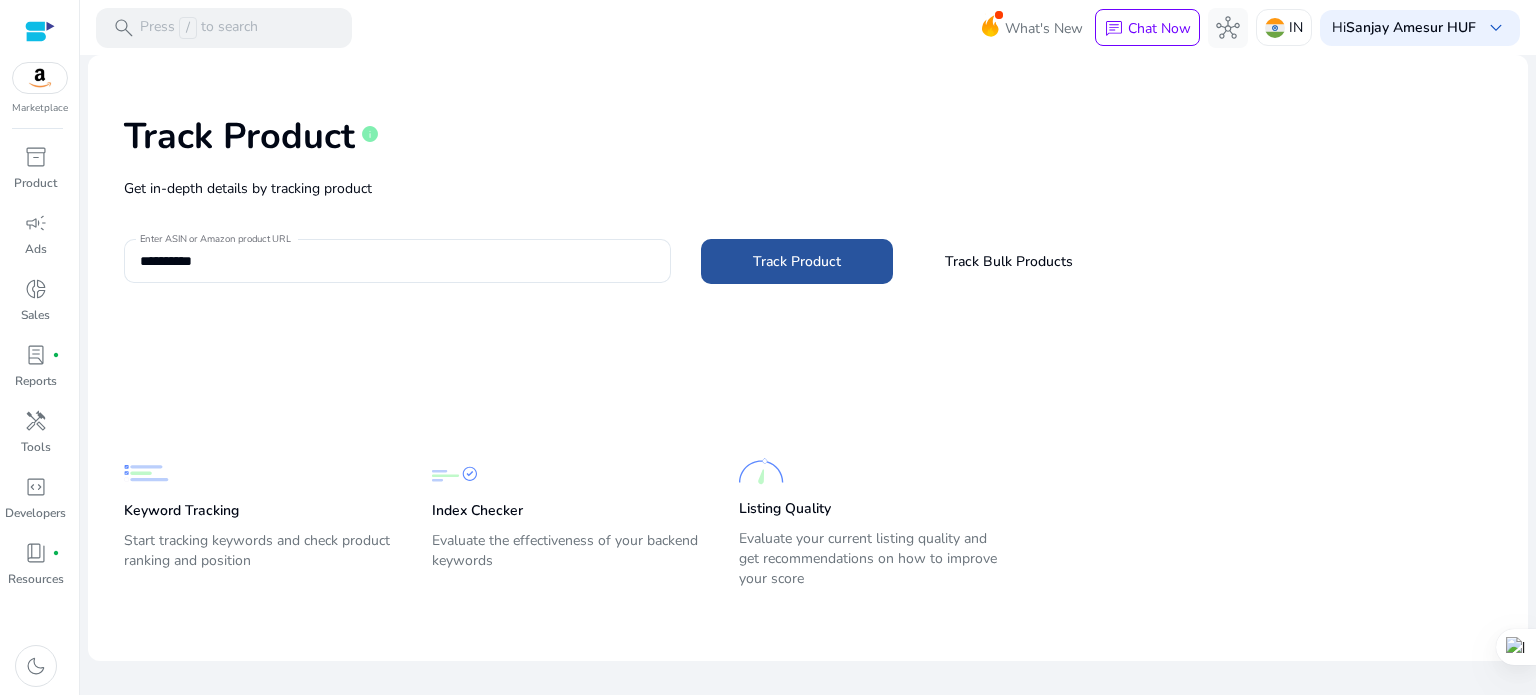 click on "Track Product" 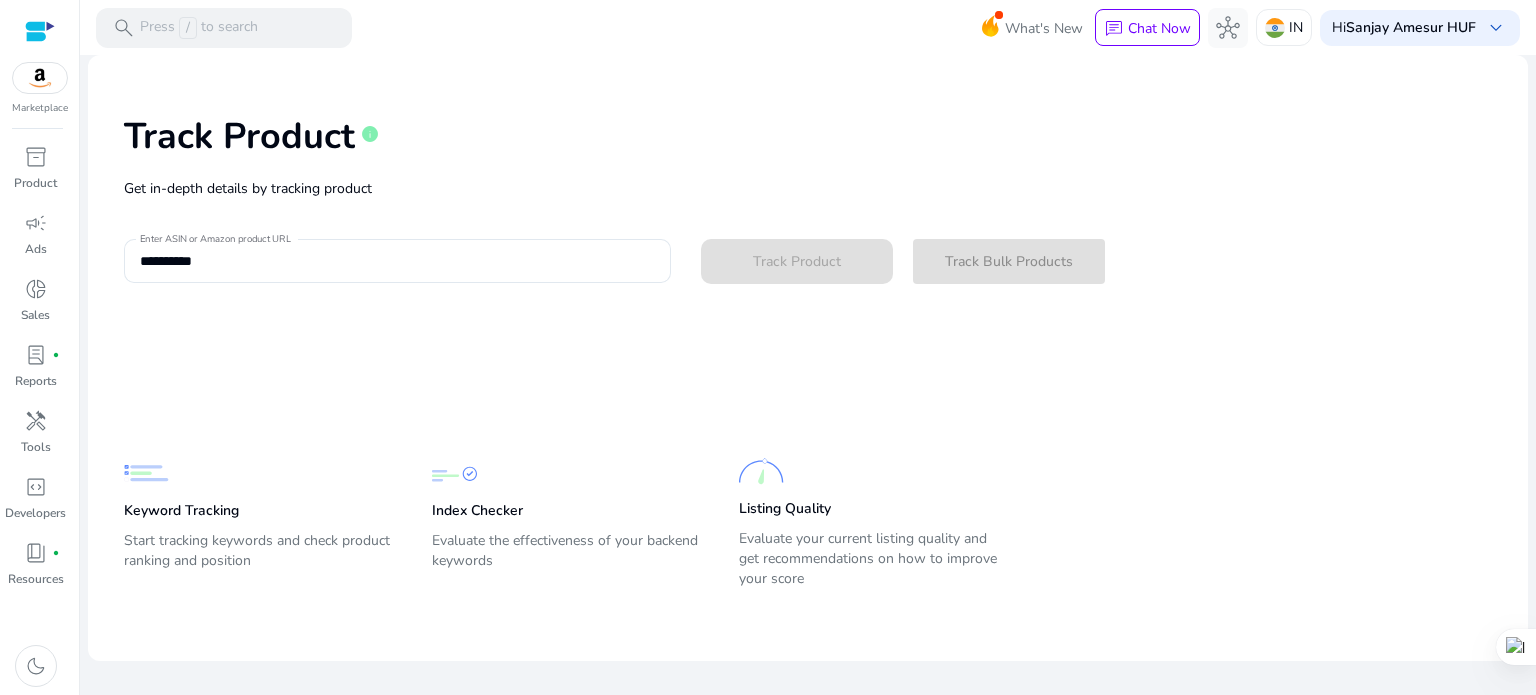 type 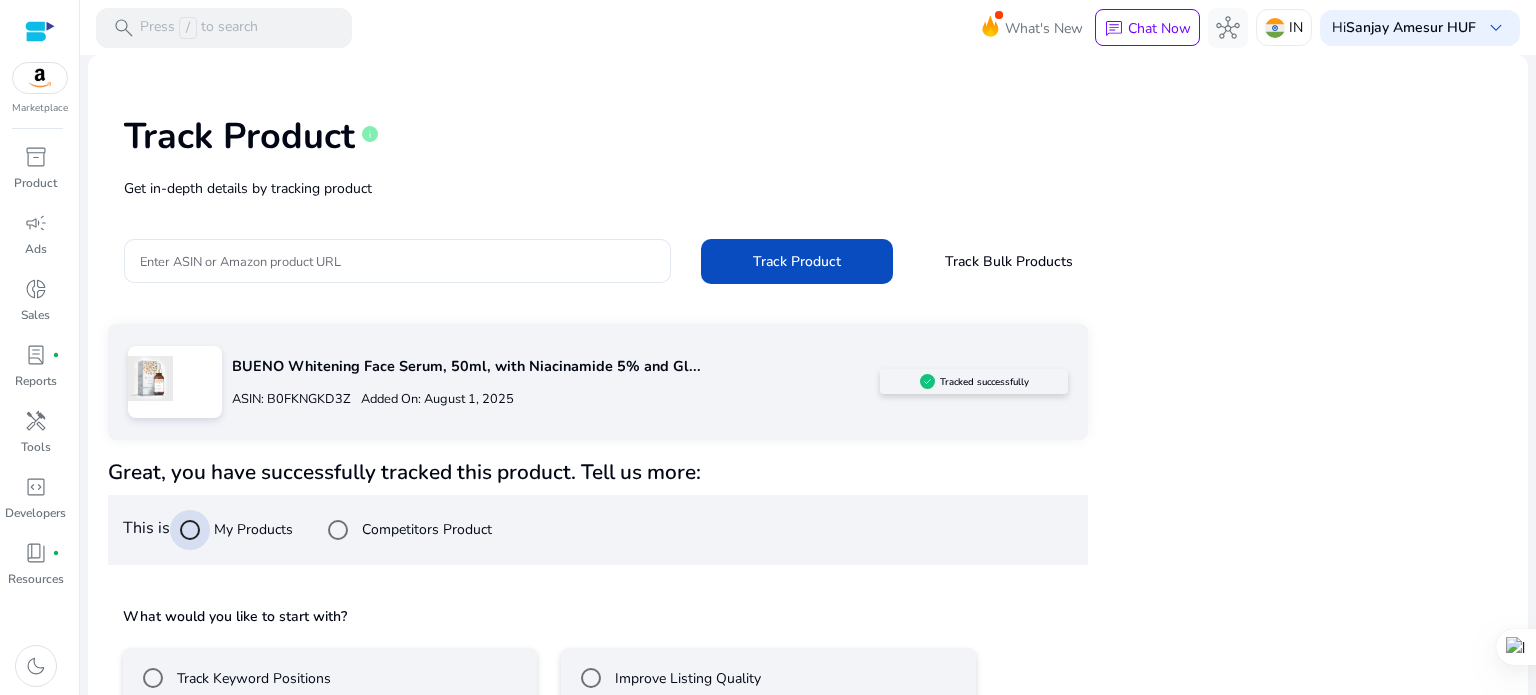 scroll, scrollTop: 117, scrollLeft: 0, axis: vertical 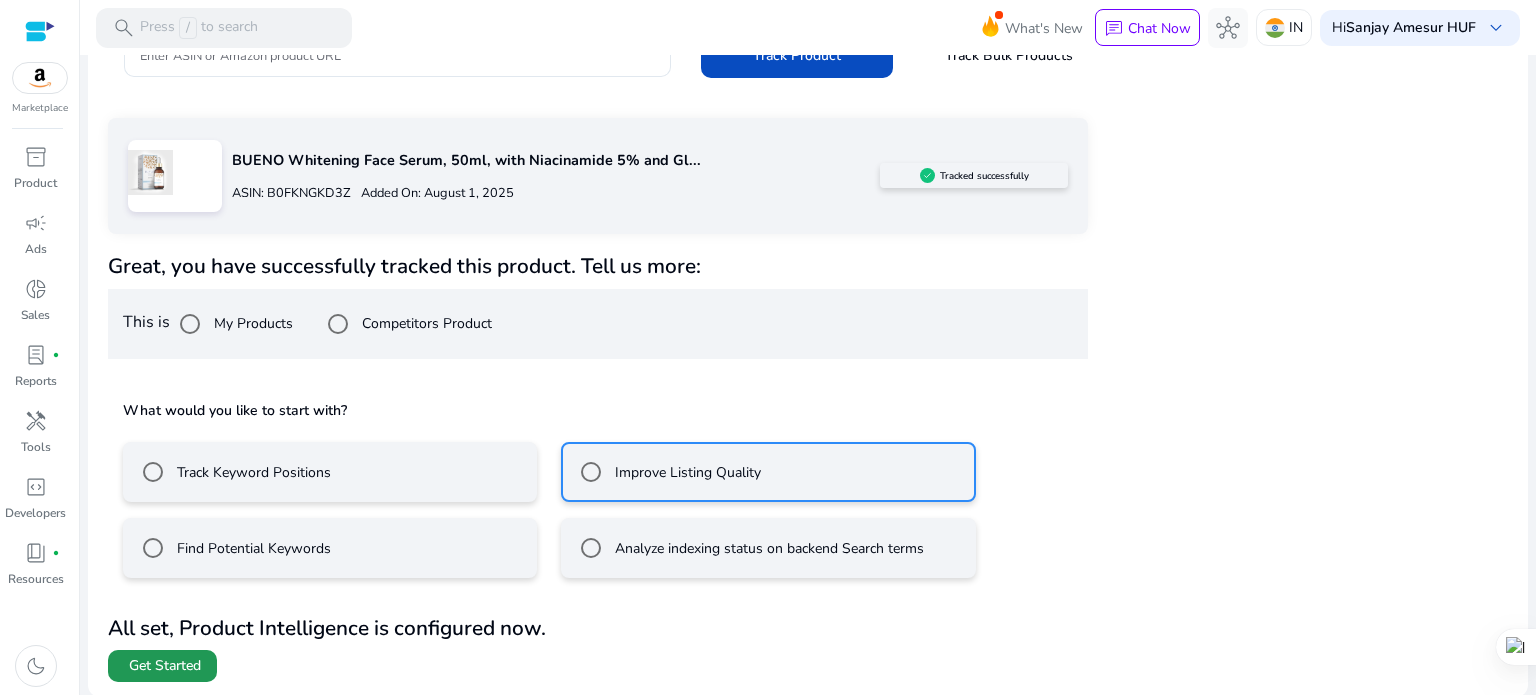 click on "Get Started" at bounding box center [165, 666] 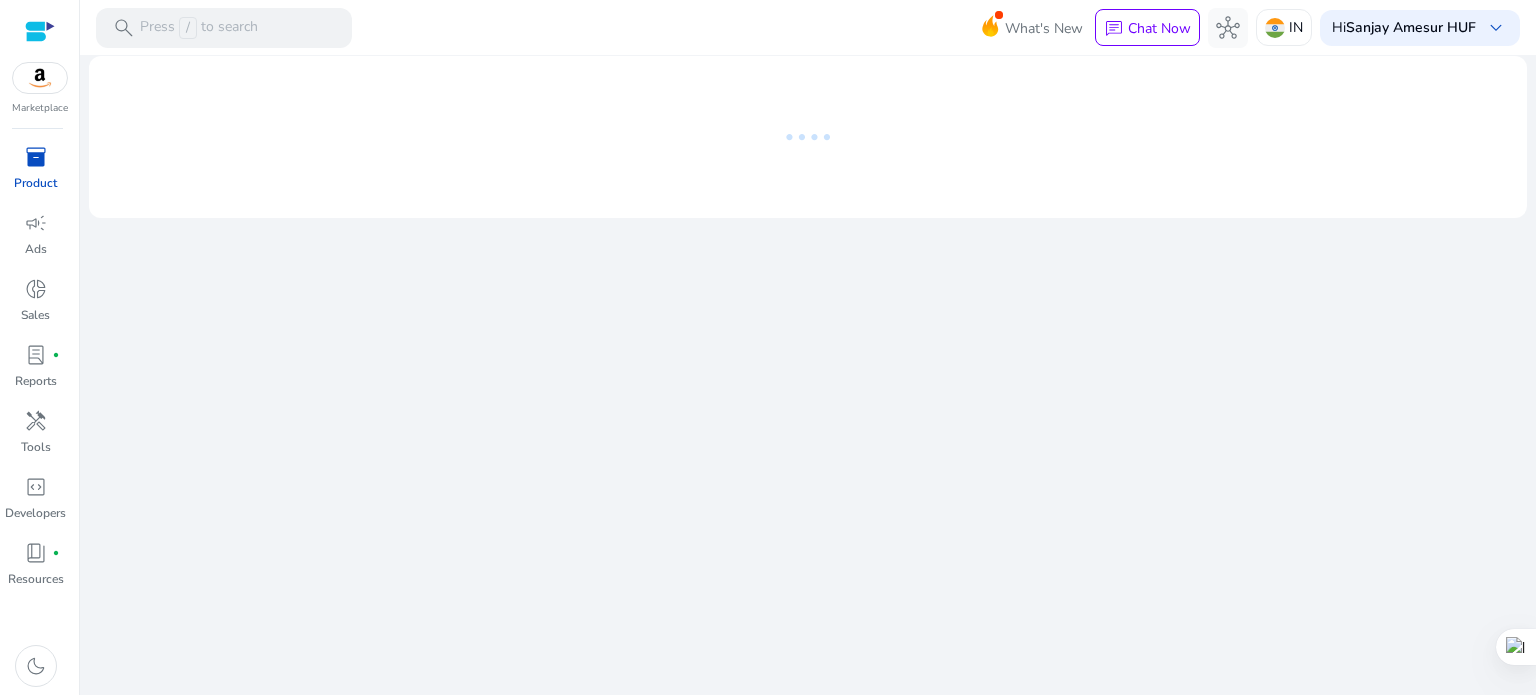 scroll, scrollTop: 0, scrollLeft: 0, axis: both 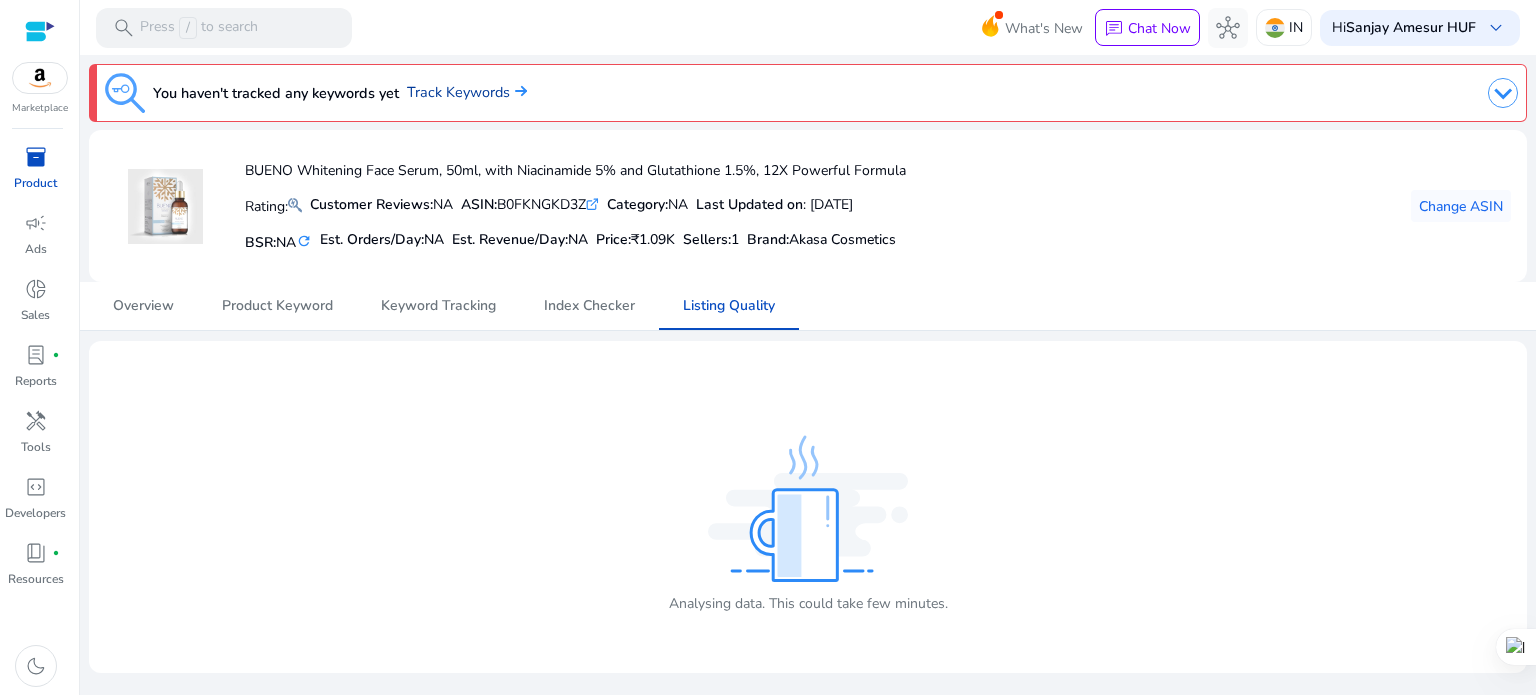 click on "Track Keywords" 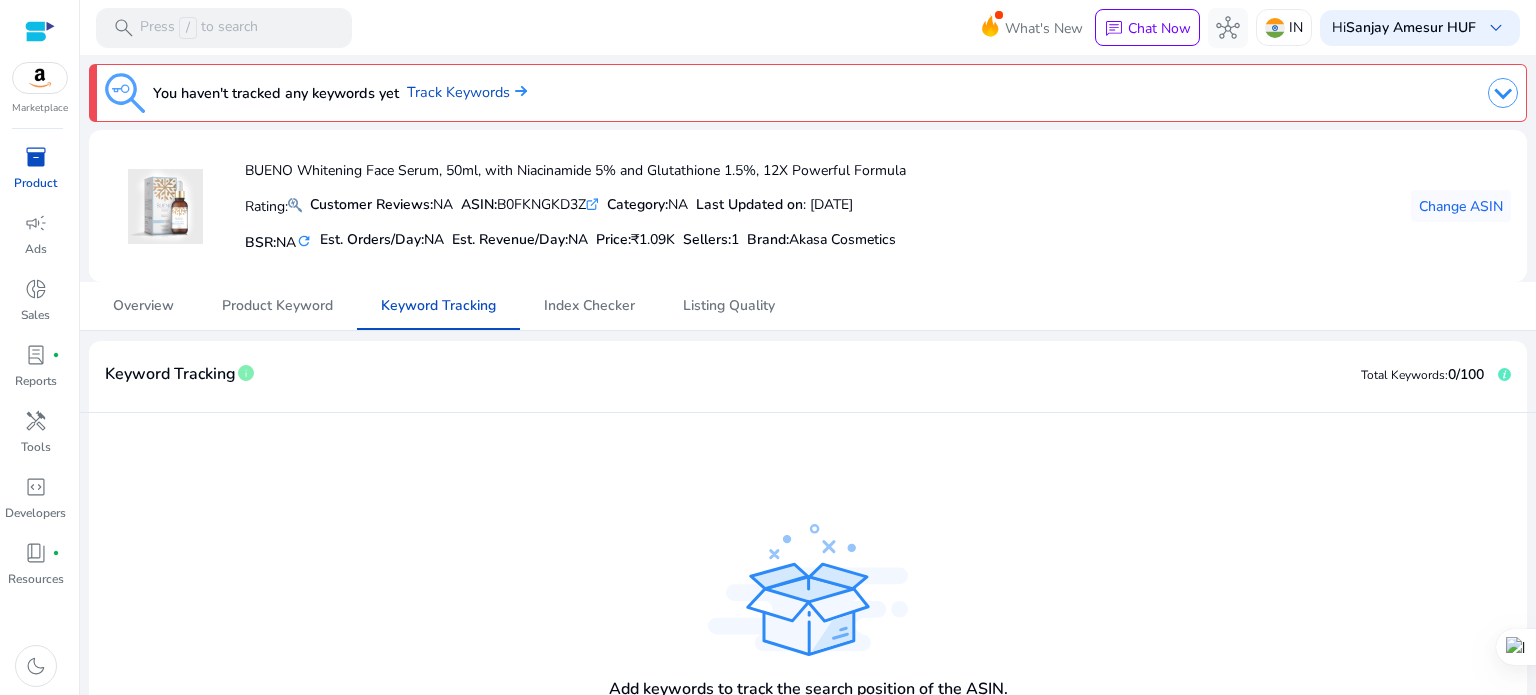 scroll, scrollTop: 121, scrollLeft: 0, axis: vertical 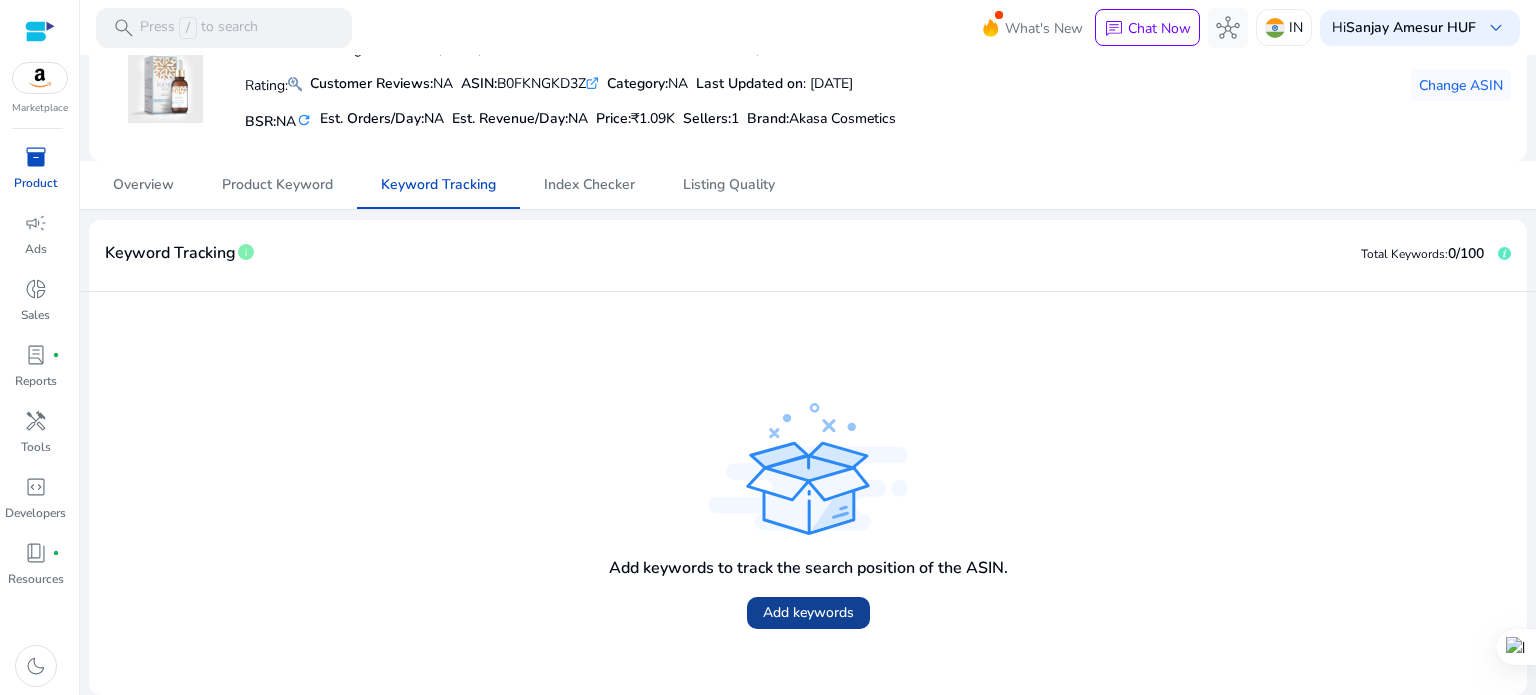 click on "Add keywords" at bounding box center [808, 612] 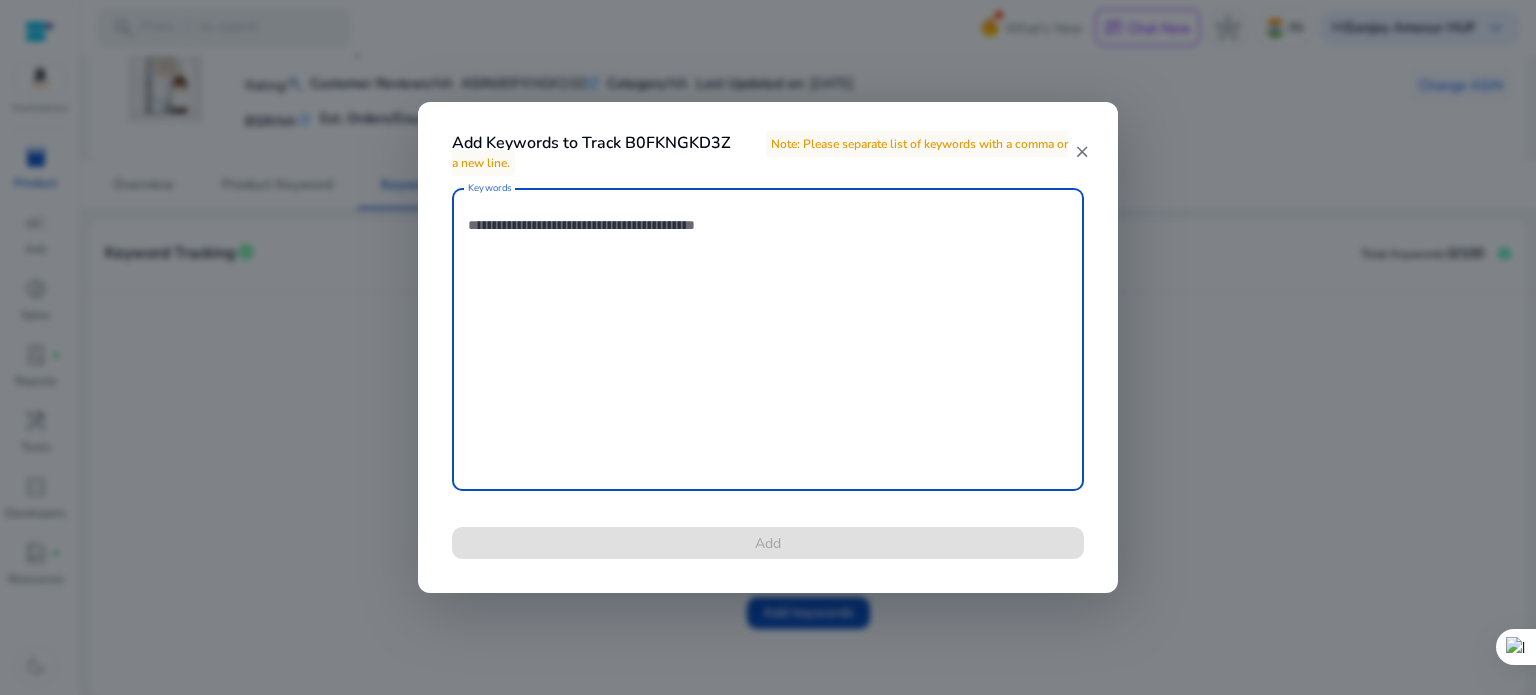 click on "close" at bounding box center [1082, 152] 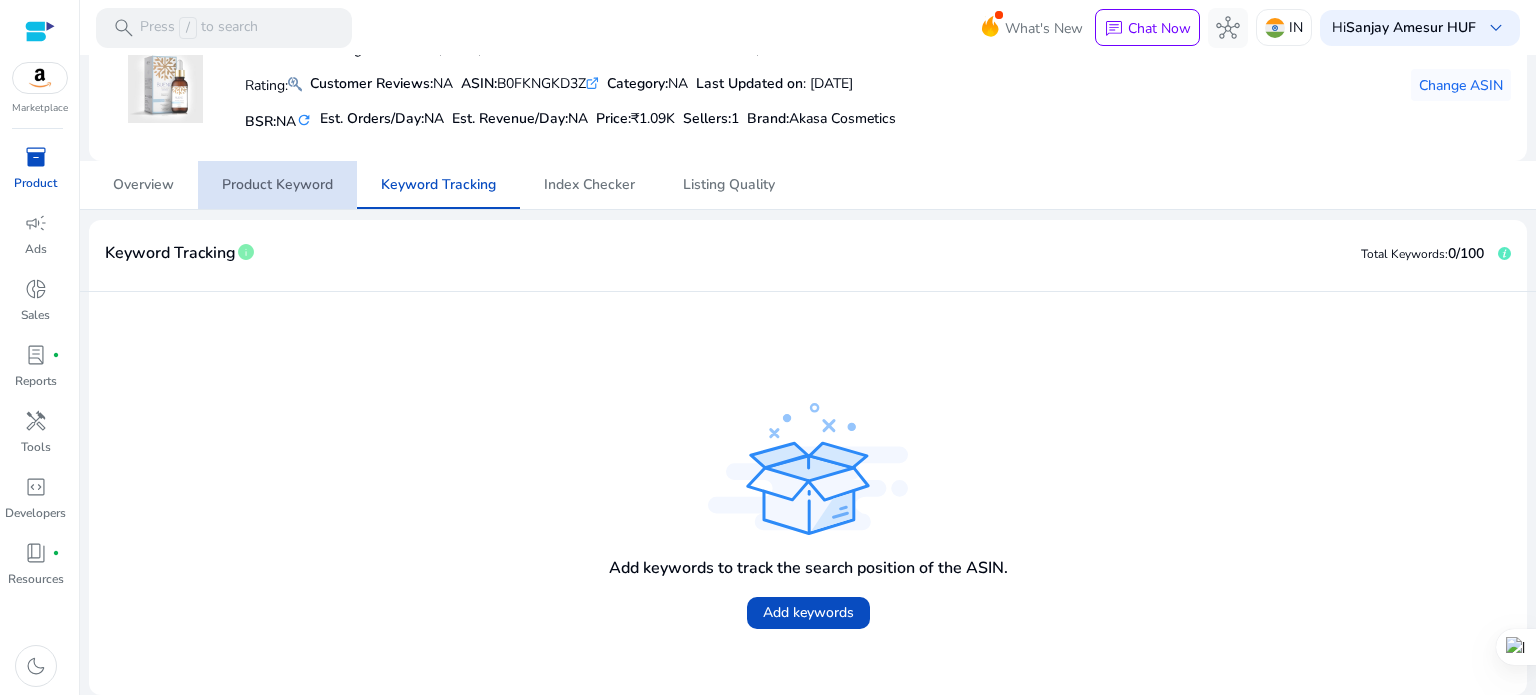 click on "Product Keyword" at bounding box center (277, 185) 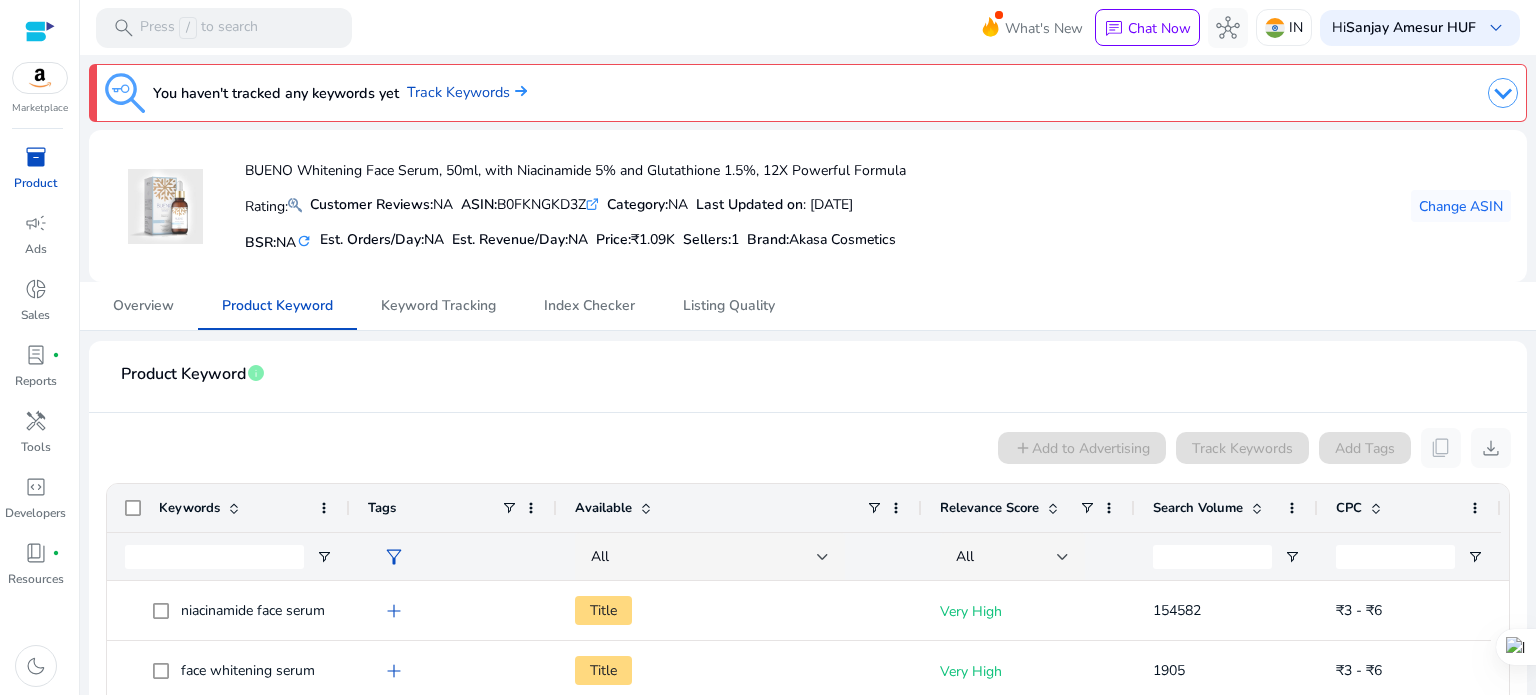 scroll, scrollTop: 339, scrollLeft: 0, axis: vertical 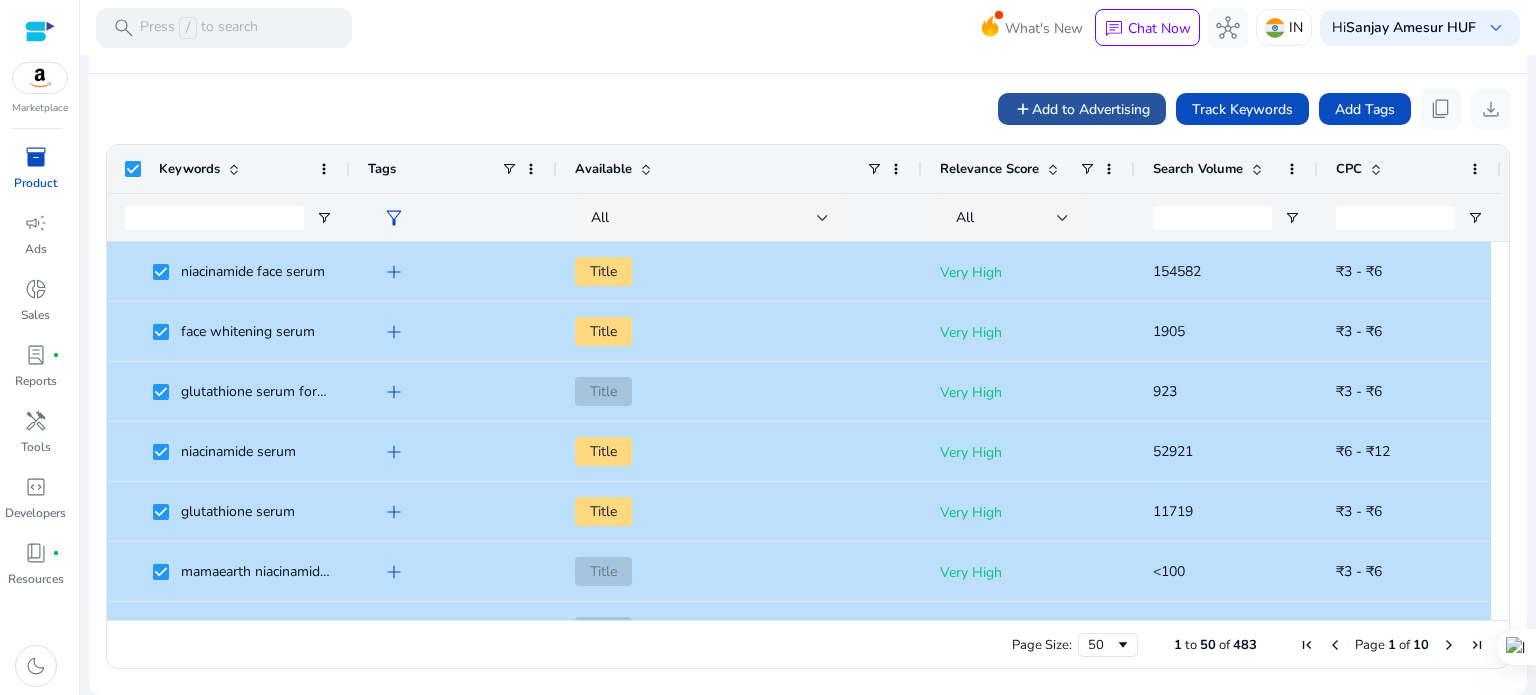 click on "Add to Advertising" 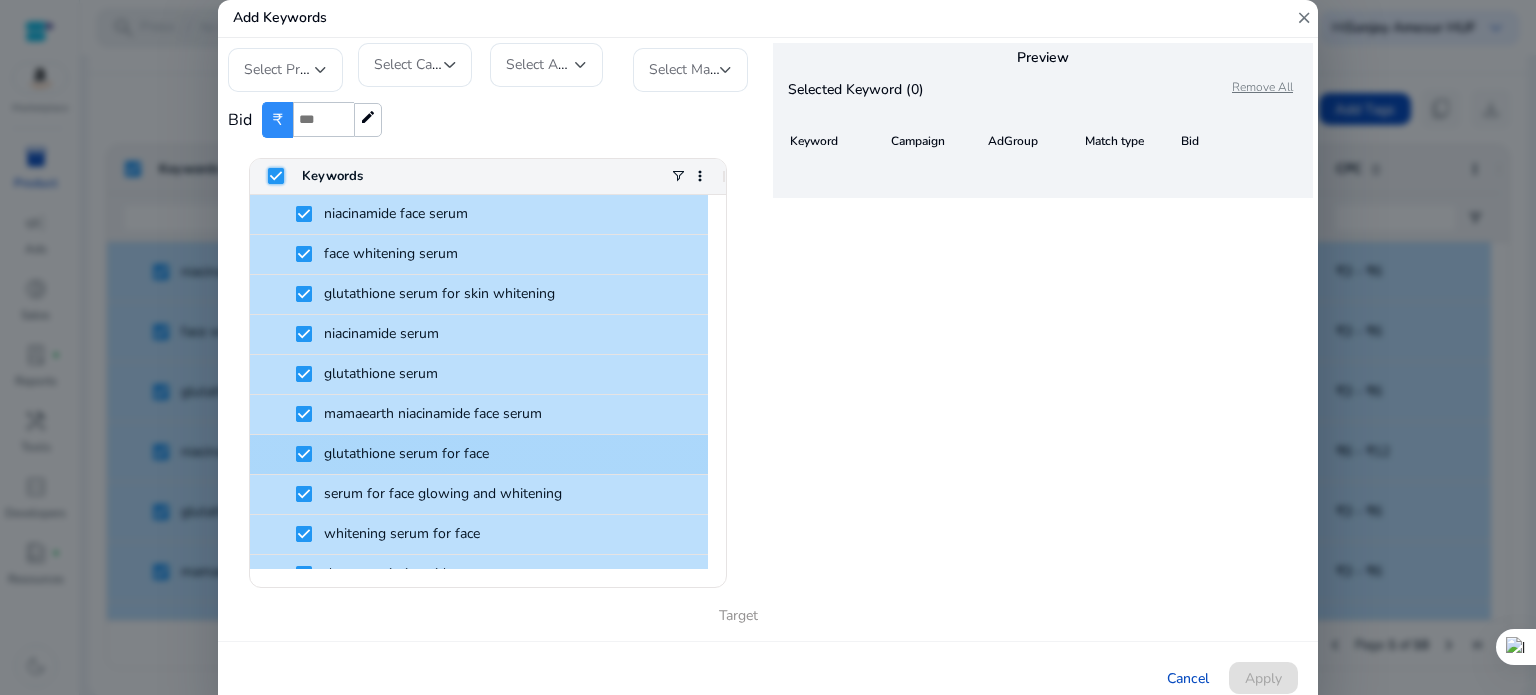 scroll, scrollTop: 934, scrollLeft: 0, axis: vertical 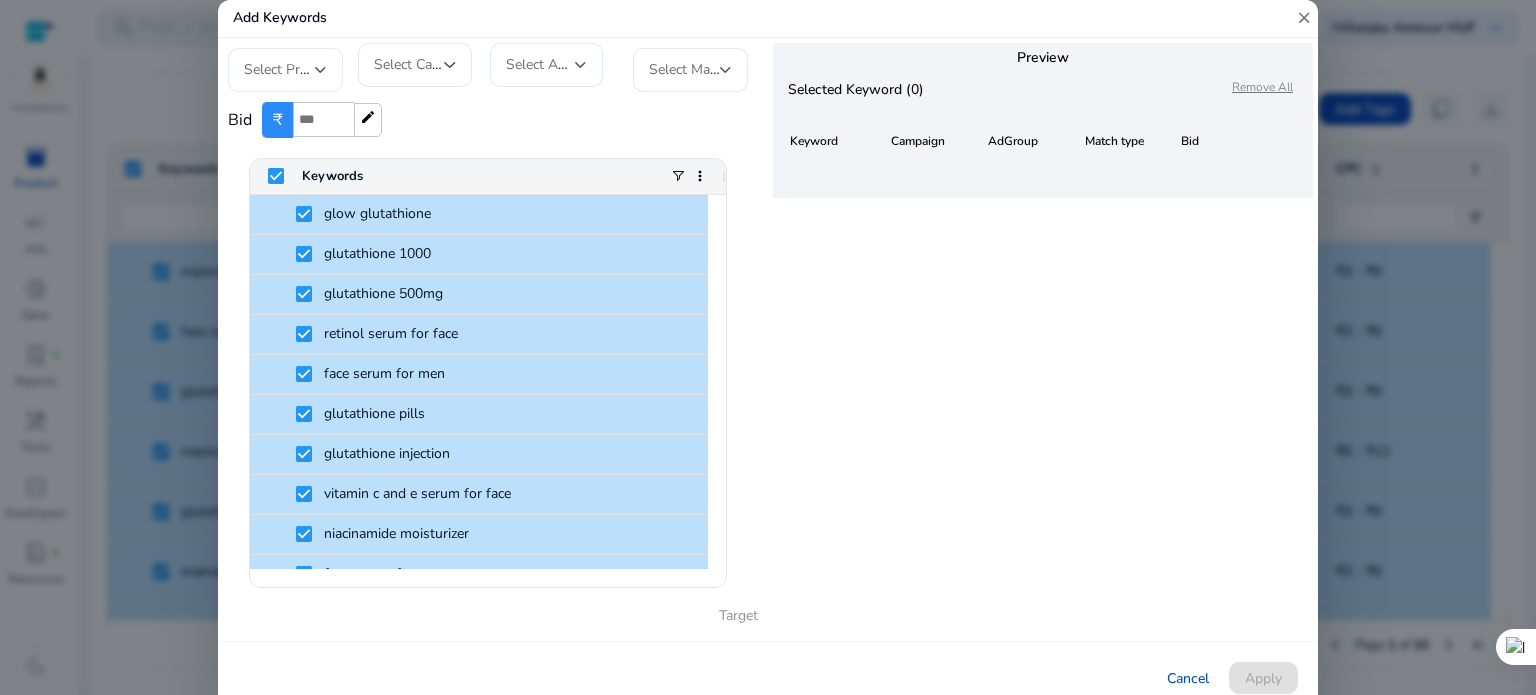 click on "Select Profile" at bounding box center (285, 69) 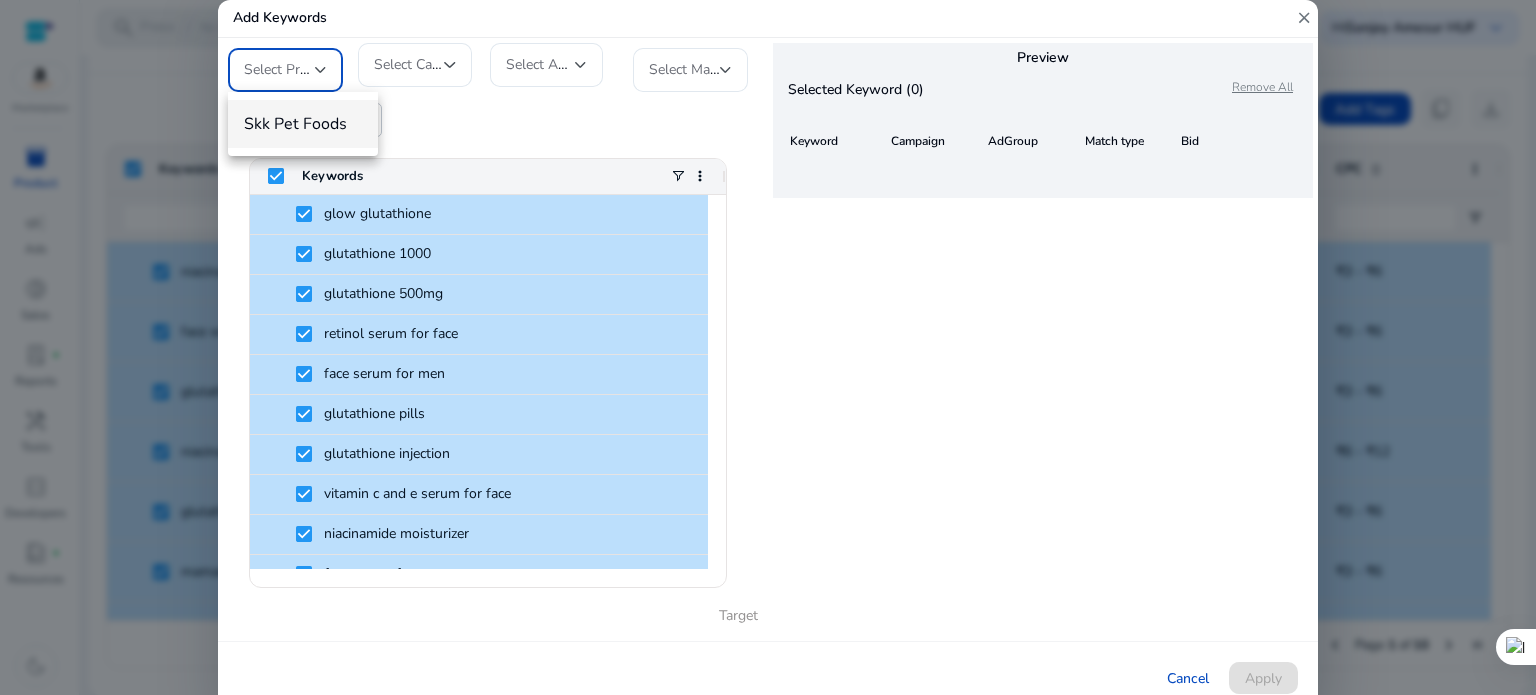 click on "Skk Pet Foods" at bounding box center (303, 124) 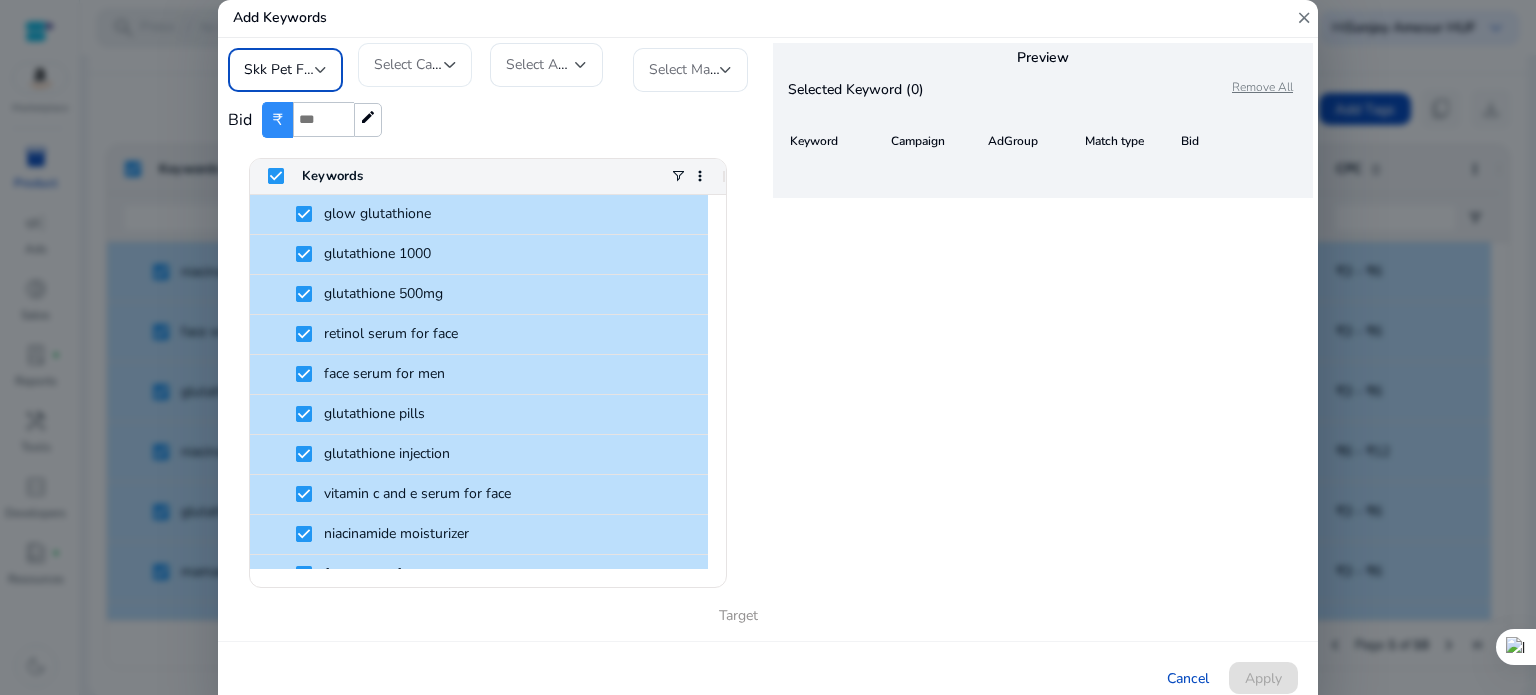 click on "Select Campaign" at bounding box center (426, 64) 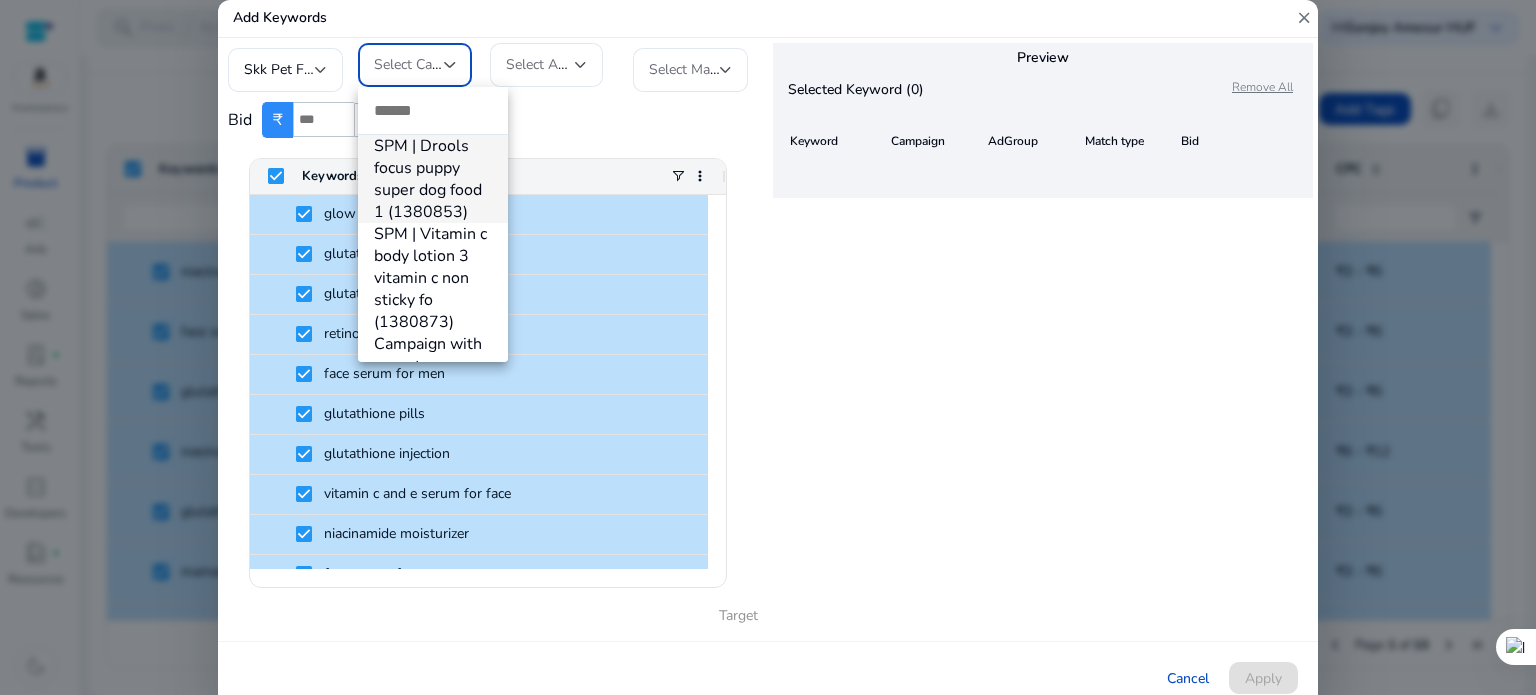 click at bounding box center [768, 347] 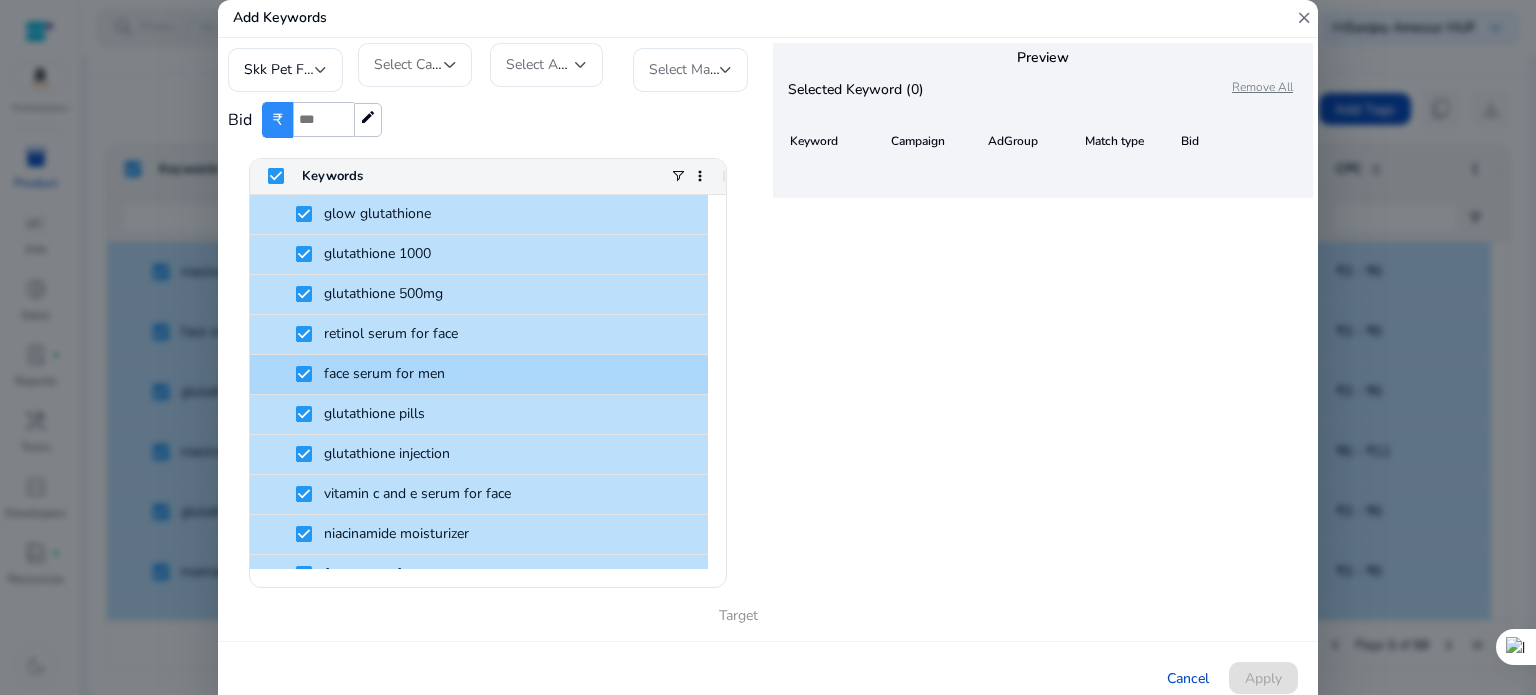 click on "face serum for men" at bounding box center [502, 374] 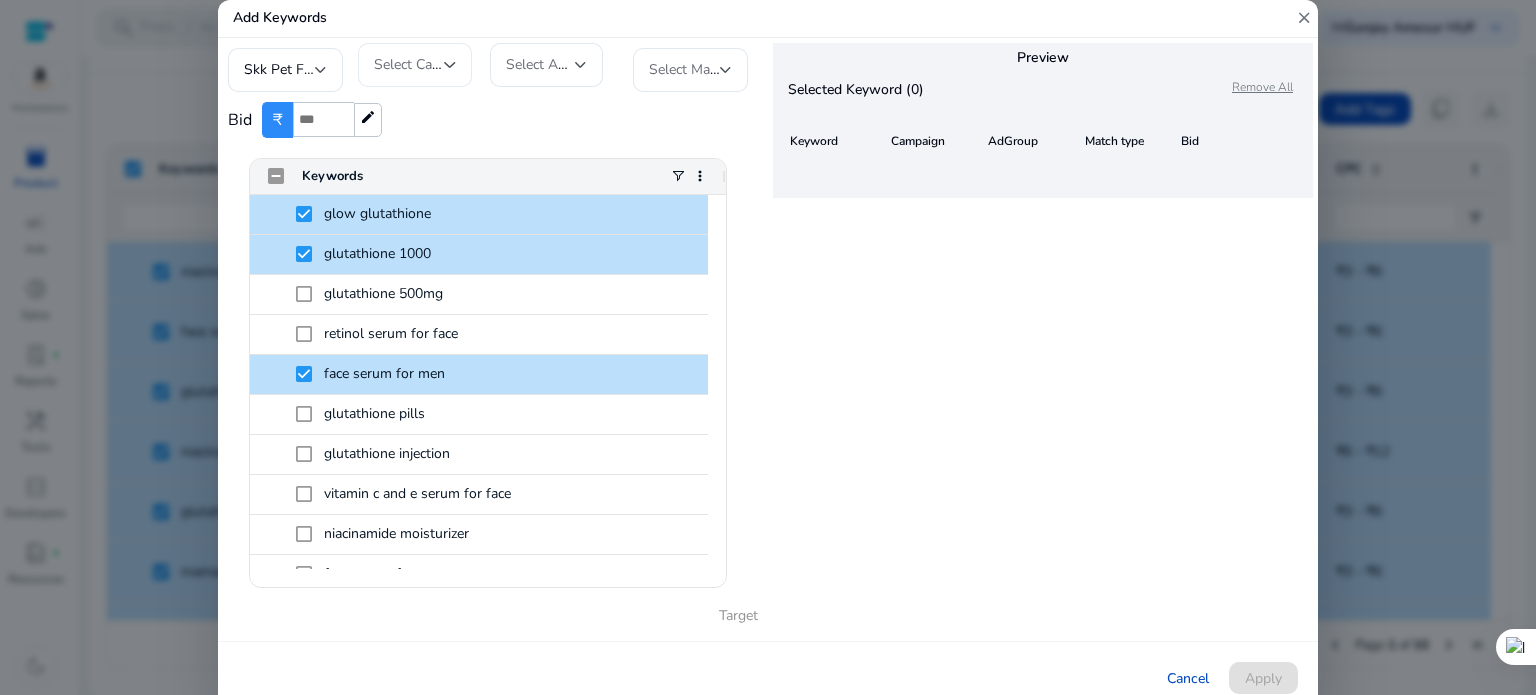 click on "Select Campaign" at bounding box center (426, 64) 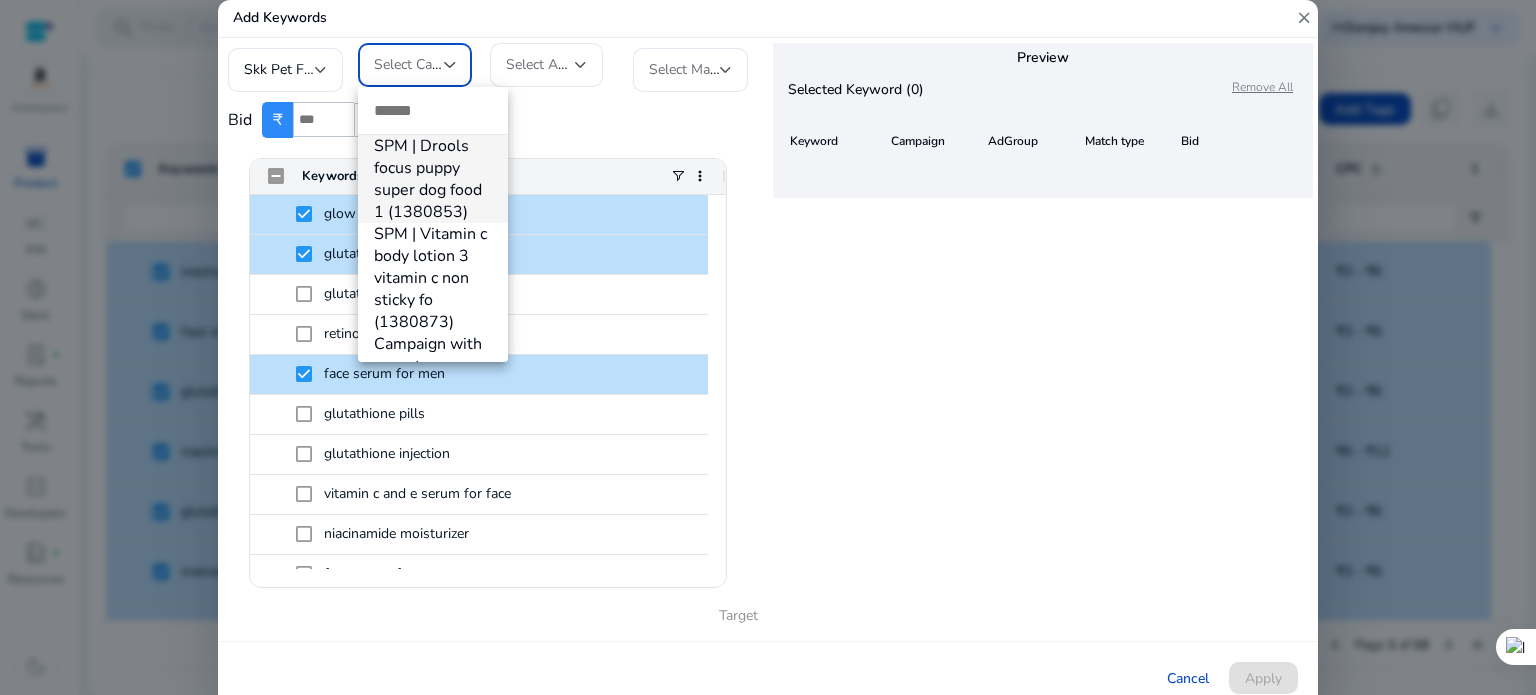 click at bounding box center (768, 347) 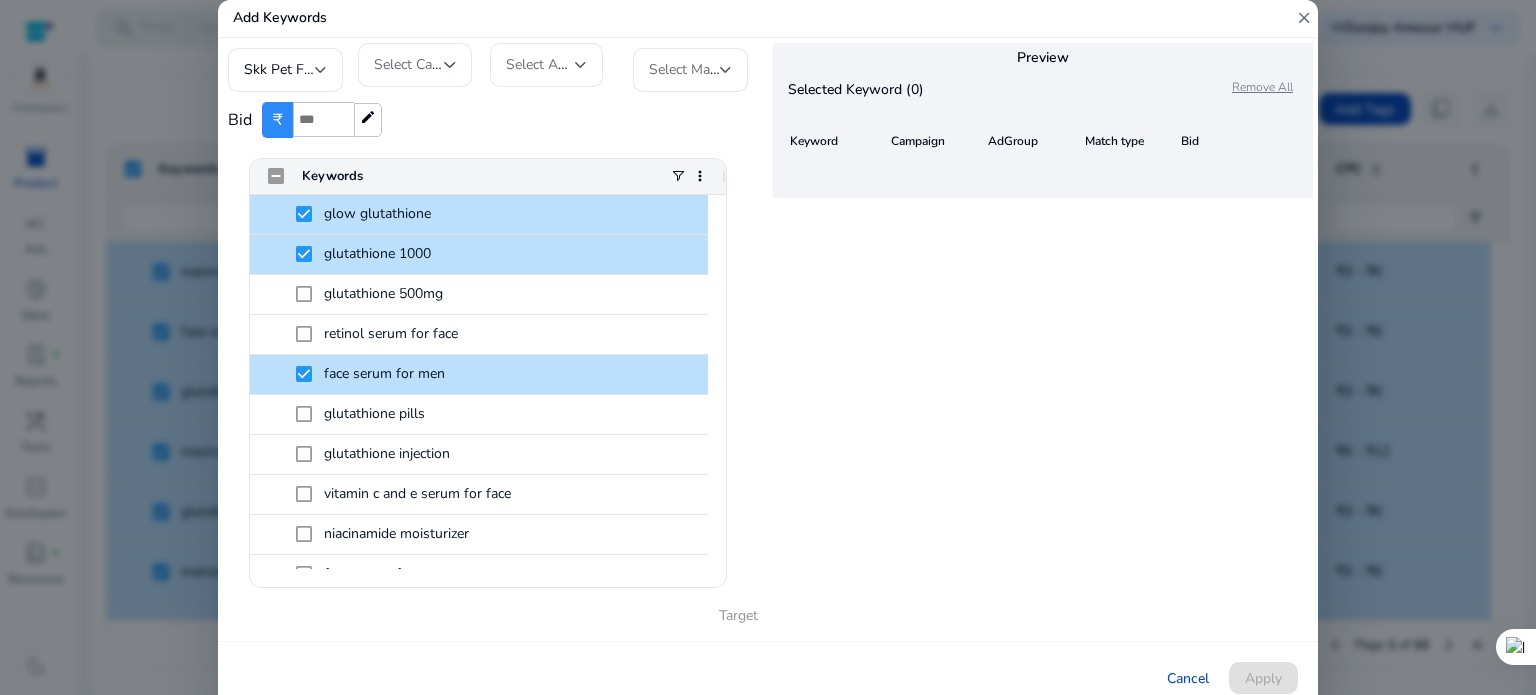 click on "Select AdGroup" at bounding box center [555, 64] 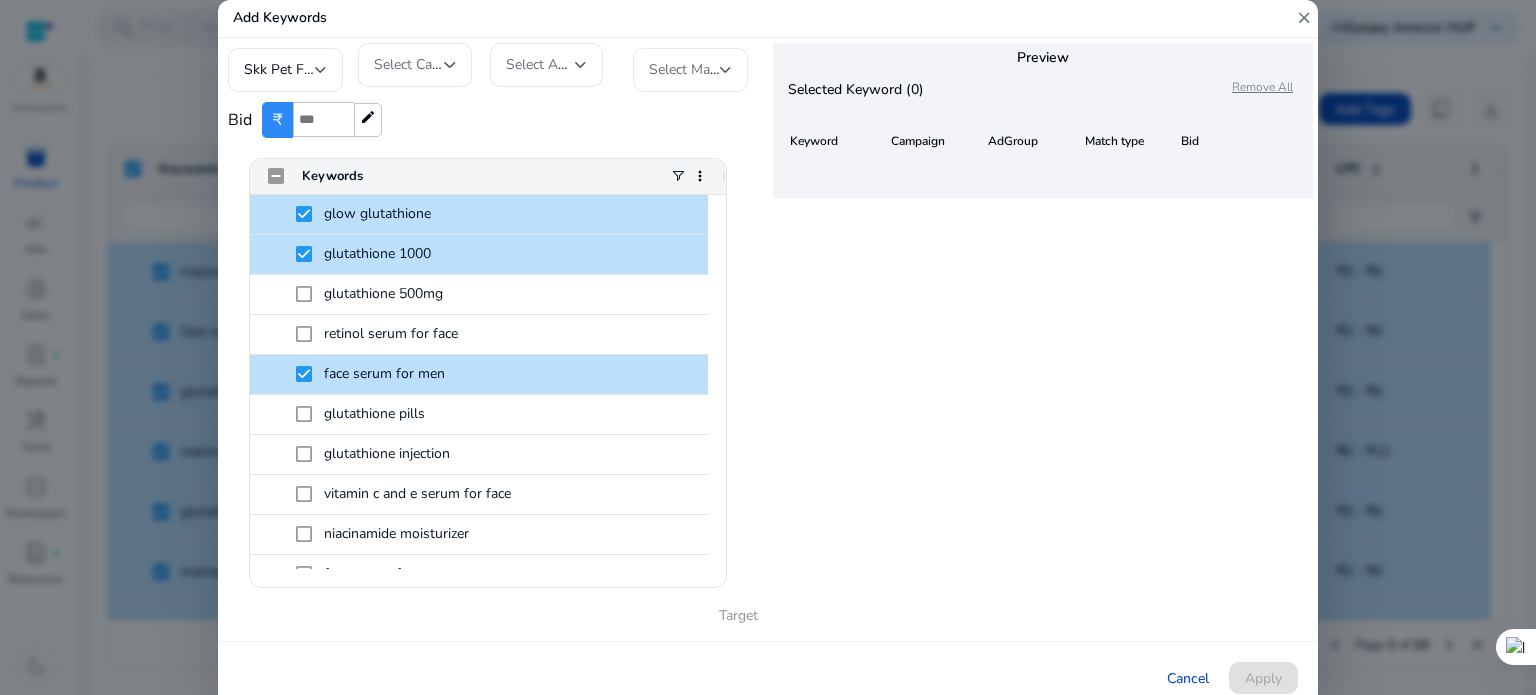 click on "Select Match Type" 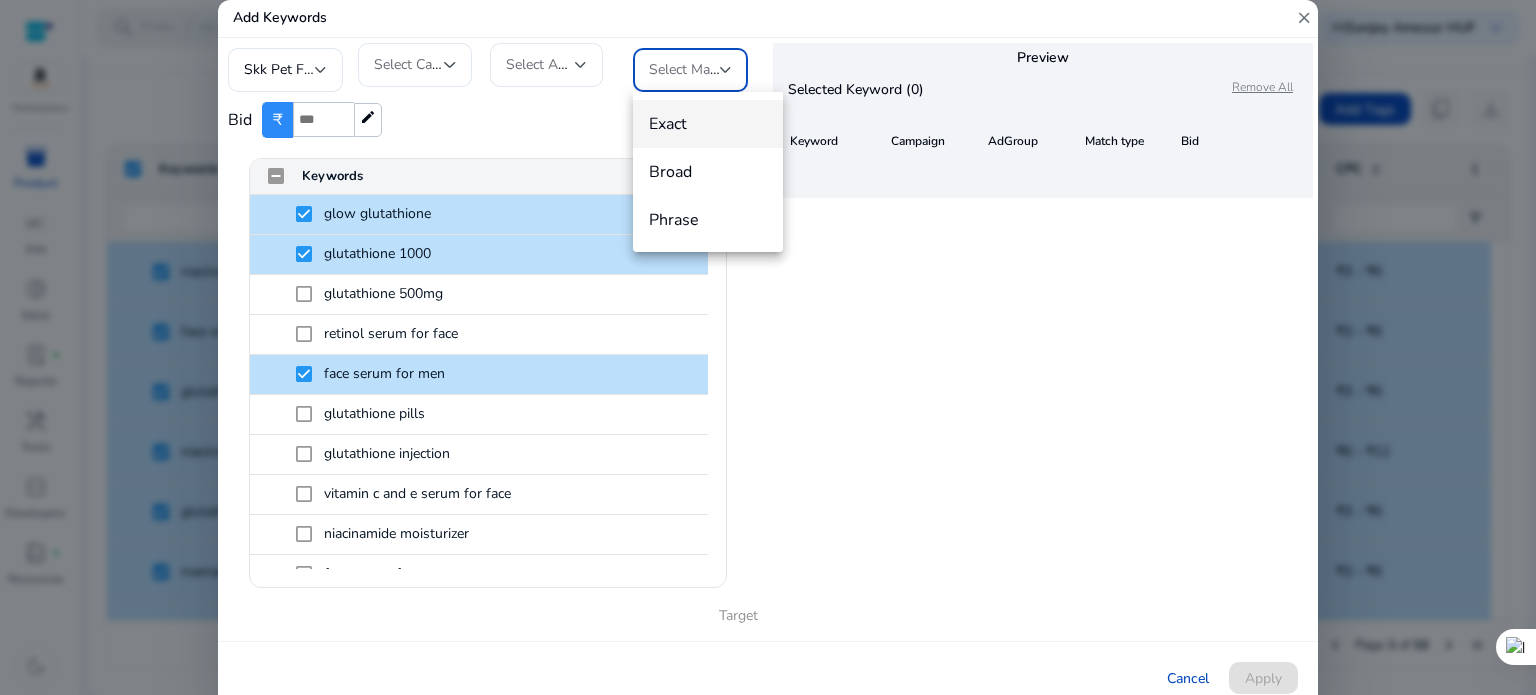 click at bounding box center (768, 347) 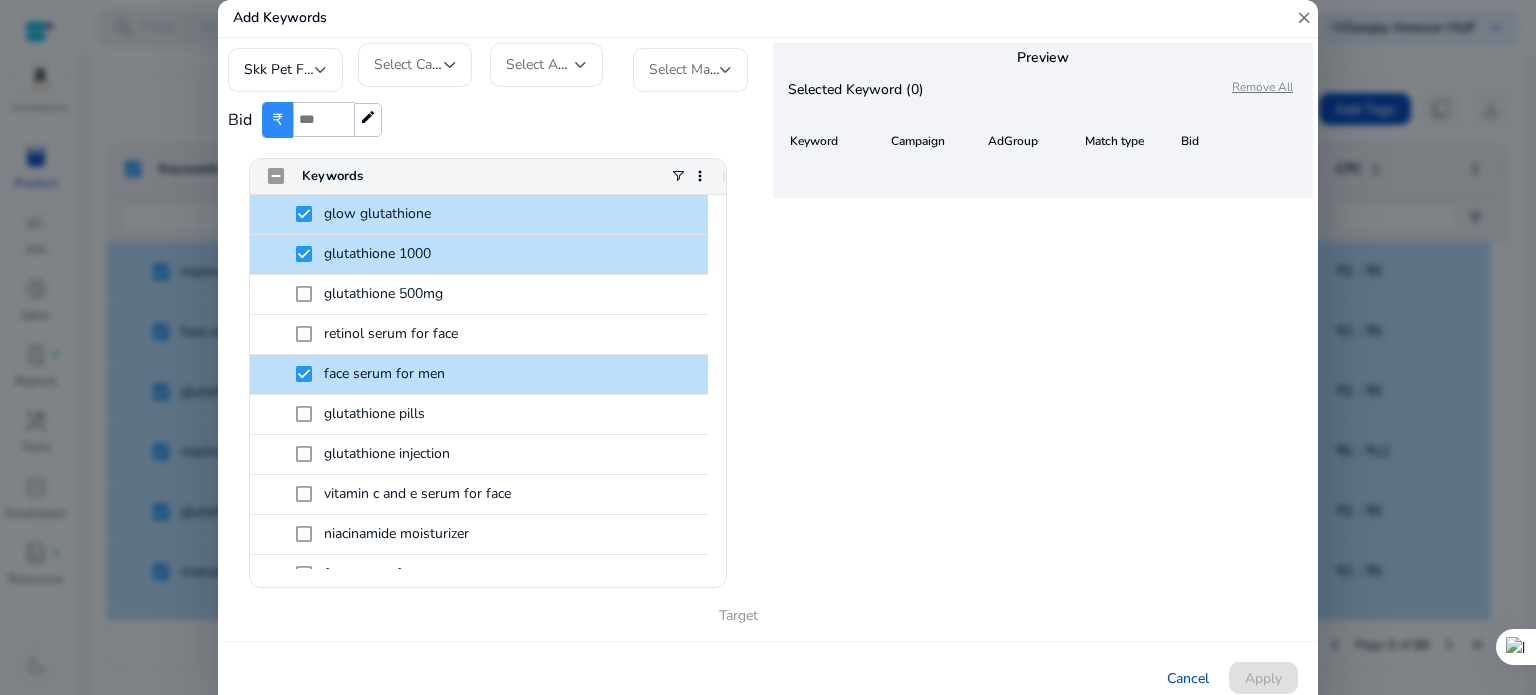 click on "close" at bounding box center (1304, 18) 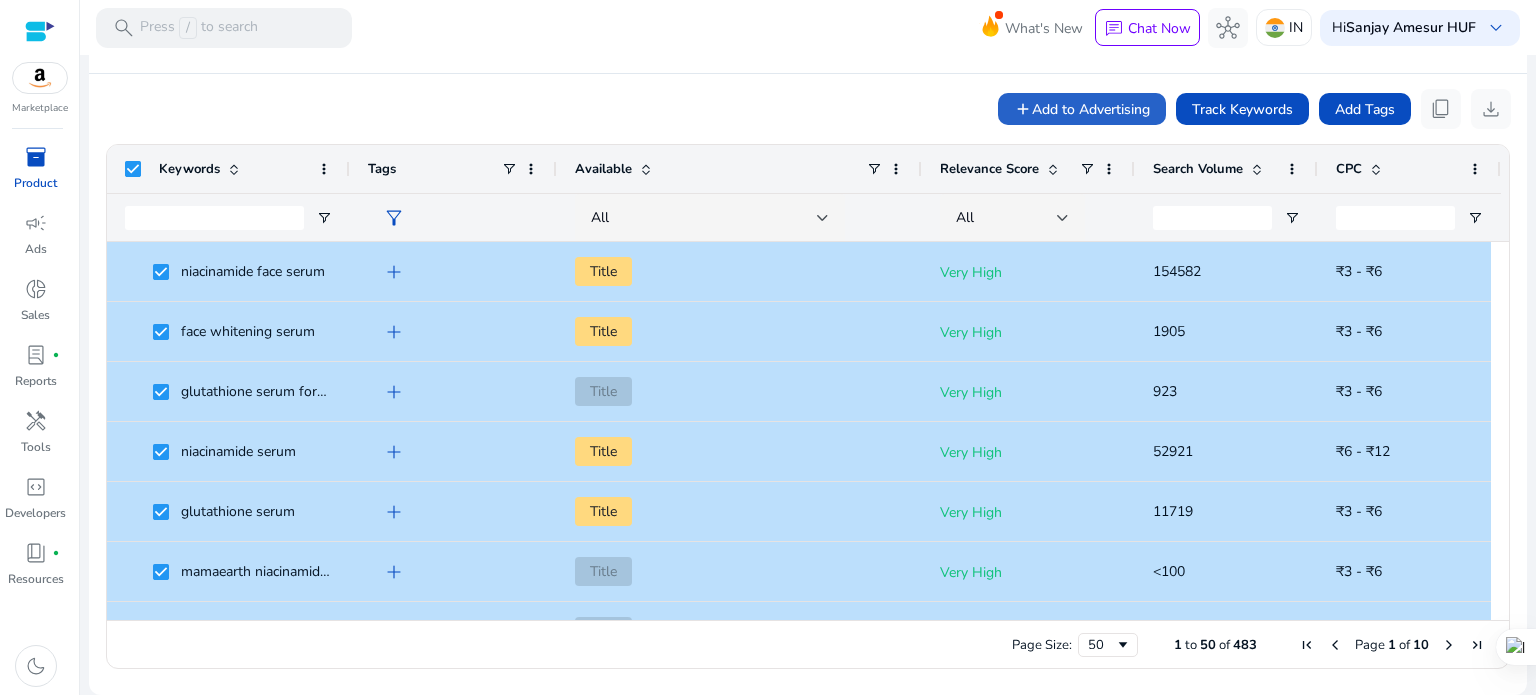 scroll, scrollTop: 0, scrollLeft: 0, axis: both 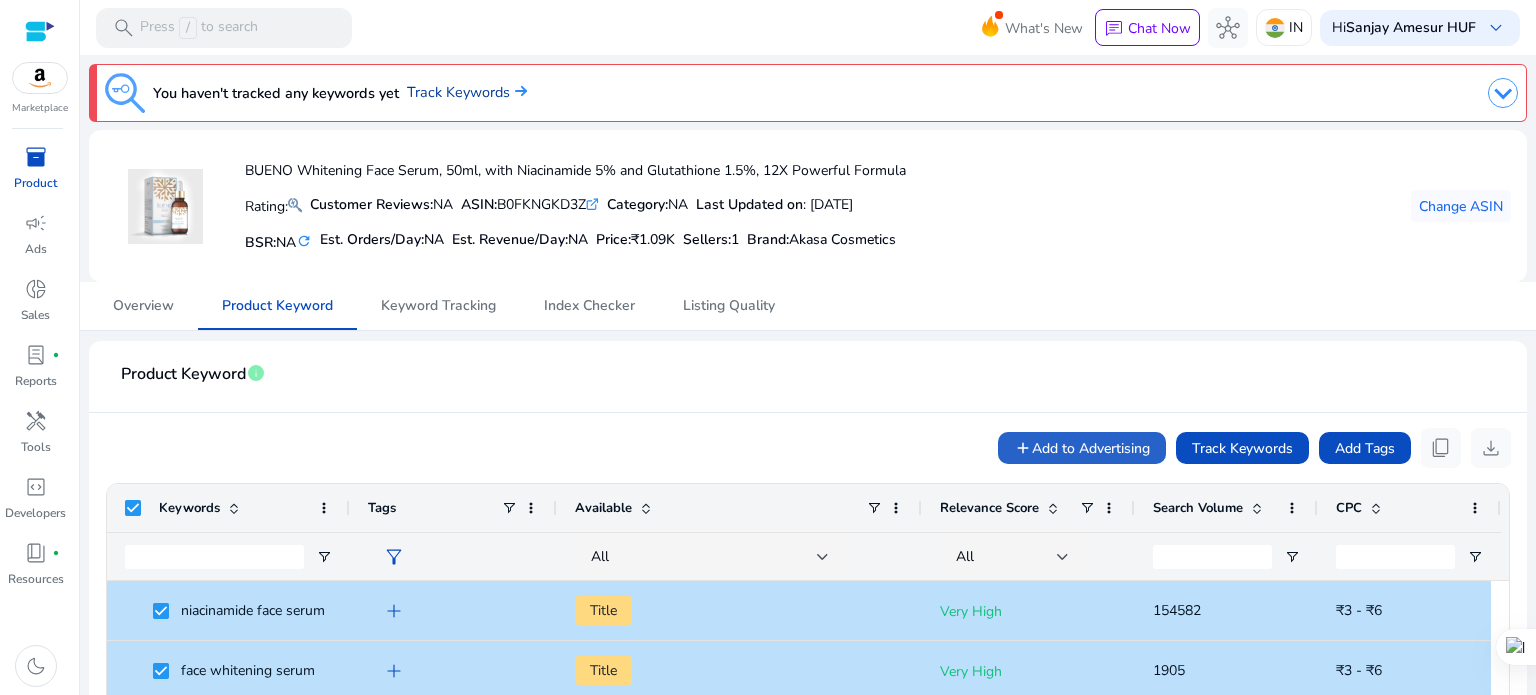 click on "Track Keywords" 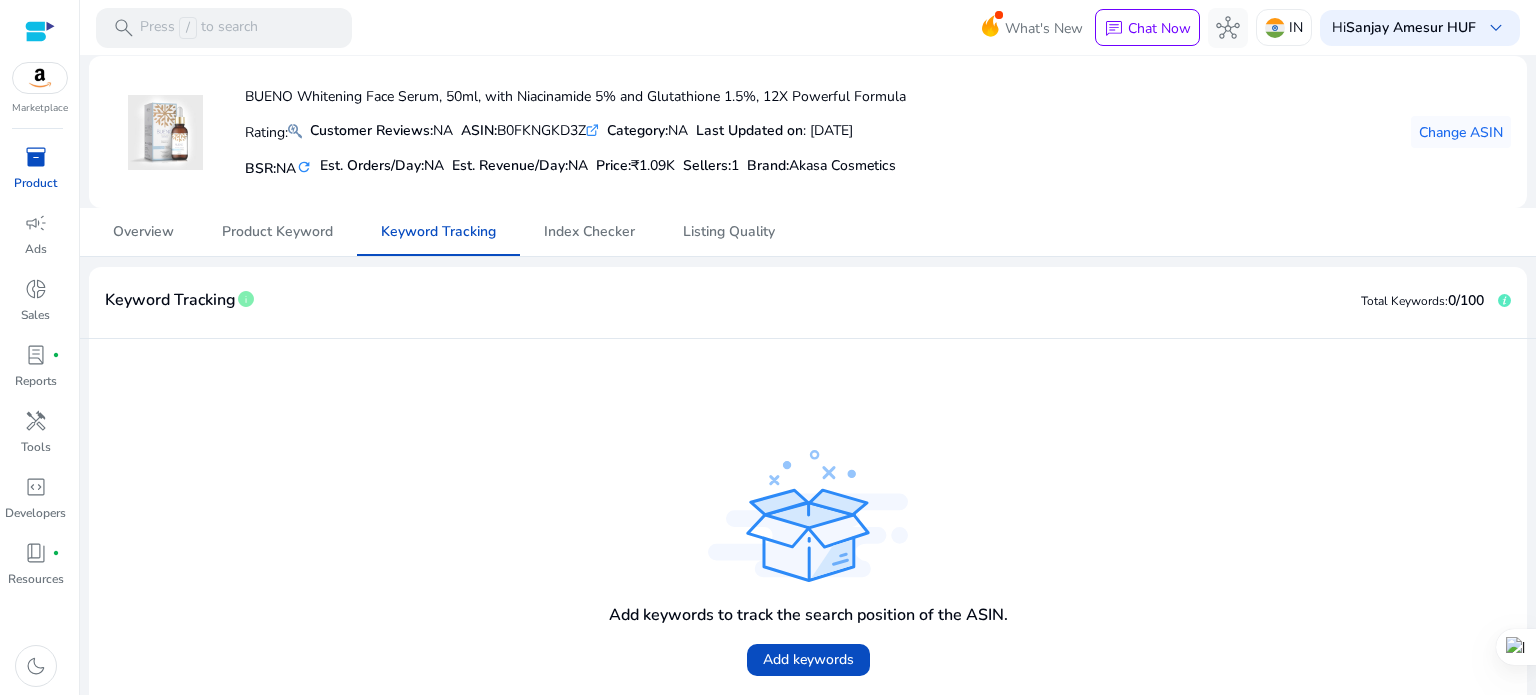 scroll, scrollTop: 121, scrollLeft: 0, axis: vertical 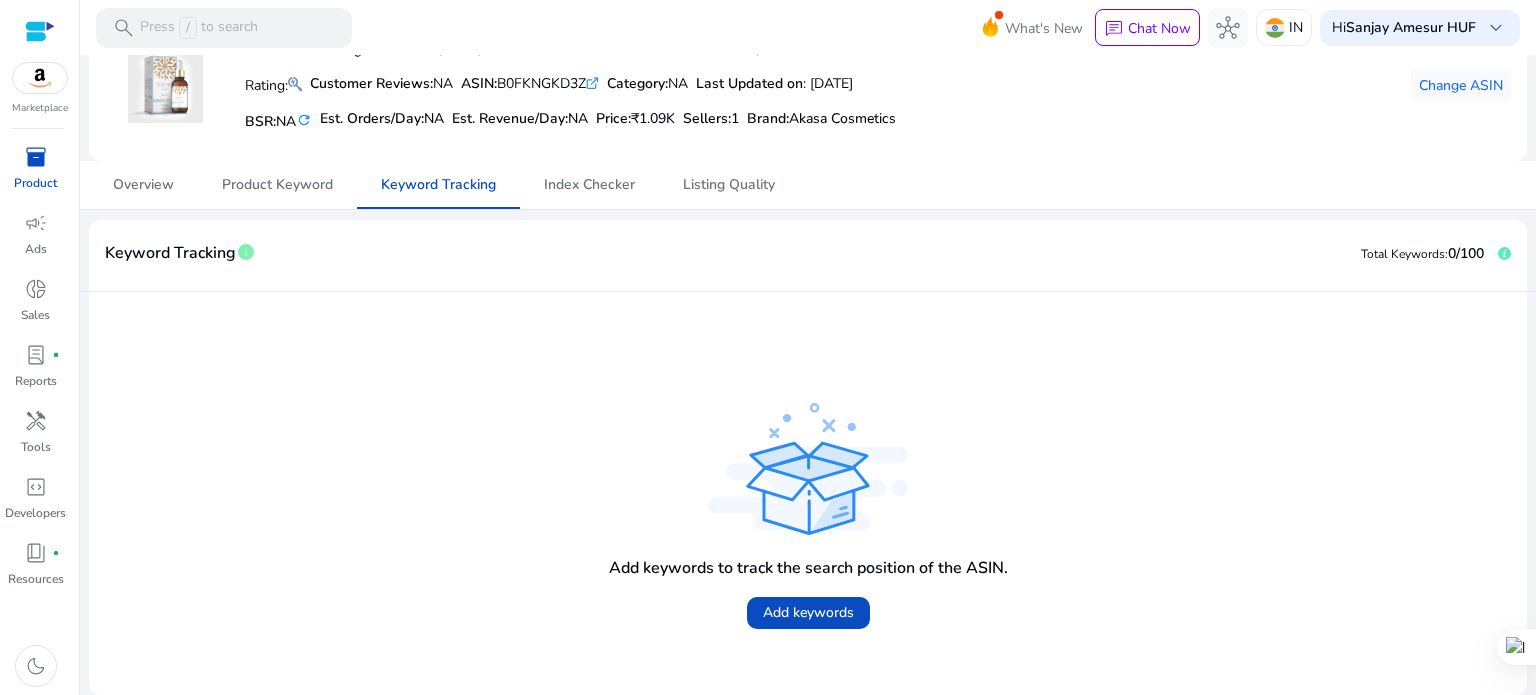 click on "inventory_2" at bounding box center (36, 157) 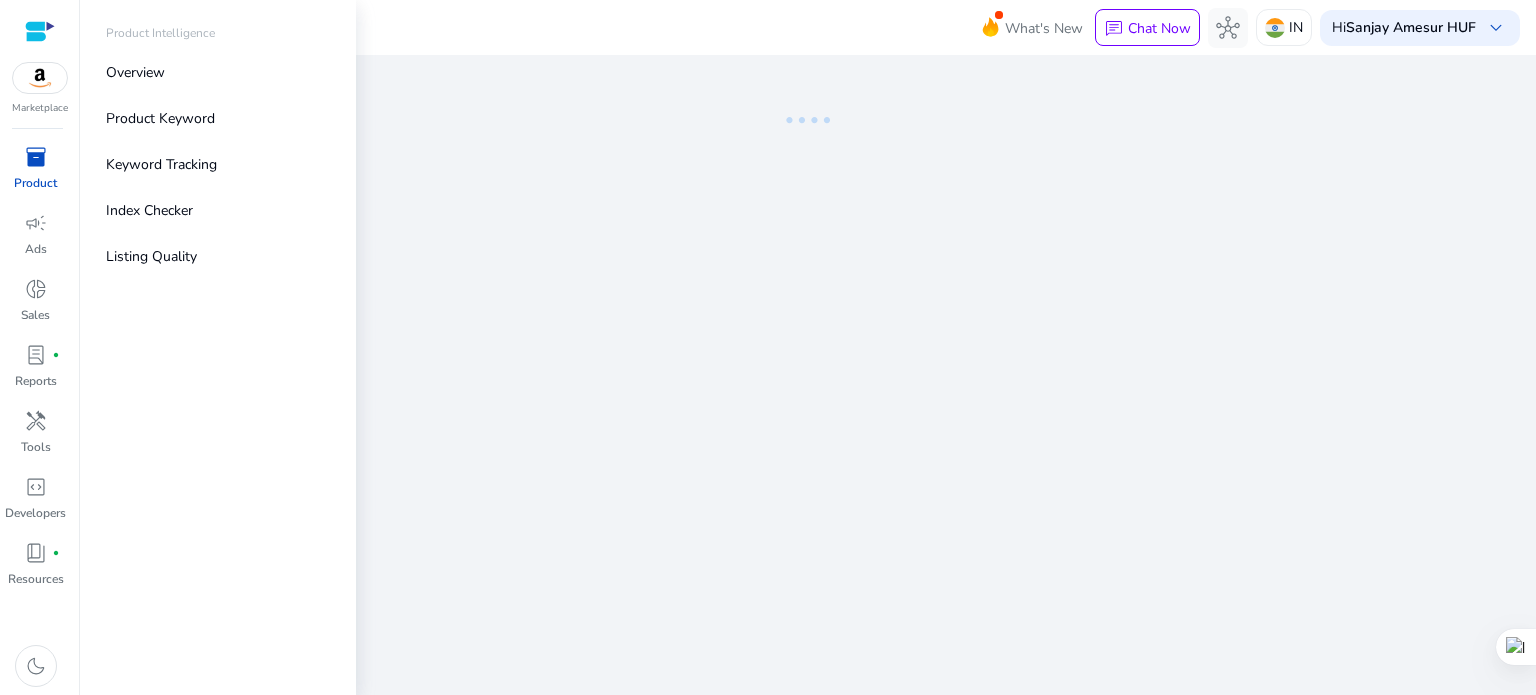 scroll, scrollTop: 0, scrollLeft: 0, axis: both 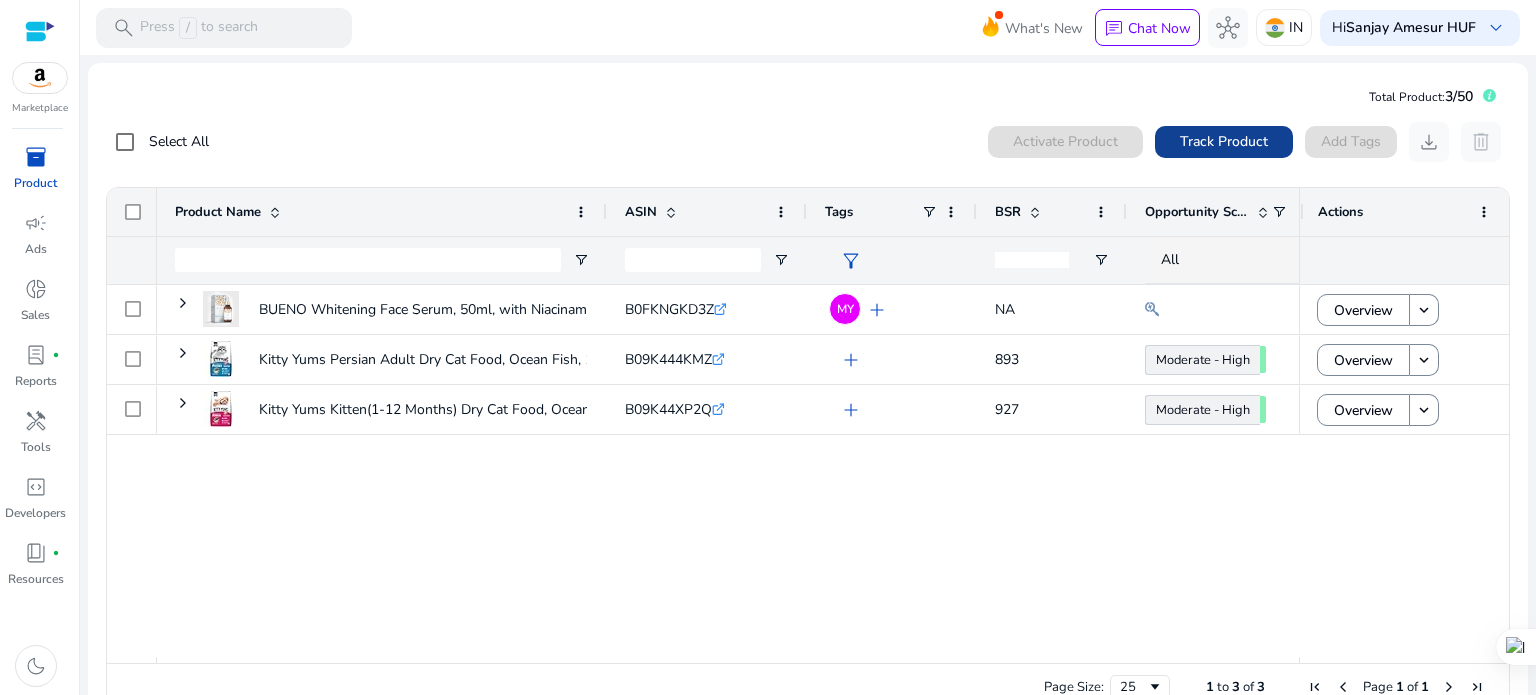 click on "Track Product" 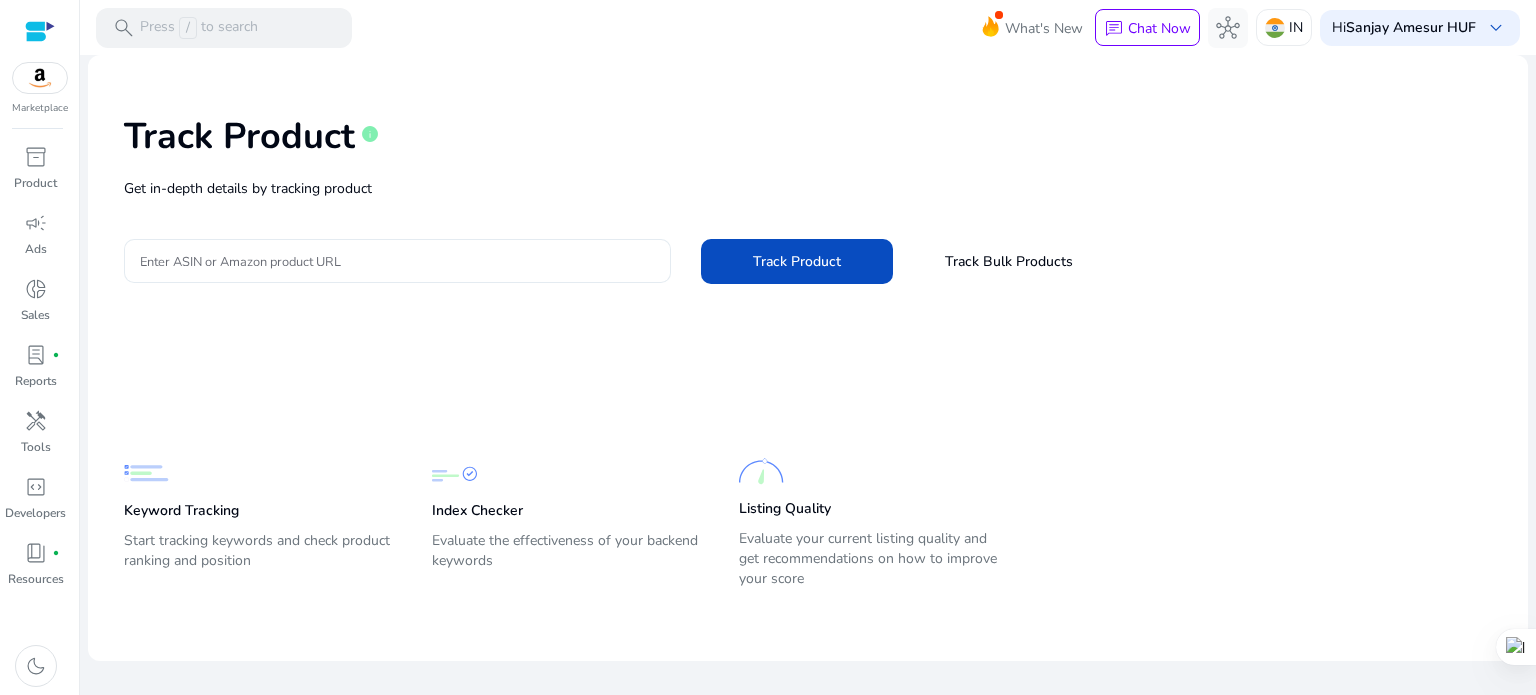 click 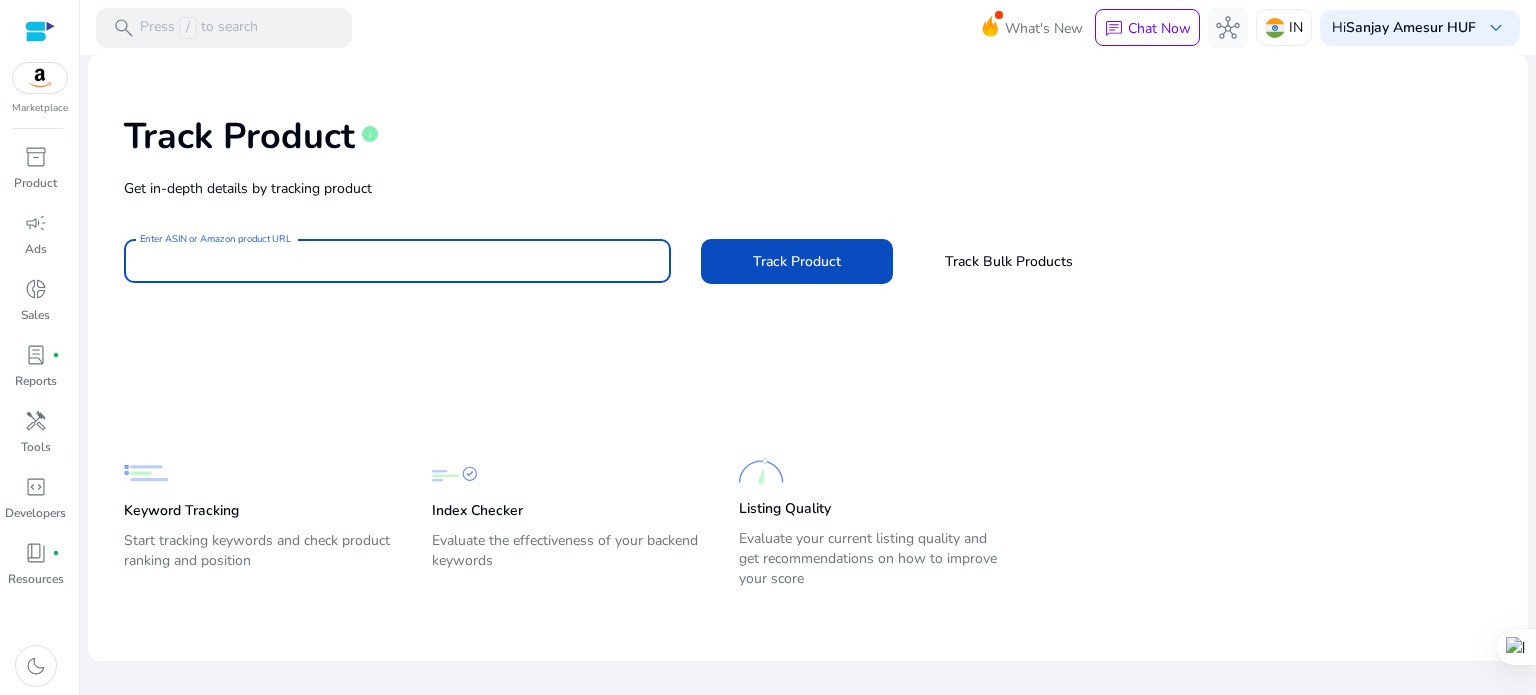 paste on "**********" 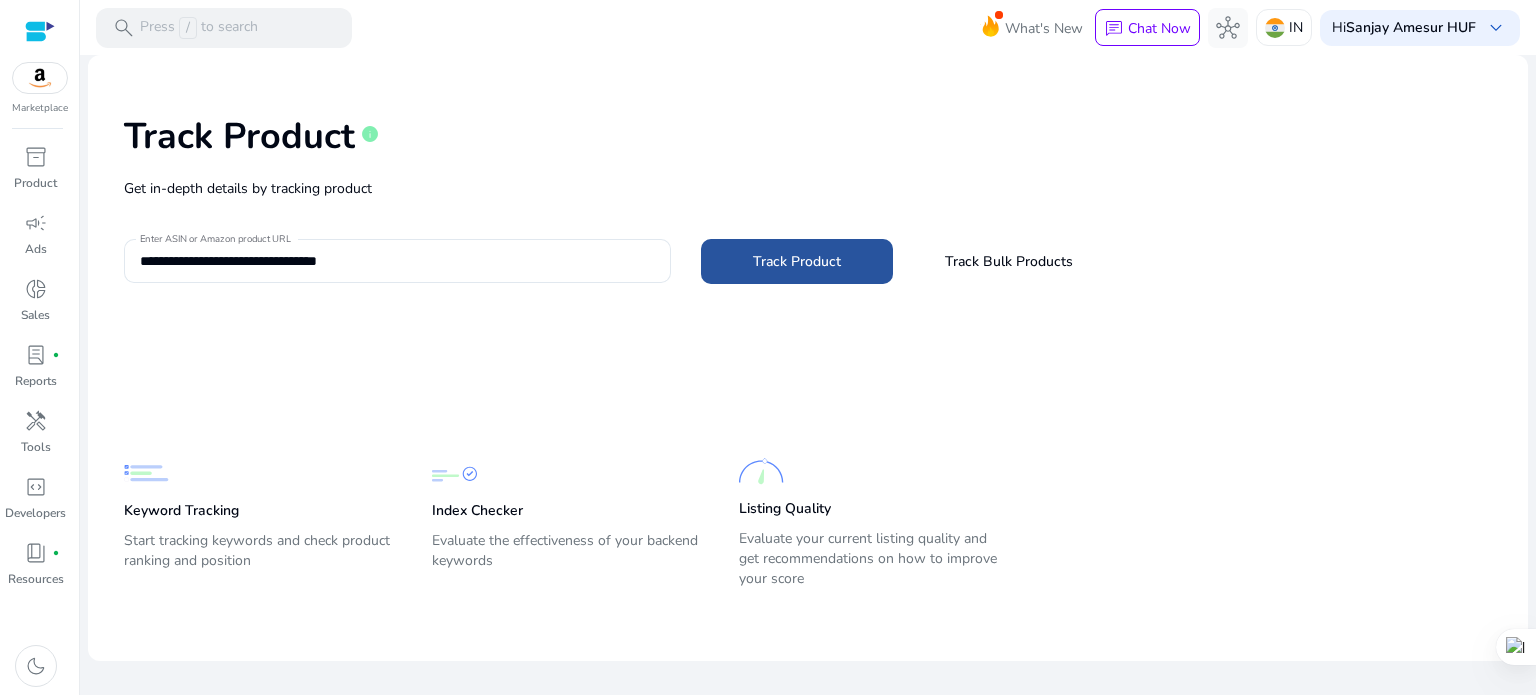 click 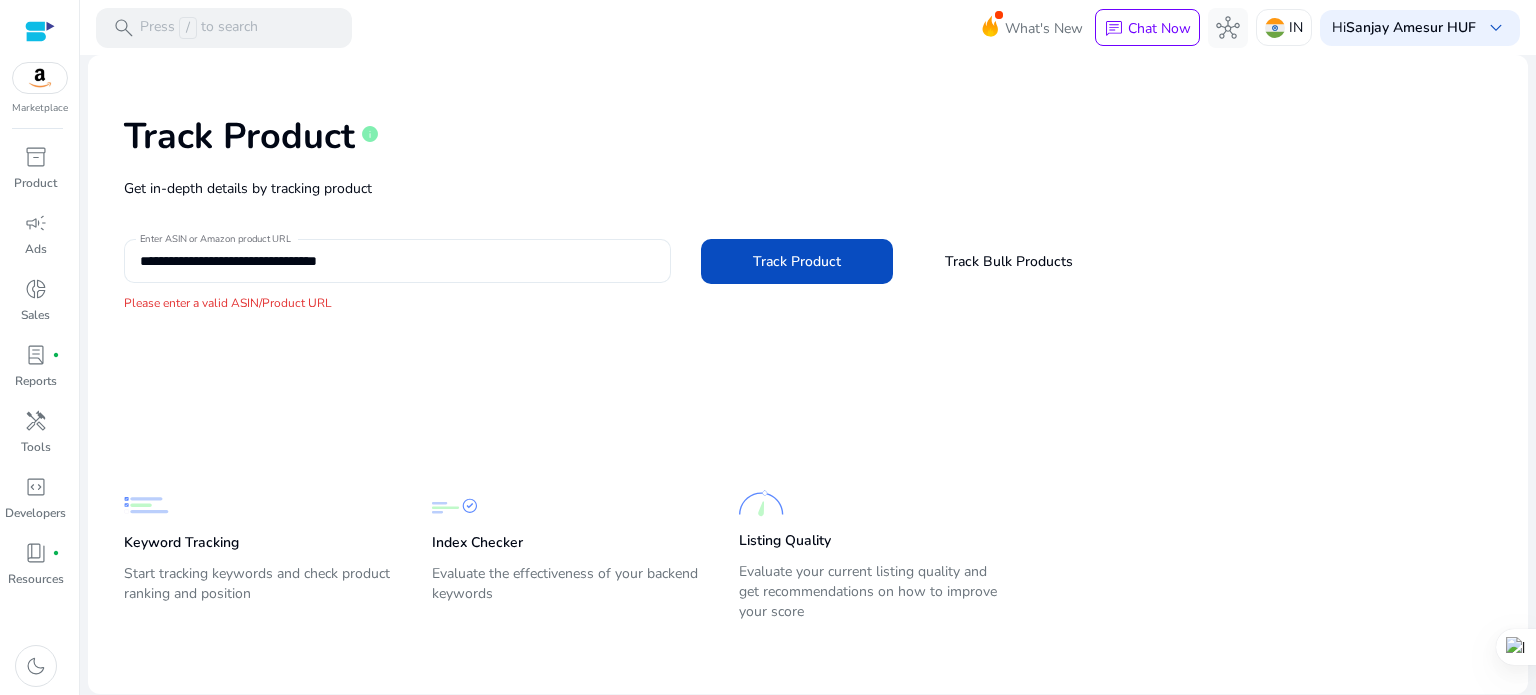 click on "**********" at bounding box center (397, 261) 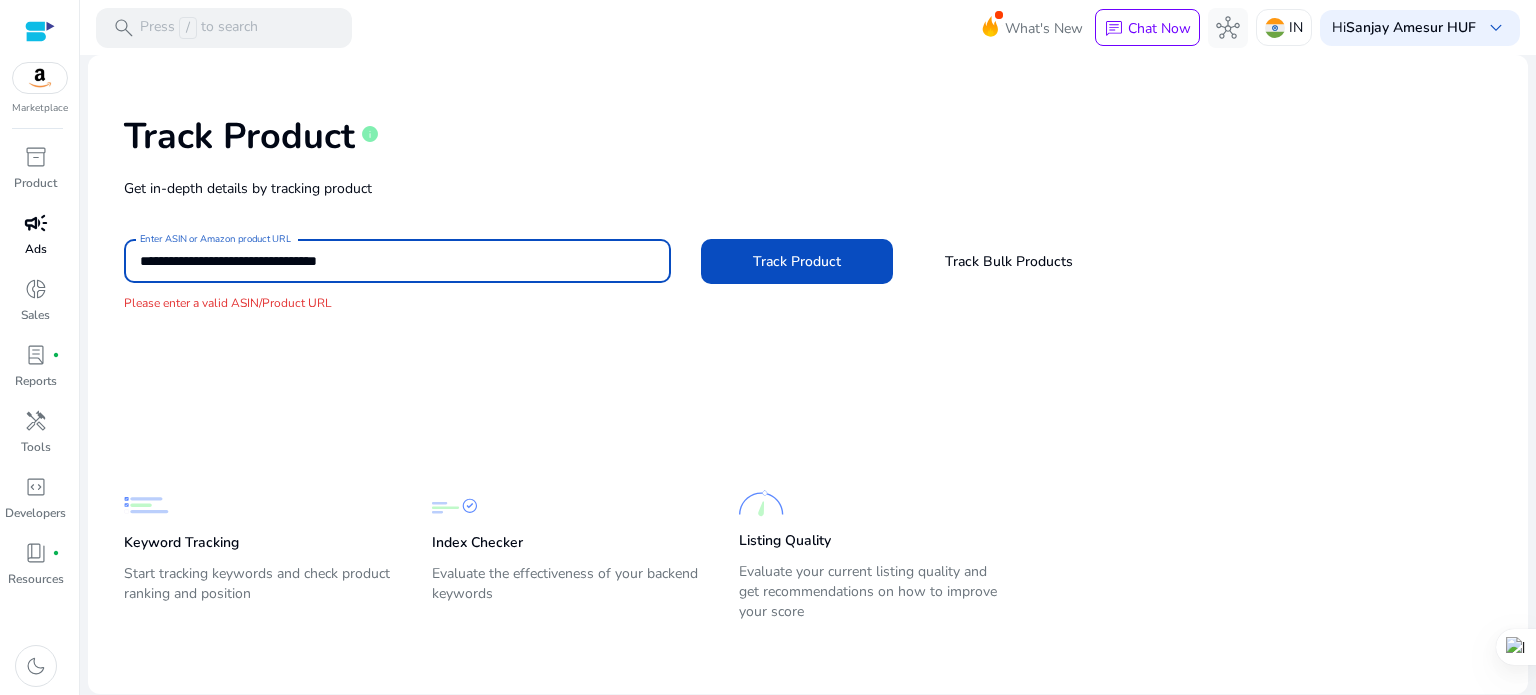 drag, startPoint x: 265, startPoint y: 261, endPoint x: 0, endPoint y: 227, distance: 267.17224 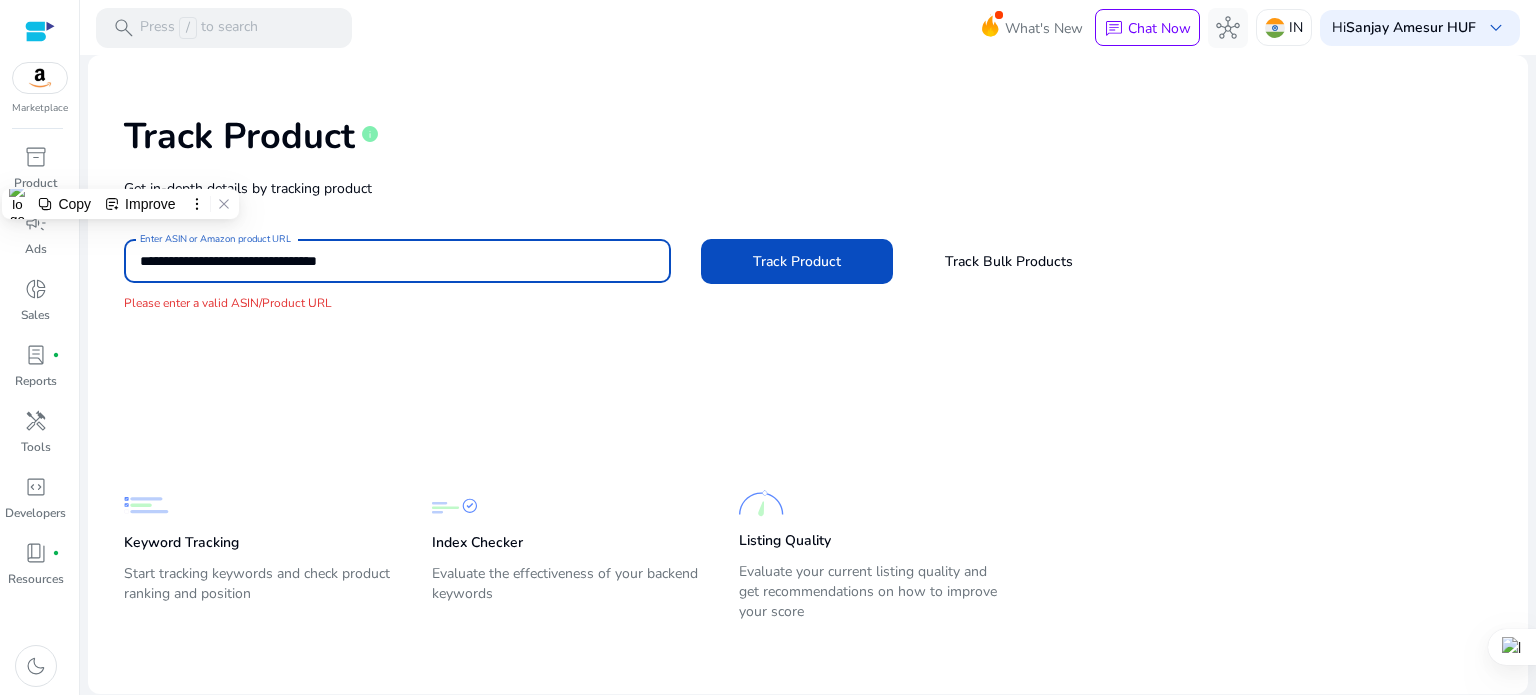 paste 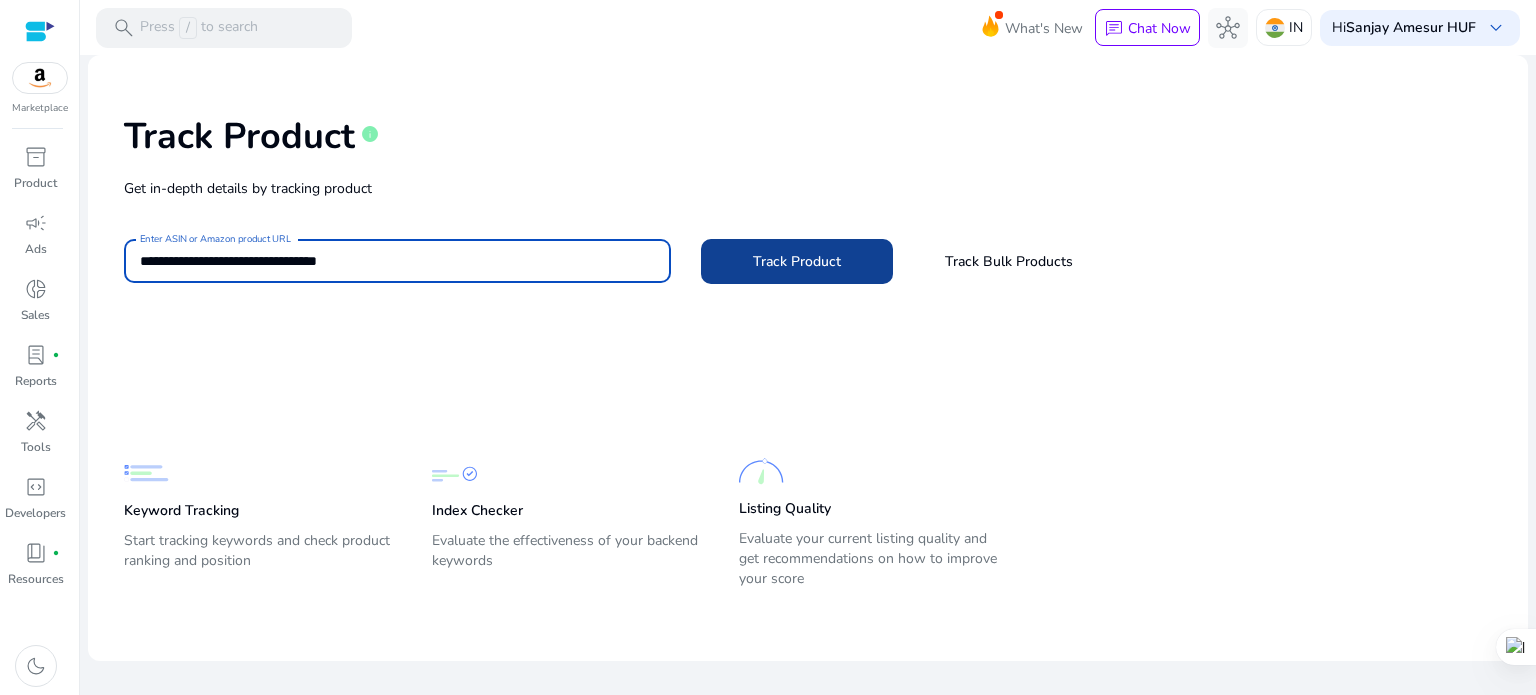 click on "Track Product" 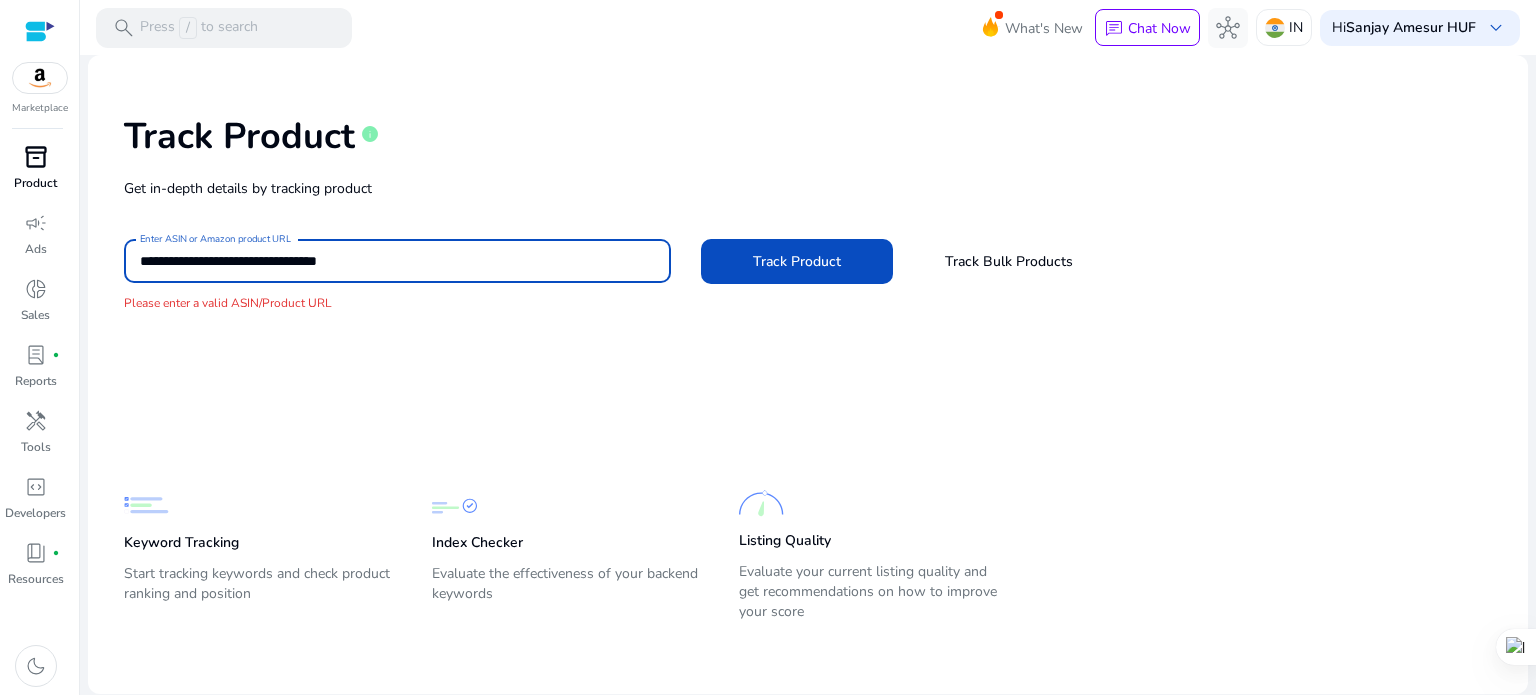drag, startPoint x: 307, startPoint y: 259, endPoint x: 12, endPoint y: 202, distance: 300.45633 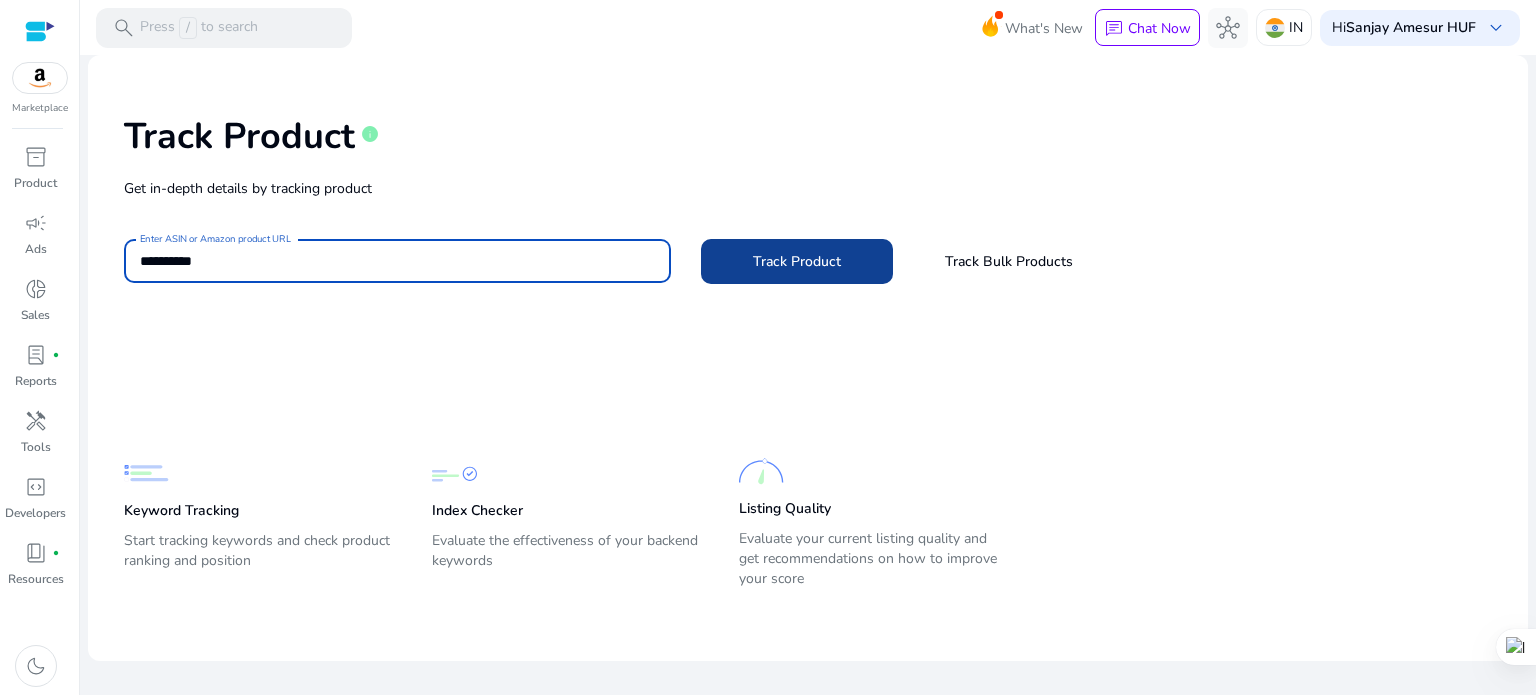 type on "**********" 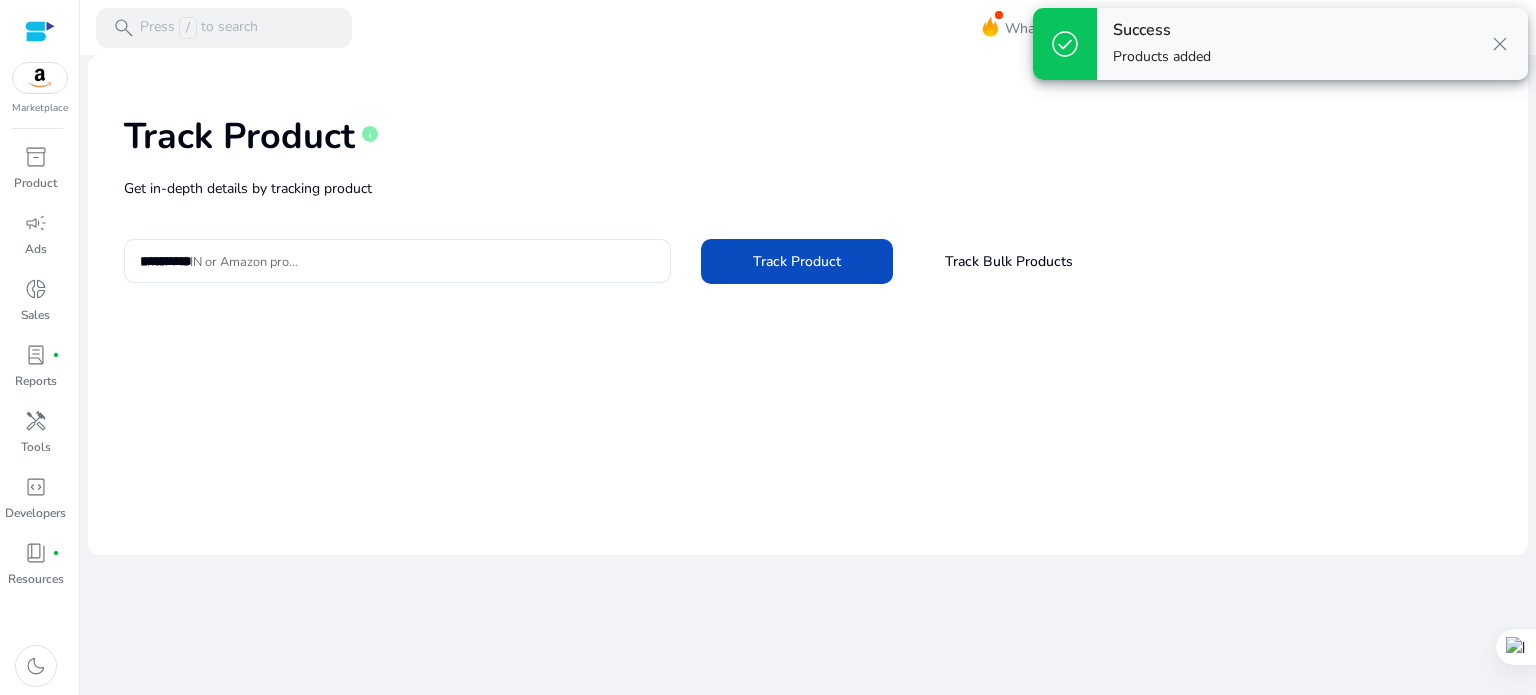 type 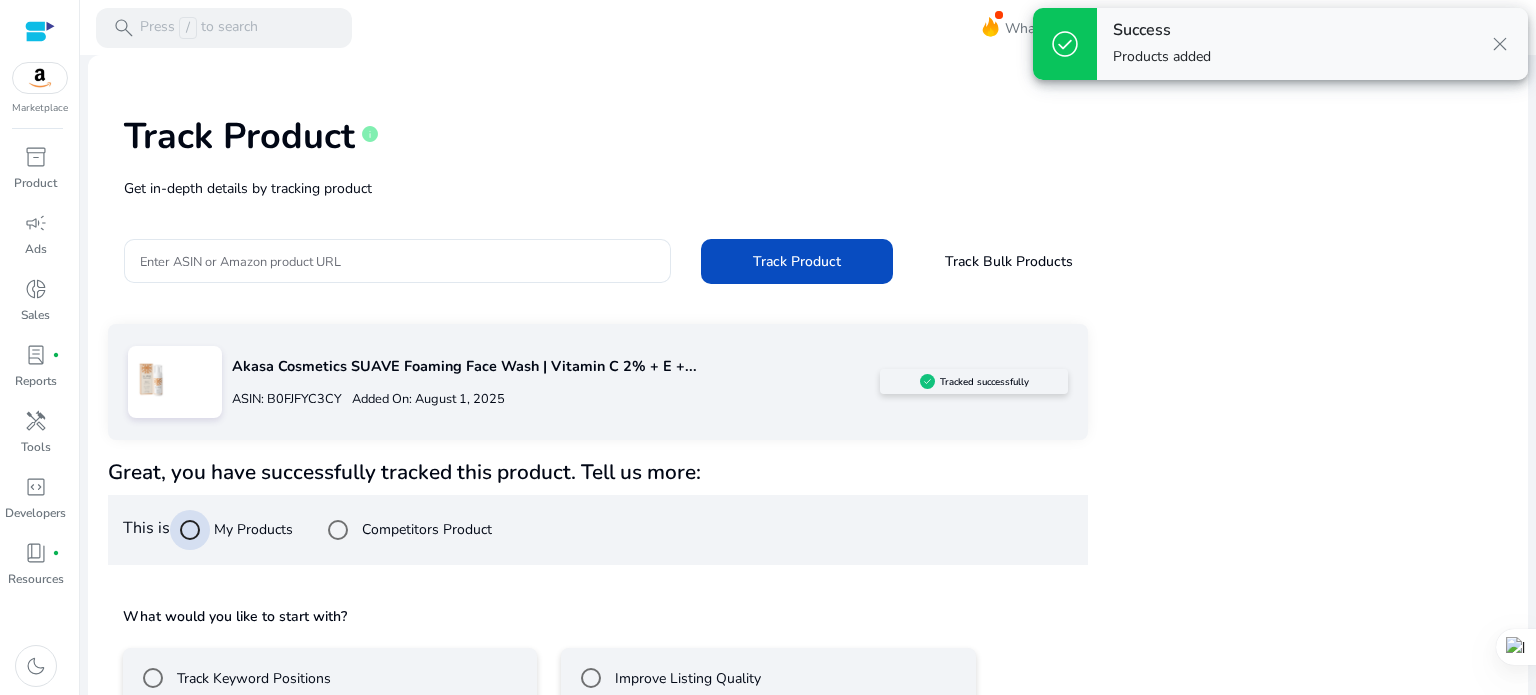 scroll, scrollTop: 117, scrollLeft: 0, axis: vertical 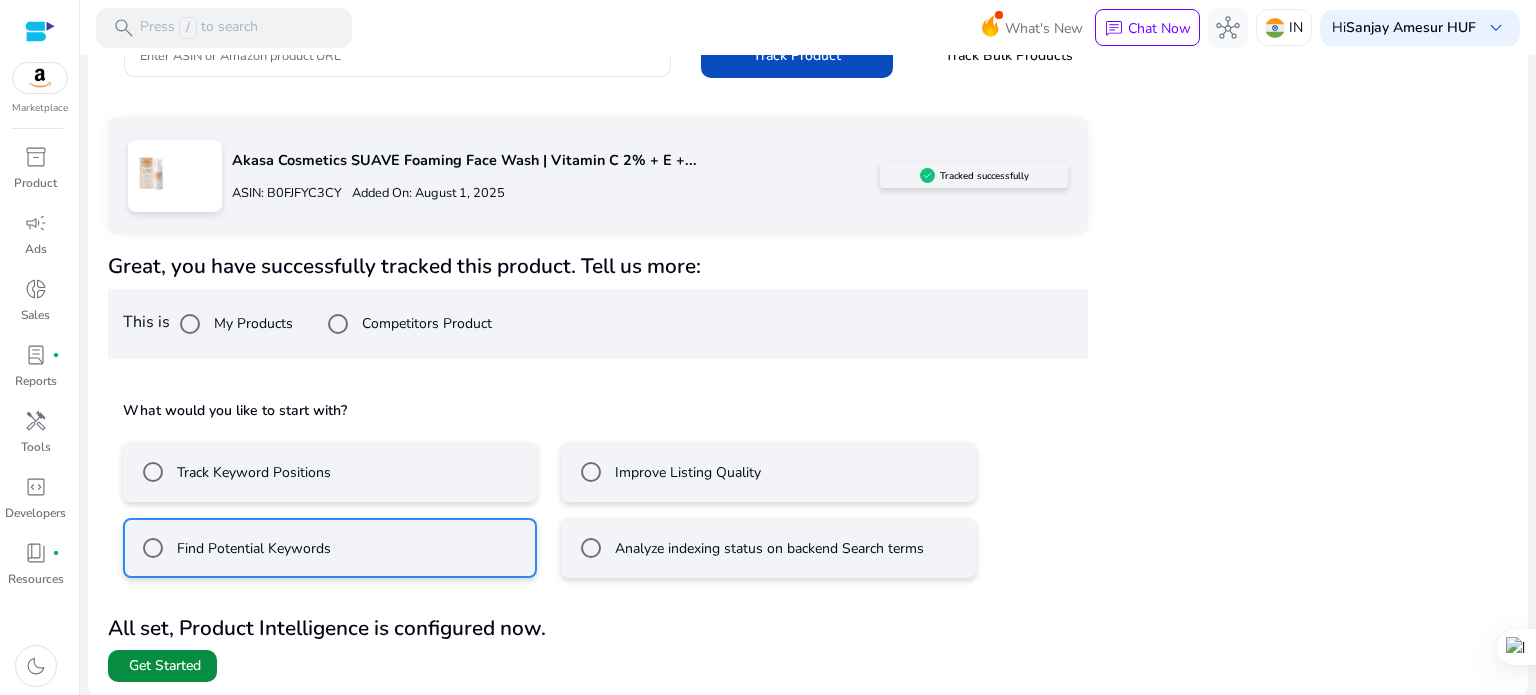 click on "Get Started" at bounding box center [165, 666] 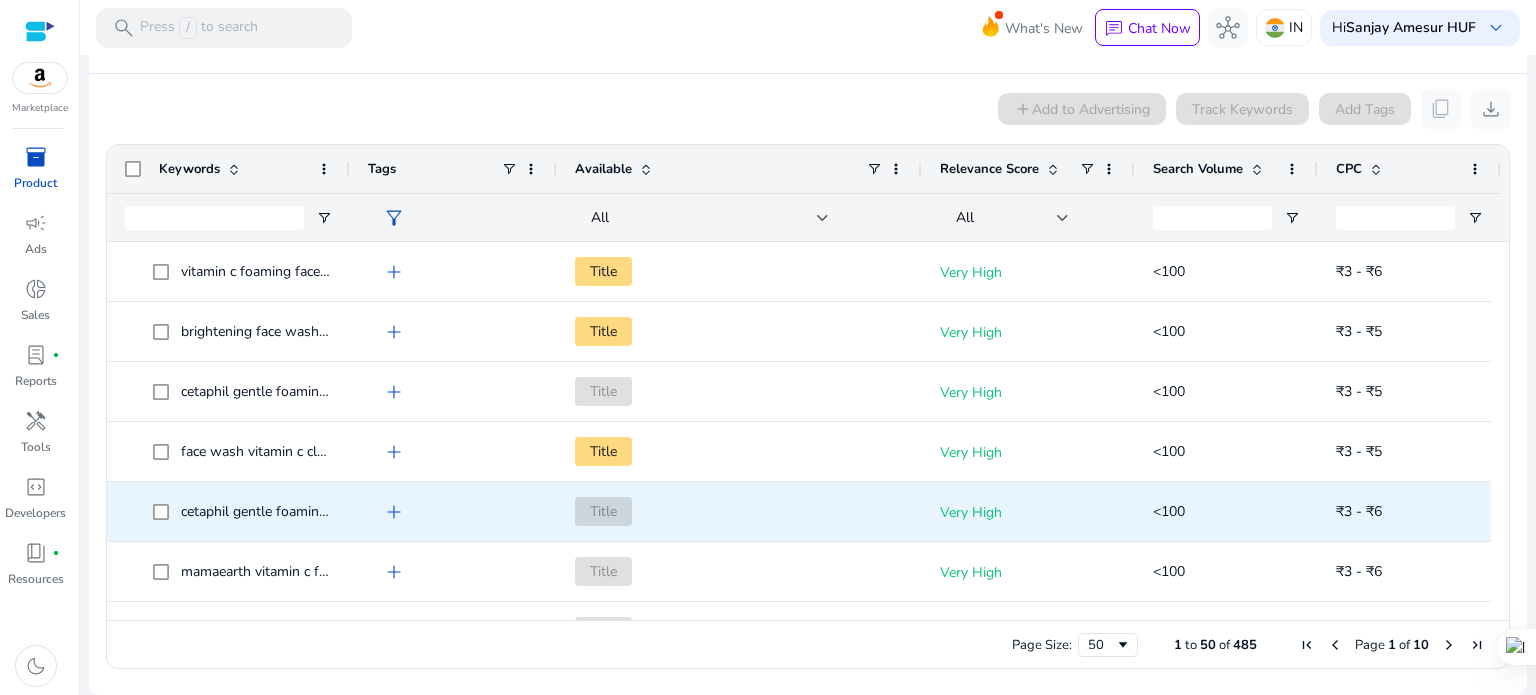 scroll, scrollTop: 0, scrollLeft: 0, axis: both 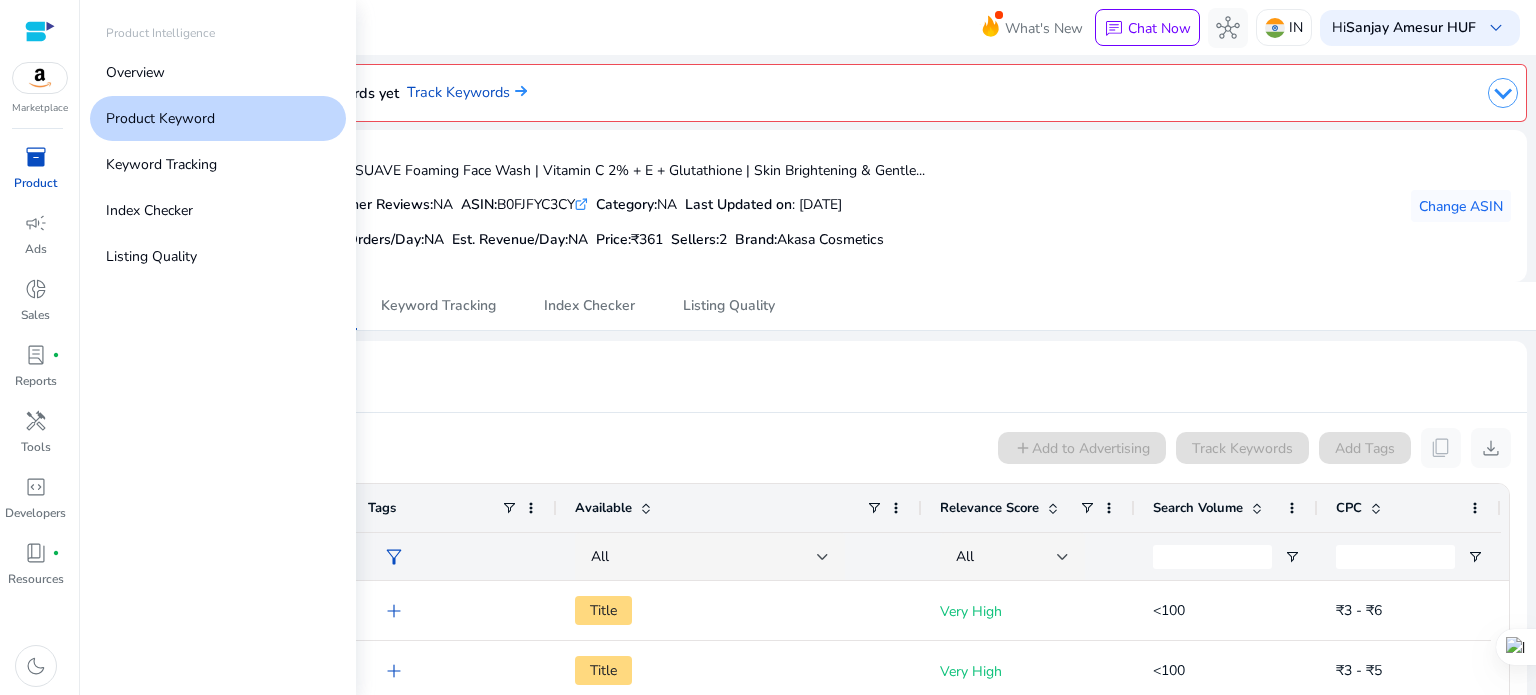 click on "inventory_2" at bounding box center (36, 157) 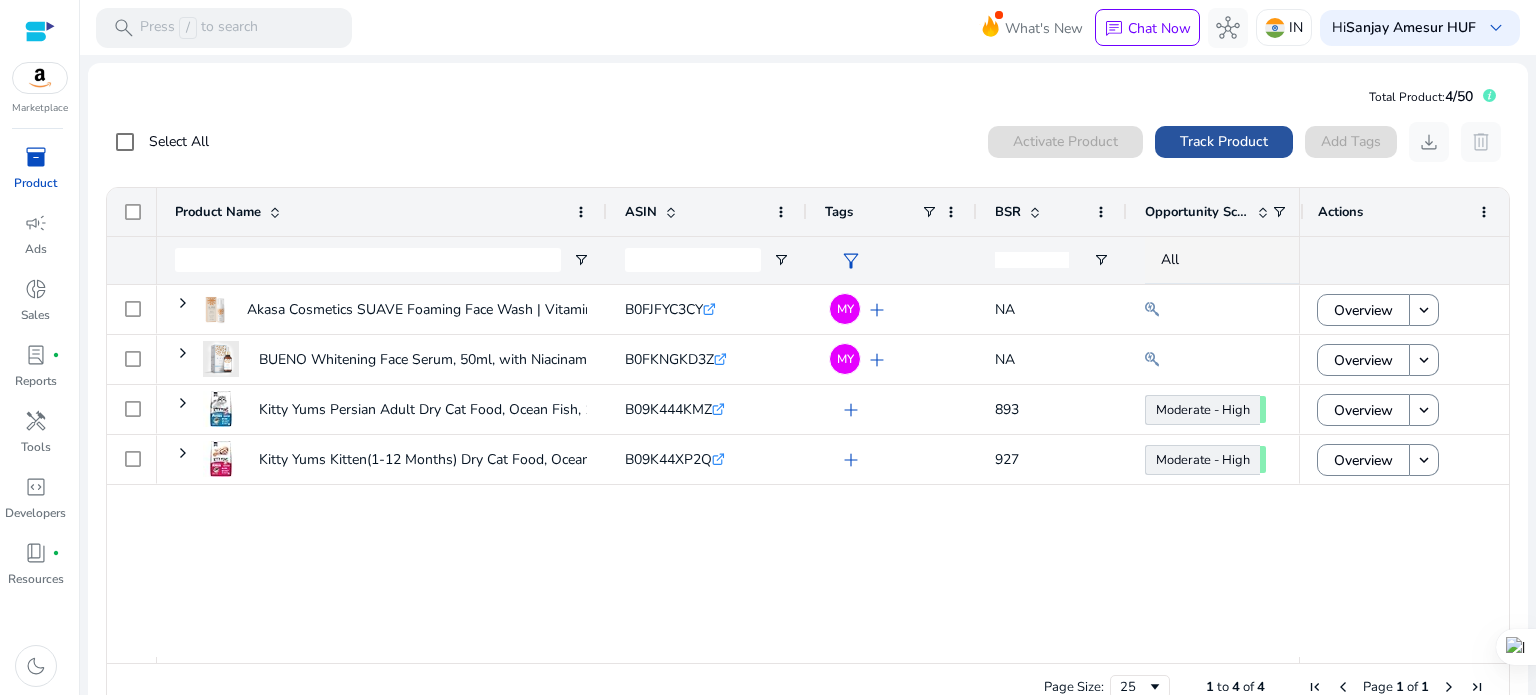 click on "Track Product" 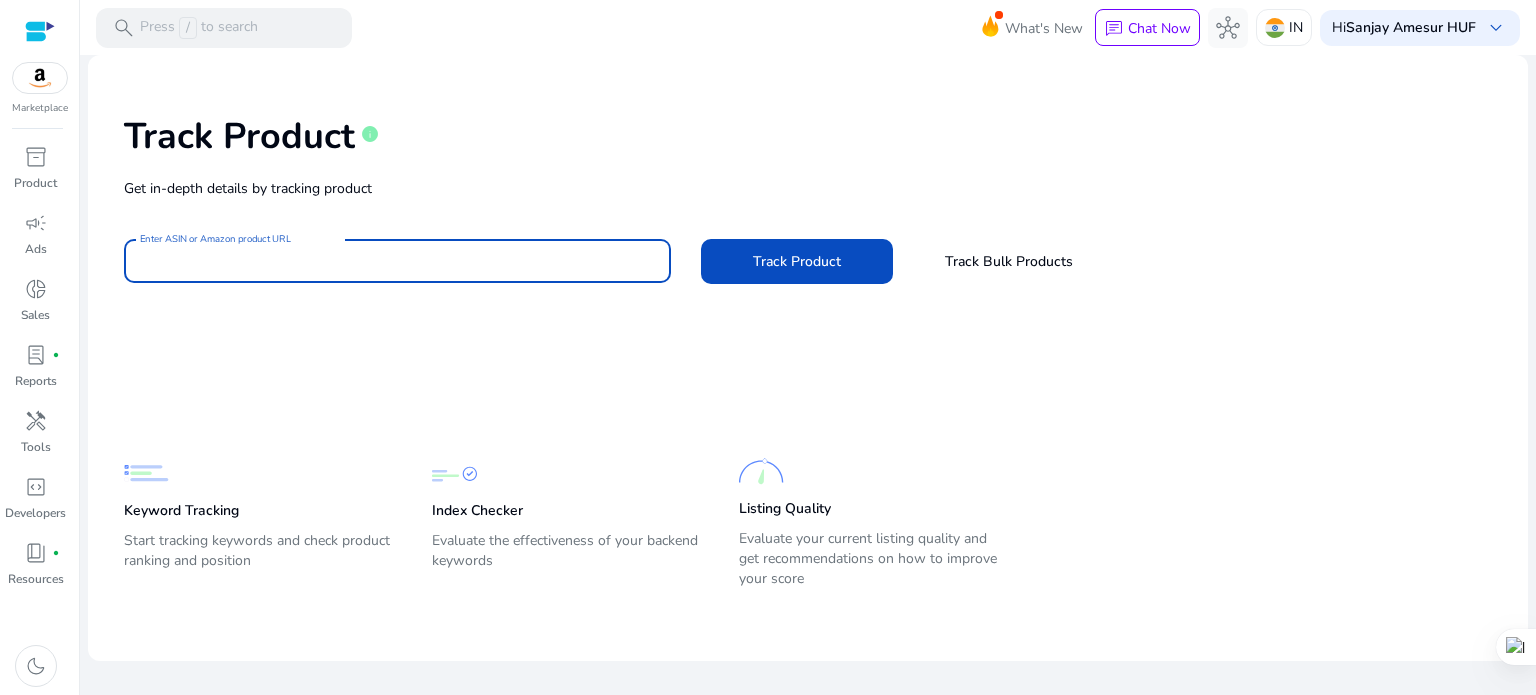 click on "Enter ASIN or Amazon product URL" at bounding box center [397, 261] 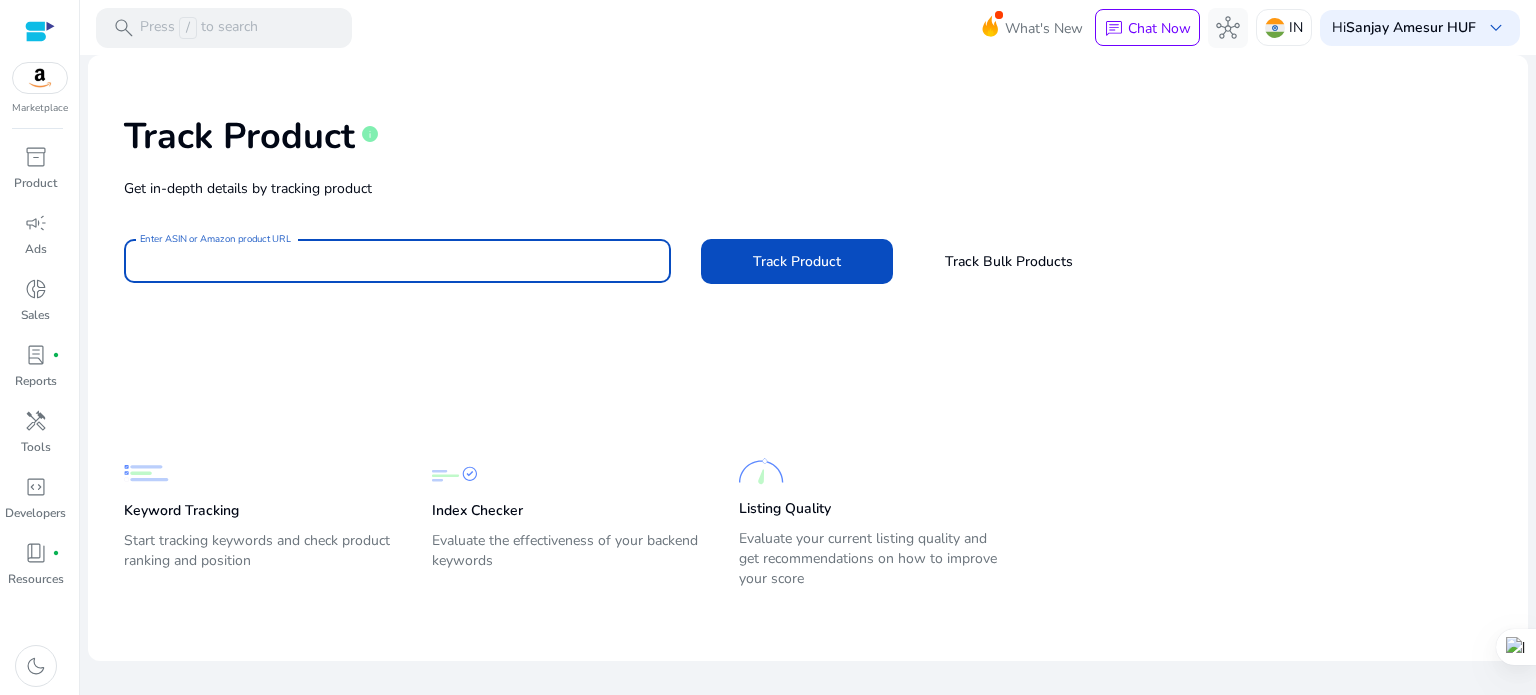 paste on "**********" 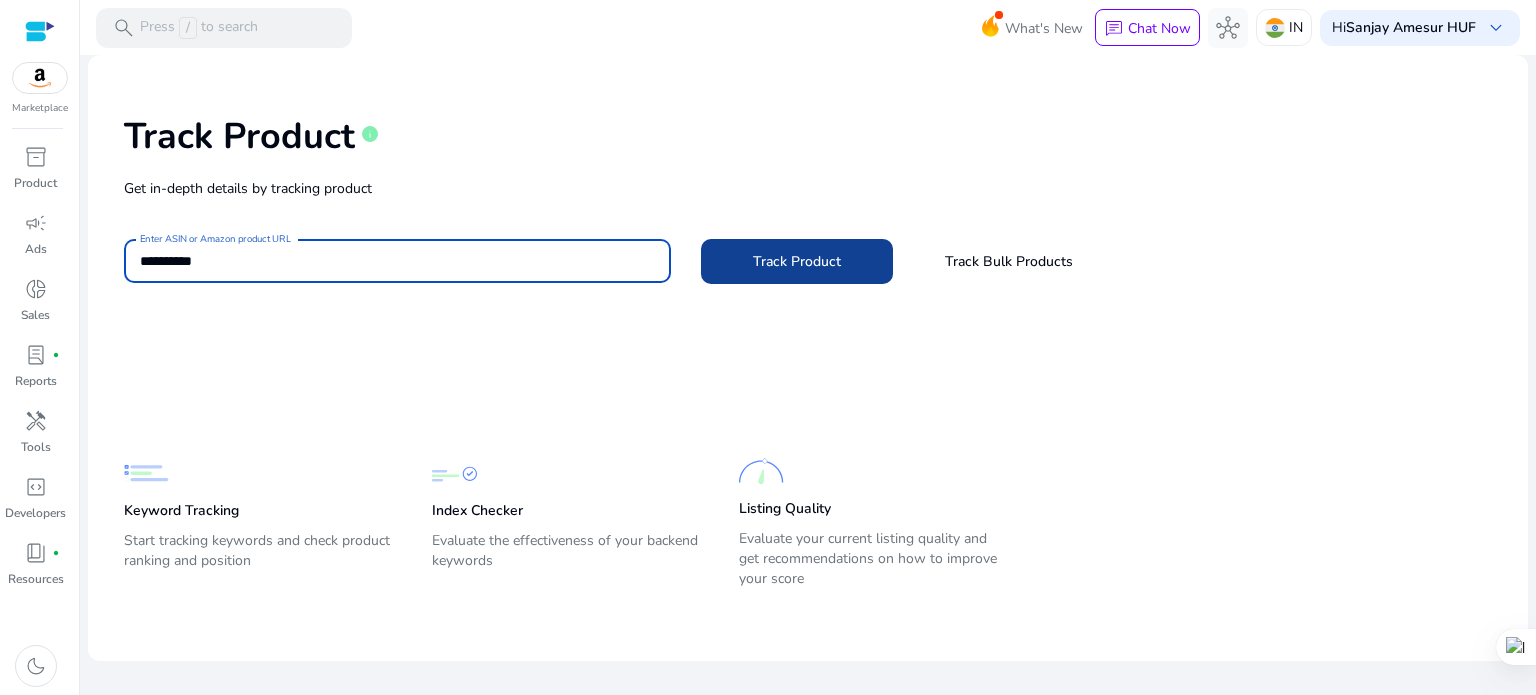 type on "**********" 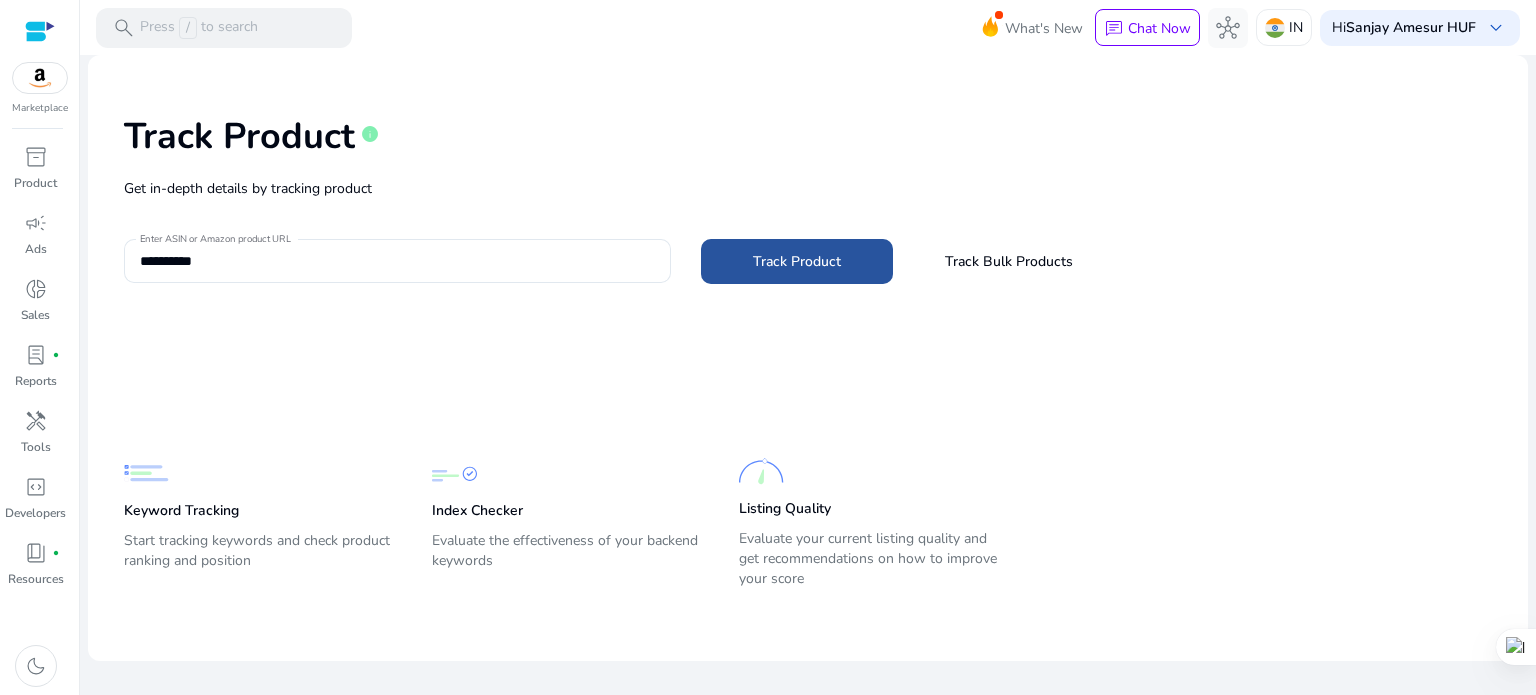 click 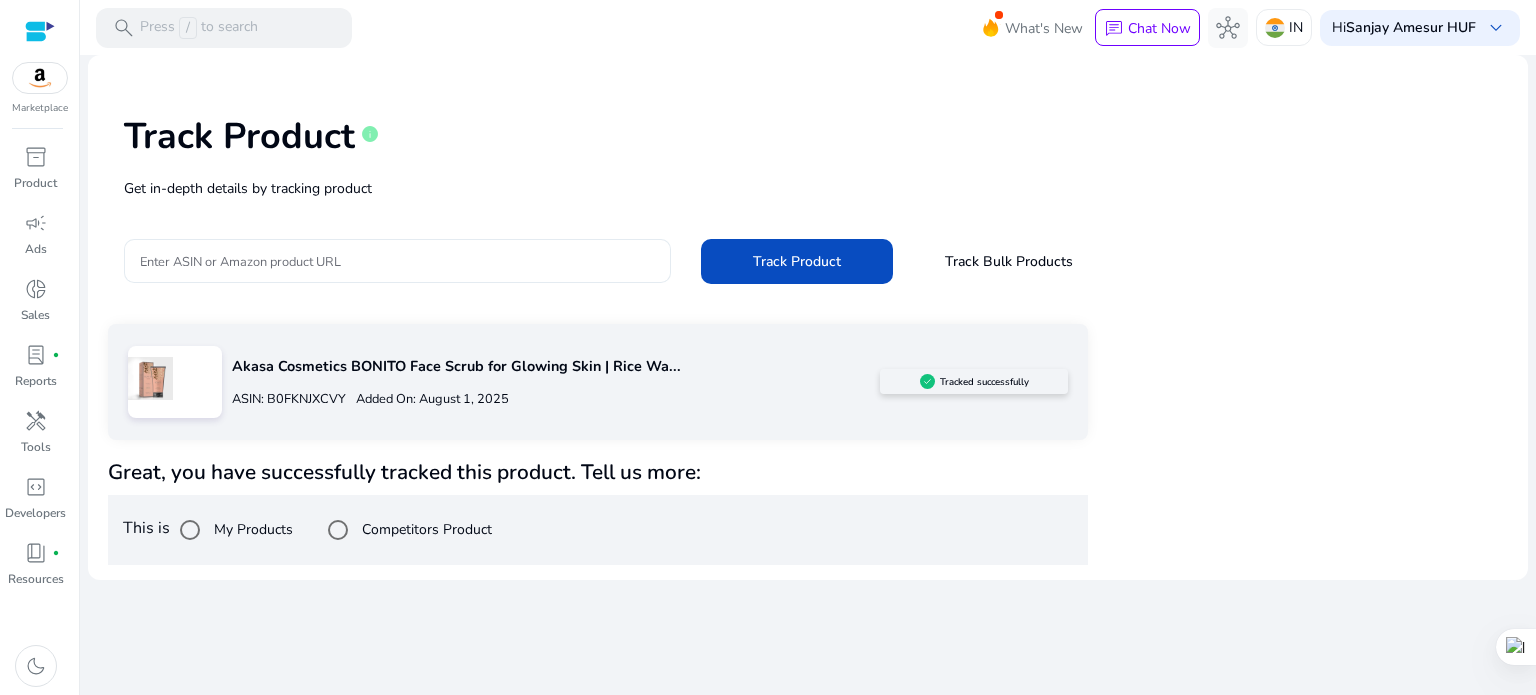 click 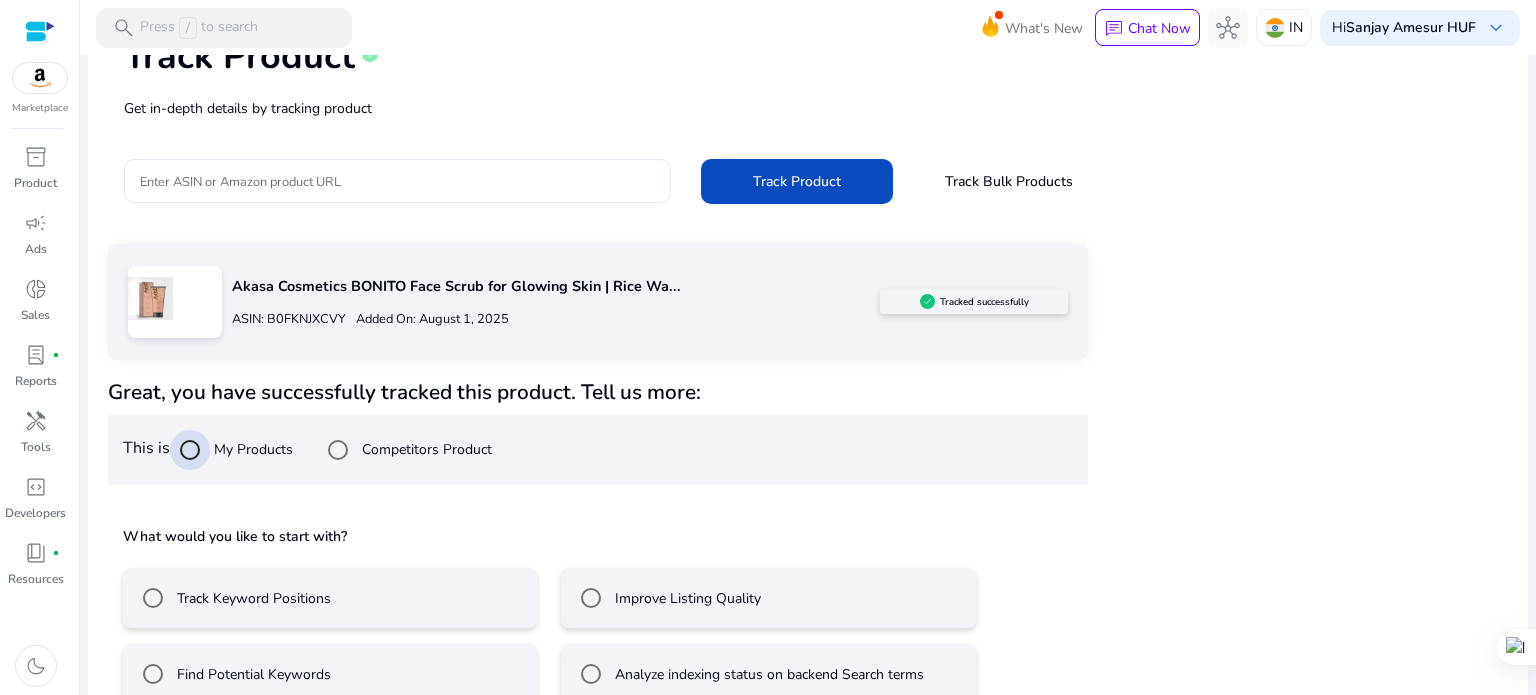 scroll, scrollTop: 117, scrollLeft: 0, axis: vertical 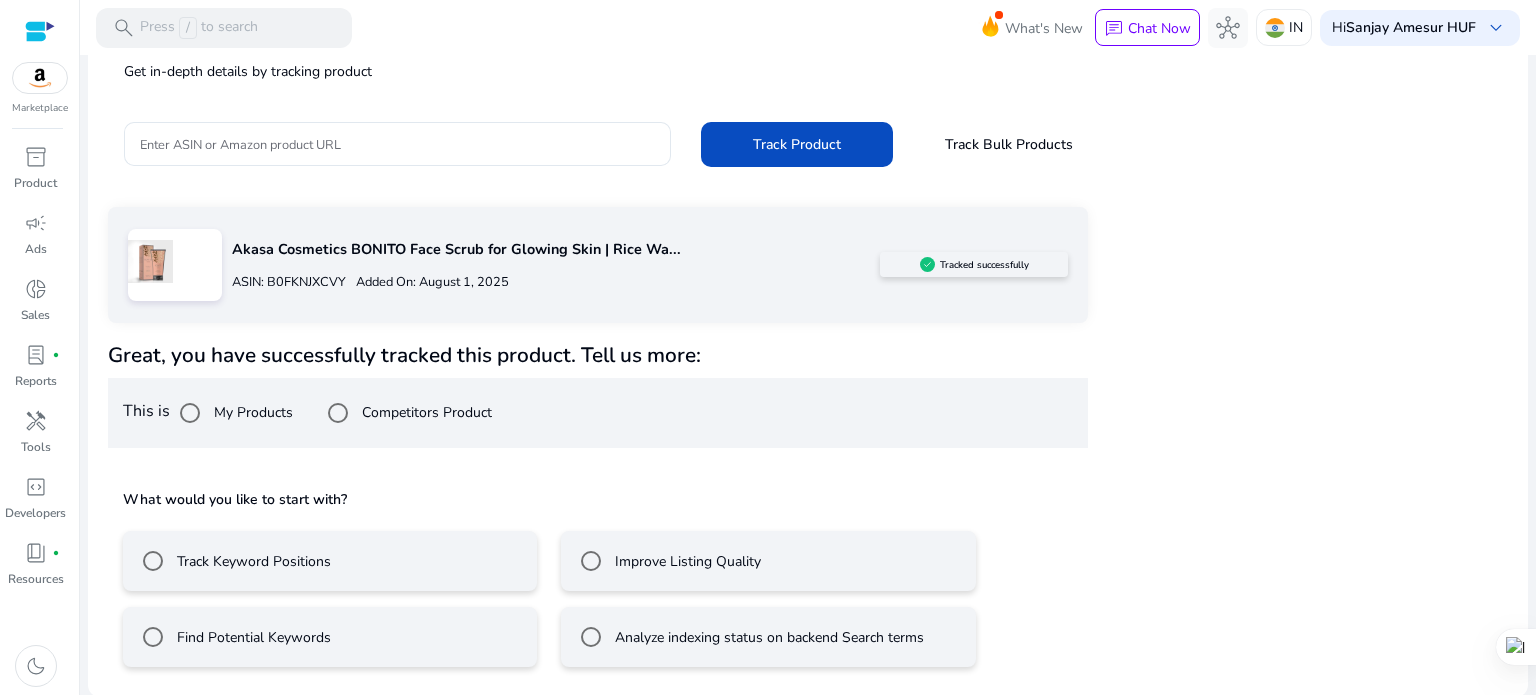 click on "Akasa Cosmetics BONITO Face Scrub for Glowing Skin | Rice Wa...  ASIN: B0FKNJXCVY  Added On: August 1, 2025  Tracked successfully  Great, you have successfully tracked this product. Tell us more:   This is  My Products Competitors Product What would you like to start with? Track Keyword Positions Improve Listing Quality Find Potential Keywords Analyze indexing status on backend Search terms" 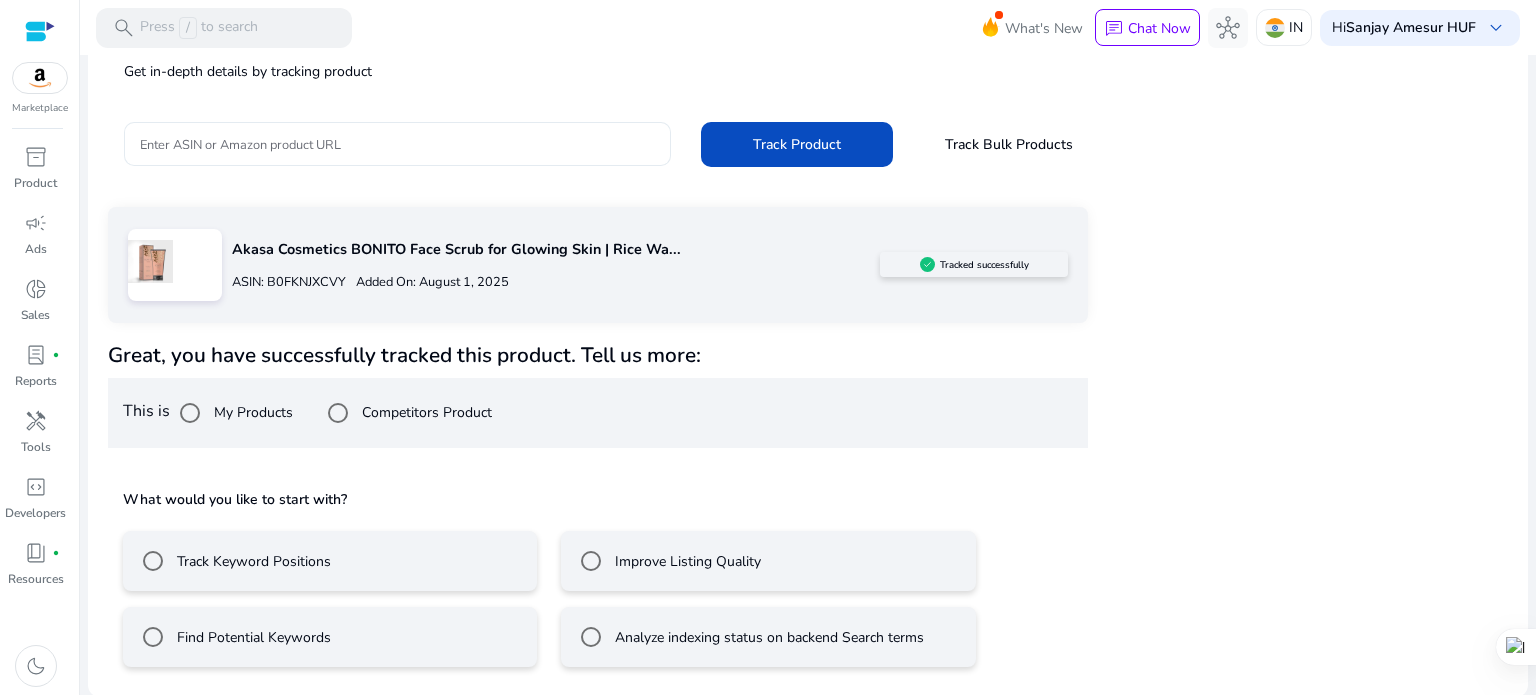 click on "Enter ASIN or Amazon product URL" at bounding box center [397, 144] 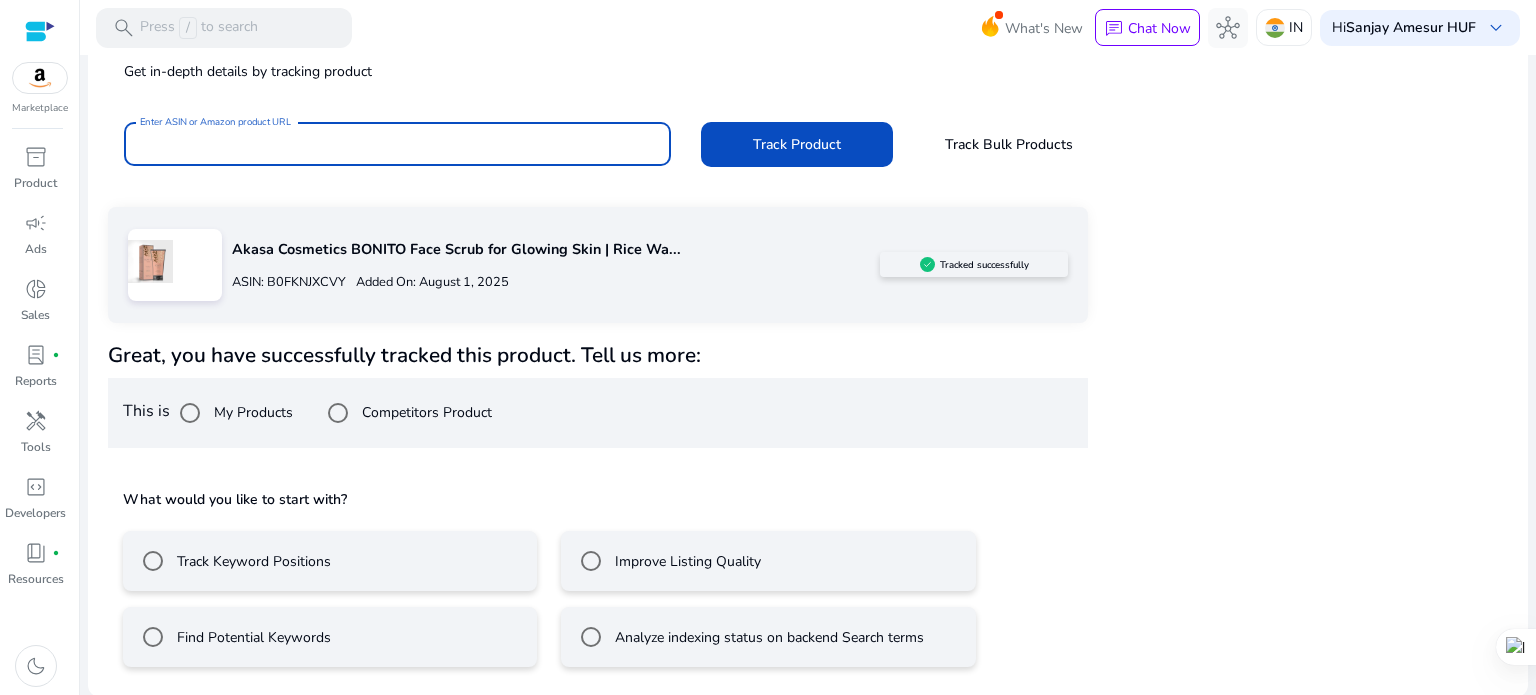 paste on "**********" 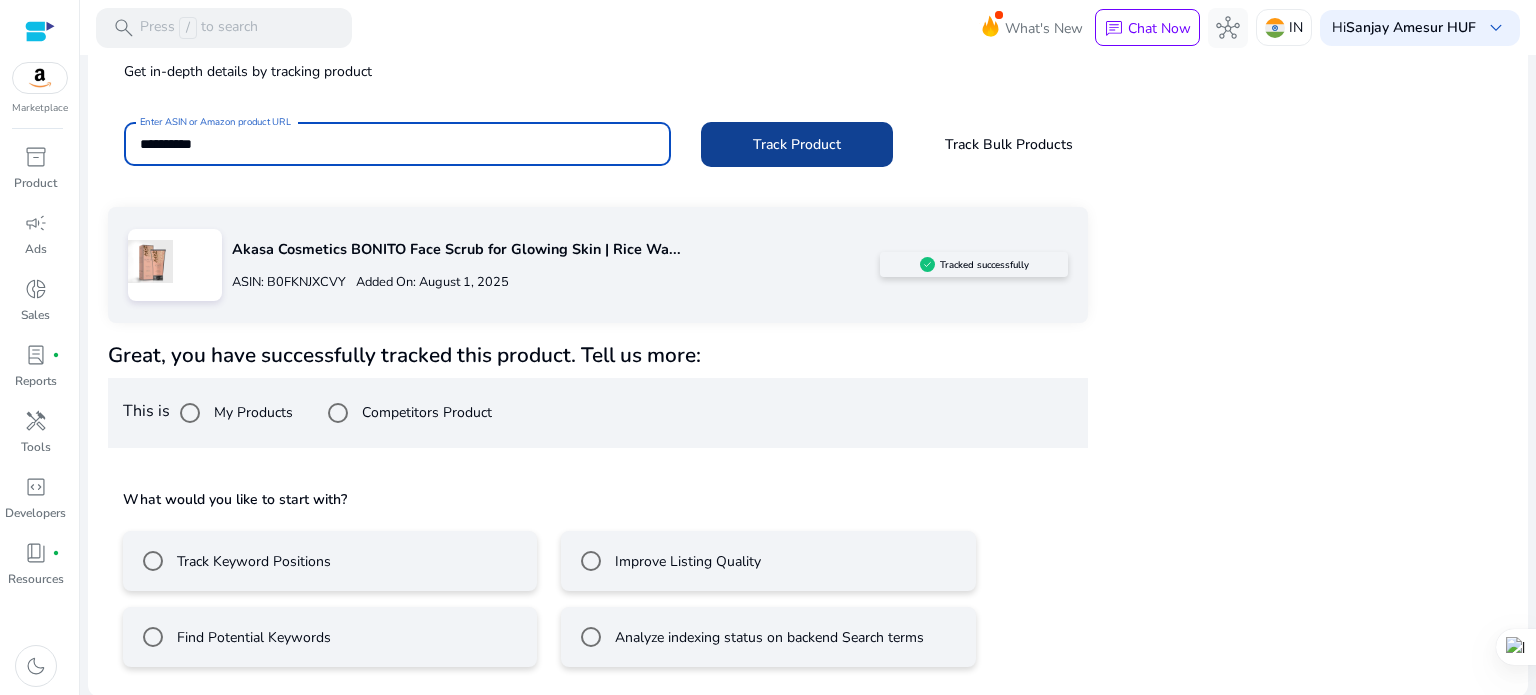 type on "**********" 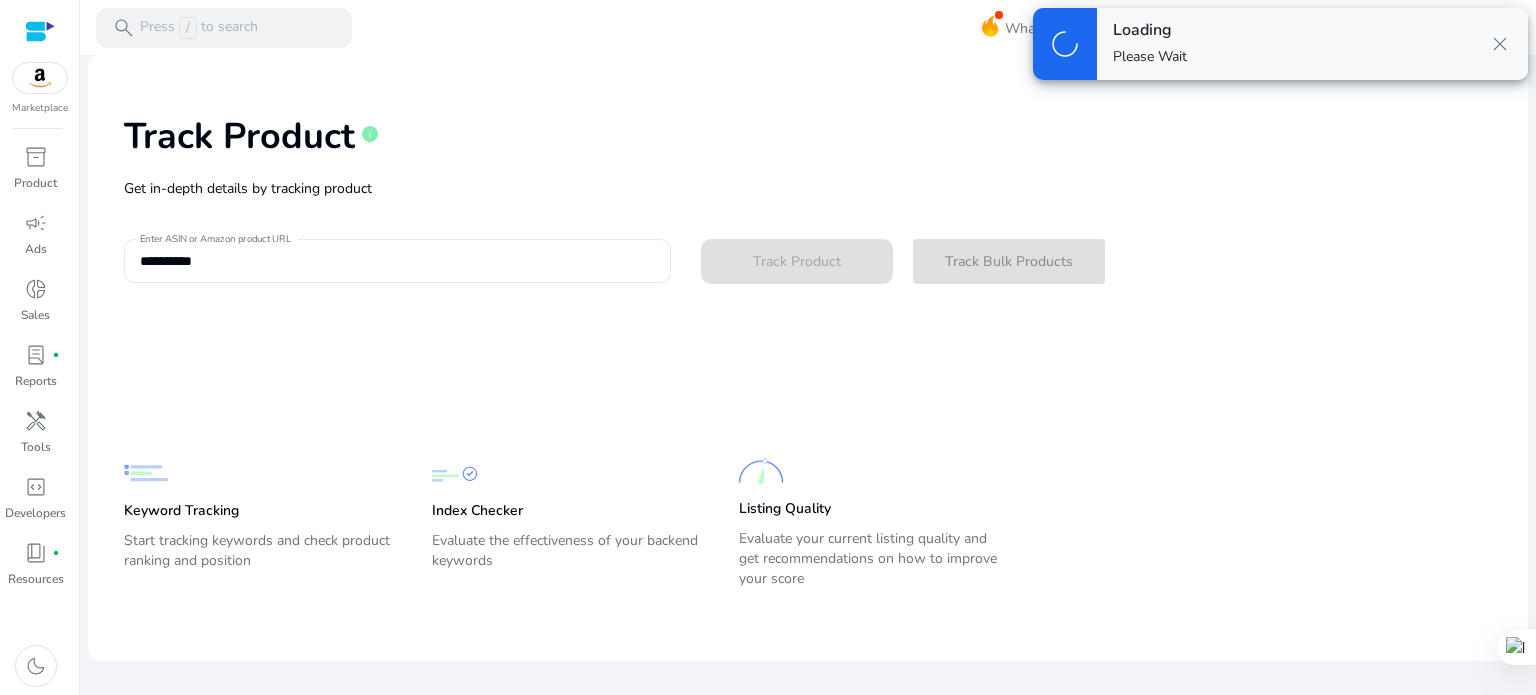 scroll, scrollTop: 0, scrollLeft: 0, axis: both 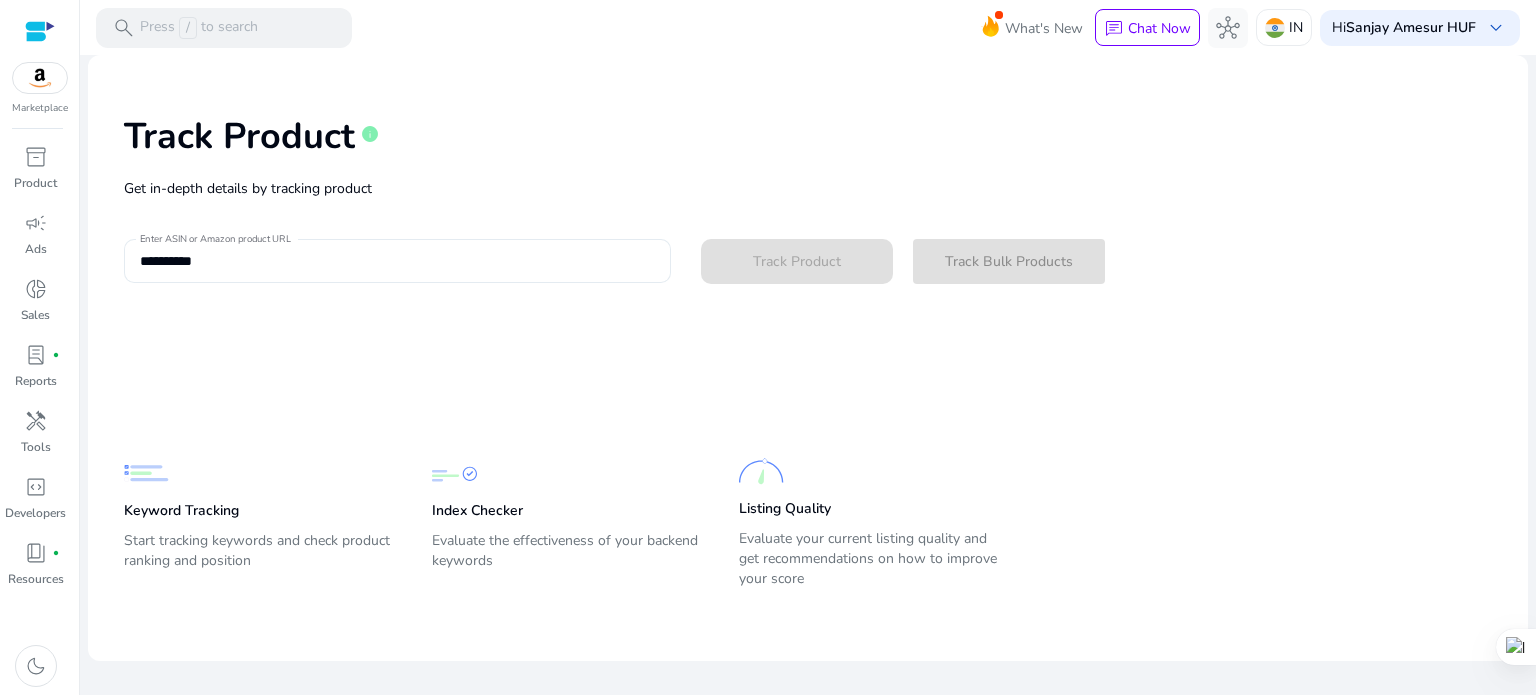 type 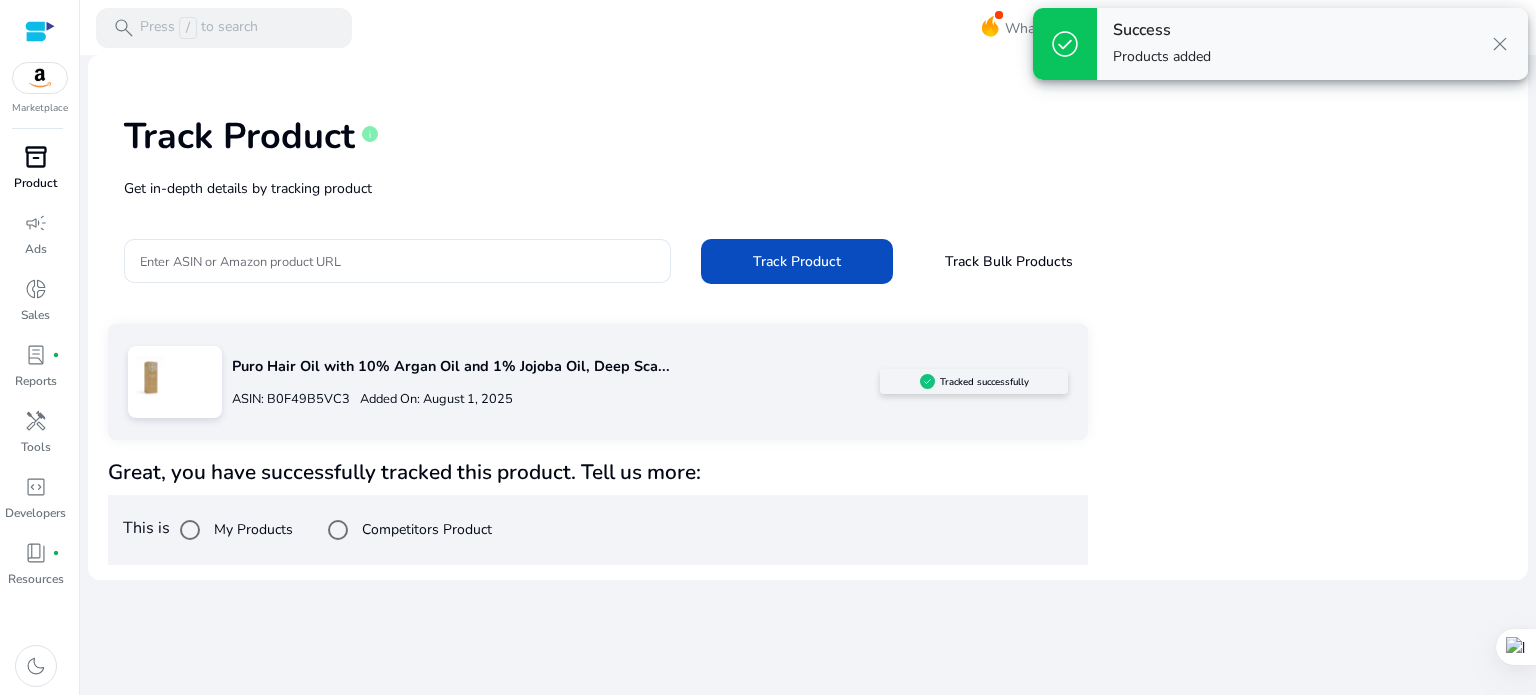 click on "inventory_2" at bounding box center (36, 157) 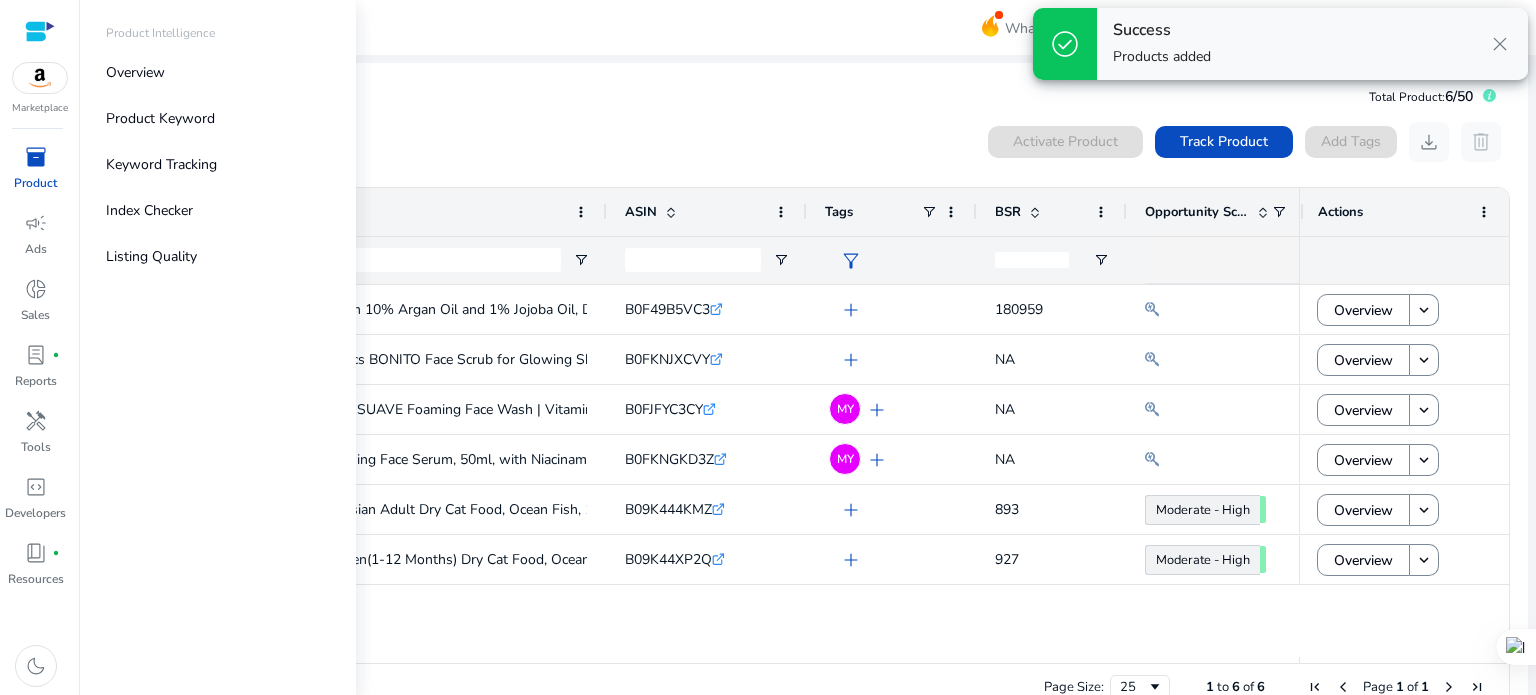 scroll, scrollTop: 0, scrollLeft: 0, axis: both 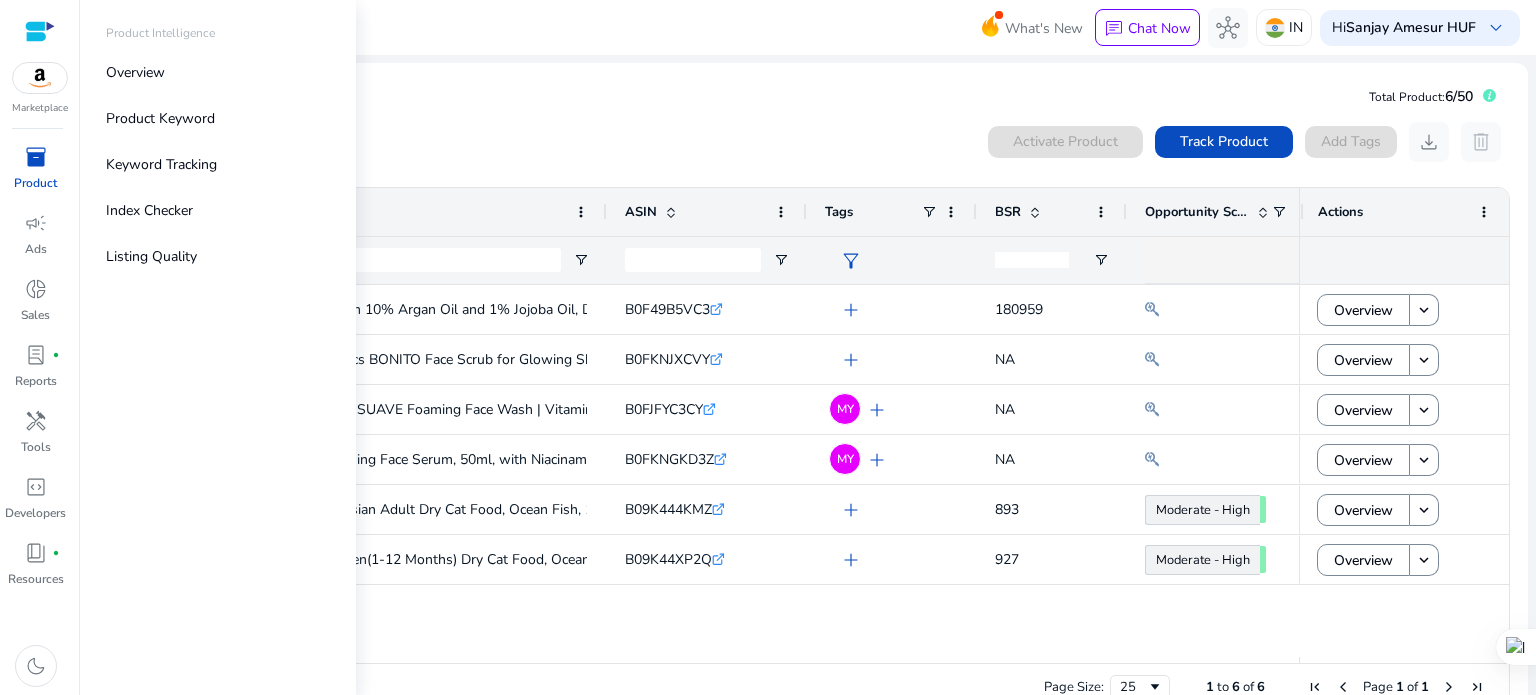 click on "Overview" at bounding box center (135, 72) 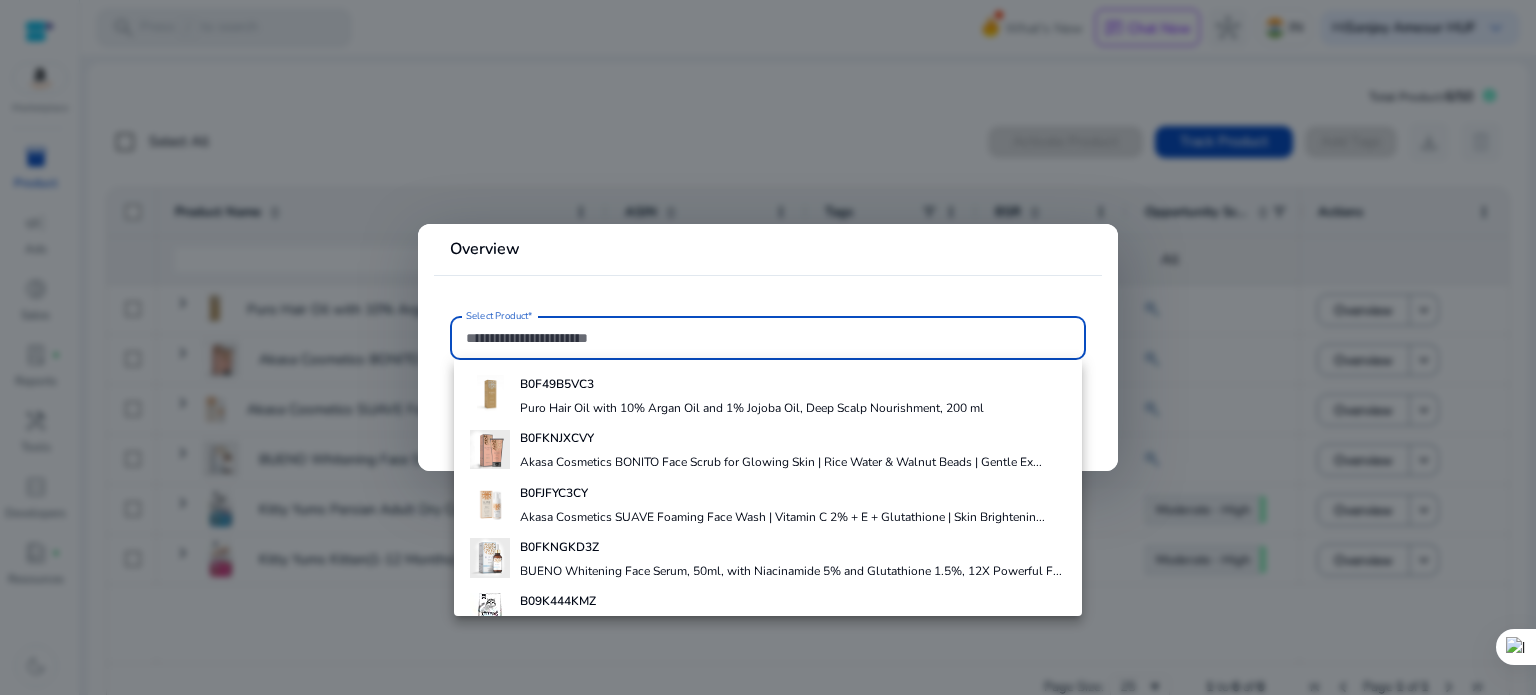 click at bounding box center (768, 347) 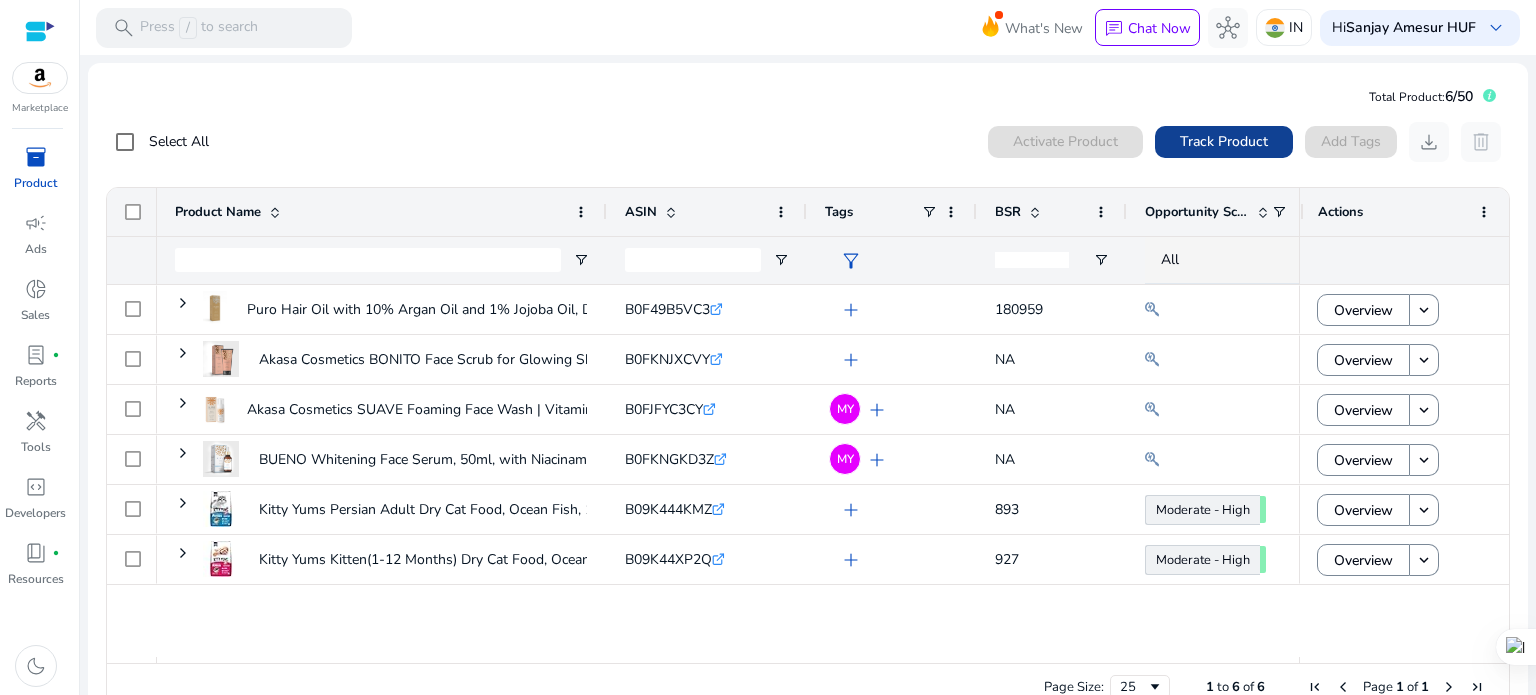 click on "Track Product" 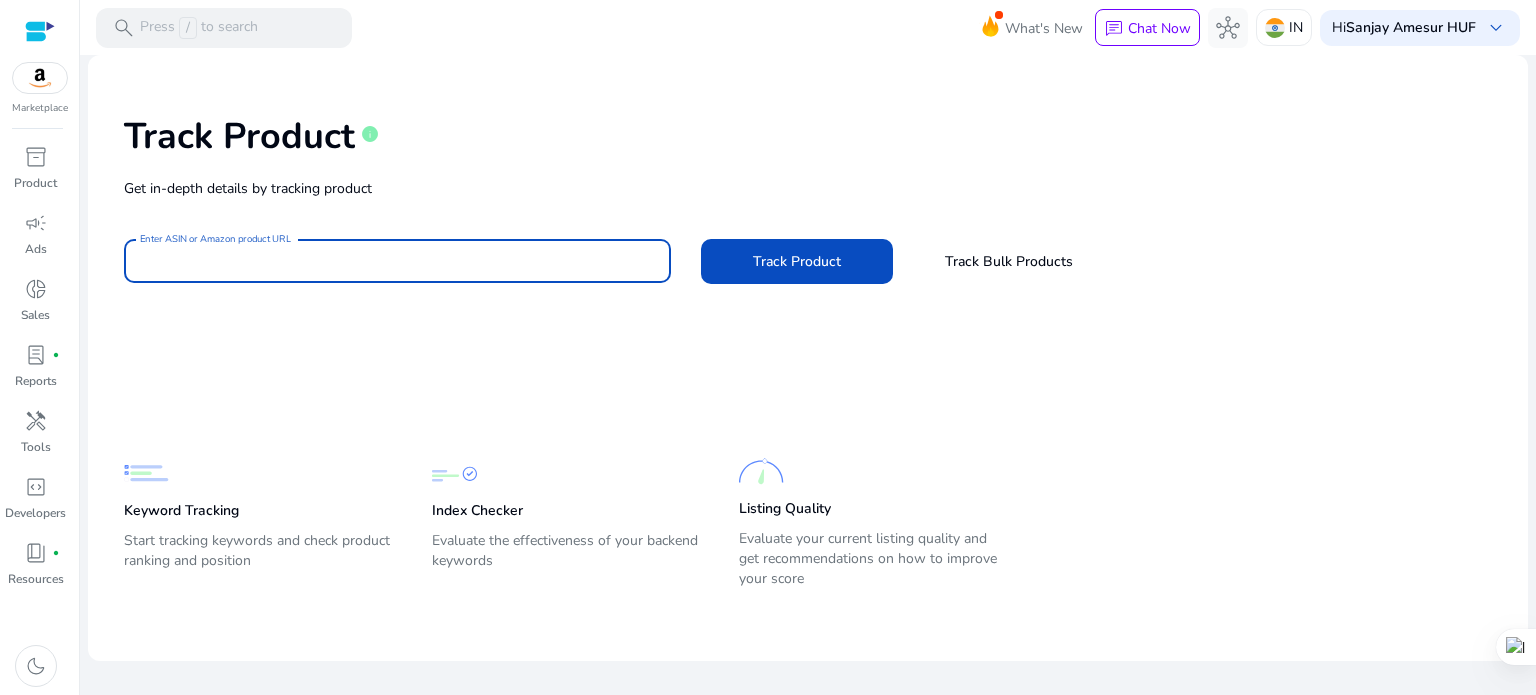 click on "Enter ASIN or Amazon product URL" at bounding box center (397, 261) 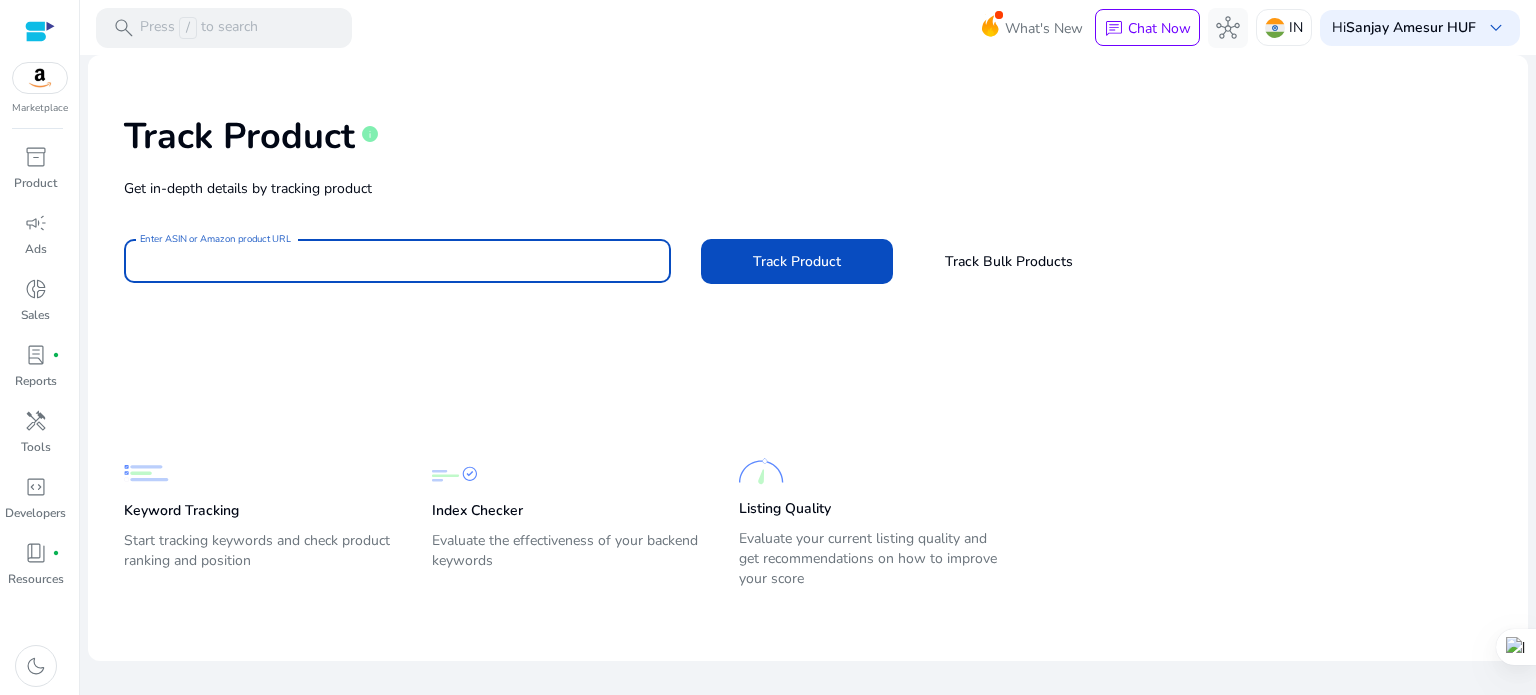 paste on "**********" 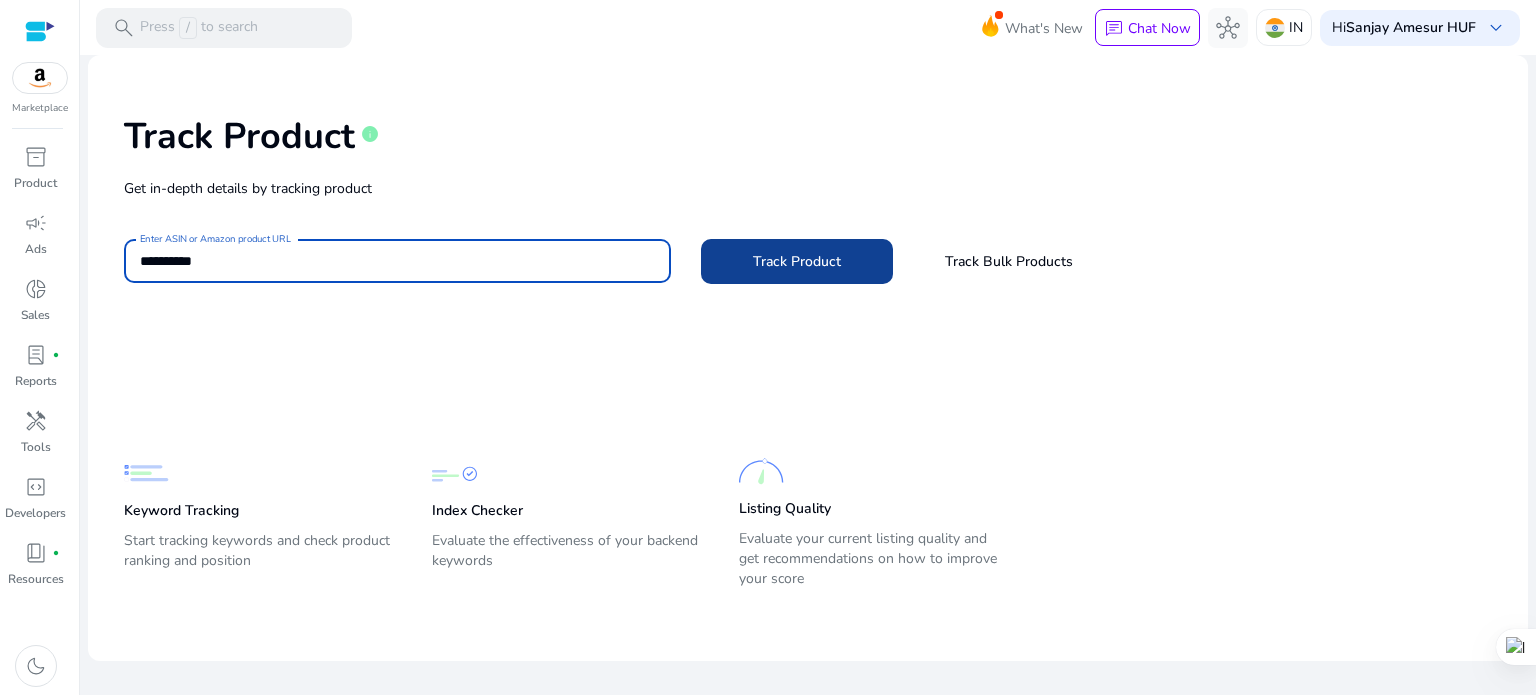 type on "**********" 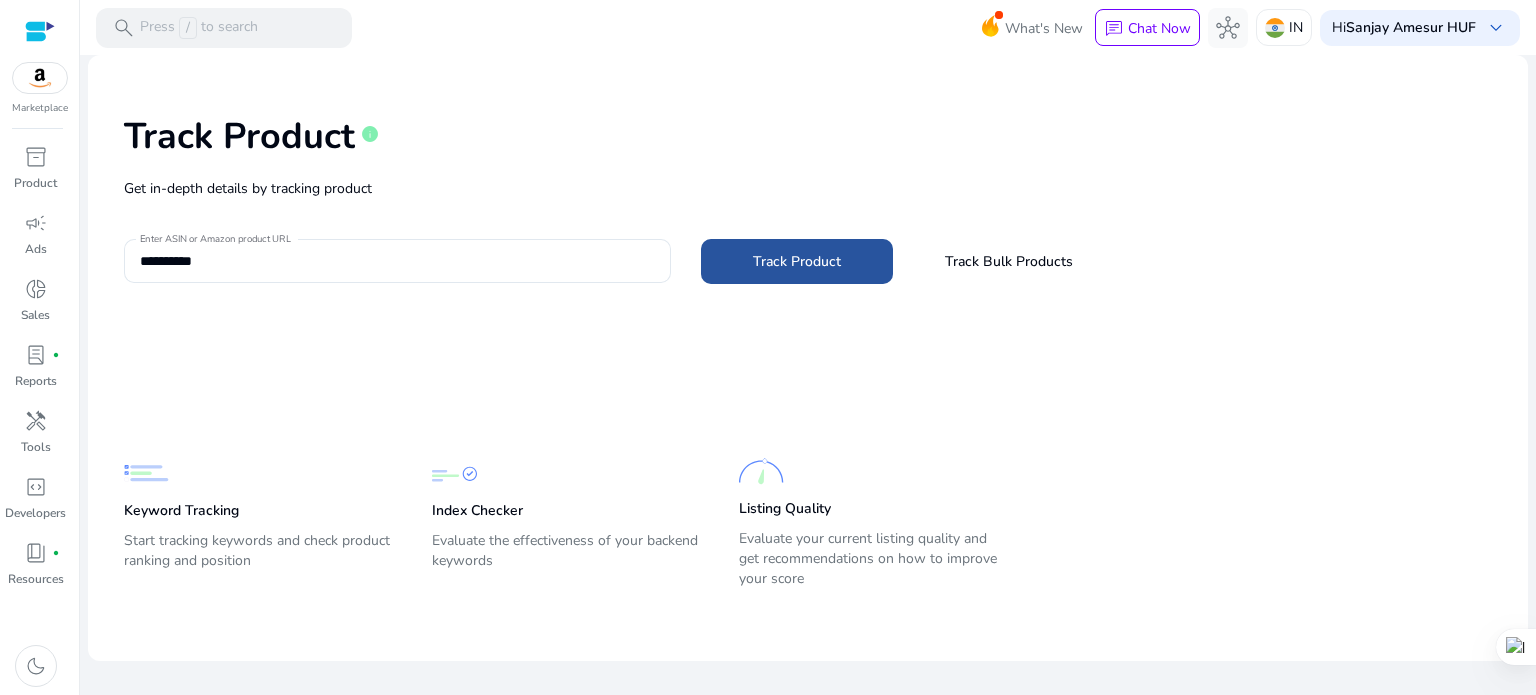 click 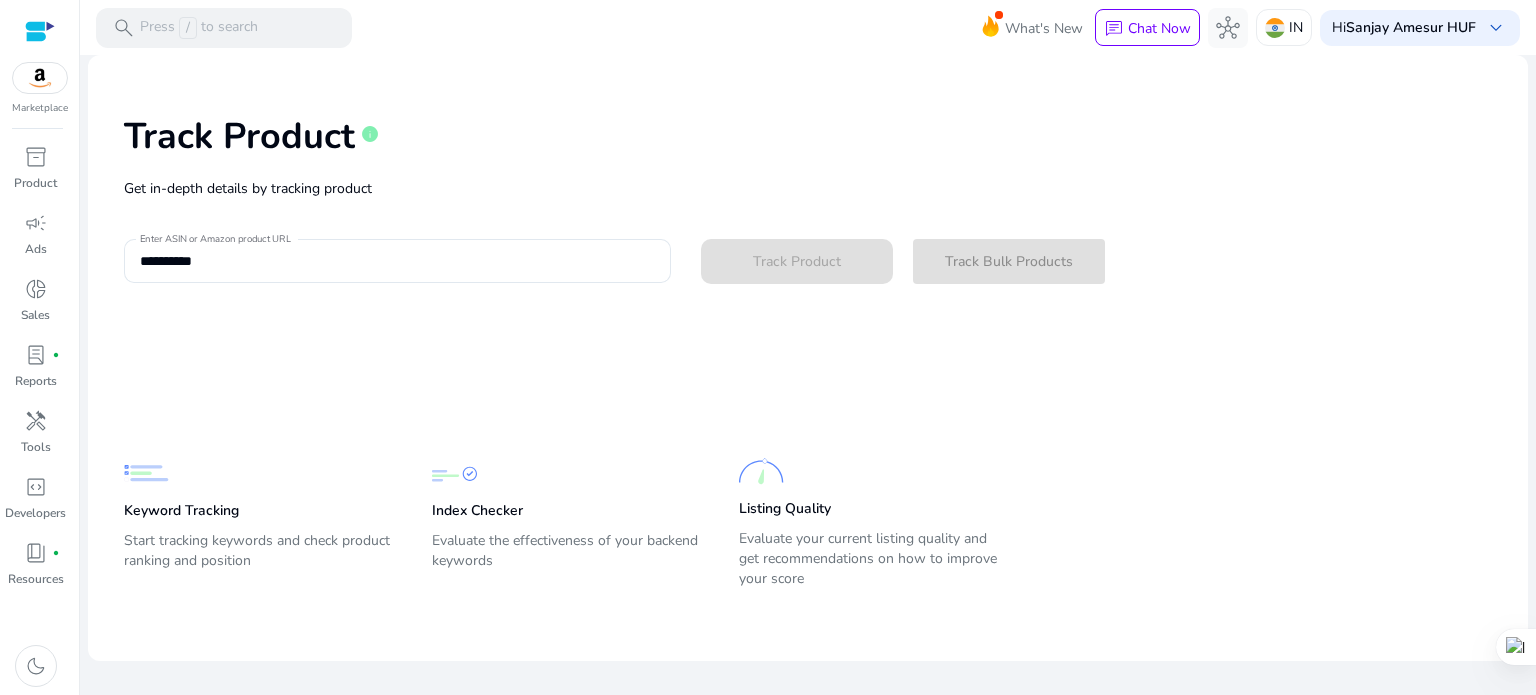 type 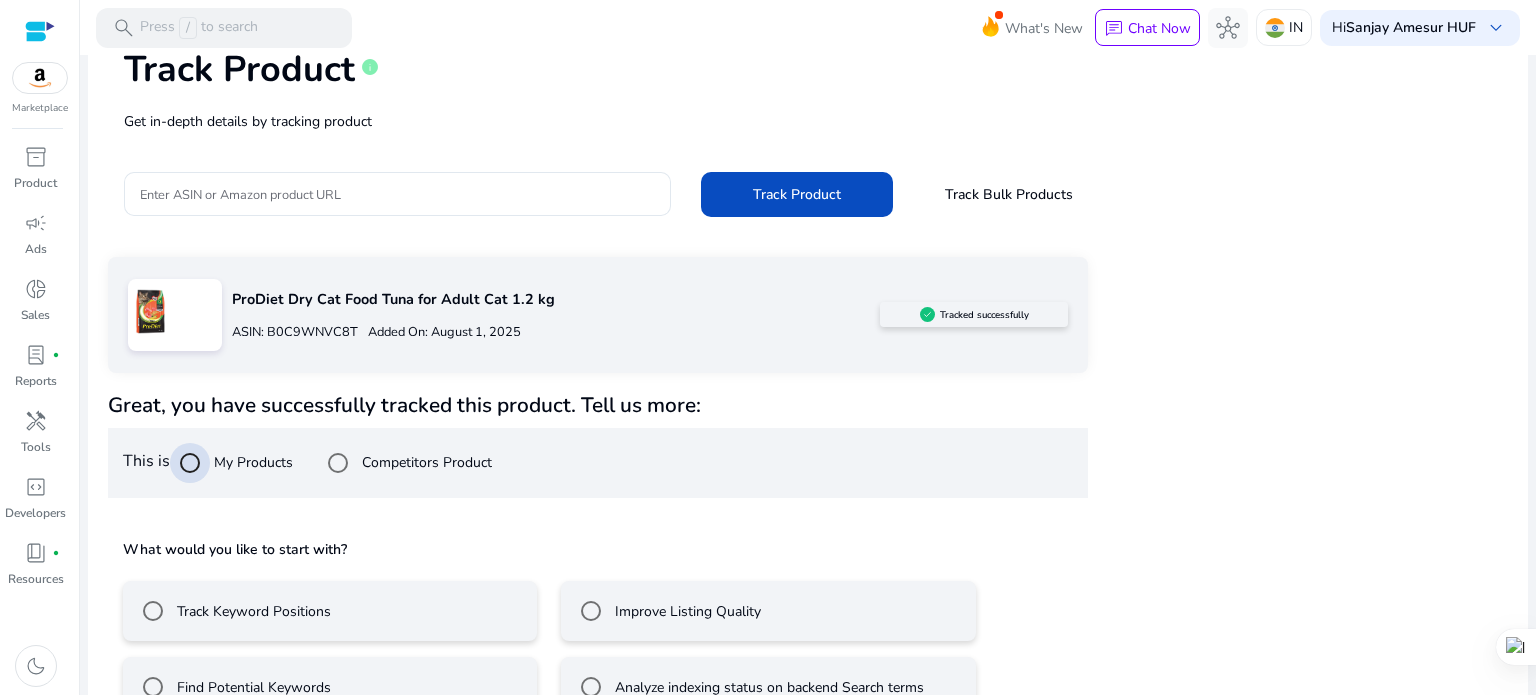 scroll, scrollTop: 117, scrollLeft: 0, axis: vertical 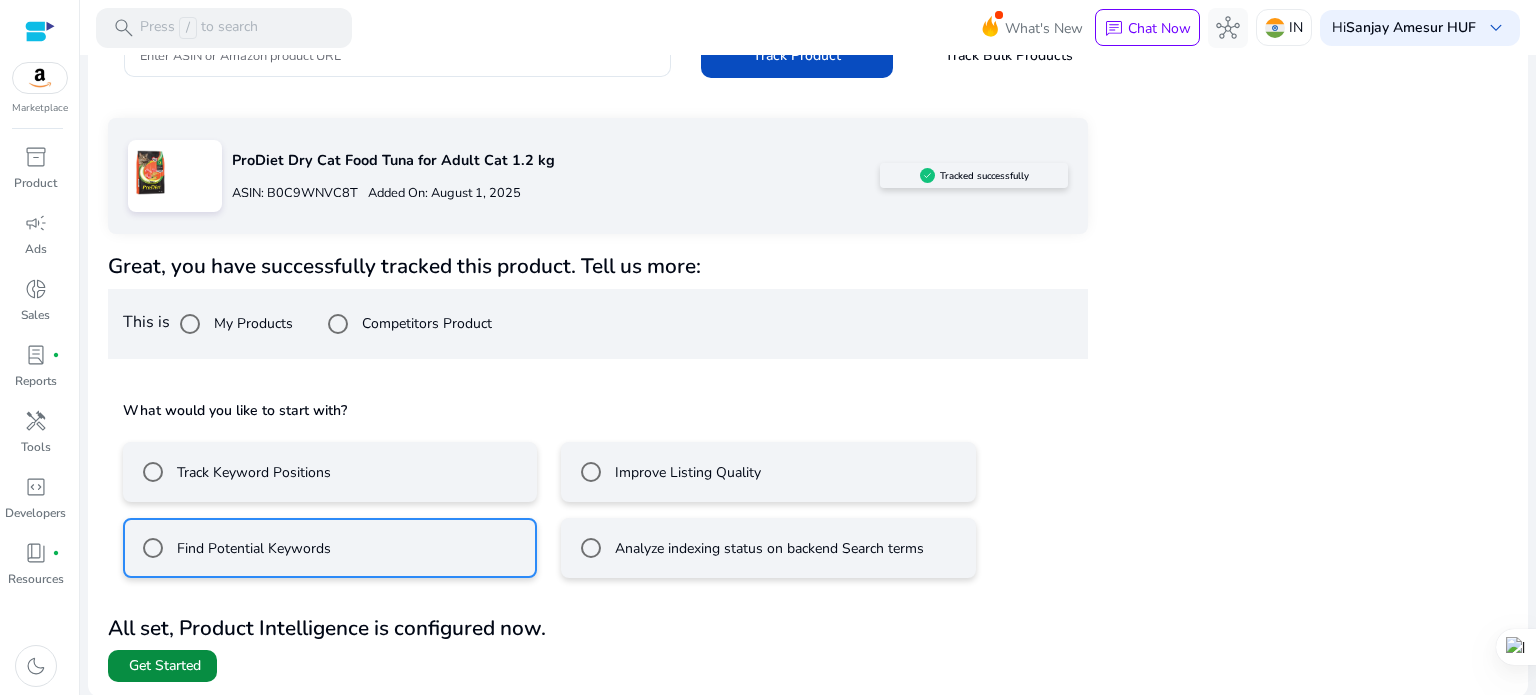 click on "Get Started" at bounding box center [165, 666] 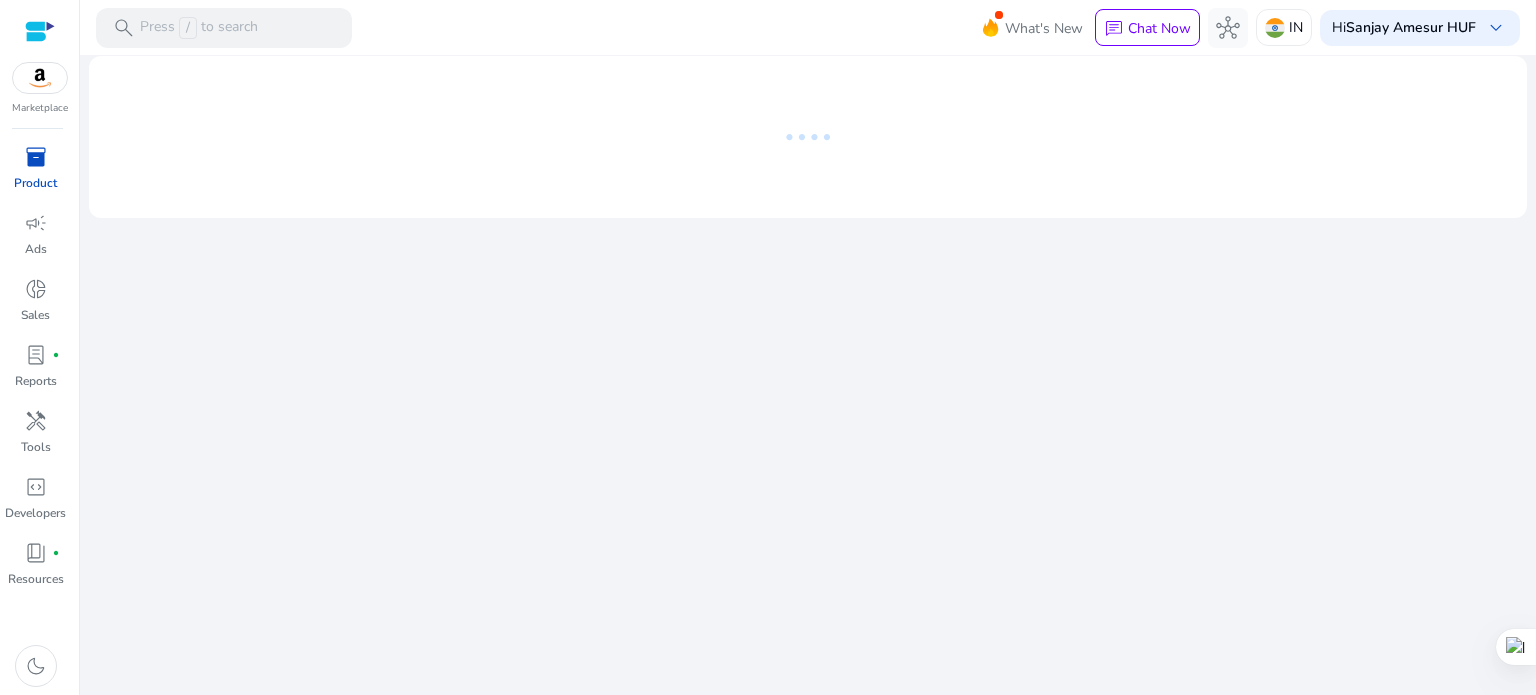scroll, scrollTop: 0, scrollLeft: 0, axis: both 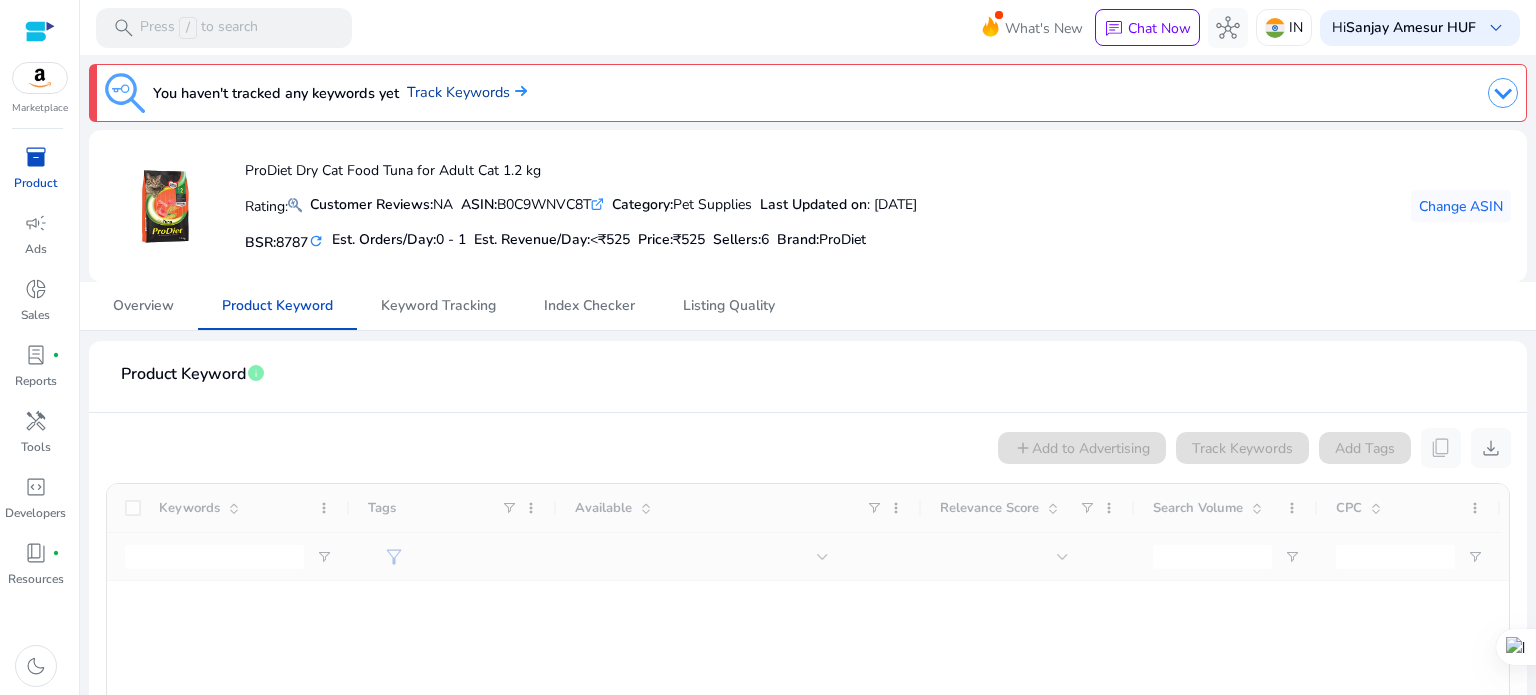 click on "Track Keywords" 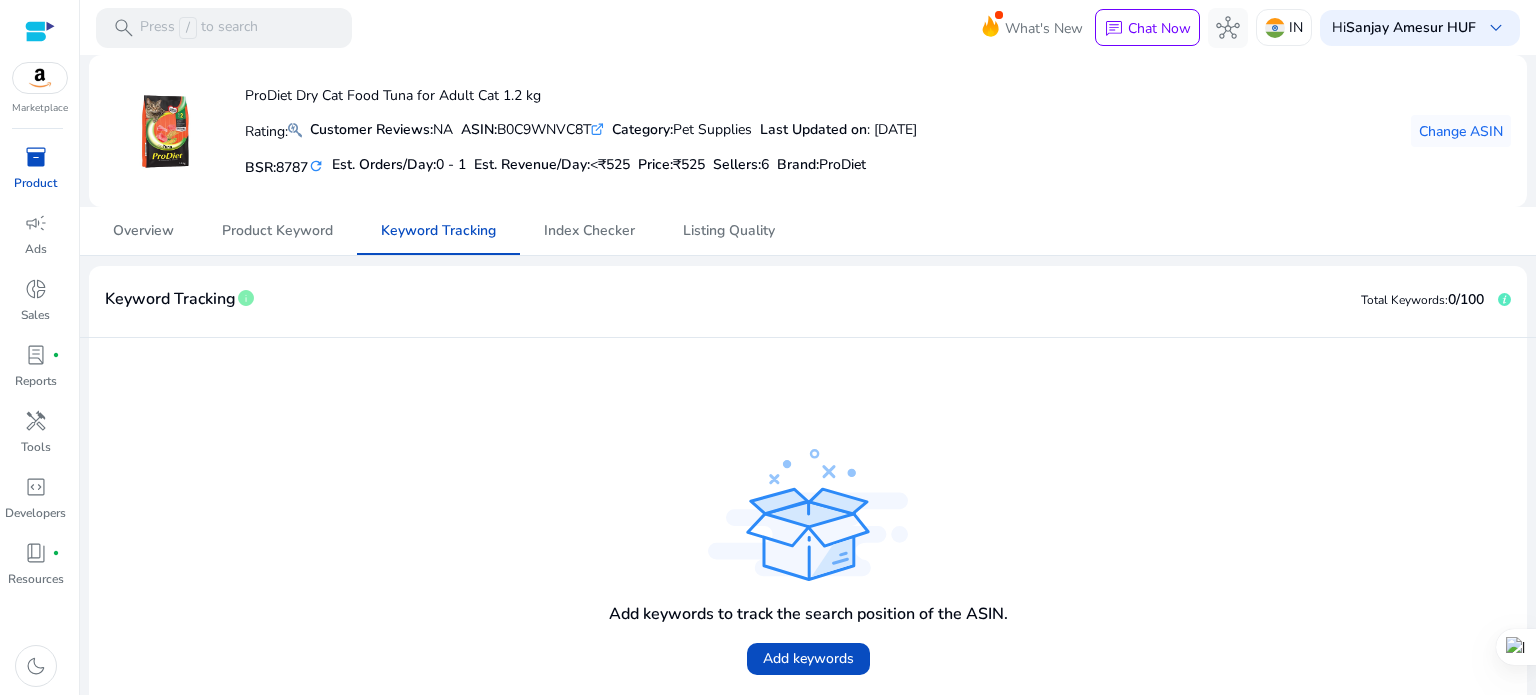 scroll, scrollTop: 121, scrollLeft: 0, axis: vertical 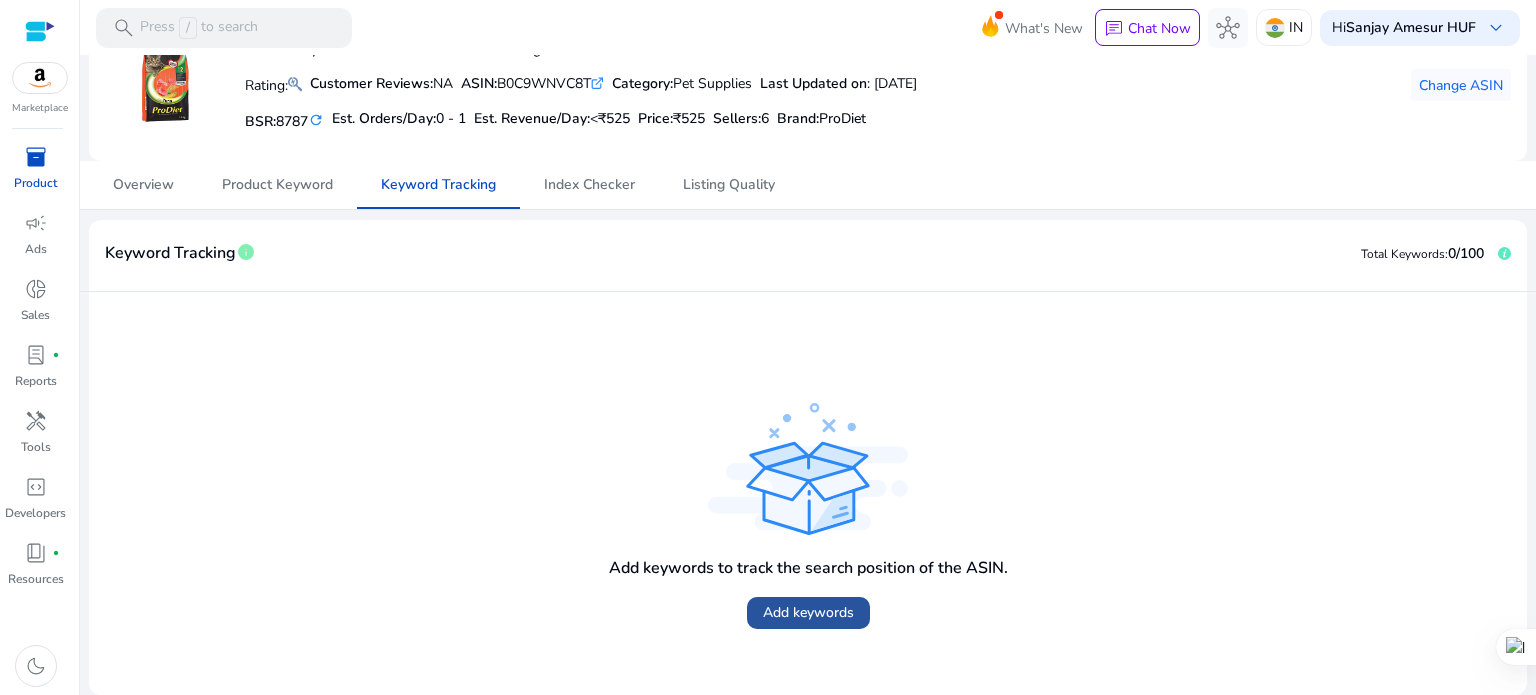 click on "Add keywords" at bounding box center [808, 612] 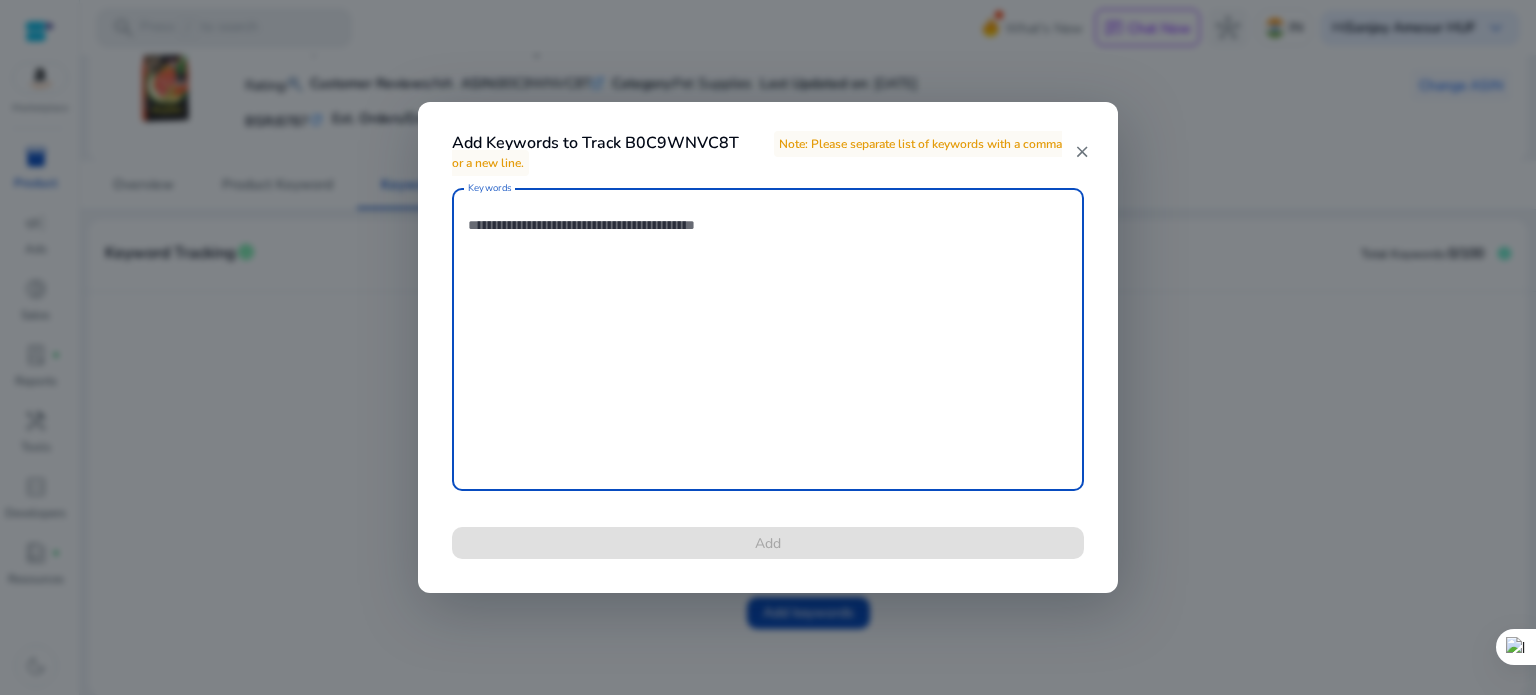 click on "close" at bounding box center [1082, 152] 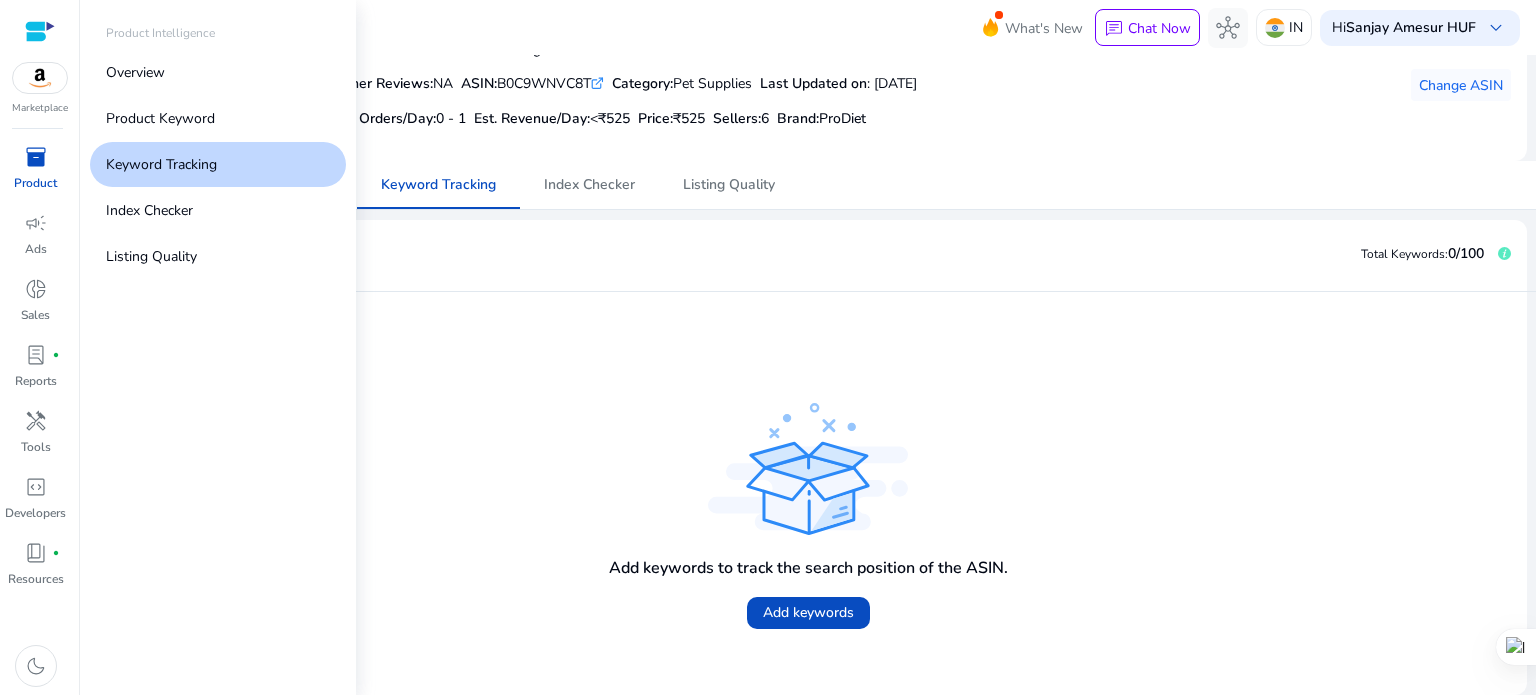 click on "inventory_2" at bounding box center [36, 157] 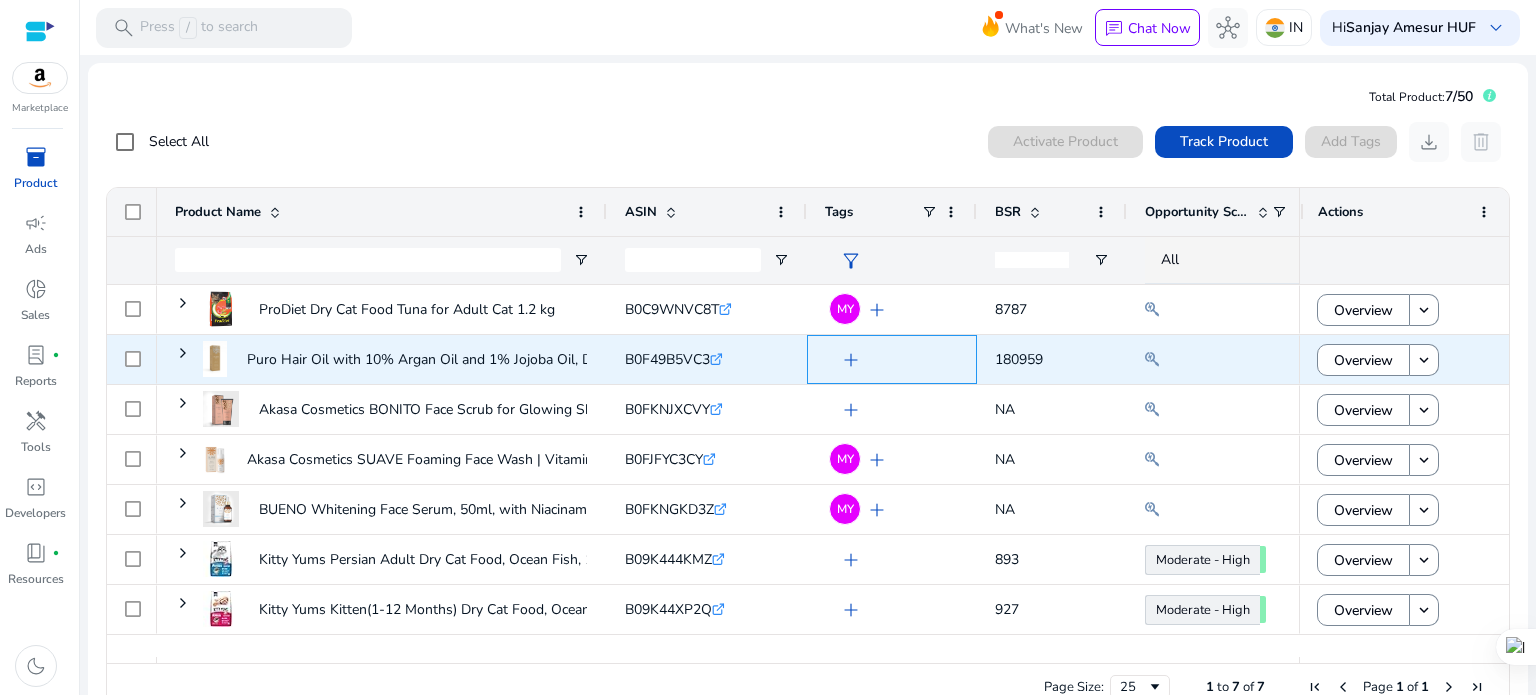 click on "add" 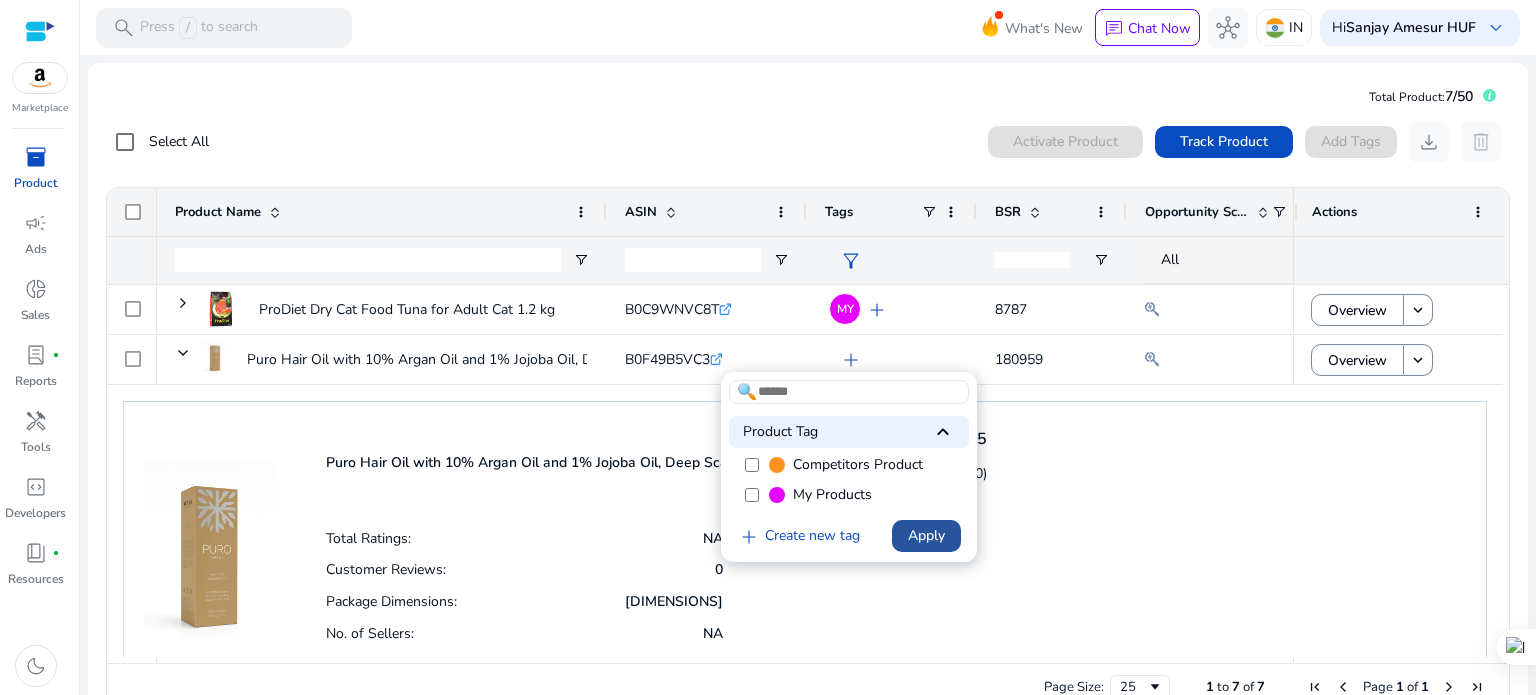 click on "Apply" at bounding box center (926, 535) 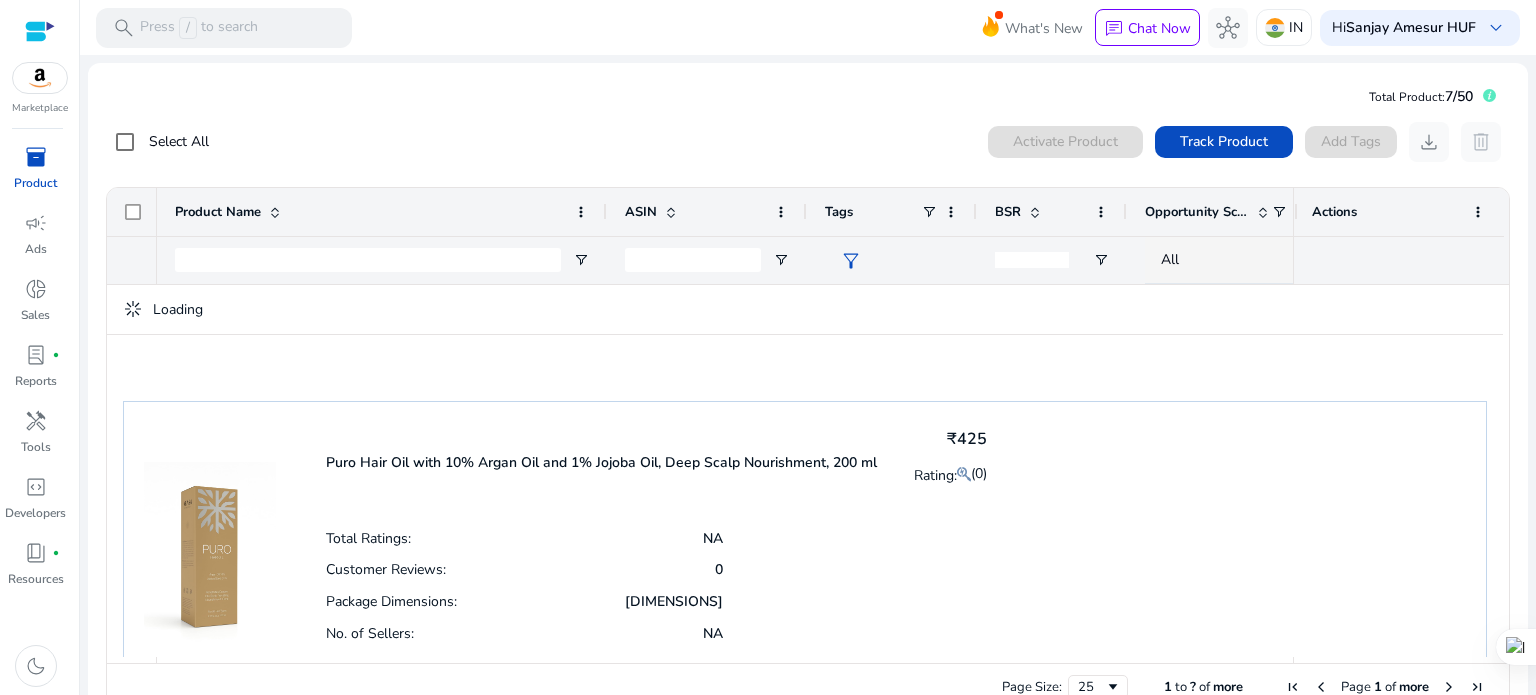 click on "Total Ratings:  NA  Customer Reviews:  0  Package Dimensions:  [DIMENSIONS]  No. of Sellers:  NA  Keywords Tracked:  0" 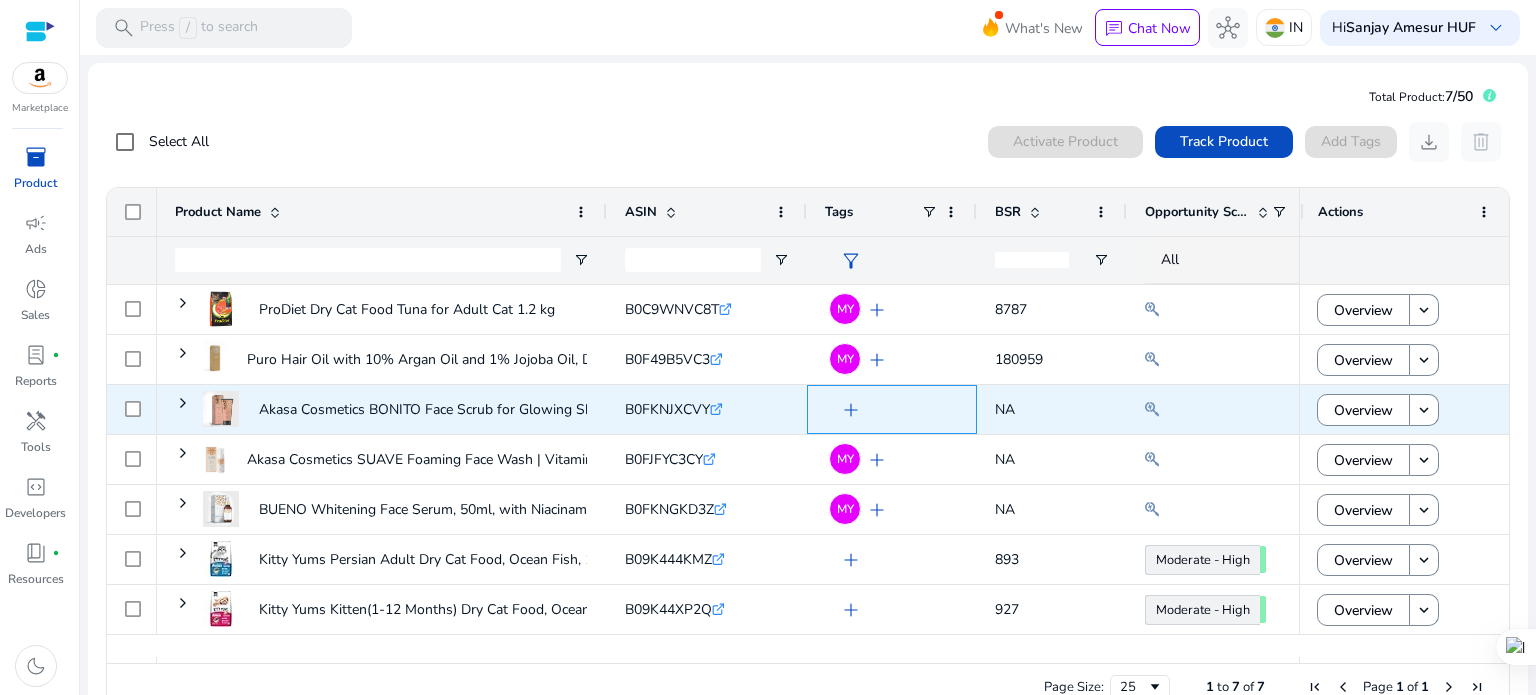 click on "add" 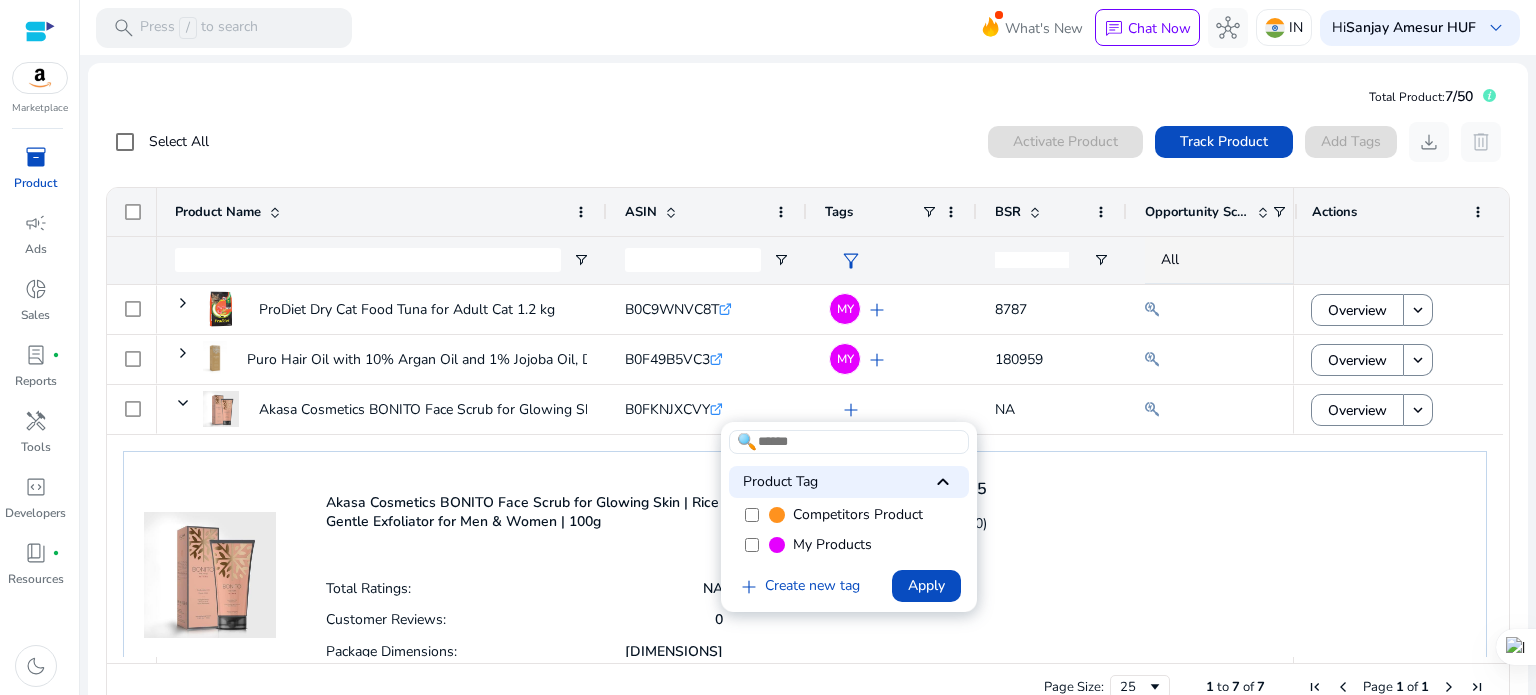 click on "My Products" at bounding box center (832, 545) 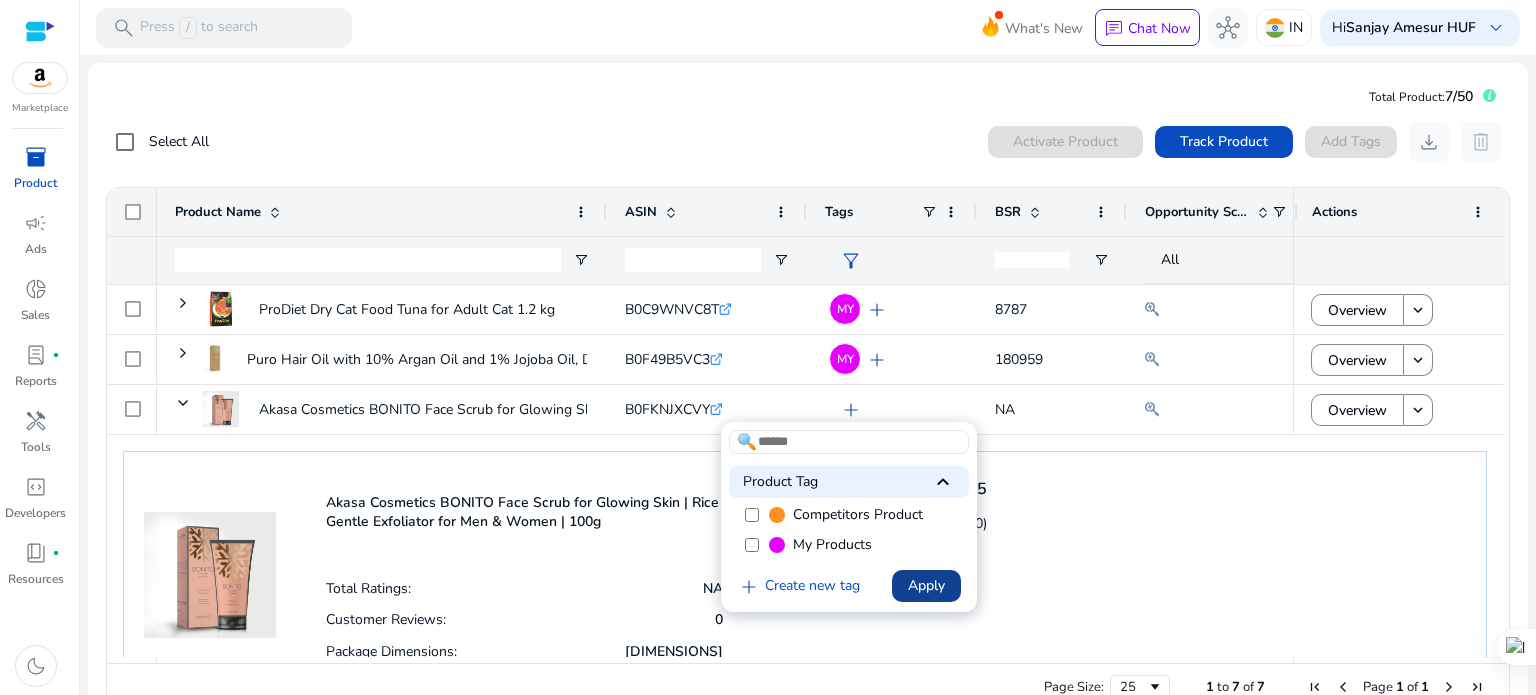 click on "Apply" at bounding box center (926, 585) 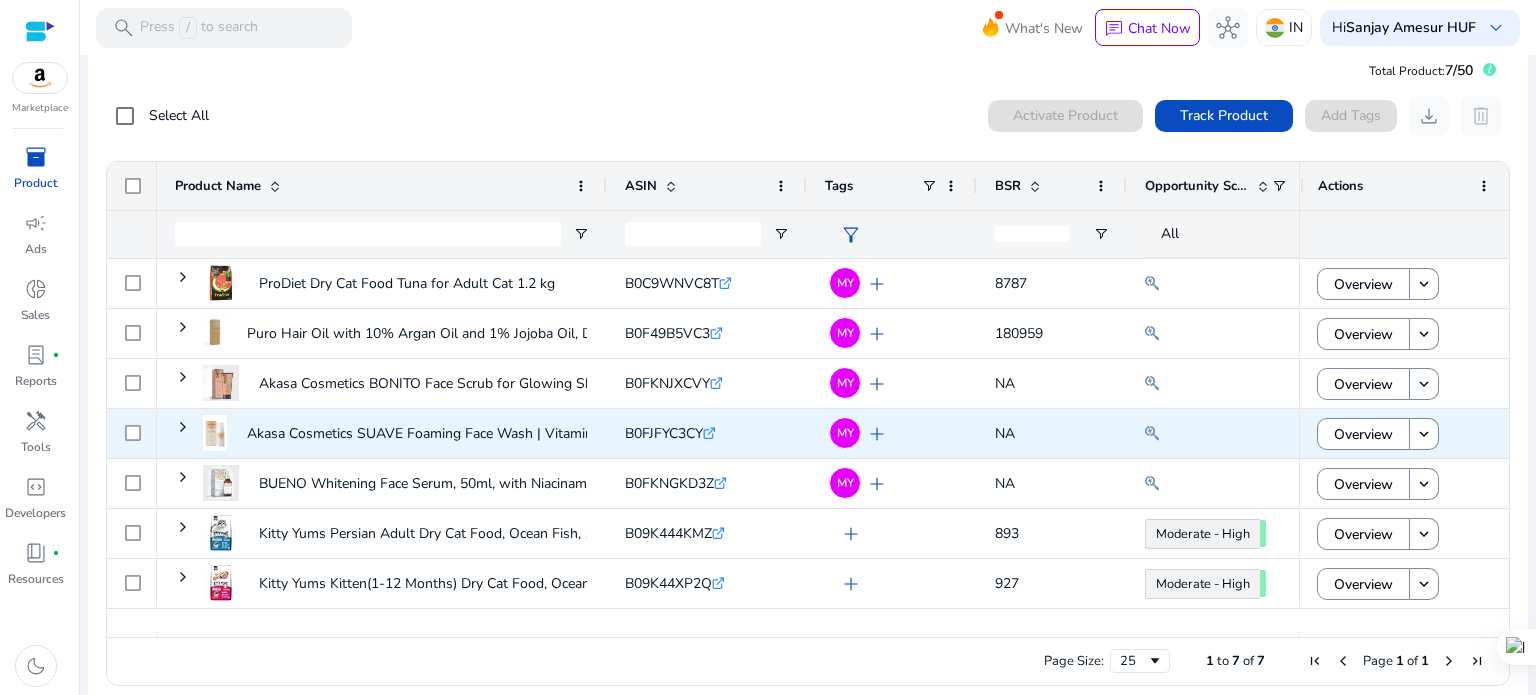 scroll, scrollTop: 43, scrollLeft: 0, axis: vertical 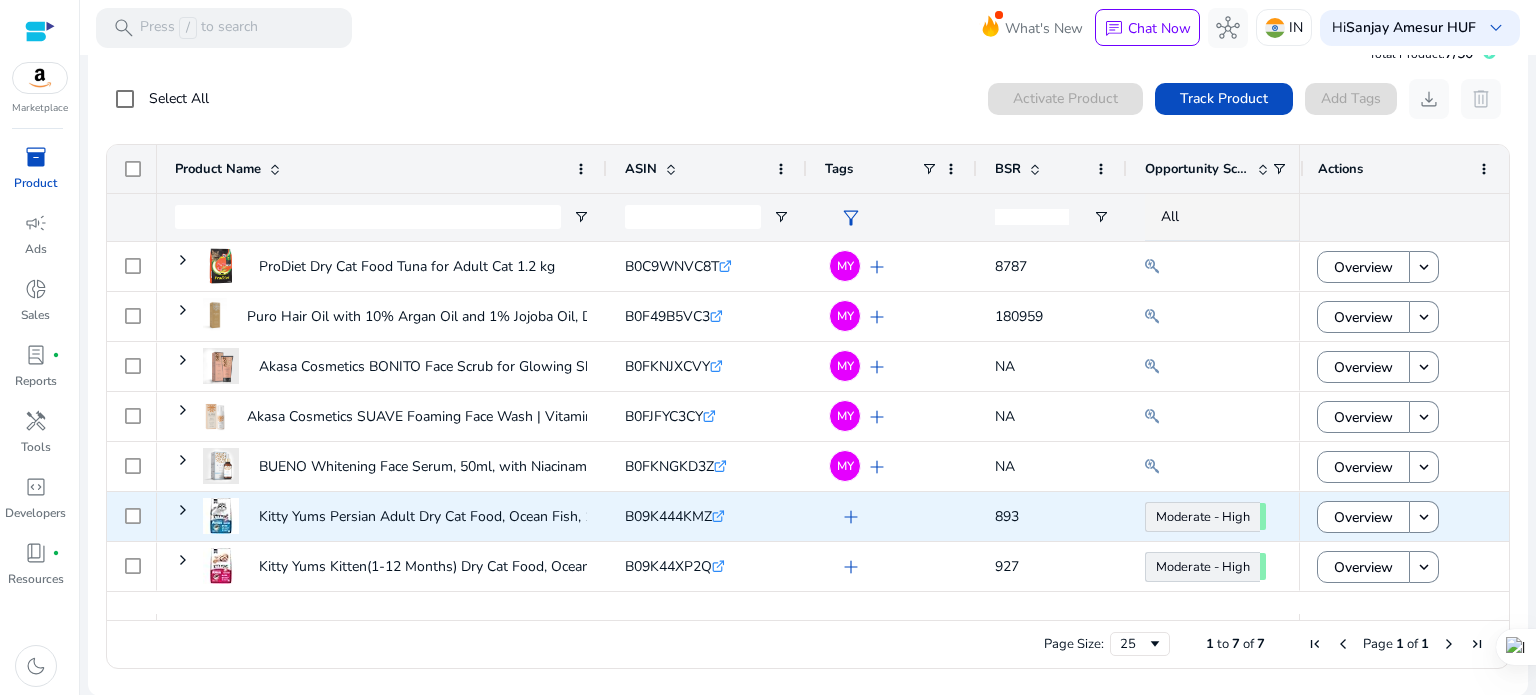 click on "add" 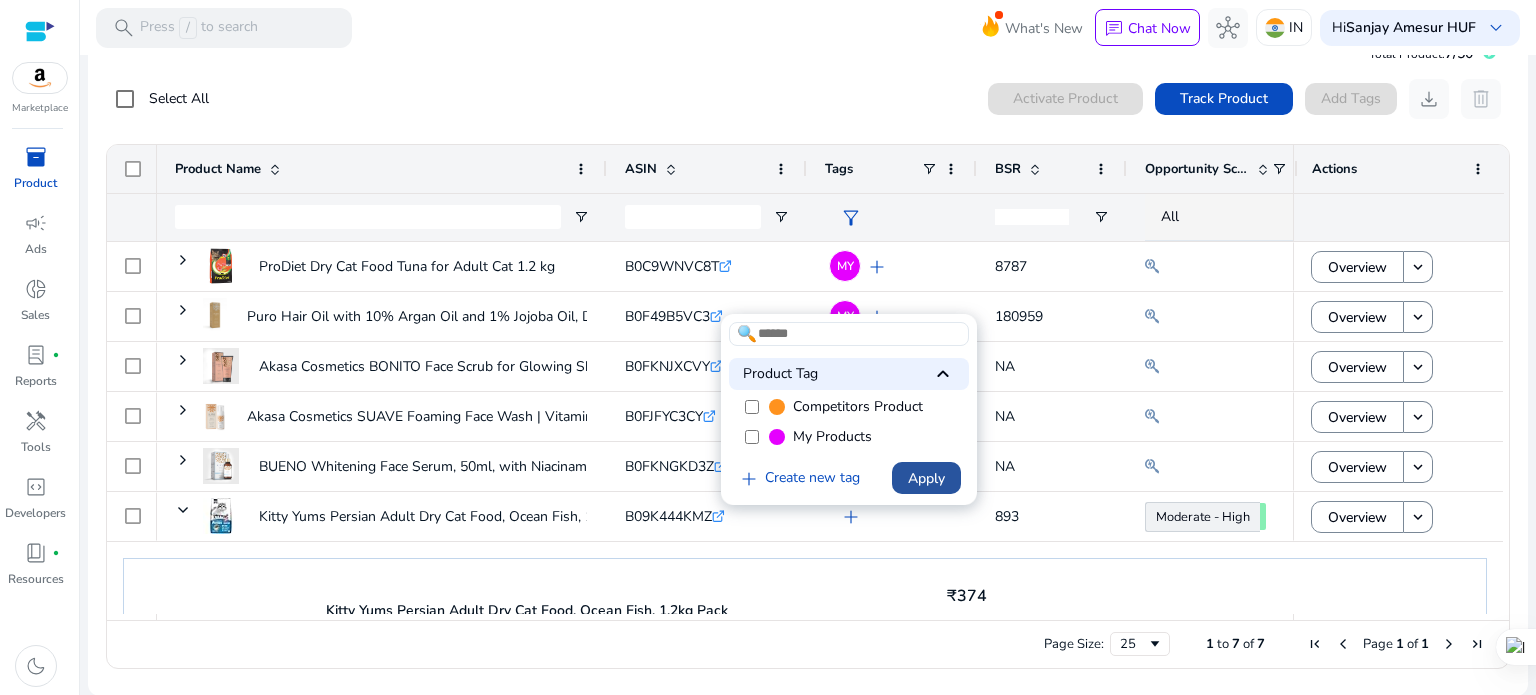 click on "Apply" at bounding box center [926, 478] 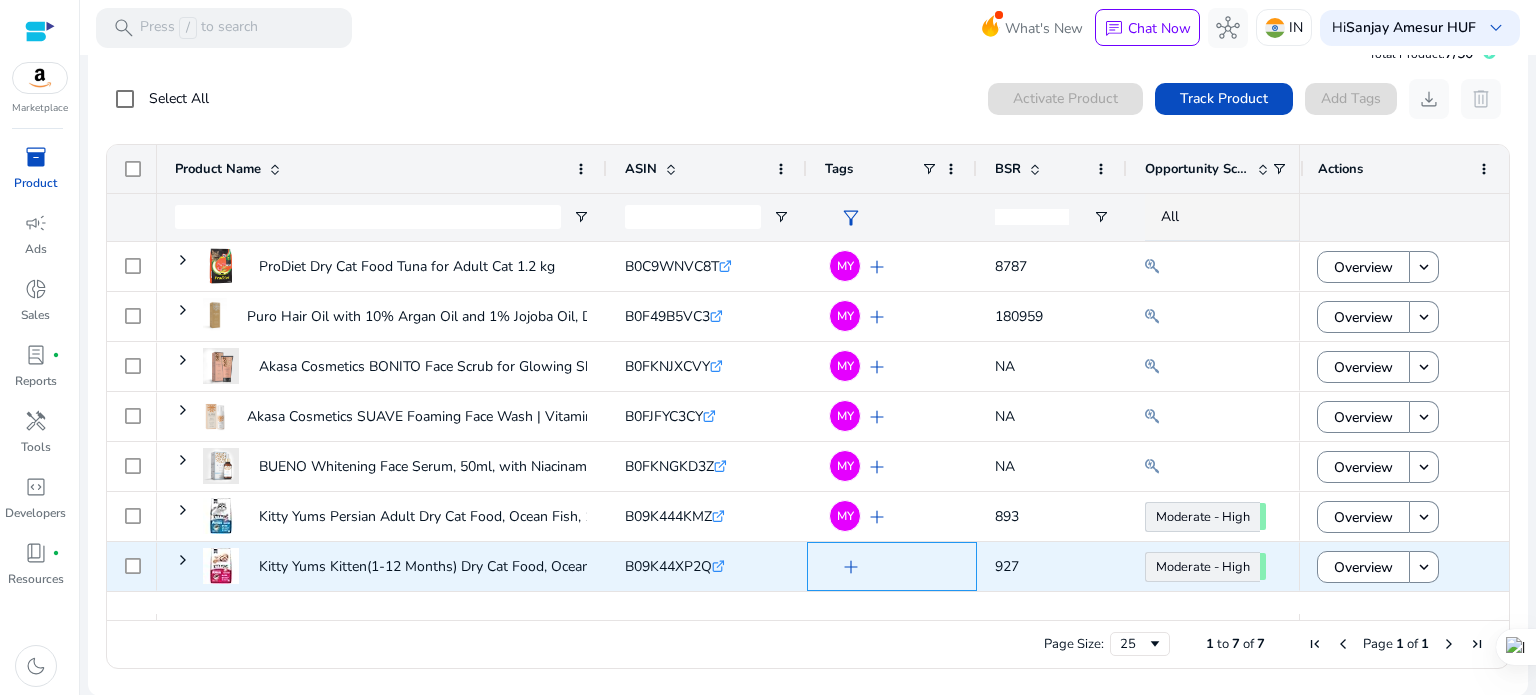 click on "add" 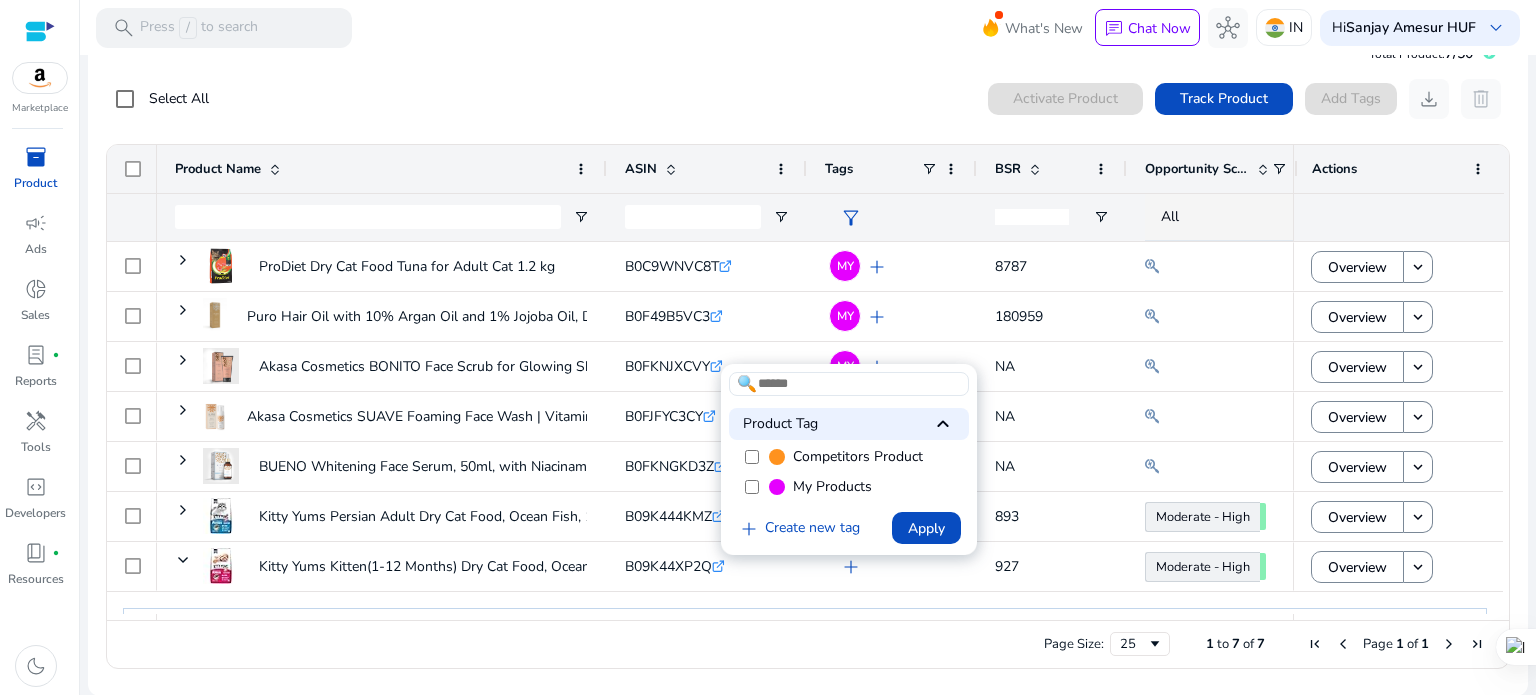 click on "My Products" at bounding box center [832, 487] 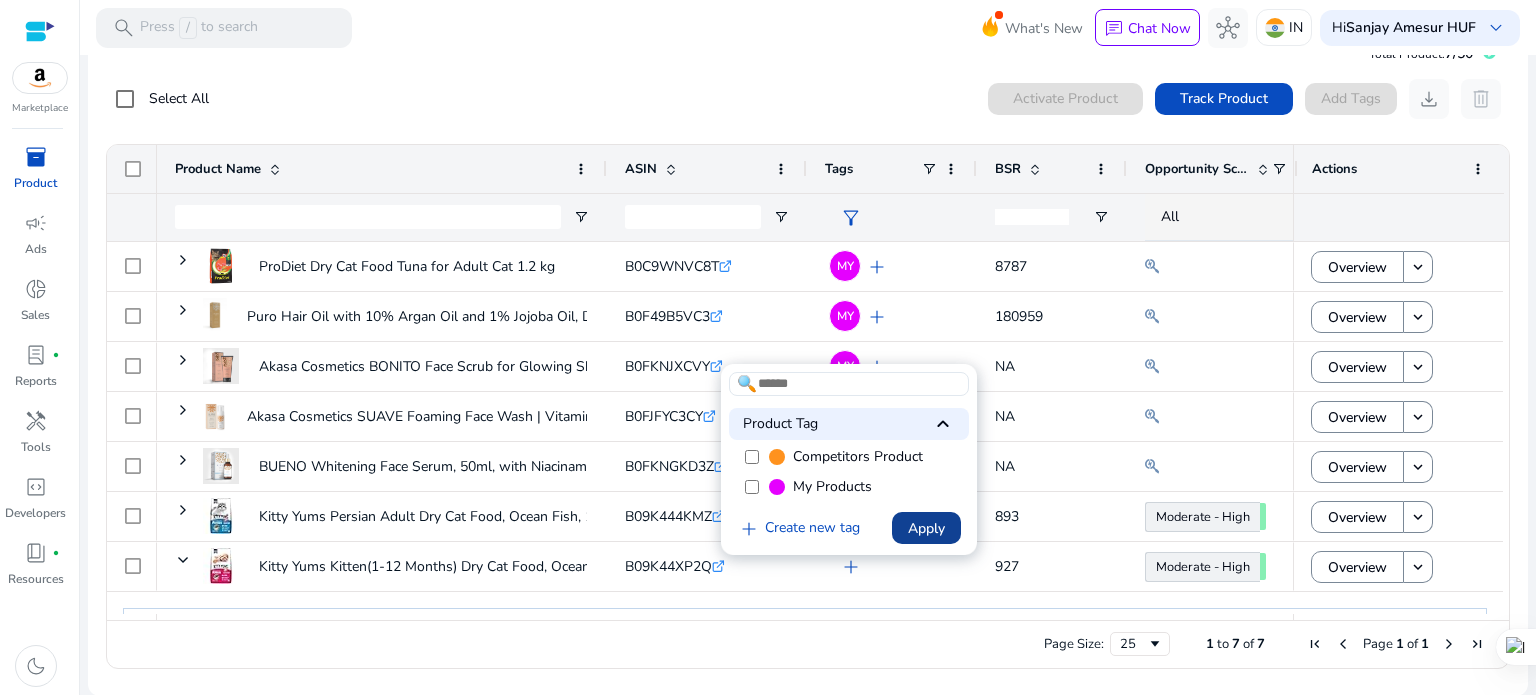 click on "Apply" at bounding box center (926, 528) 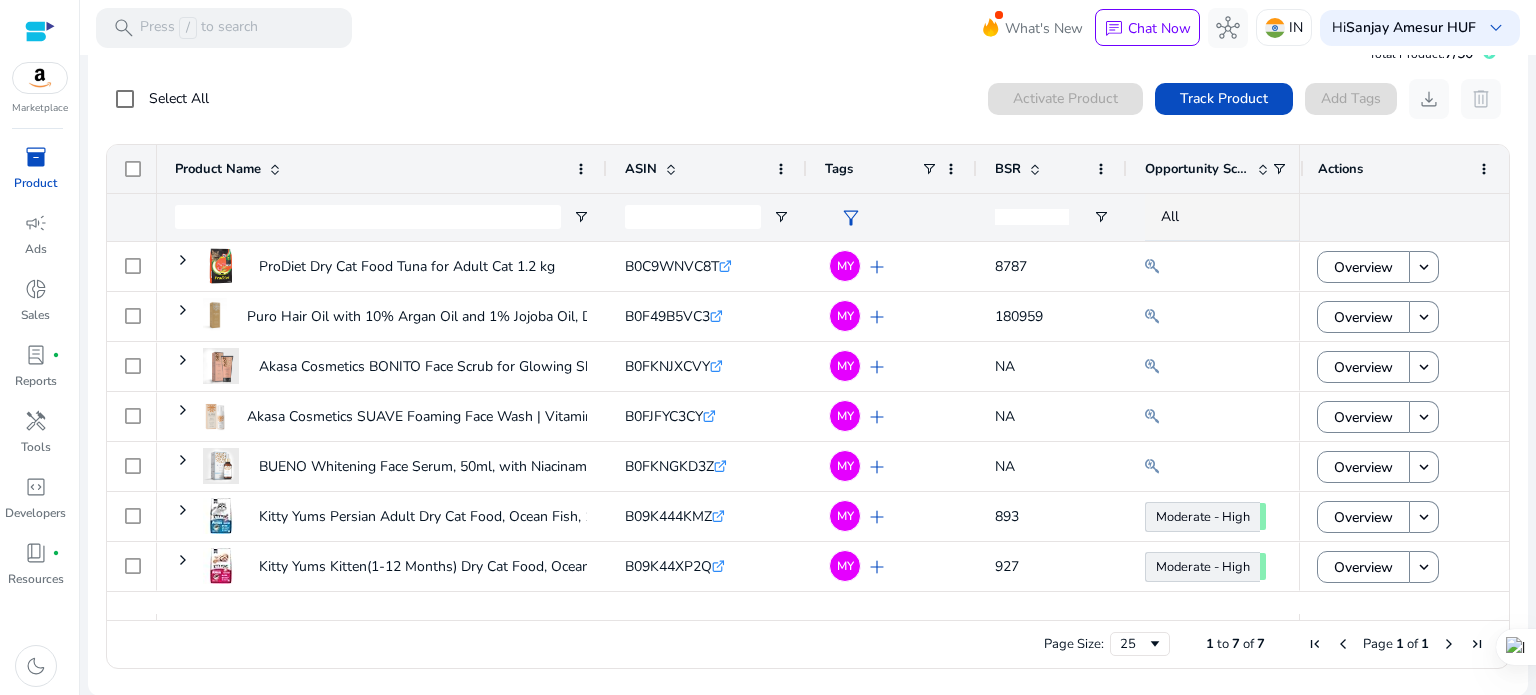 scroll, scrollTop: 0, scrollLeft: 0, axis: both 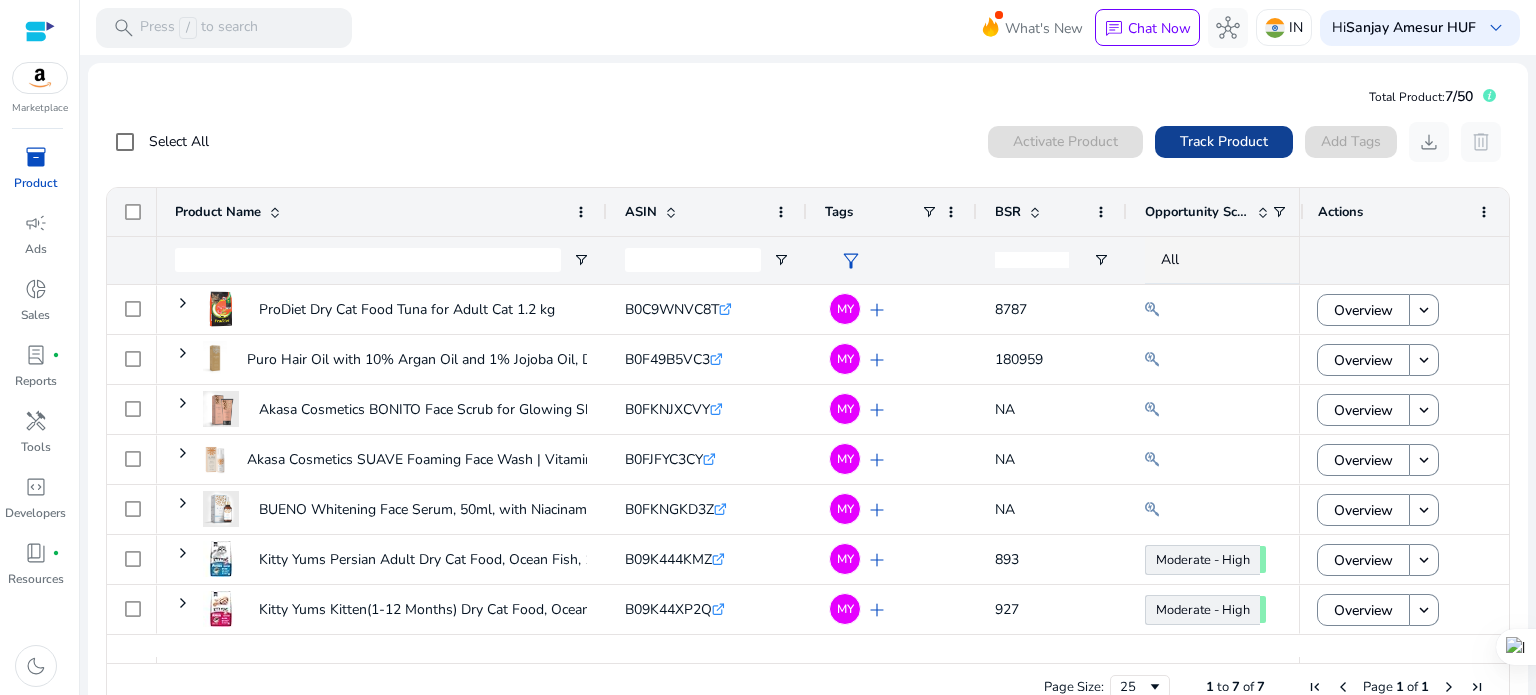 click on "Track Product" 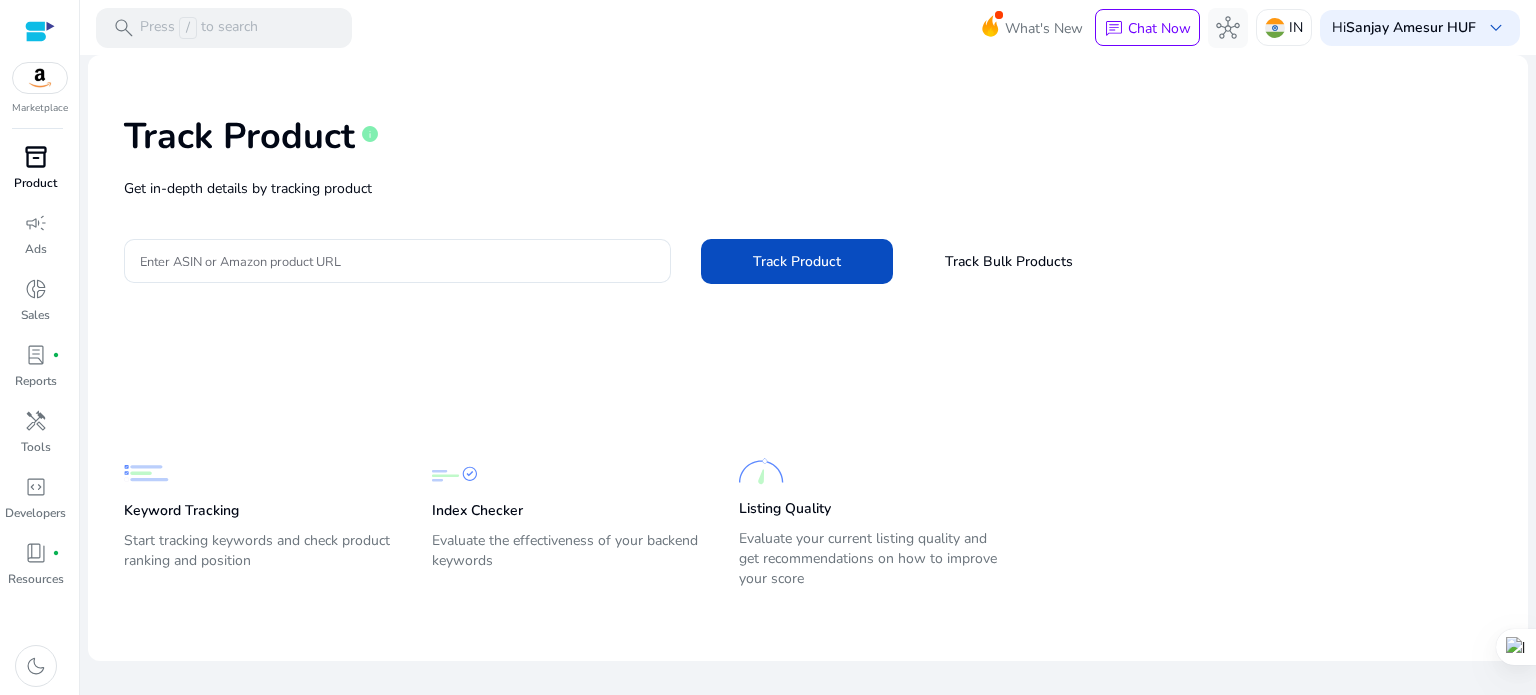 click on "inventory_2" at bounding box center (36, 157) 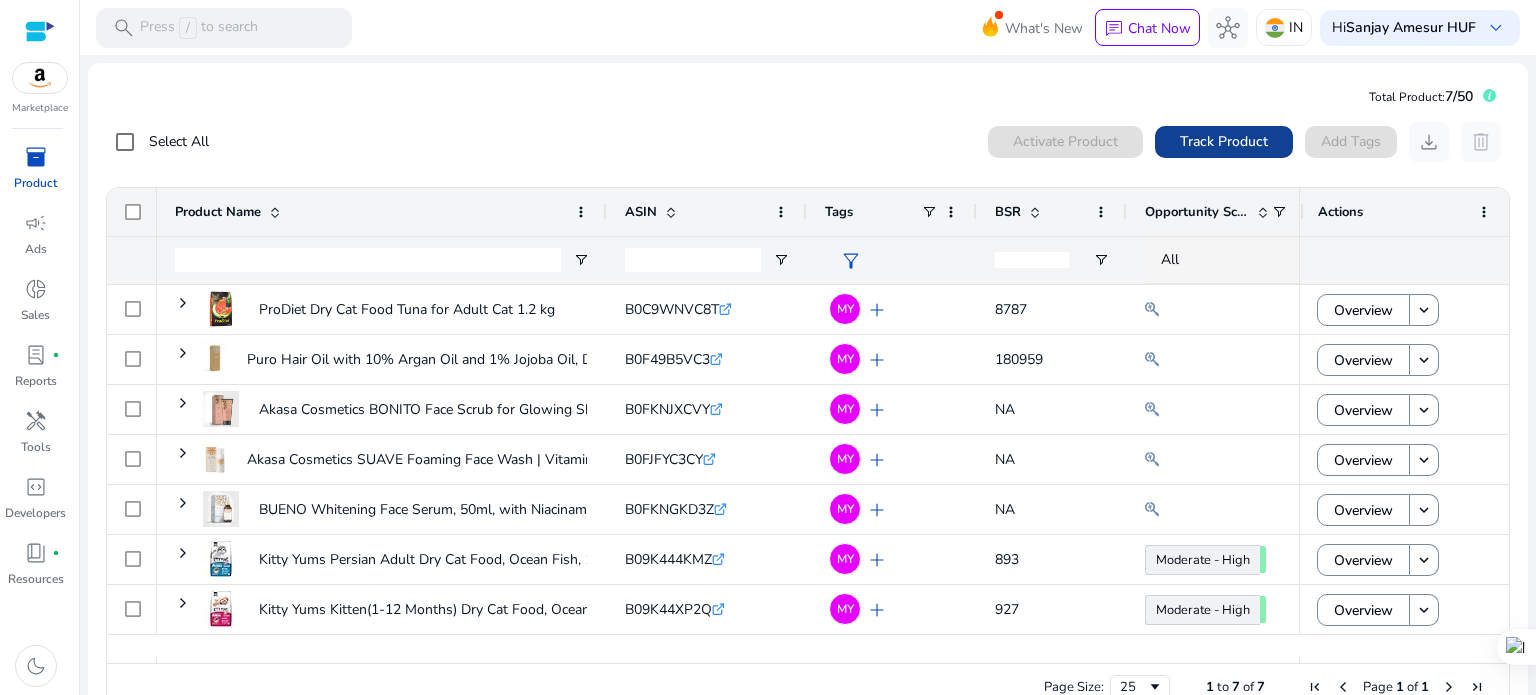 click on "Track Product" 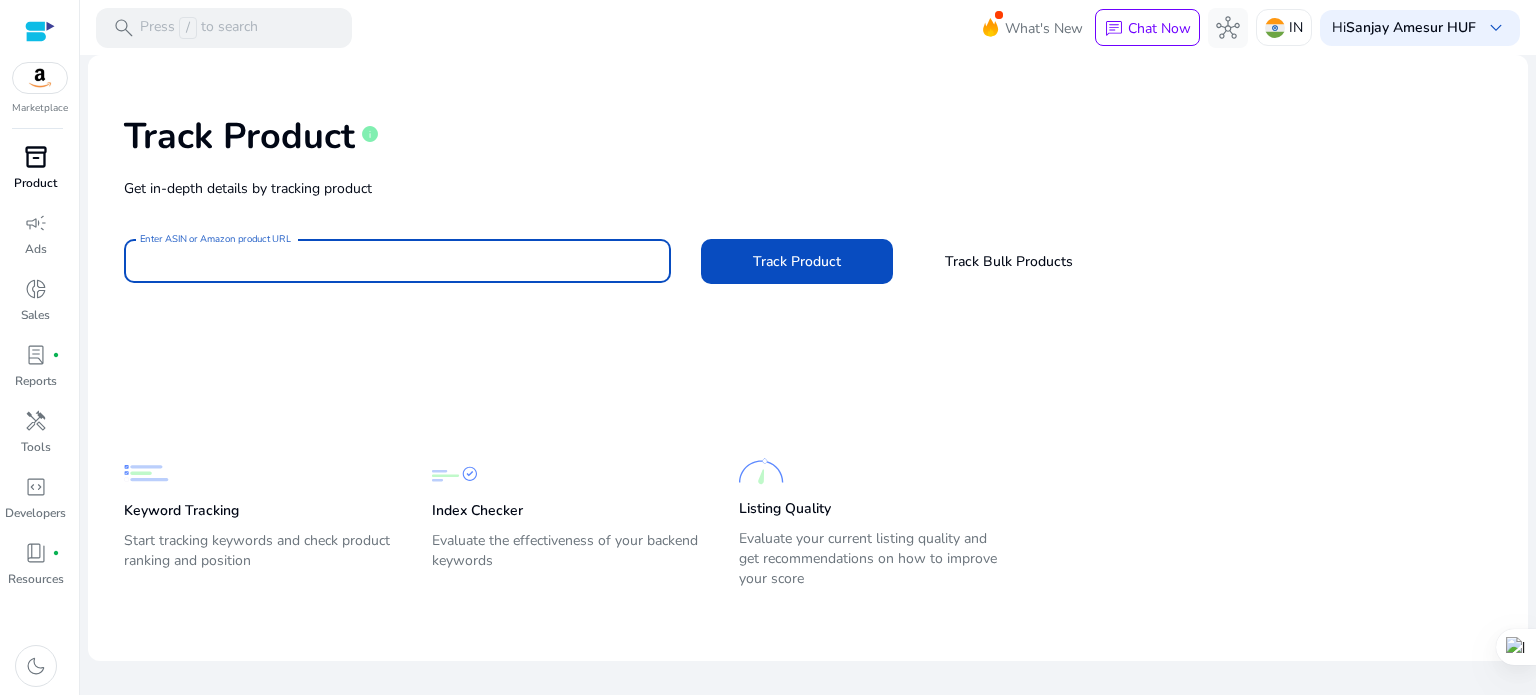 click on "Enter ASIN or Amazon product URL" at bounding box center (397, 261) 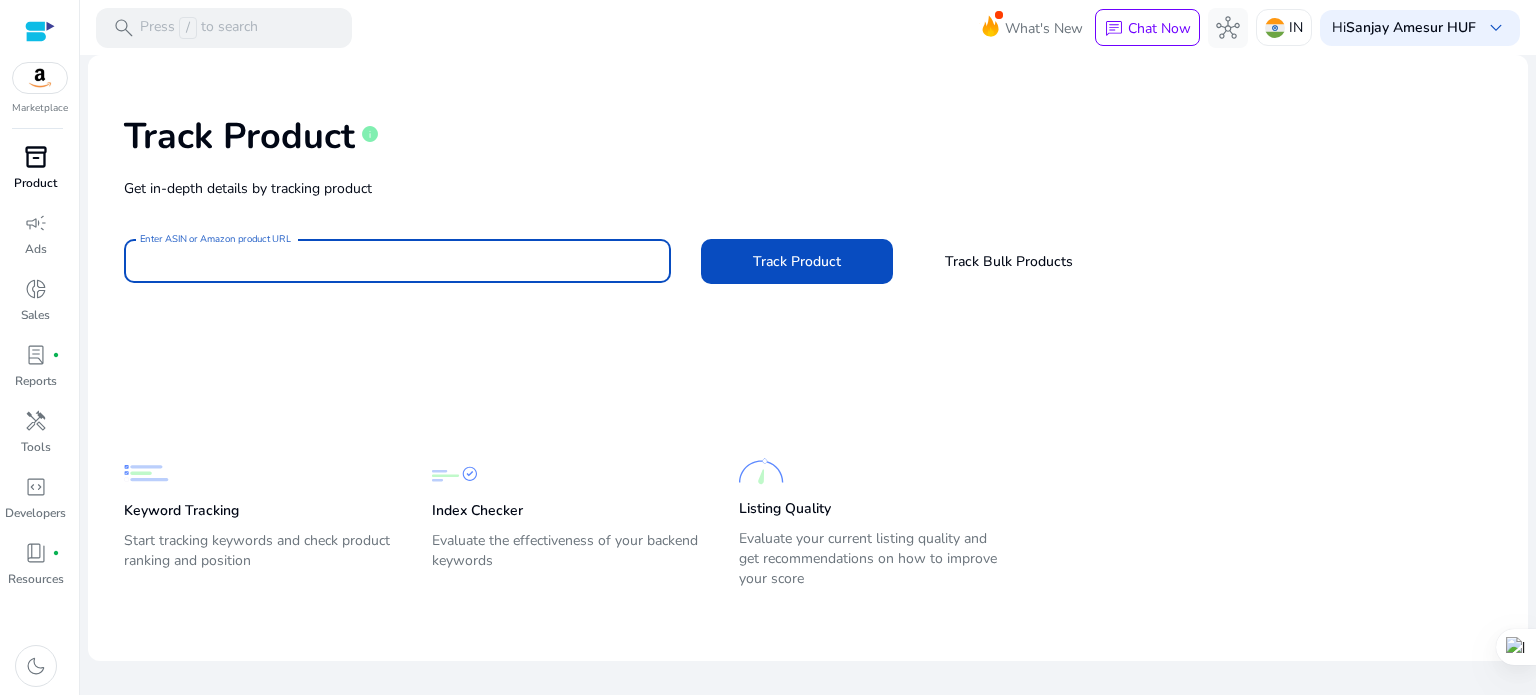 paste on "**********" 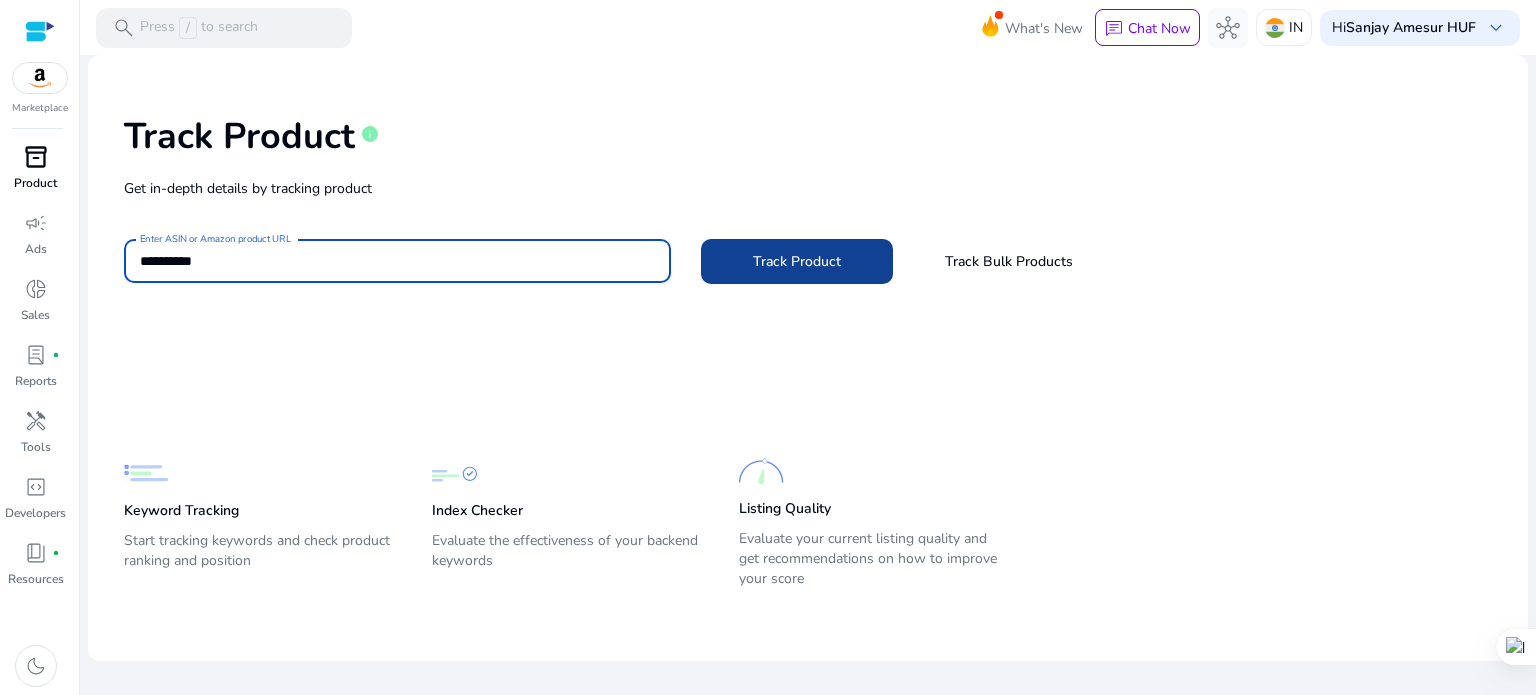 type on "**********" 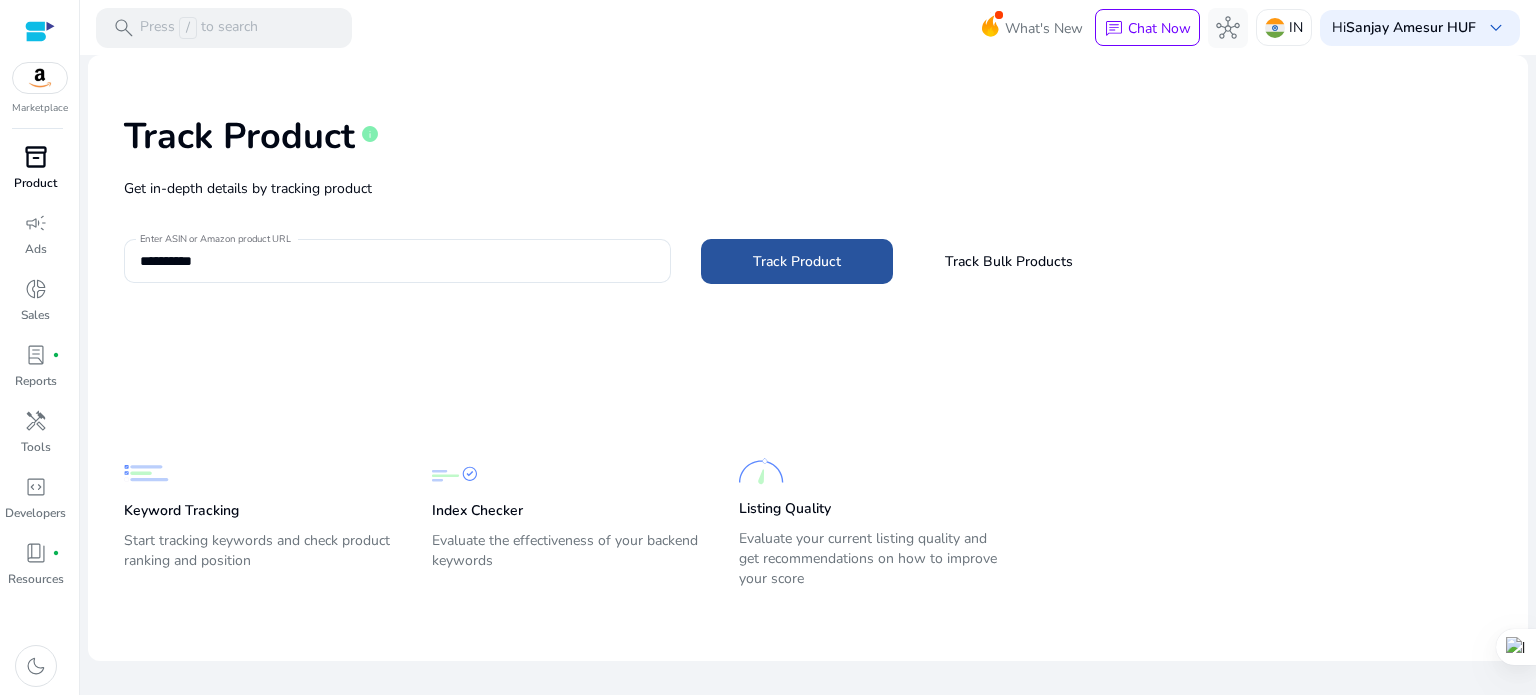 click on "Track Product" 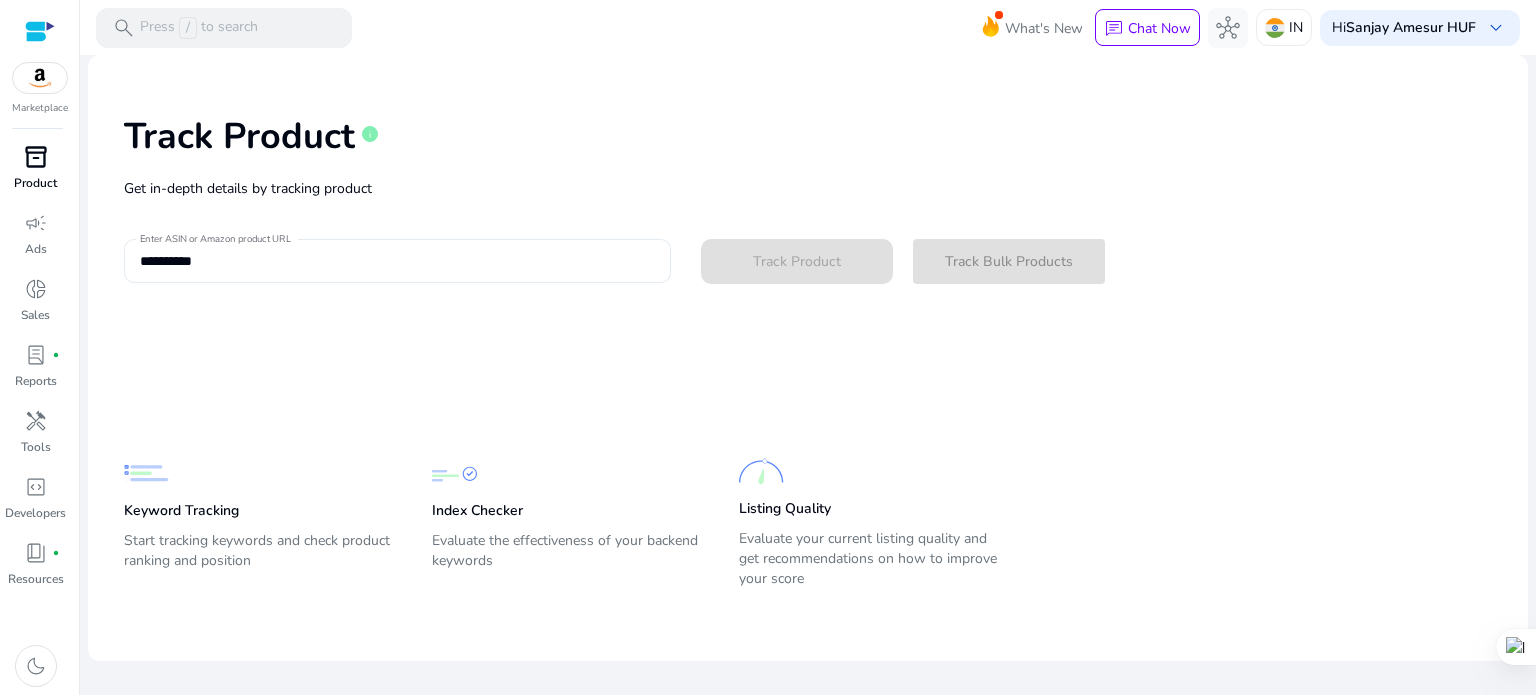type 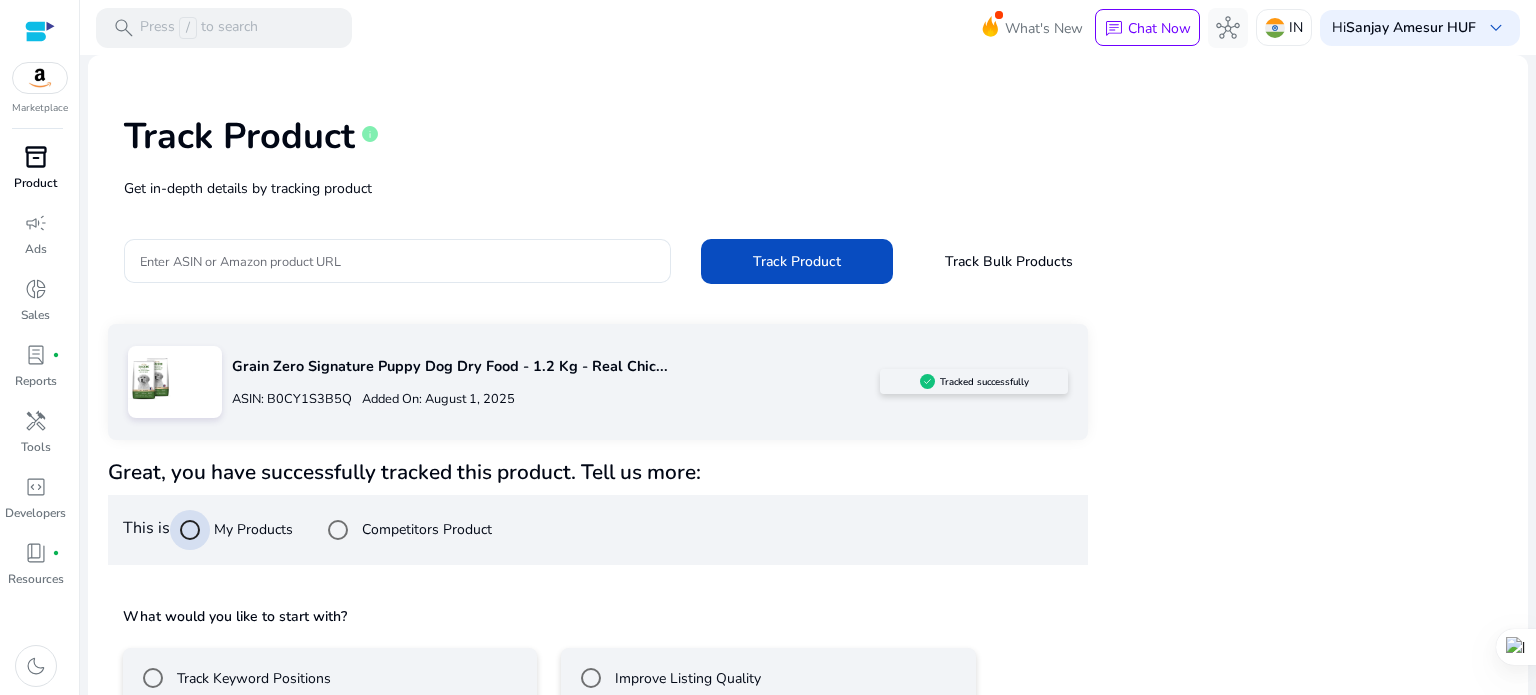scroll, scrollTop: 117, scrollLeft: 0, axis: vertical 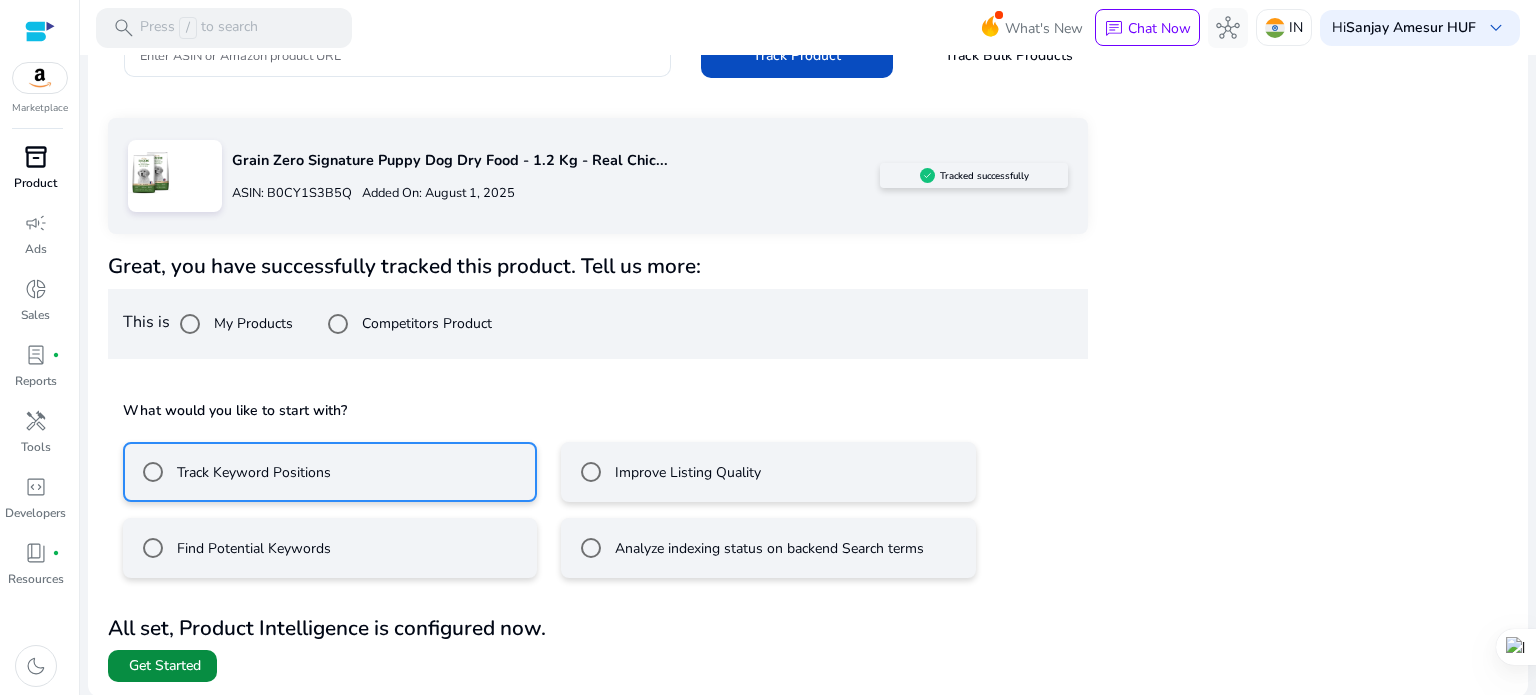 click on "Get Started" at bounding box center [165, 666] 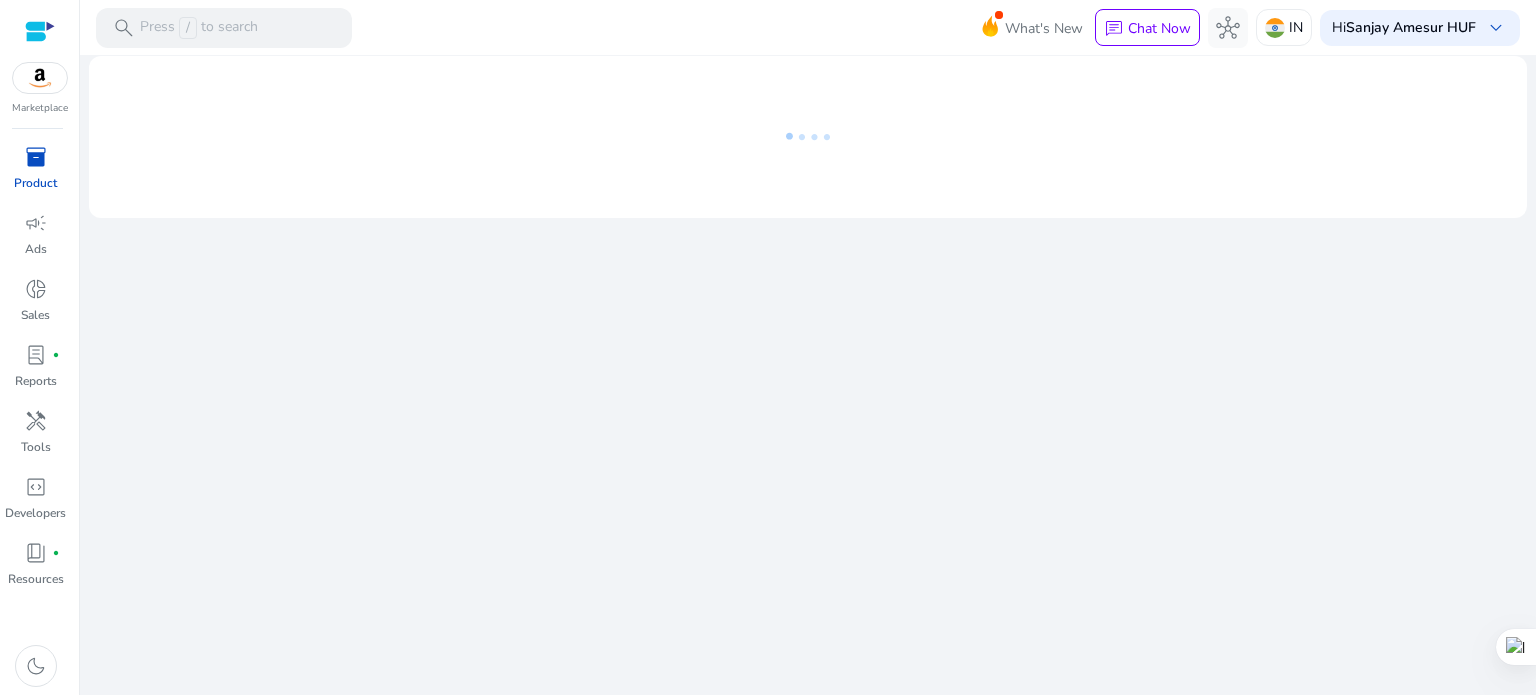 scroll, scrollTop: 0, scrollLeft: 0, axis: both 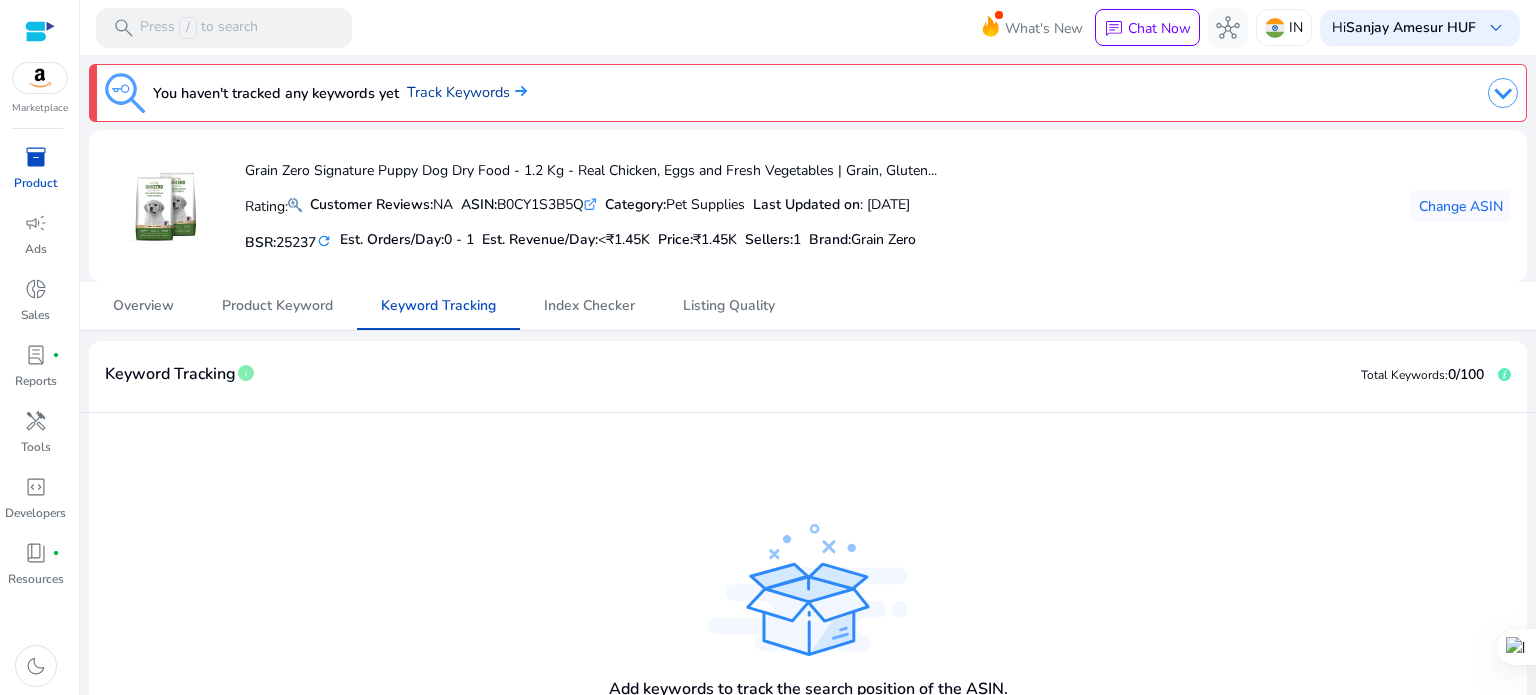 click on "Track Keywords" 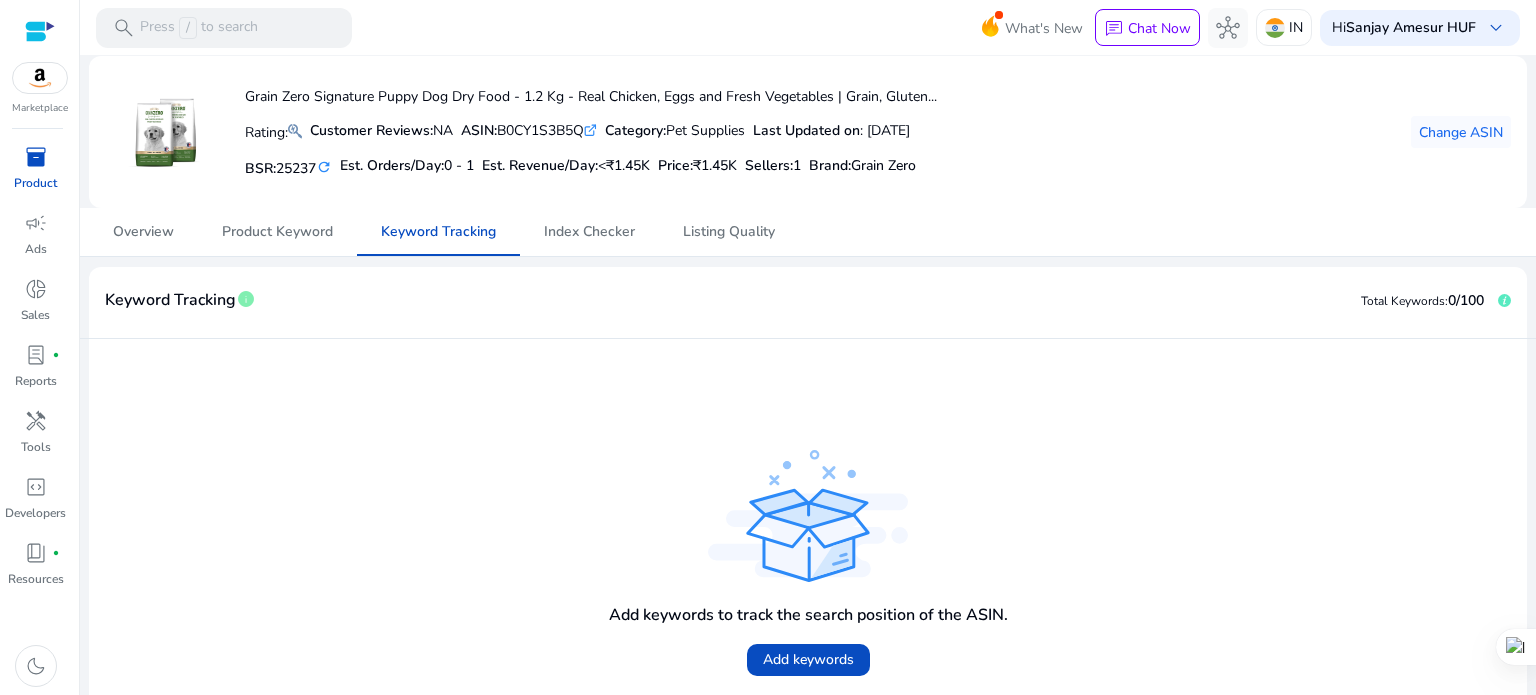 scroll, scrollTop: 121, scrollLeft: 0, axis: vertical 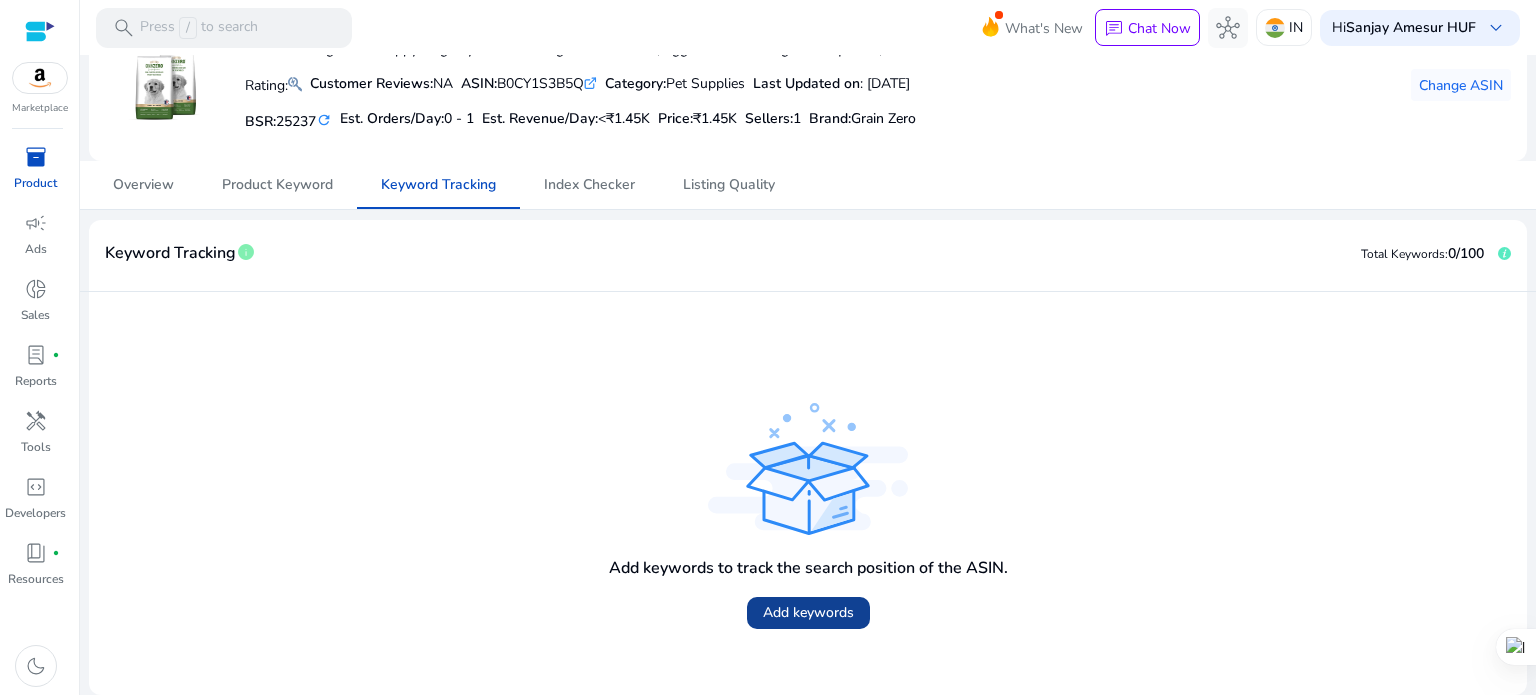 click on "Add keywords" at bounding box center [808, 612] 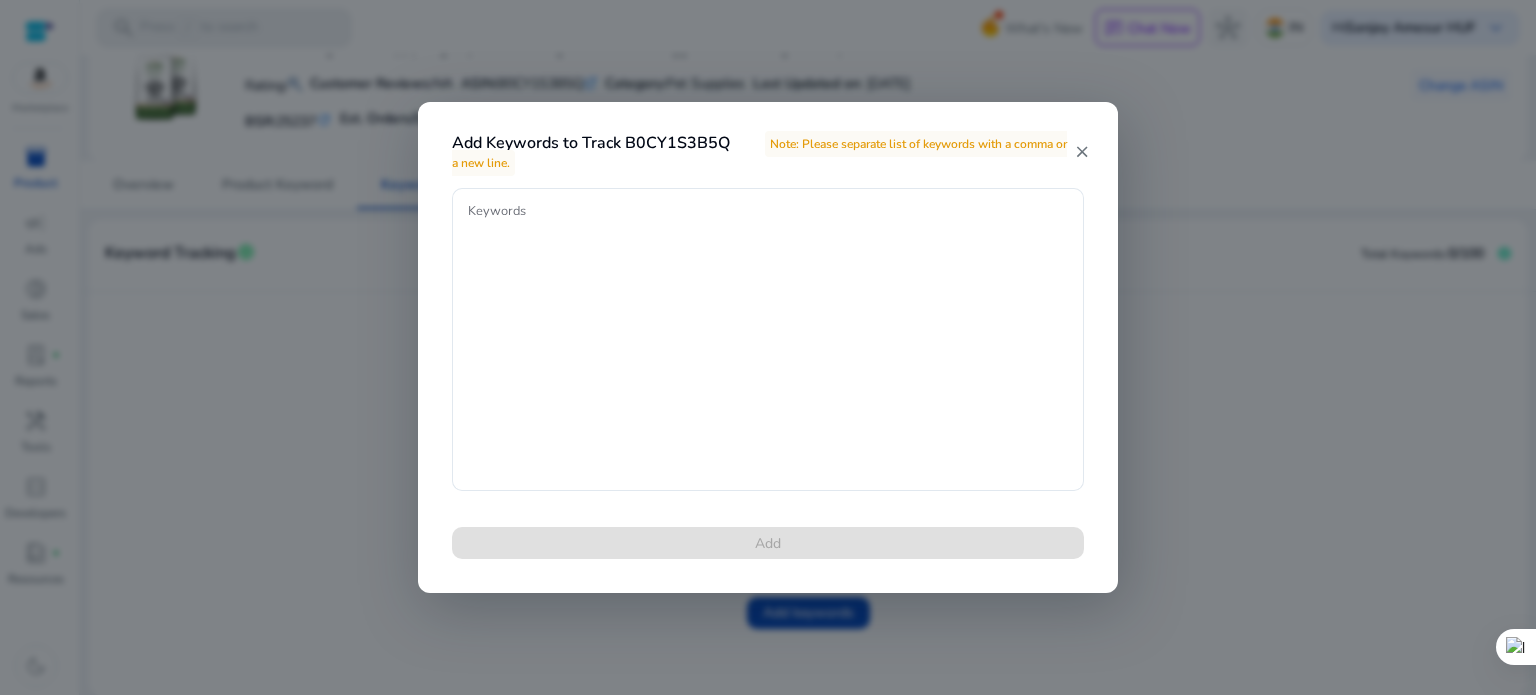 click on "close" at bounding box center [1082, 152] 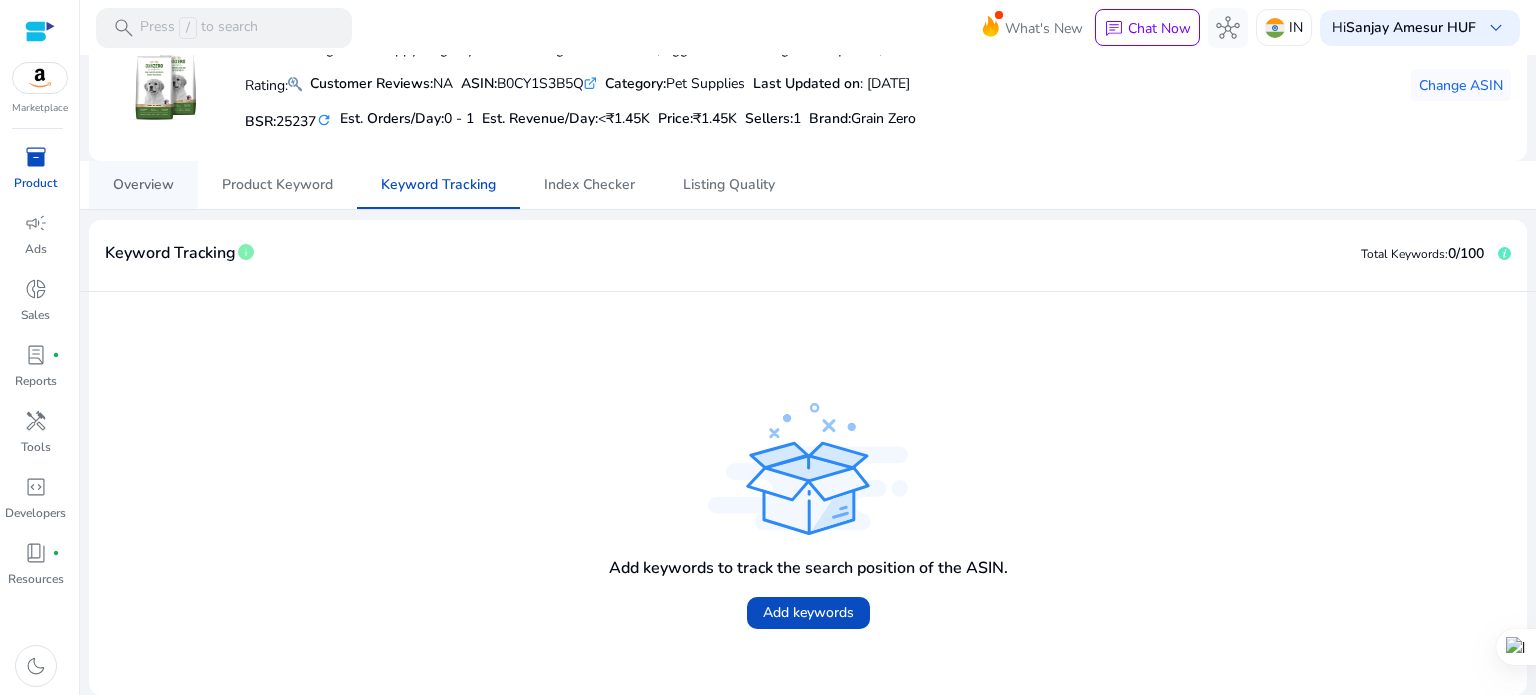 click on "Overview" at bounding box center [143, 185] 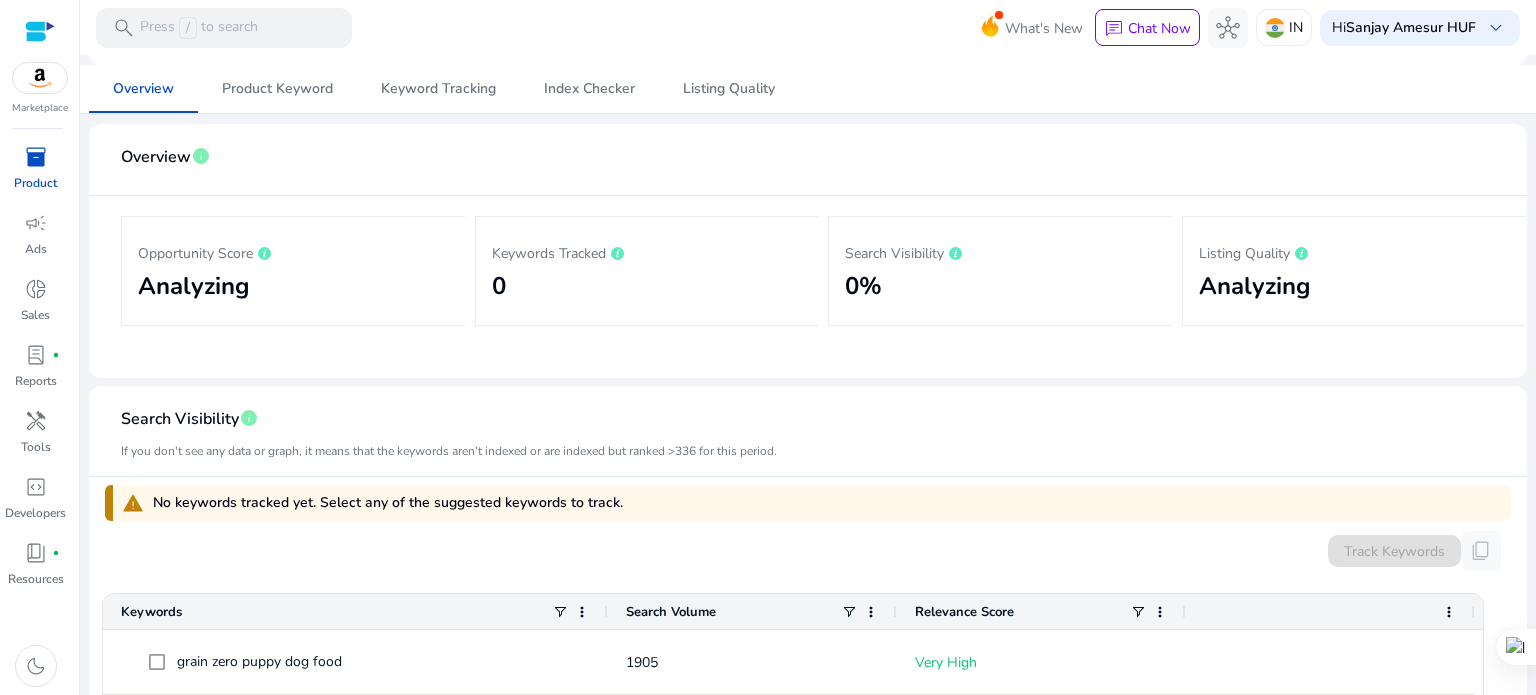 scroll, scrollTop: 200, scrollLeft: 0, axis: vertical 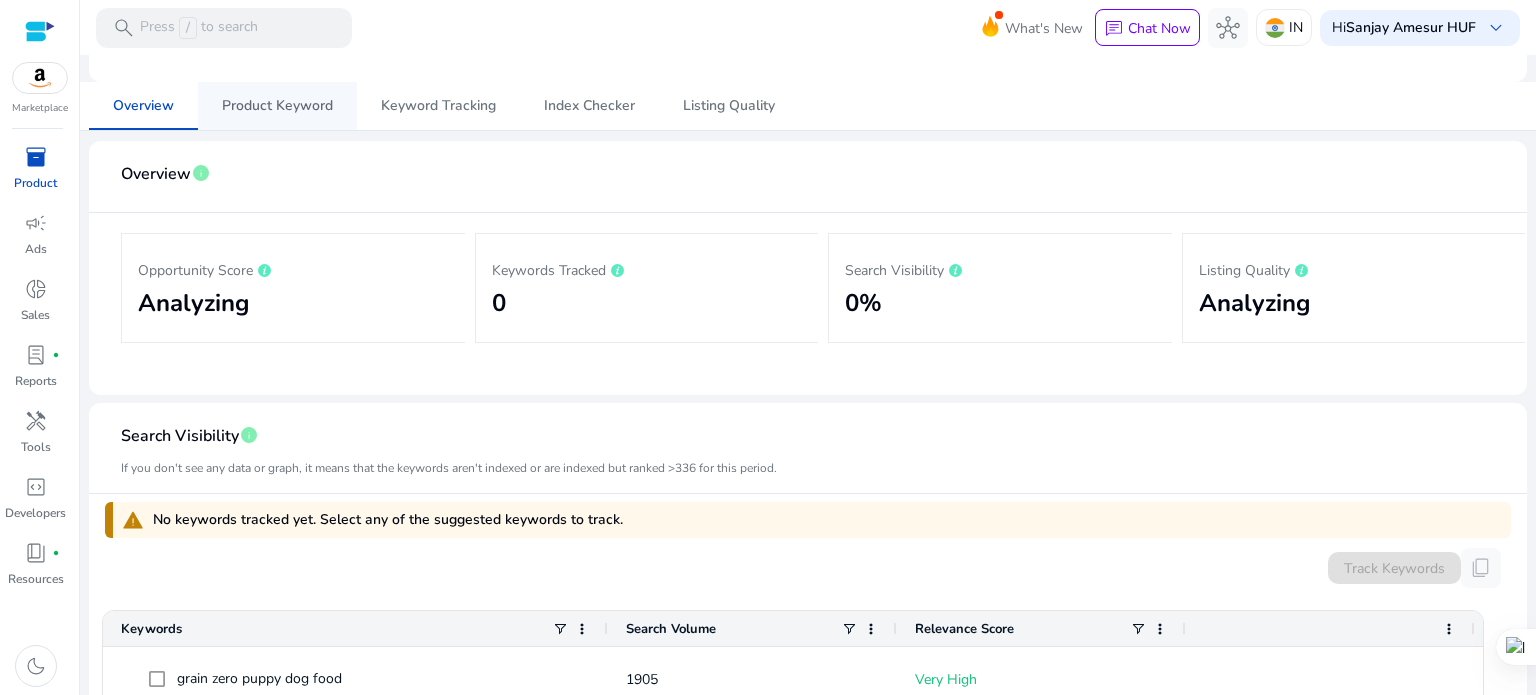 click on "Product Keyword" at bounding box center [277, 106] 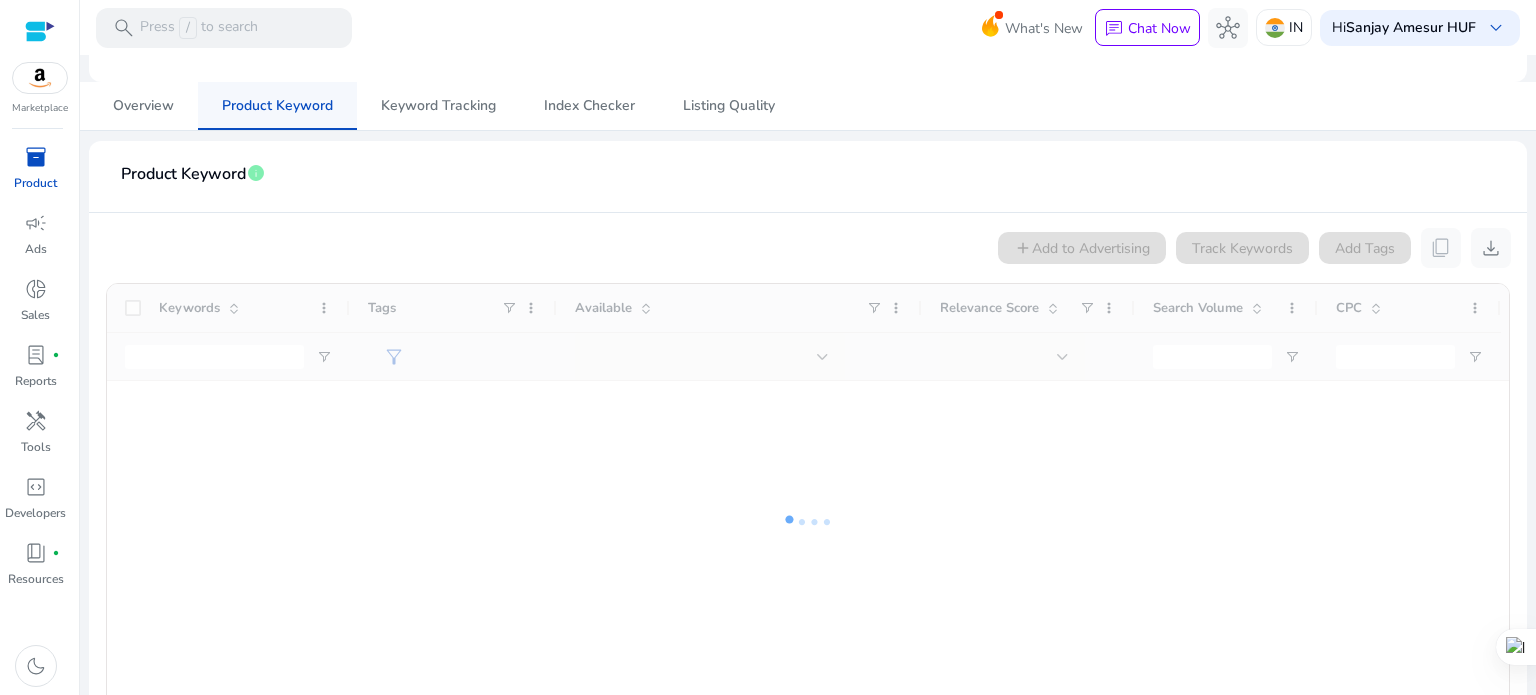scroll, scrollTop: 0, scrollLeft: 0, axis: both 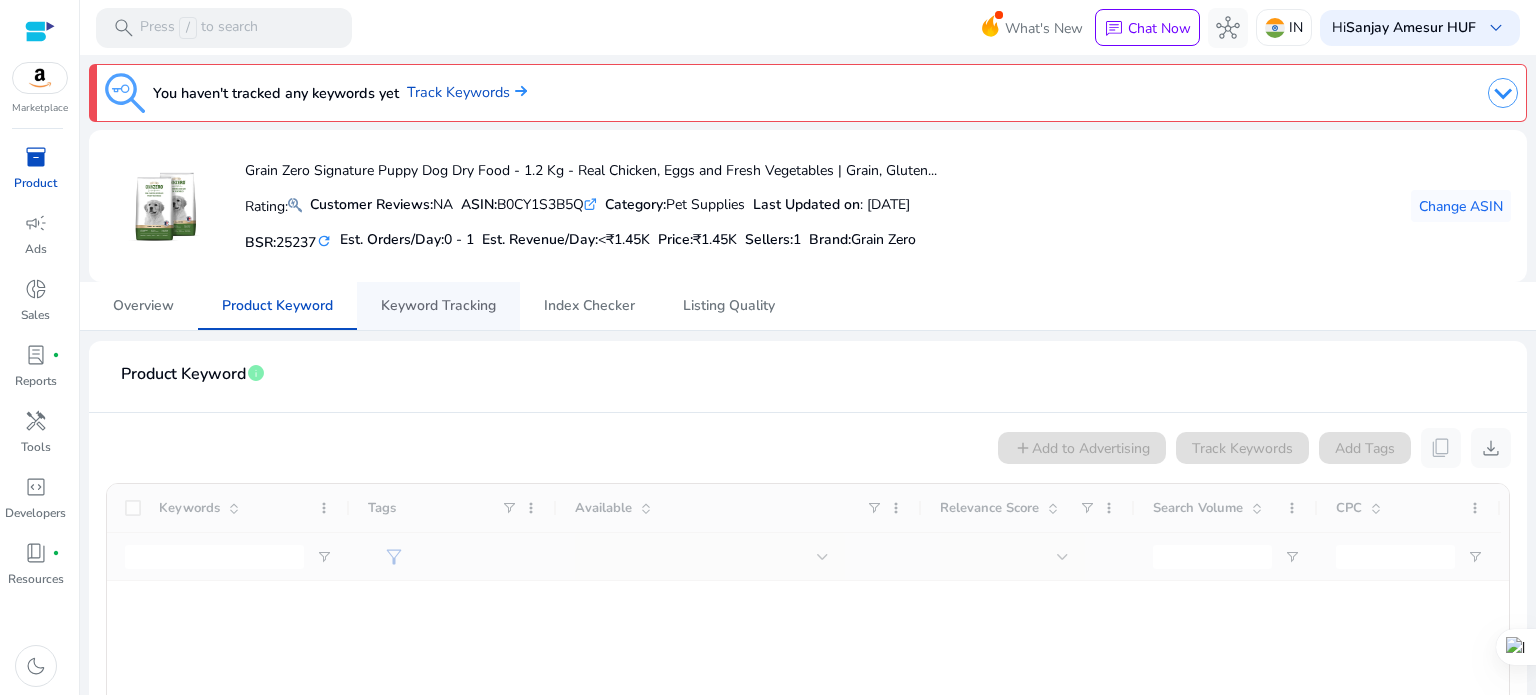 click on "Keyword Tracking" at bounding box center [438, 306] 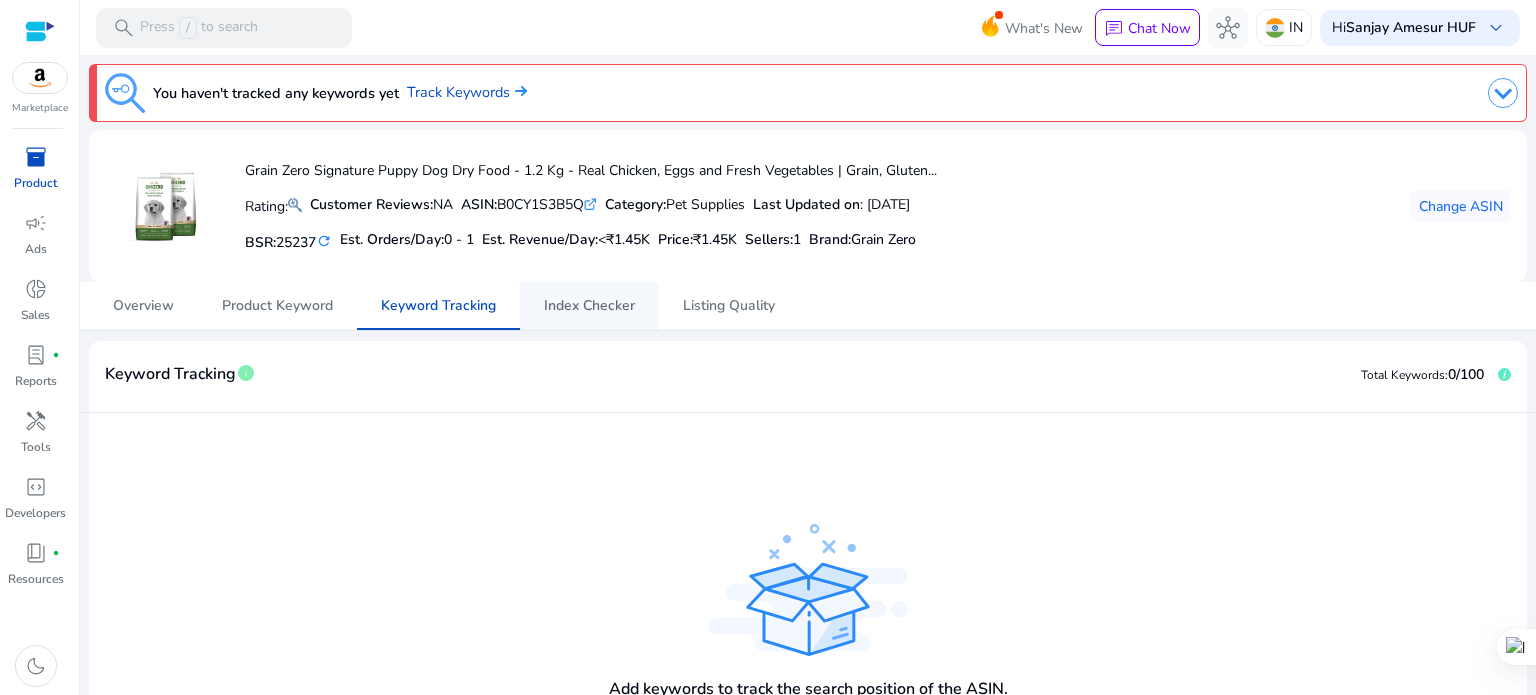 click on "Index Checker" at bounding box center [589, 306] 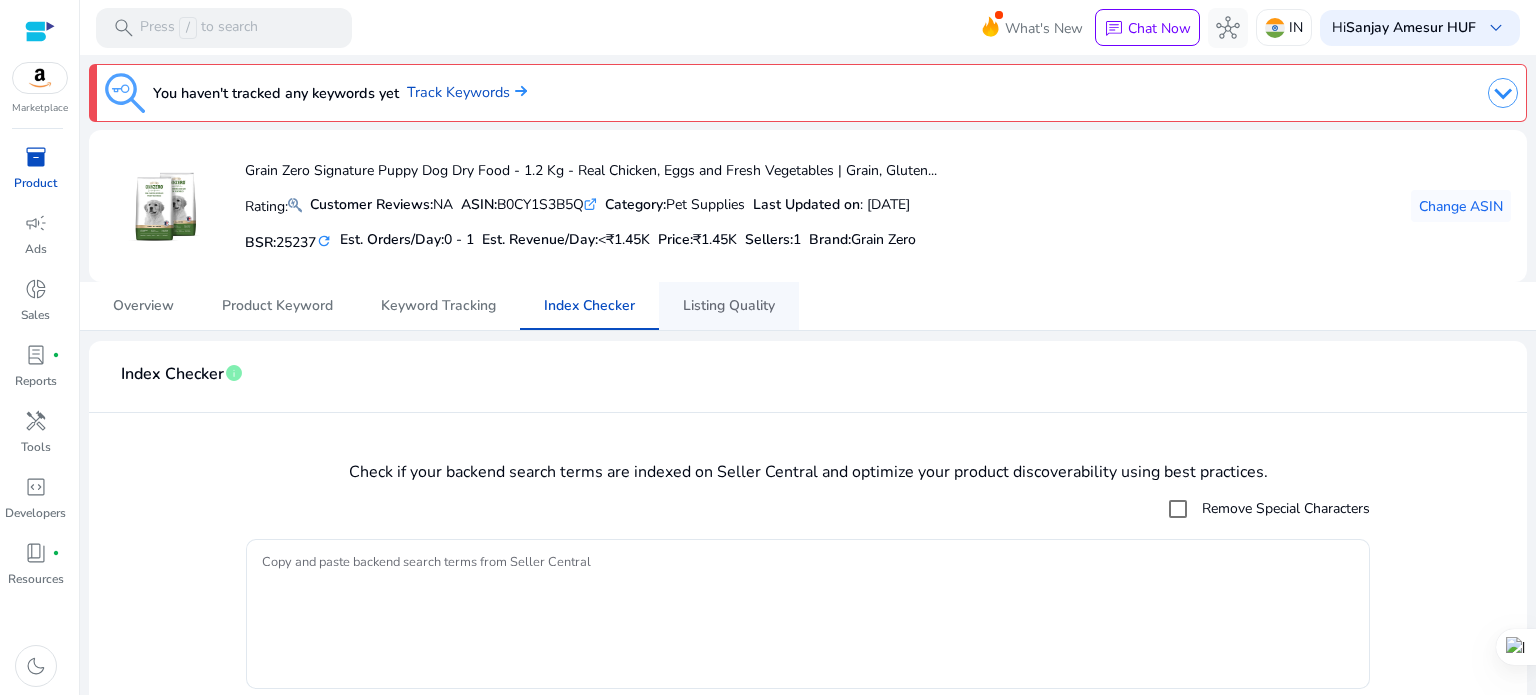 click on "Listing Quality" at bounding box center [729, 306] 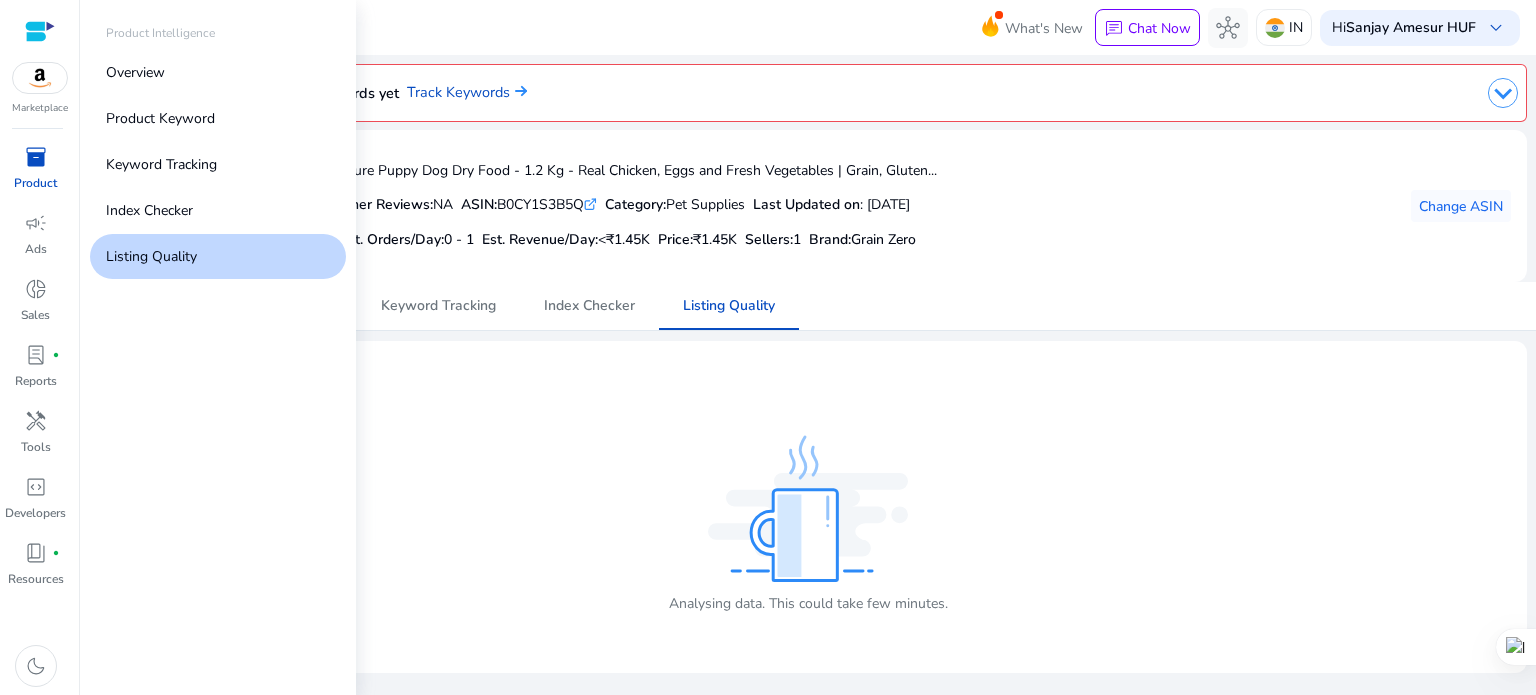 click on "inventory_2" at bounding box center [36, 157] 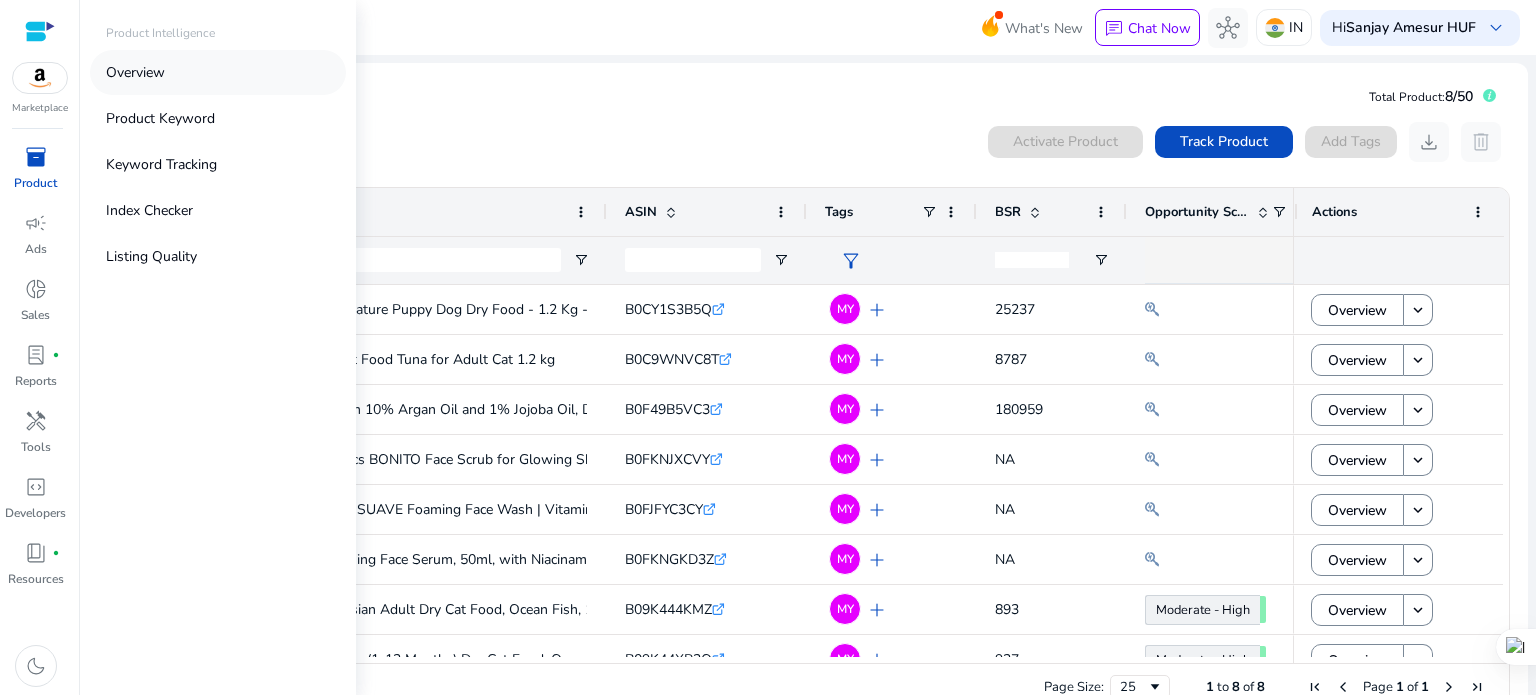 click on "Overview" at bounding box center [135, 72] 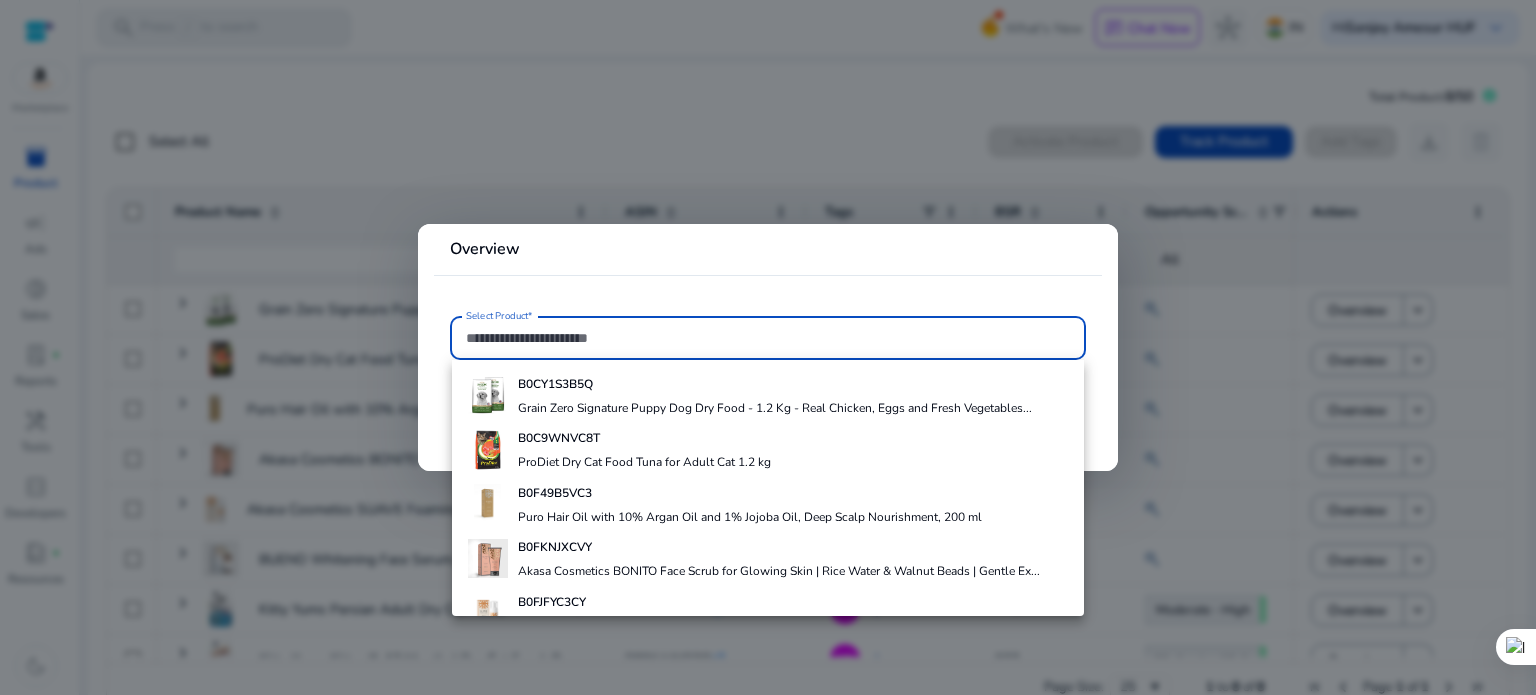 click at bounding box center [768, 347] 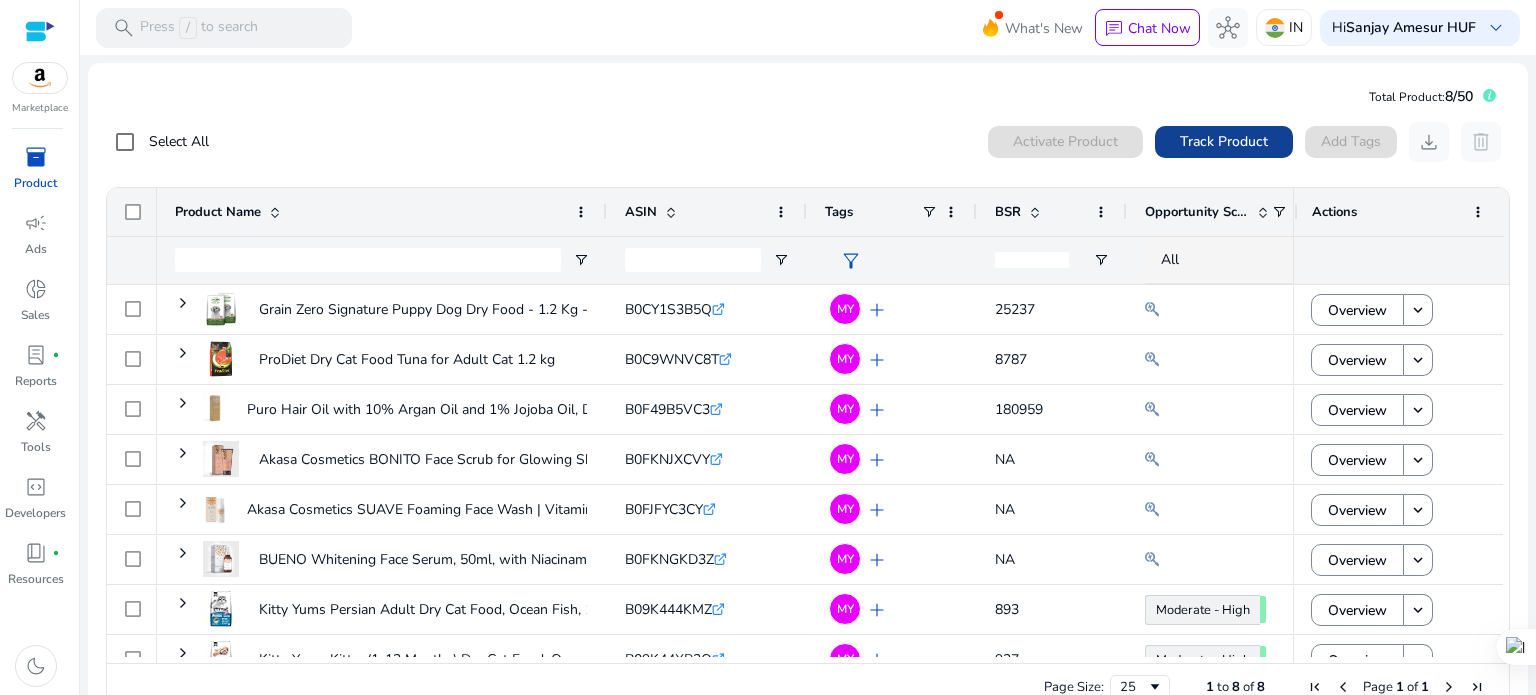 click on "Track Product" 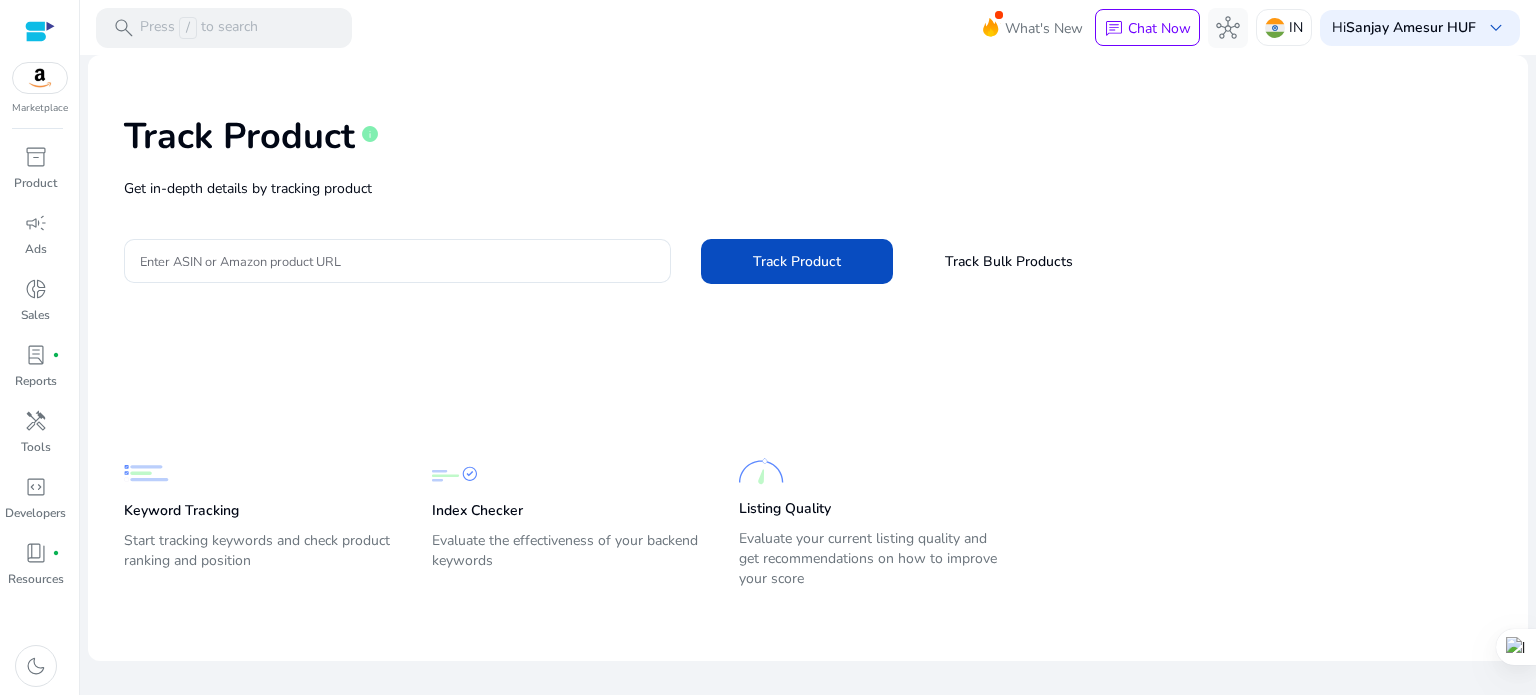 scroll, scrollTop: 0, scrollLeft: 0, axis: both 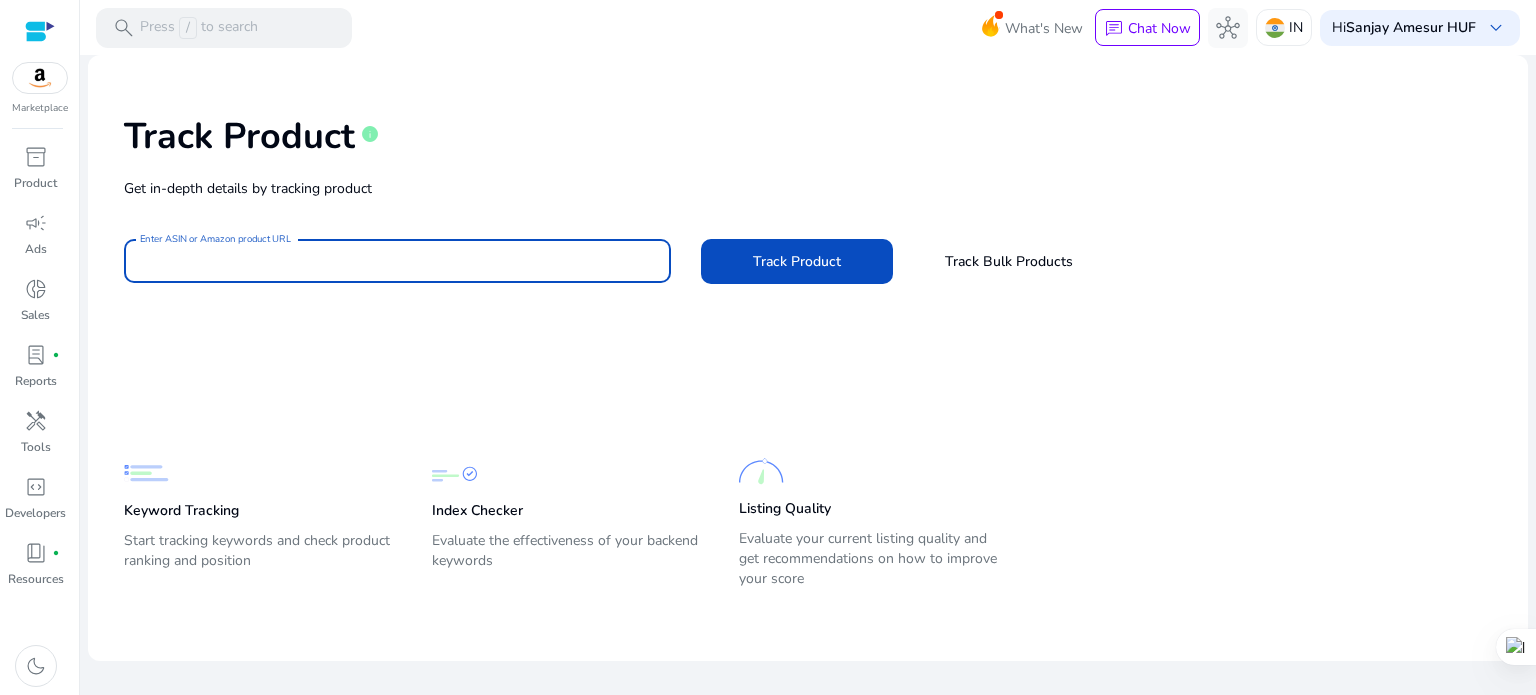 click on "Enter ASIN or Amazon product URL" at bounding box center (397, 261) 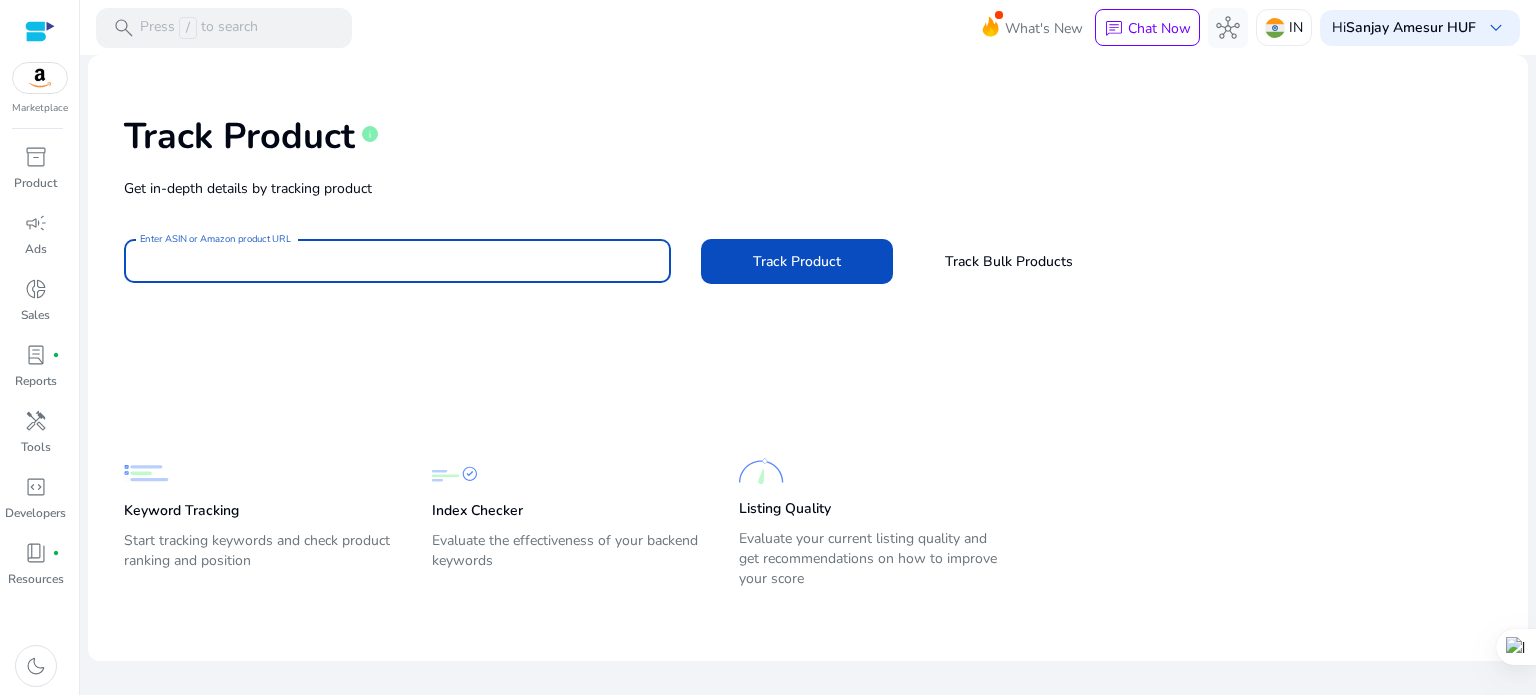 paste on "**********" 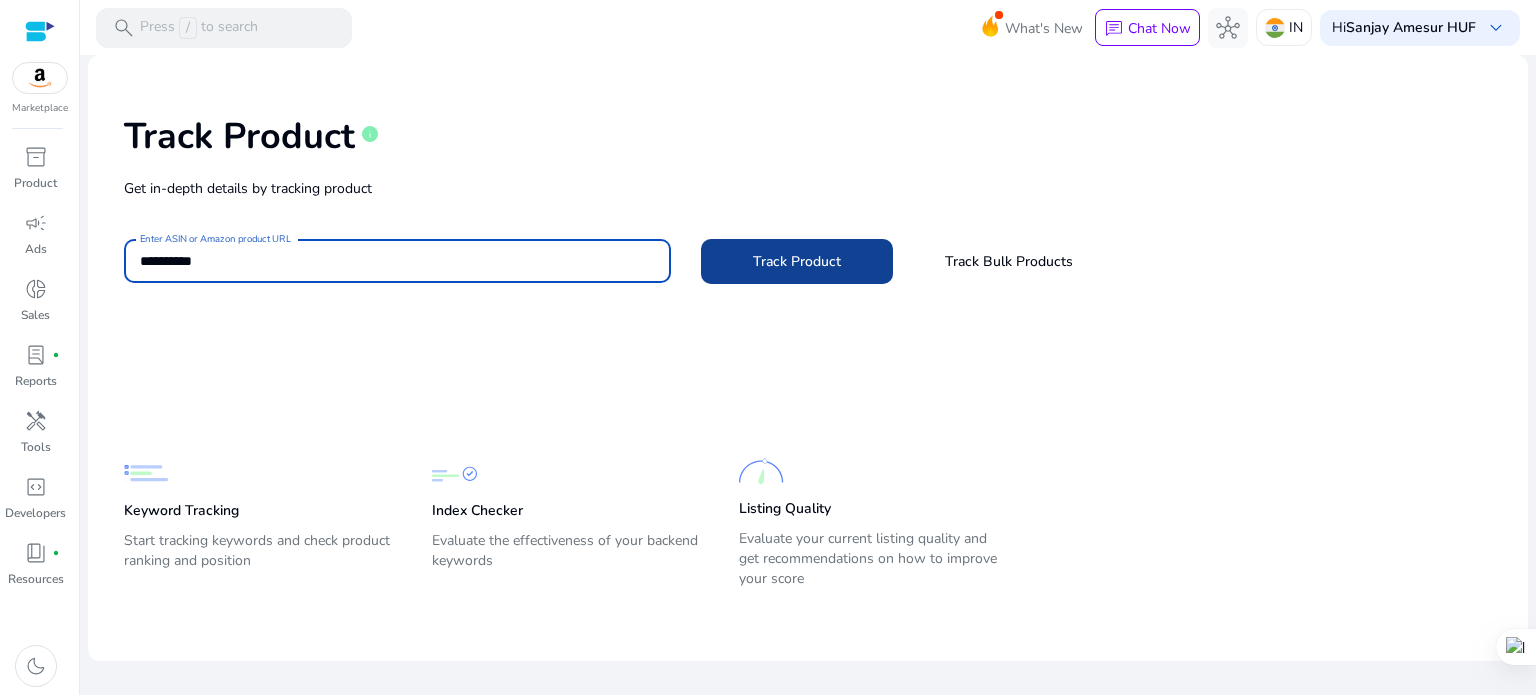type on "**********" 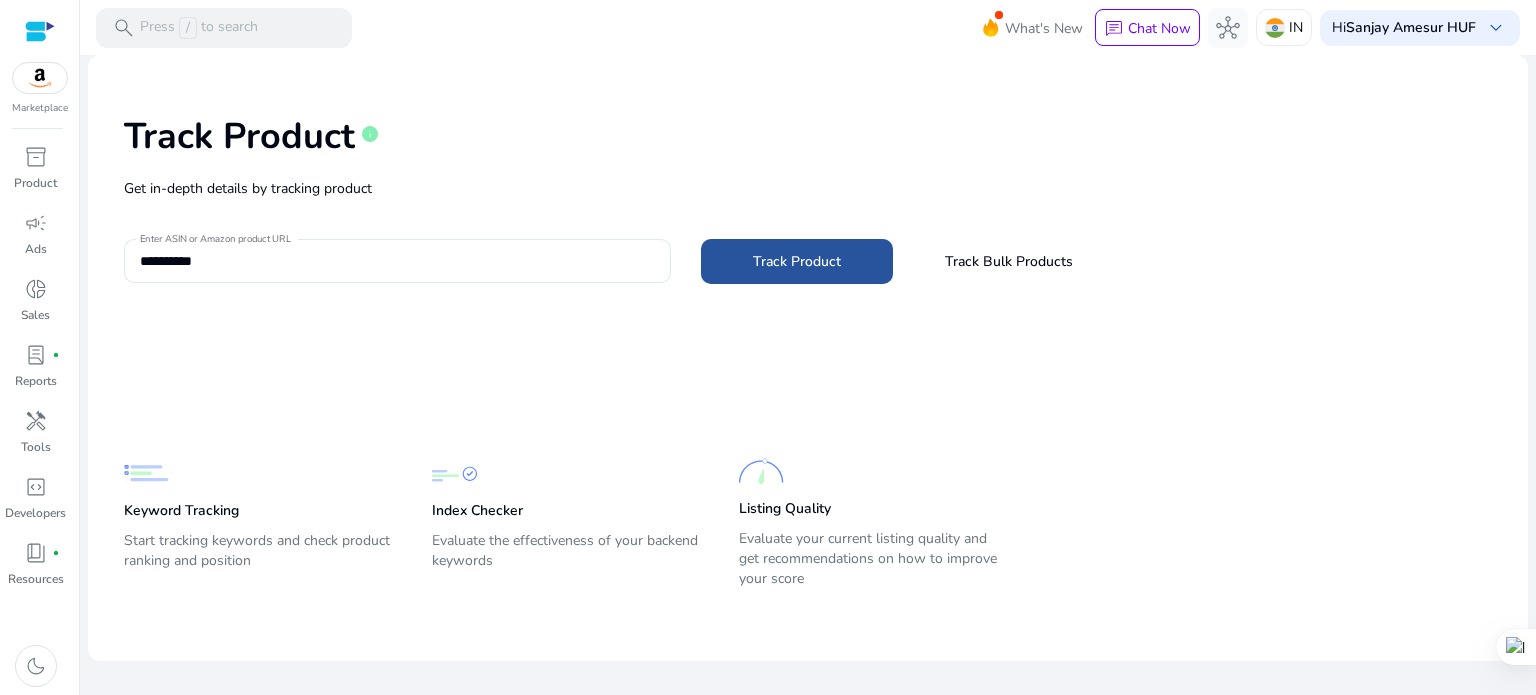 click on "Track Product" 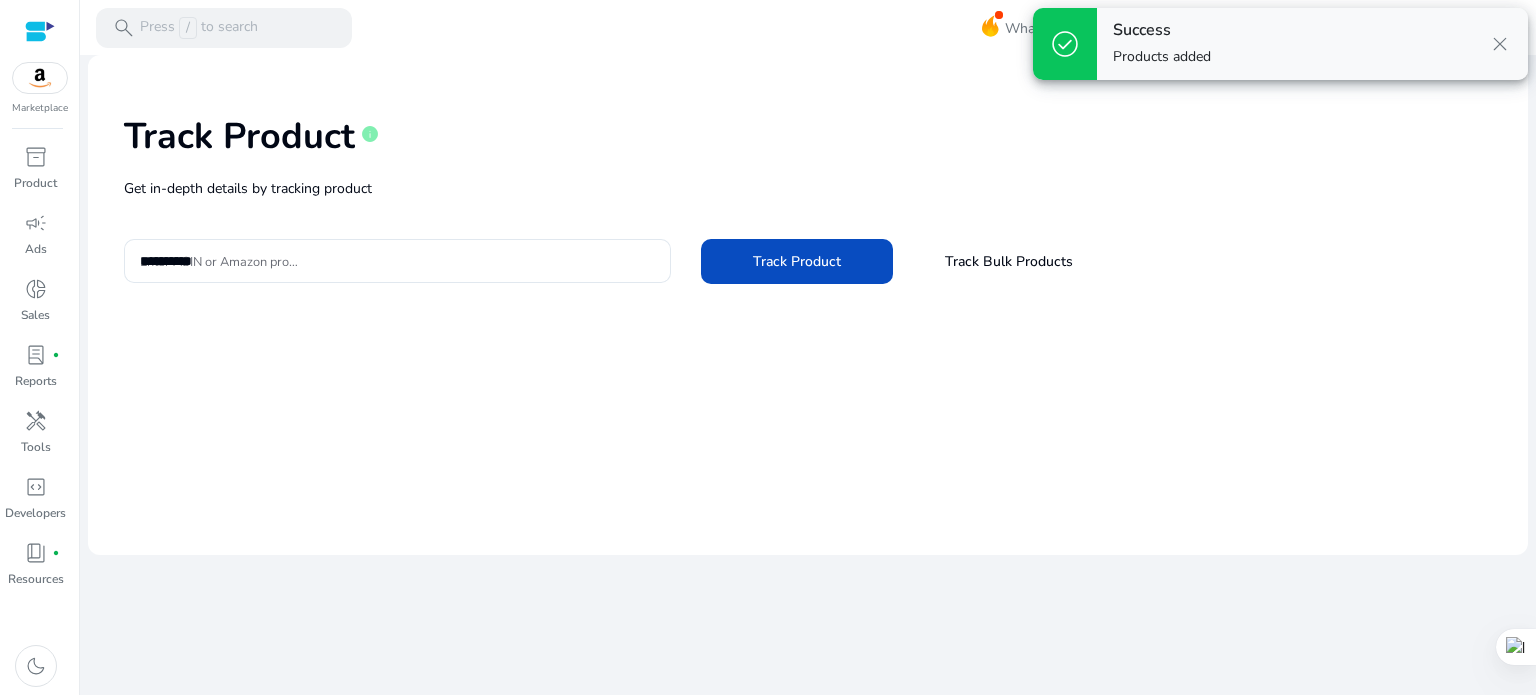type 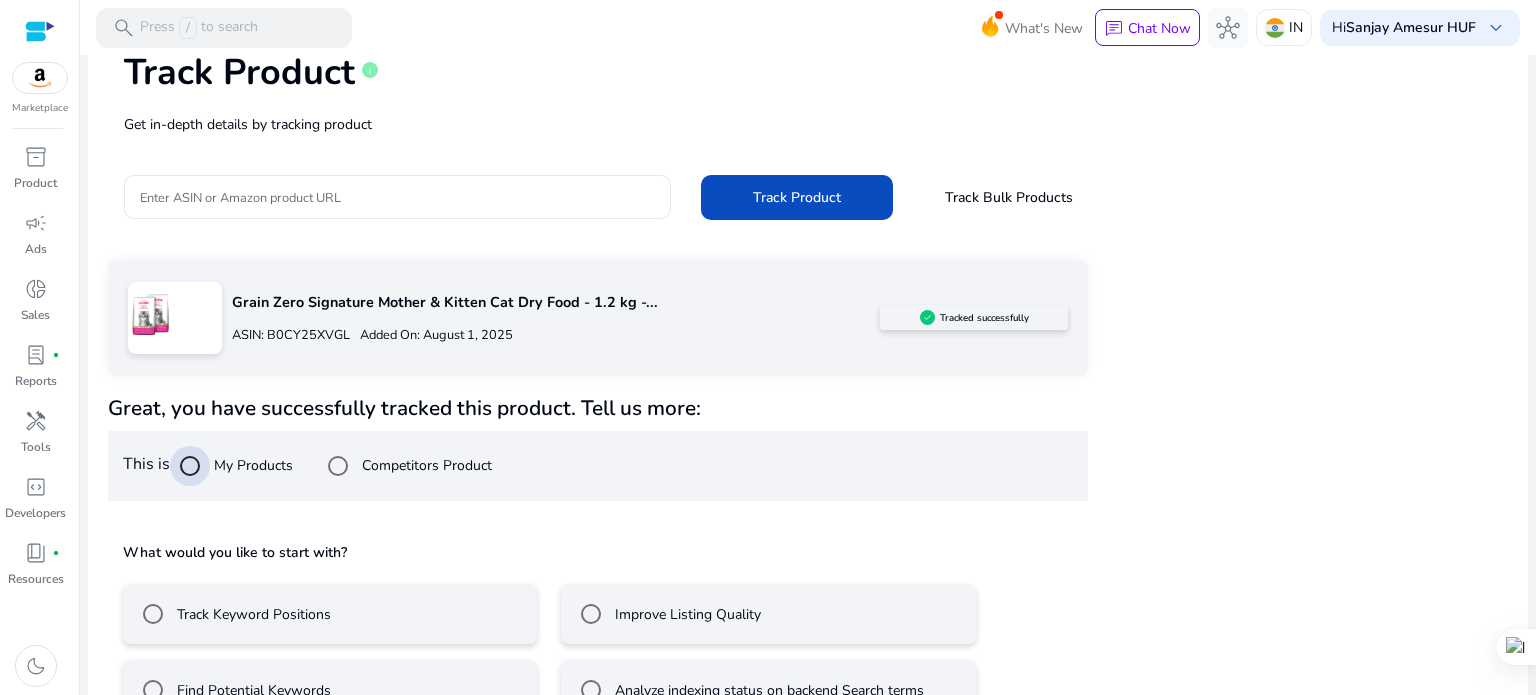 scroll, scrollTop: 117, scrollLeft: 0, axis: vertical 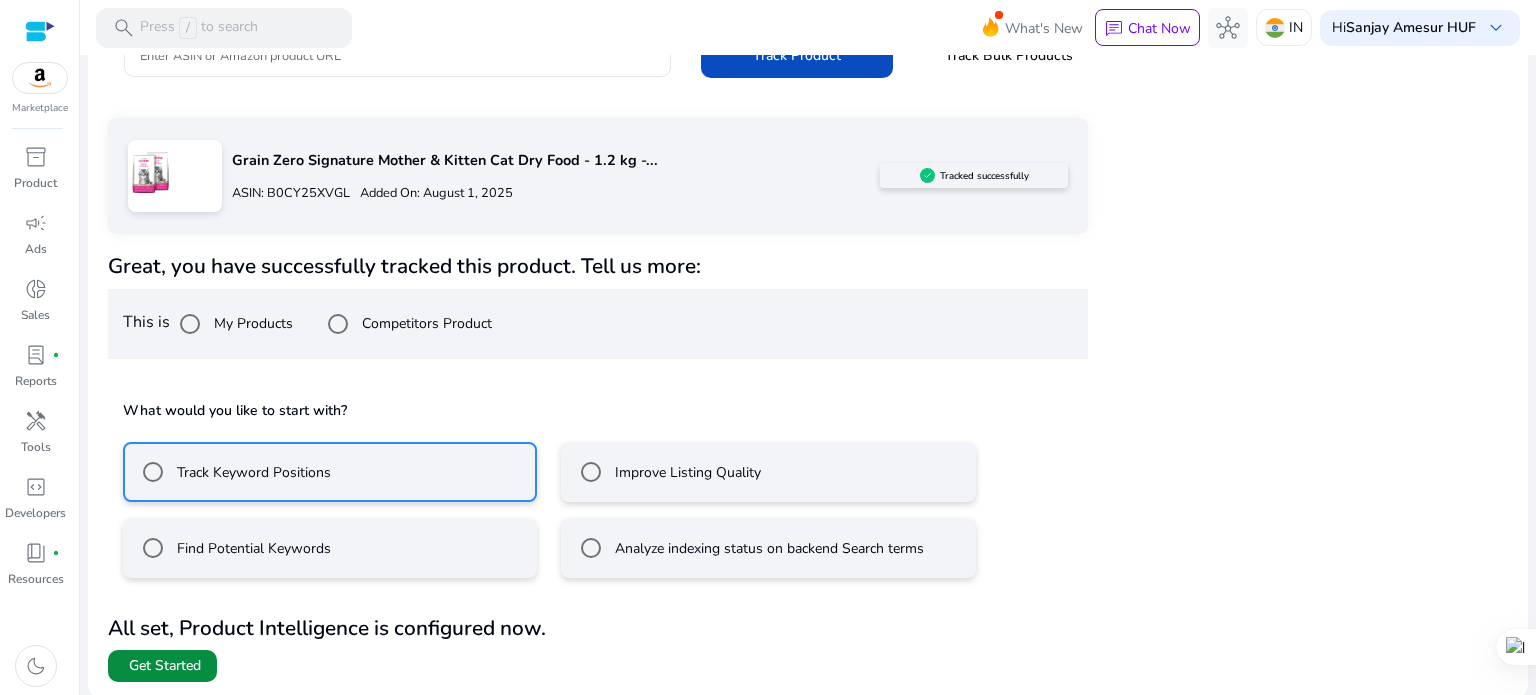 click on "Get Started" at bounding box center (165, 666) 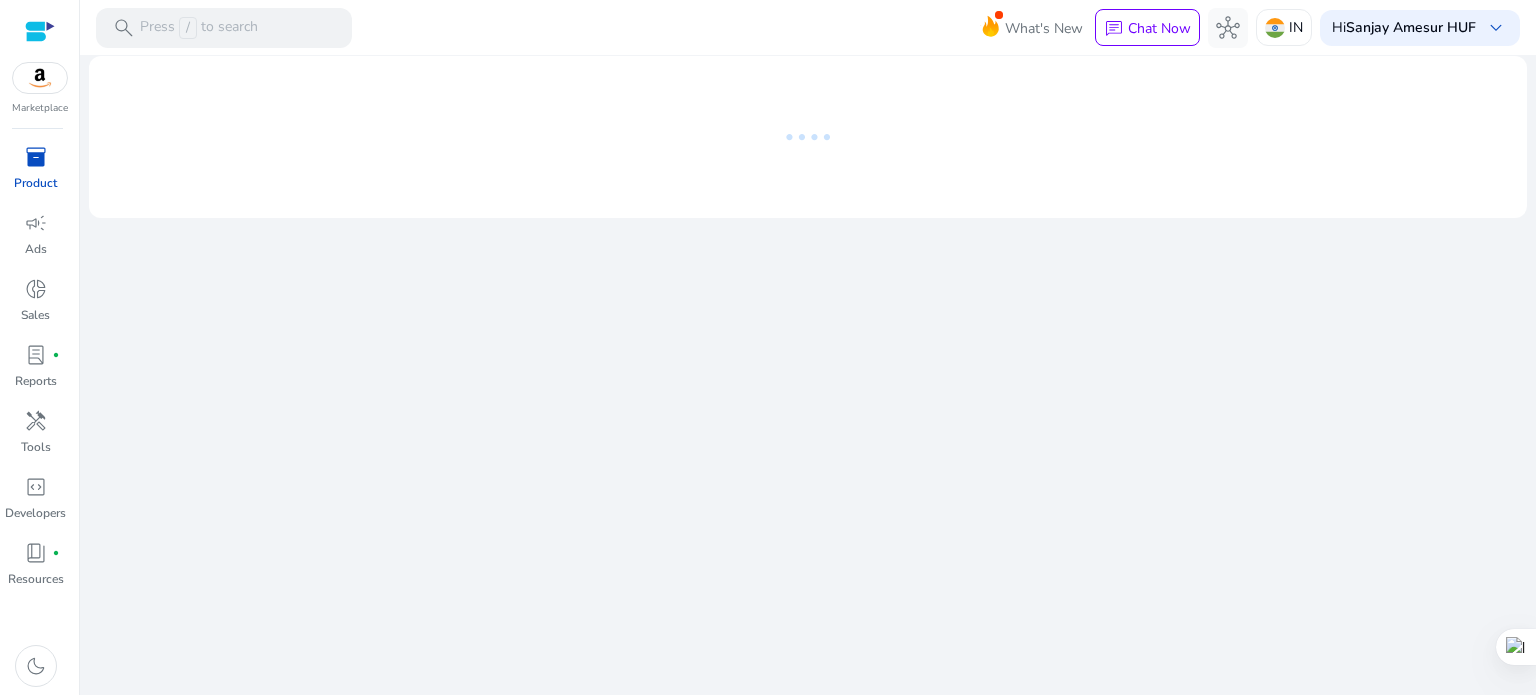 scroll, scrollTop: 0, scrollLeft: 0, axis: both 